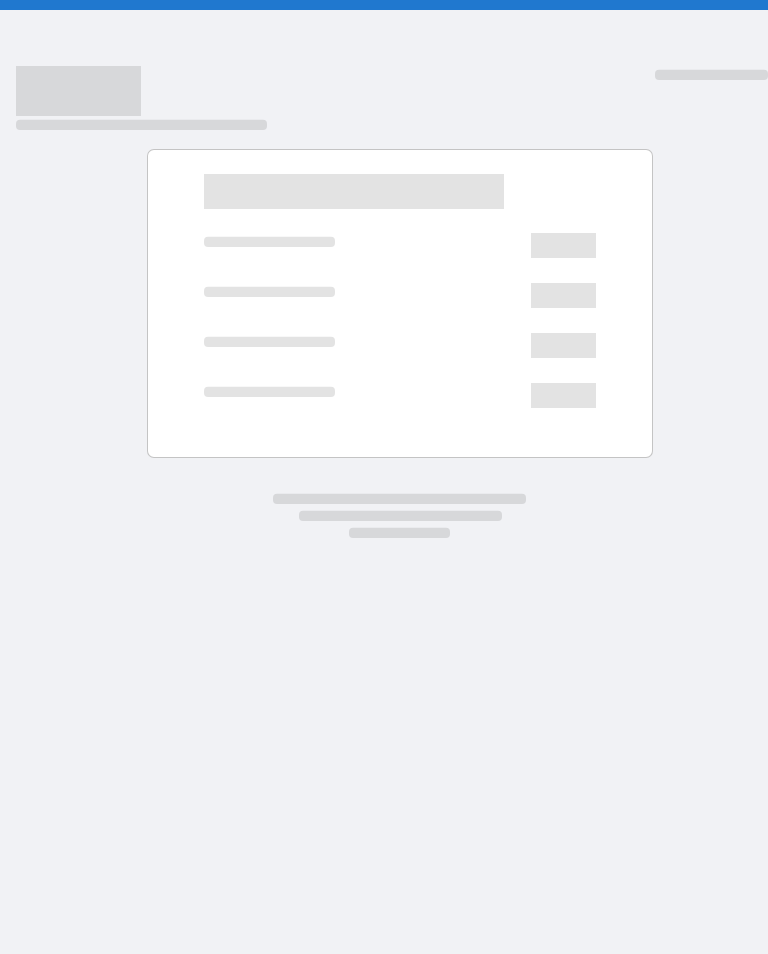 scroll, scrollTop: 0, scrollLeft: 0, axis: both 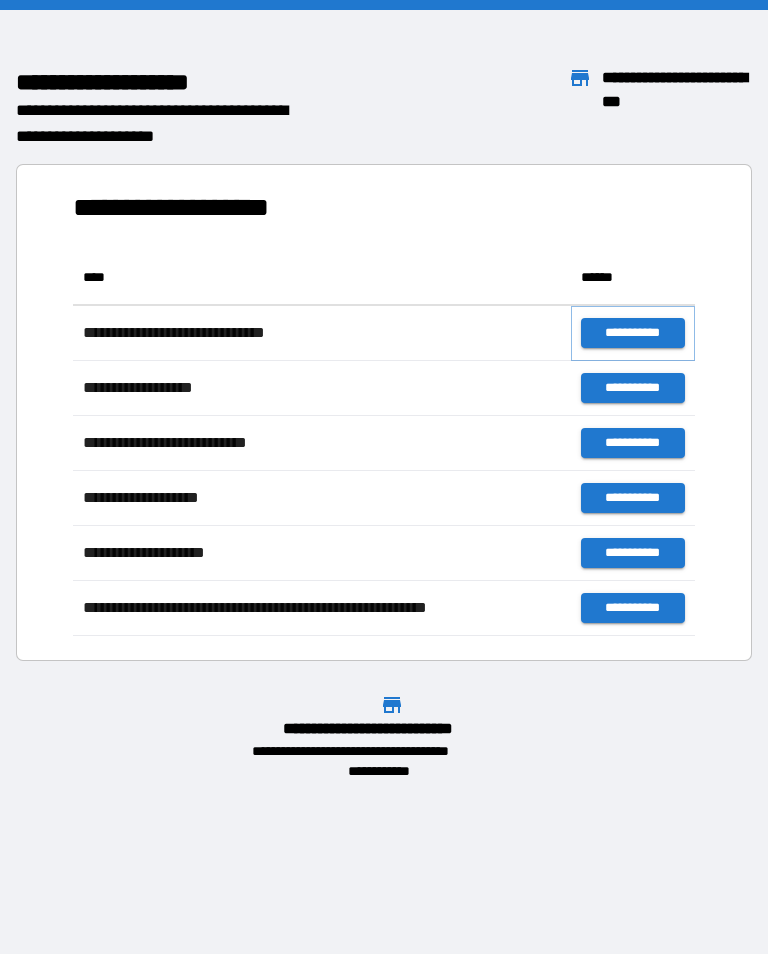 click on "**********" at bounding box center [633, 333] 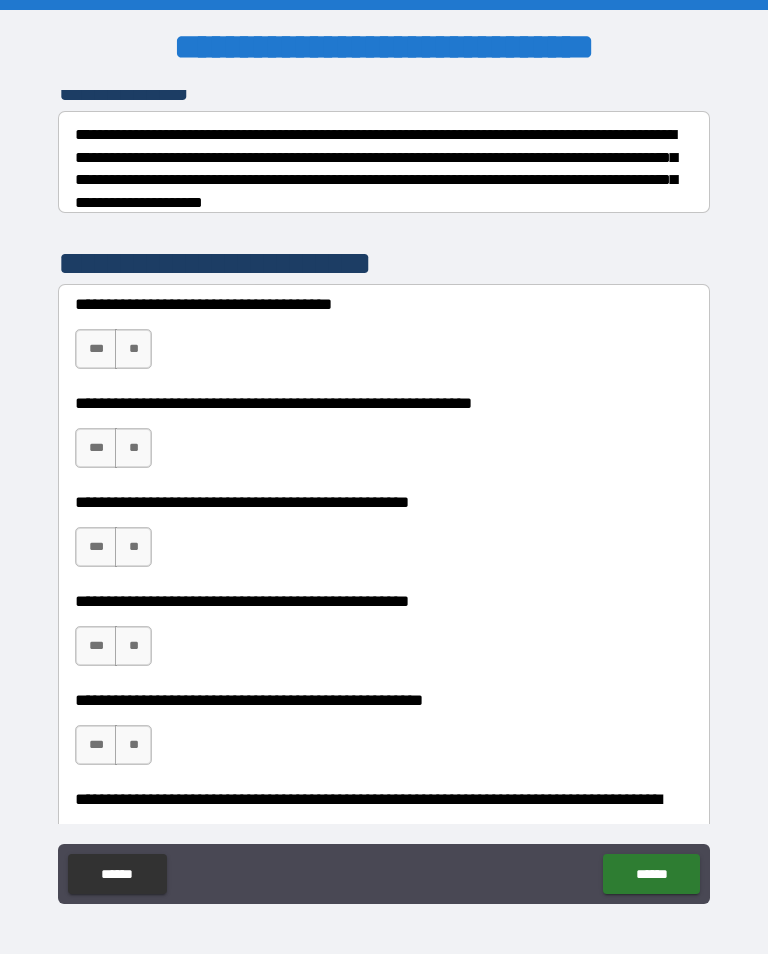 scroll, scrollTop: 297, scrollLeft: 0, axis: vertical 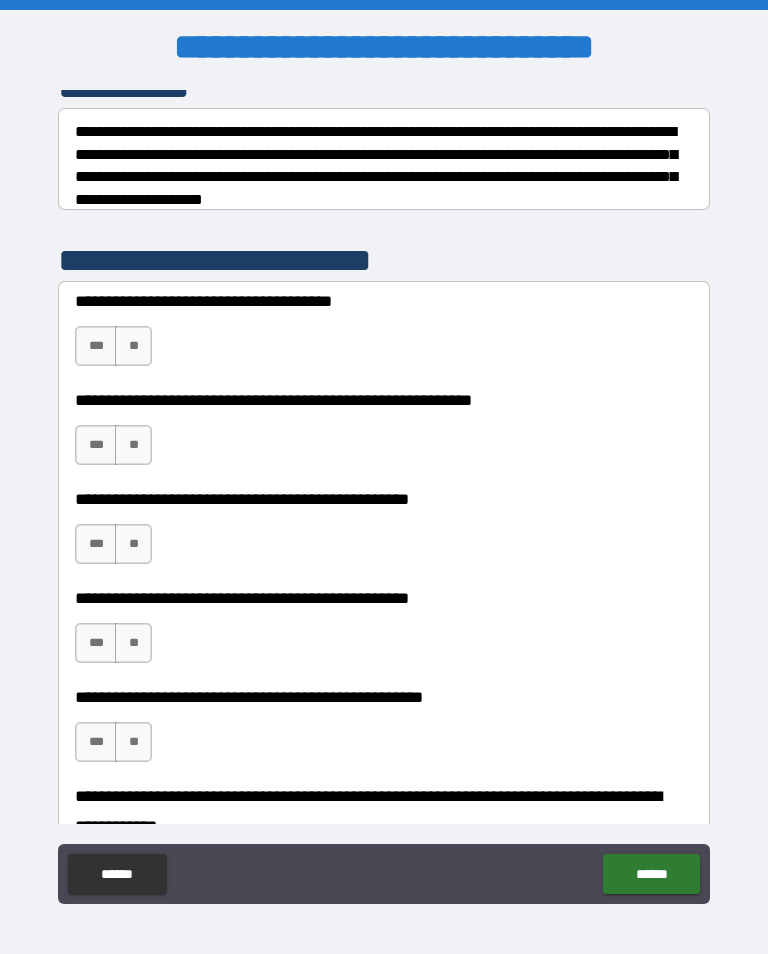 click on "**" at bounding box center (133, 346) 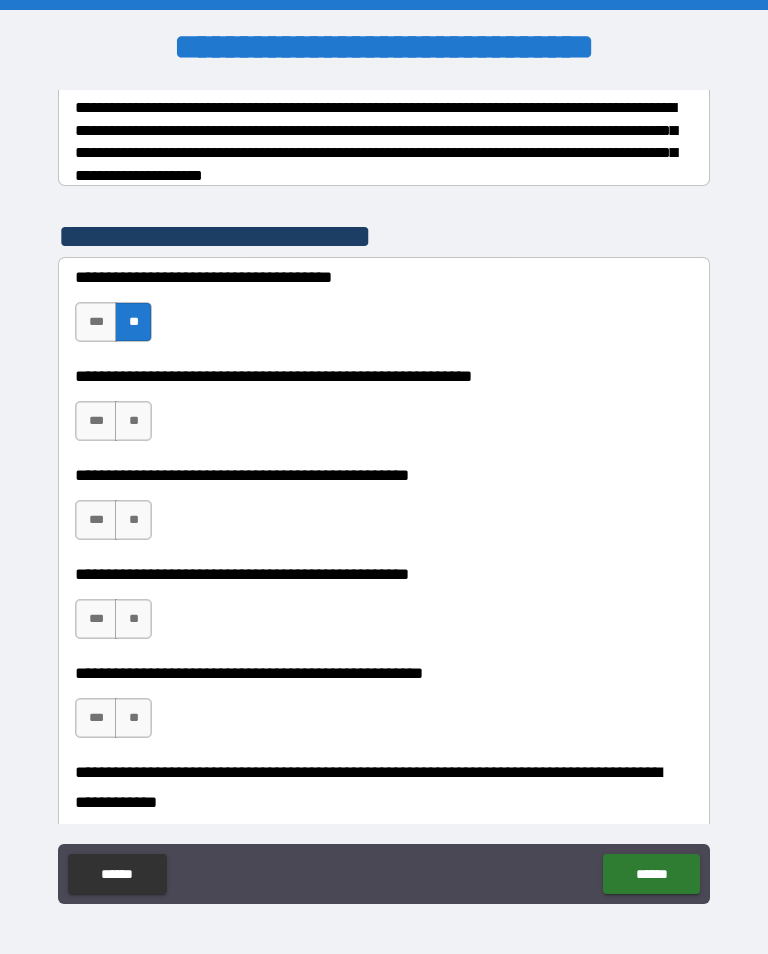 scroll, scrollTop: 330, scrollLeft: 0, axis: vertical 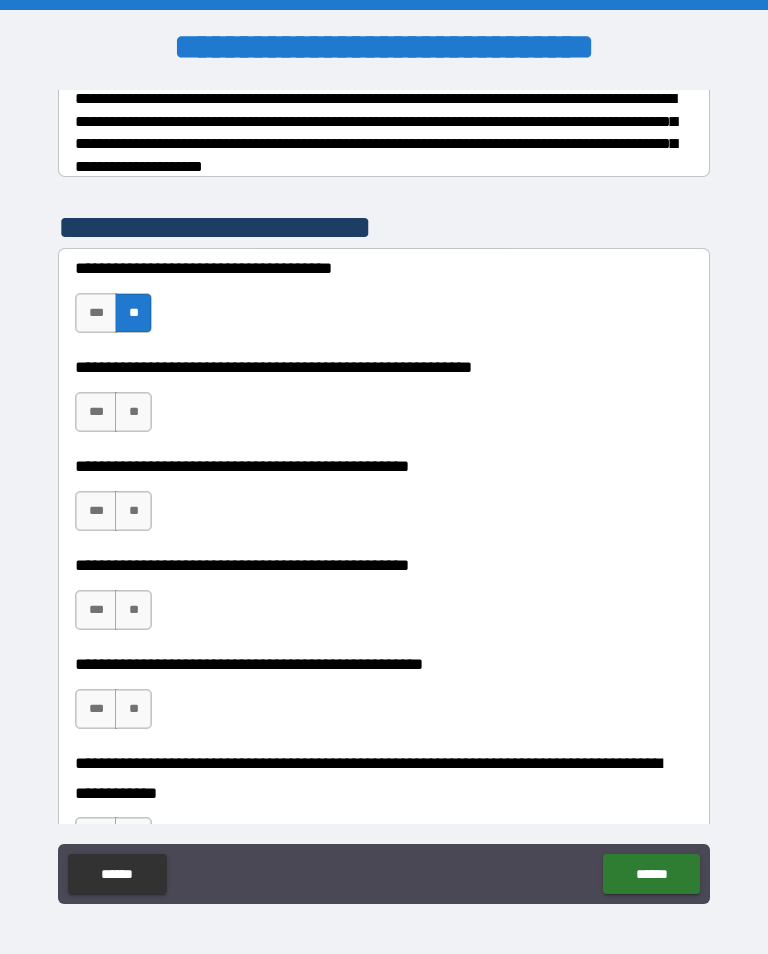 click on "**" at bounding box center [133, 412] 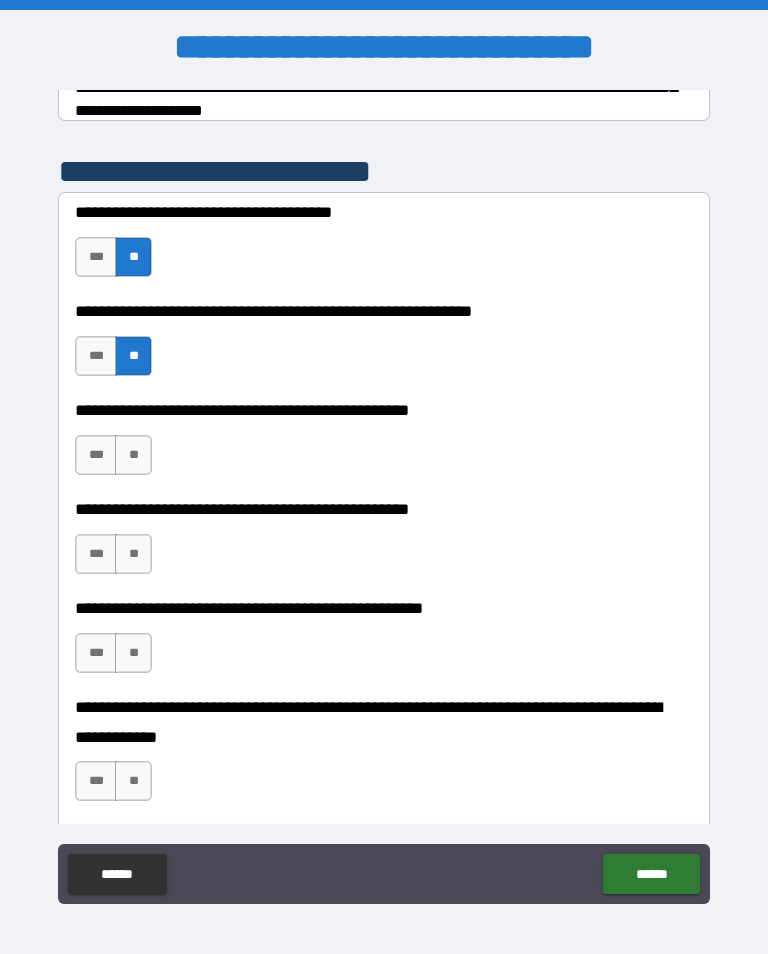 scroll, scrollTop: 387, scrollLeft: 0, axis: vertical 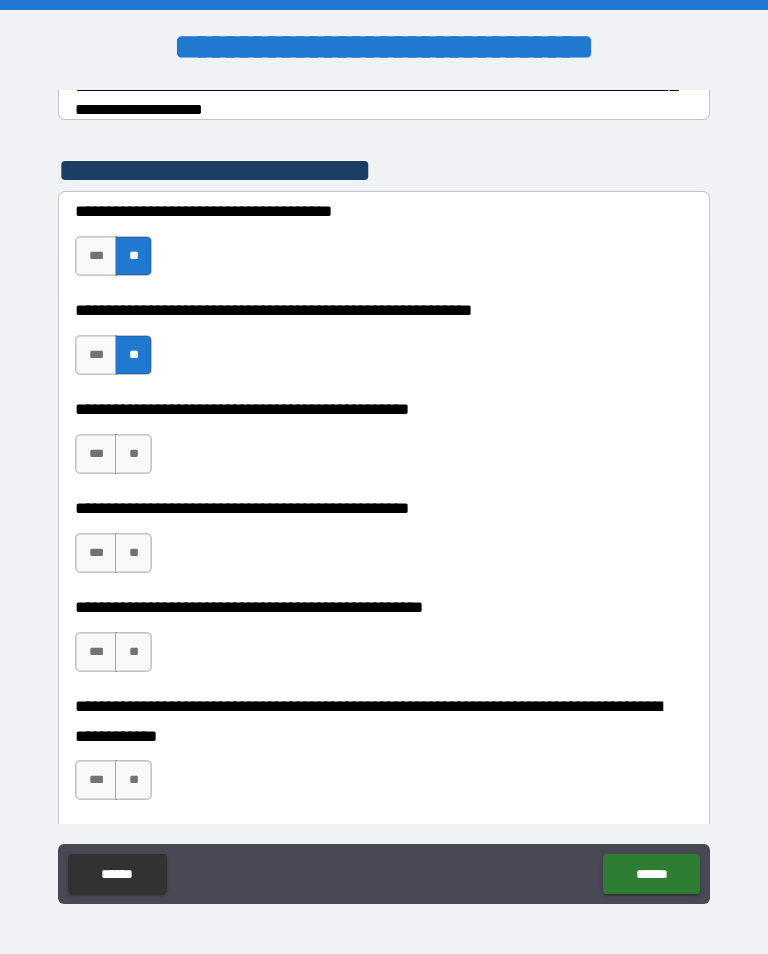 click on "**" at bounding box center [133, 454] 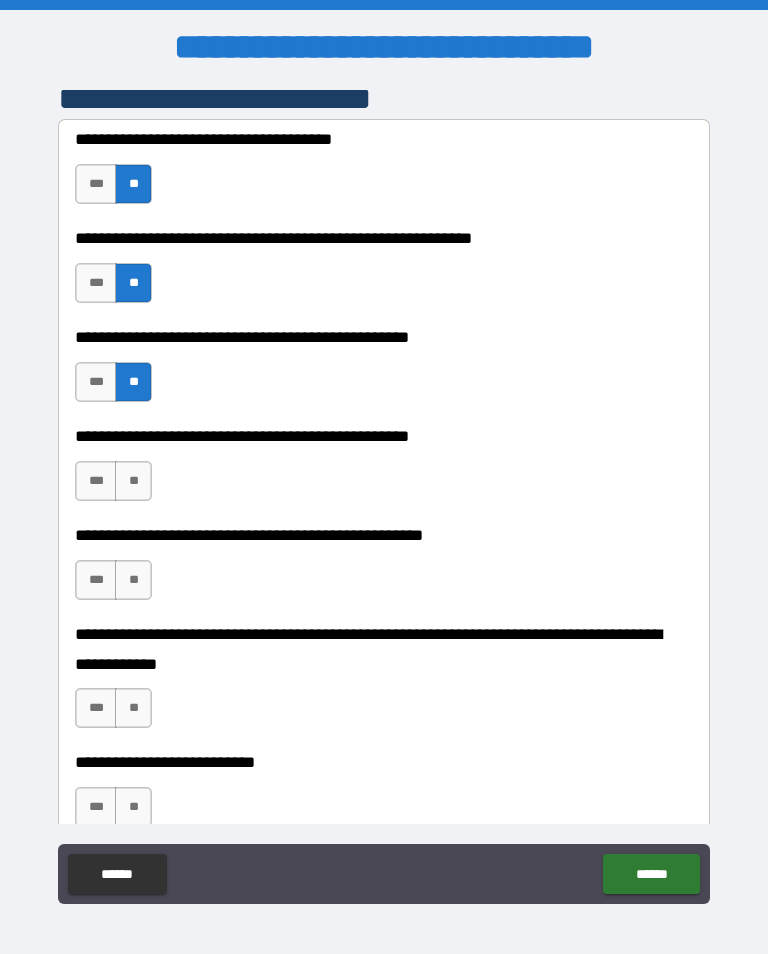 scroll, scrollTop: 467, scrollLeft: 0, axis: vertical 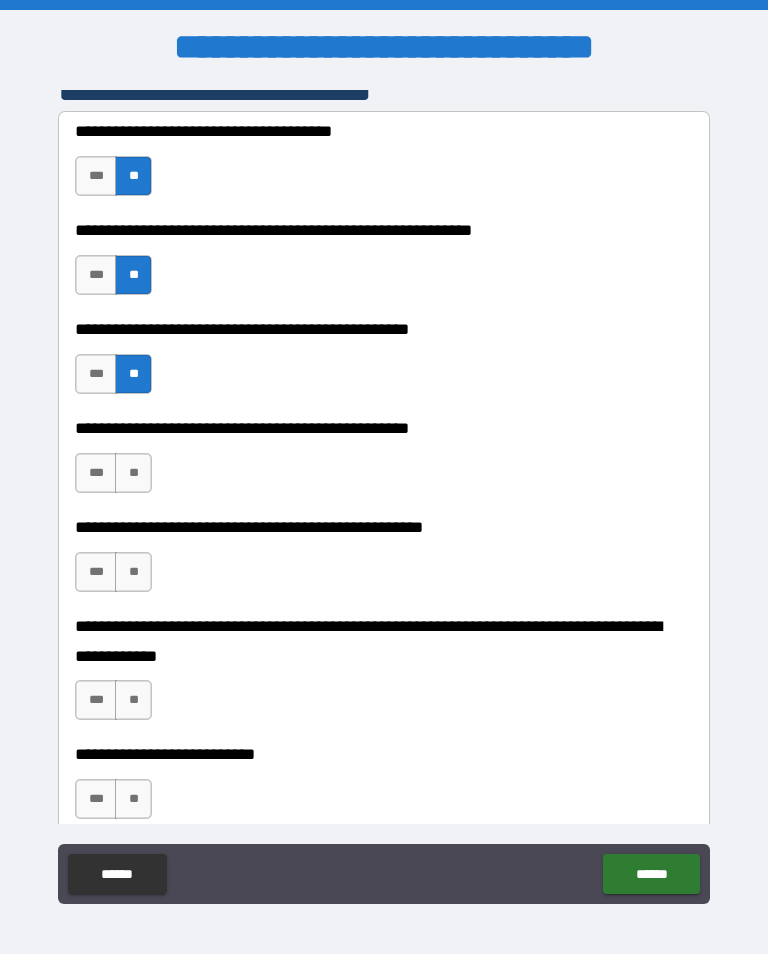 click on "**" at bounding box center [133, 473] 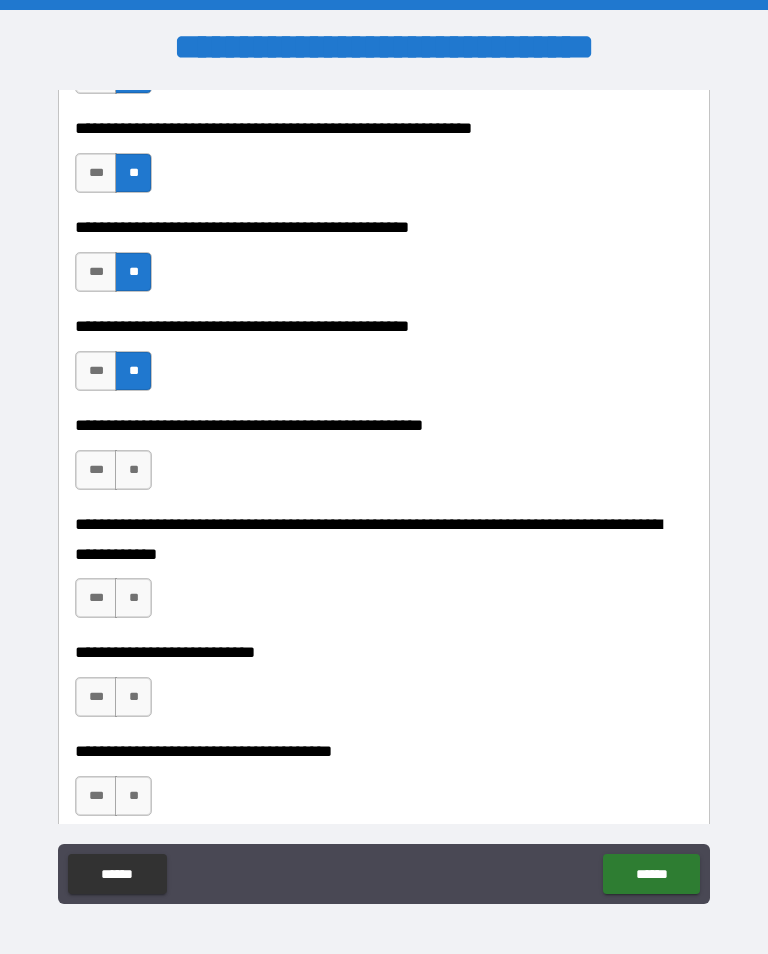 scroll, scrollTop: 574, scrollLeft: 0, axis: vertical 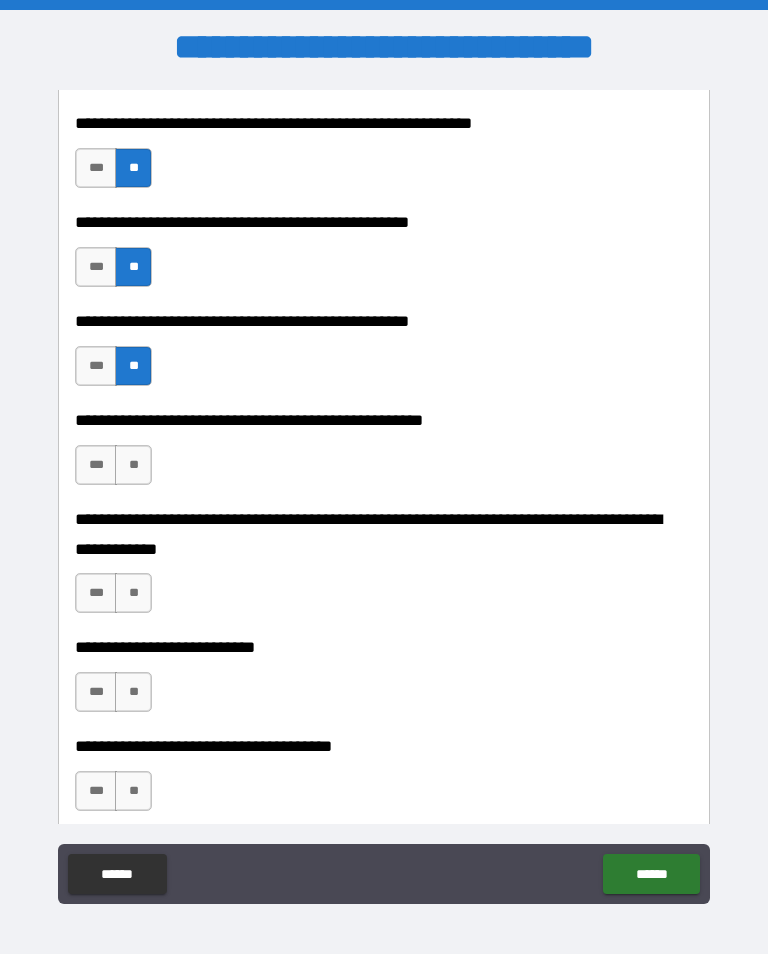 click on "**" at bounding box center (133, 465) 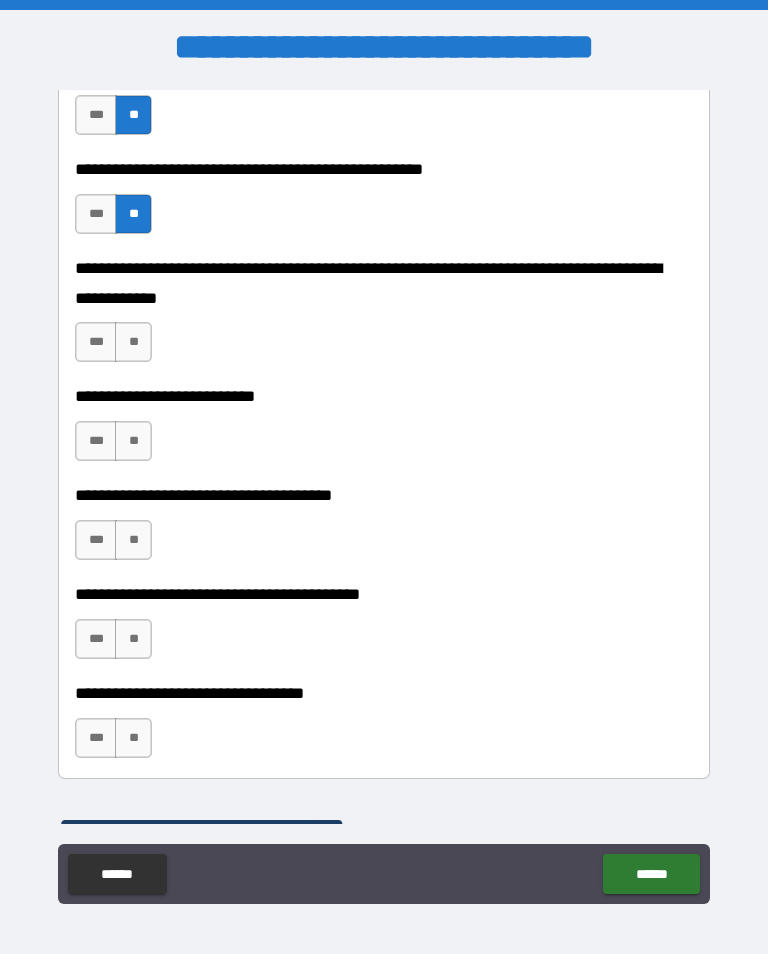 scroll, scrollTop: 827, scrollLeft: 0, axis: vertical 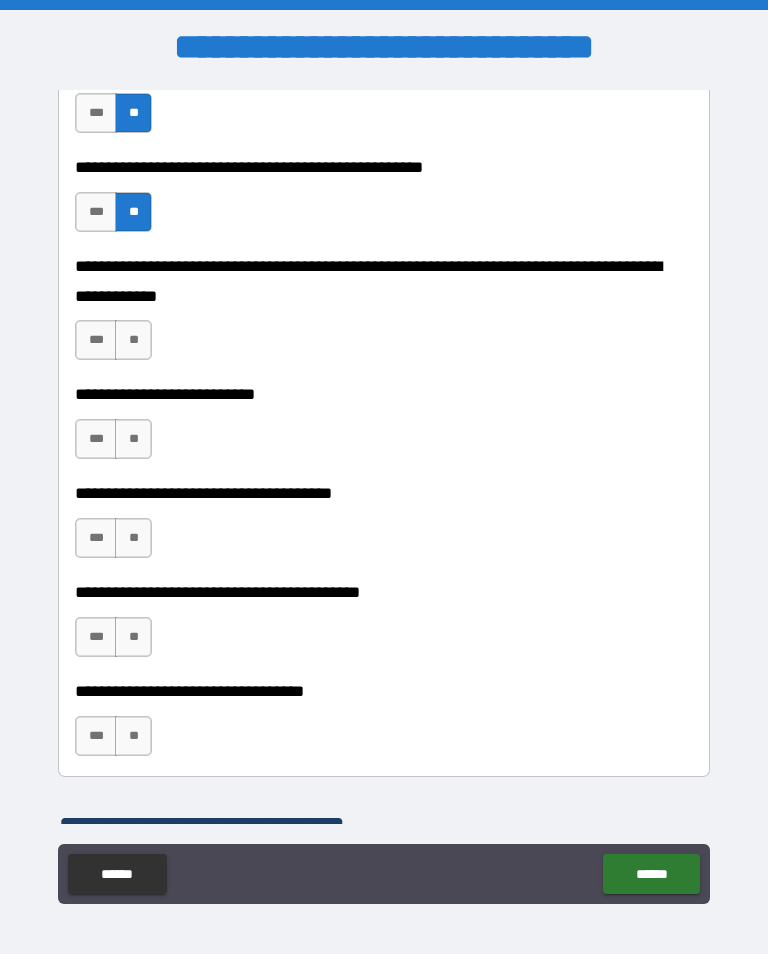 click on "**" at bounding box center (133, 340) 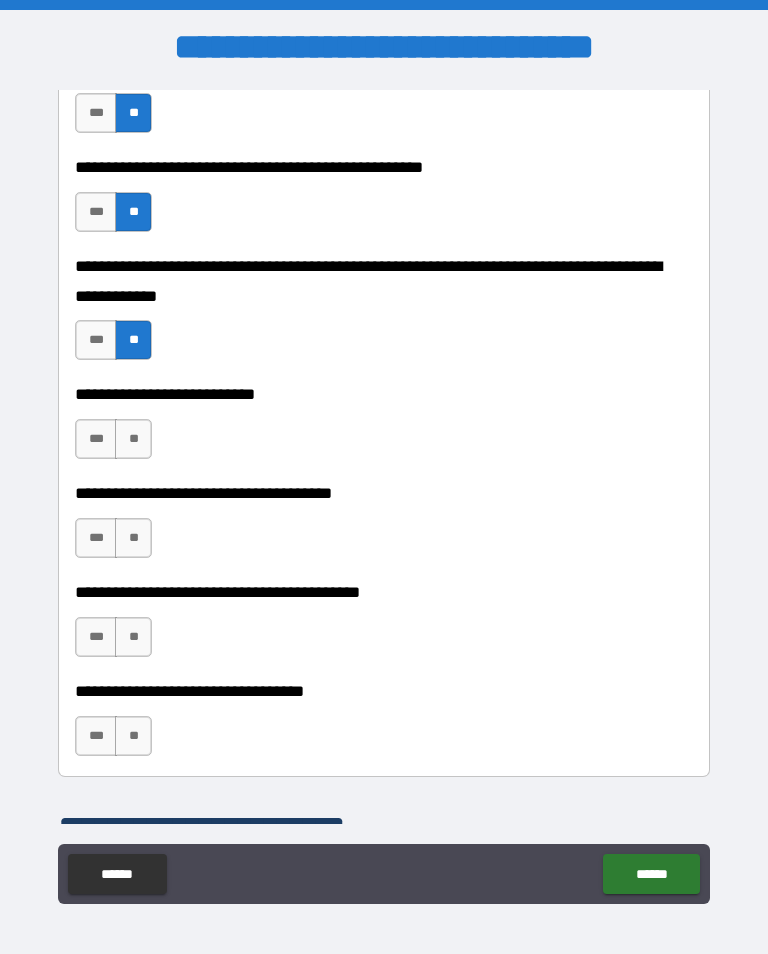 click on "**" at bounding box center [133, 439] 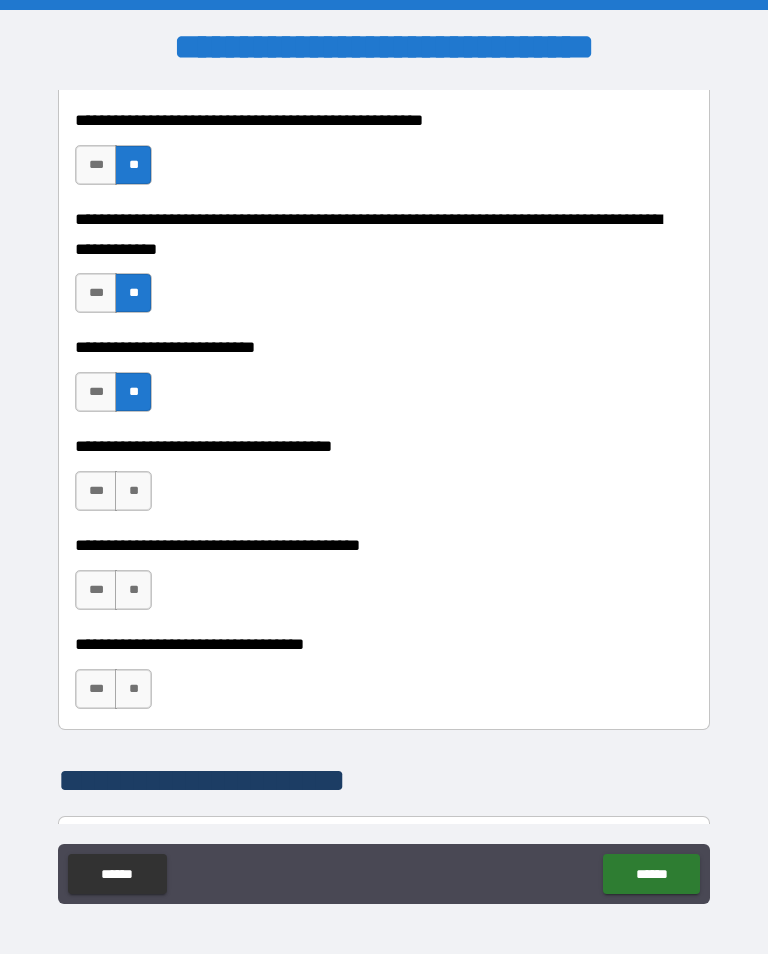 scroll, scrollTop: 874, scrollLeft: 0, axis: vertical 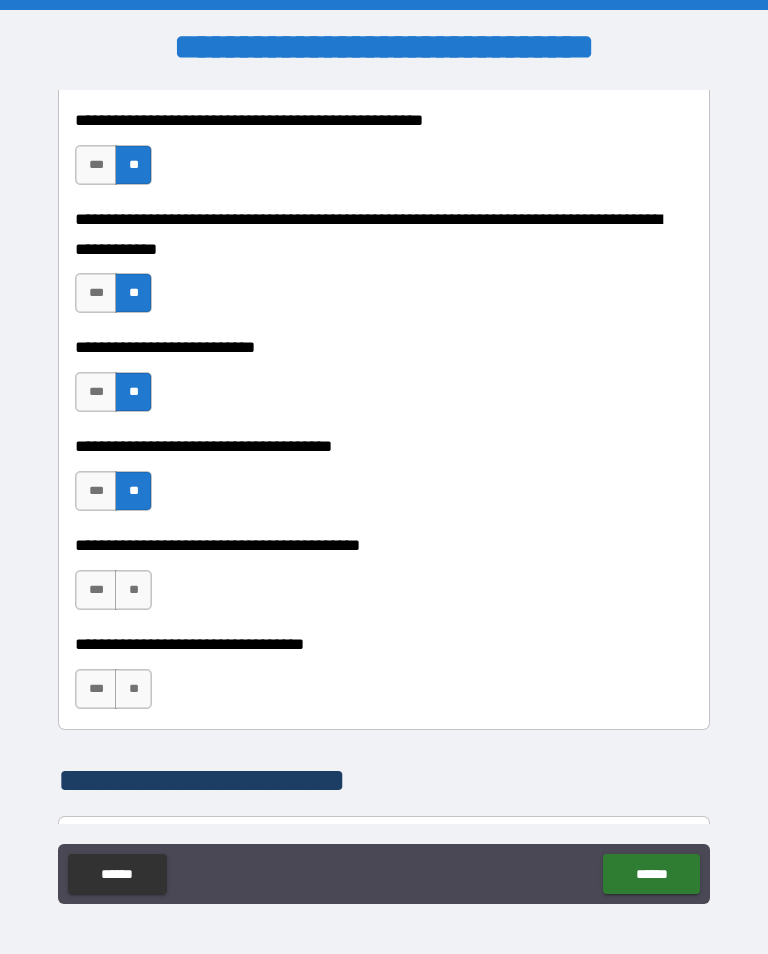 click on "***" at bounding box center [96, 590] 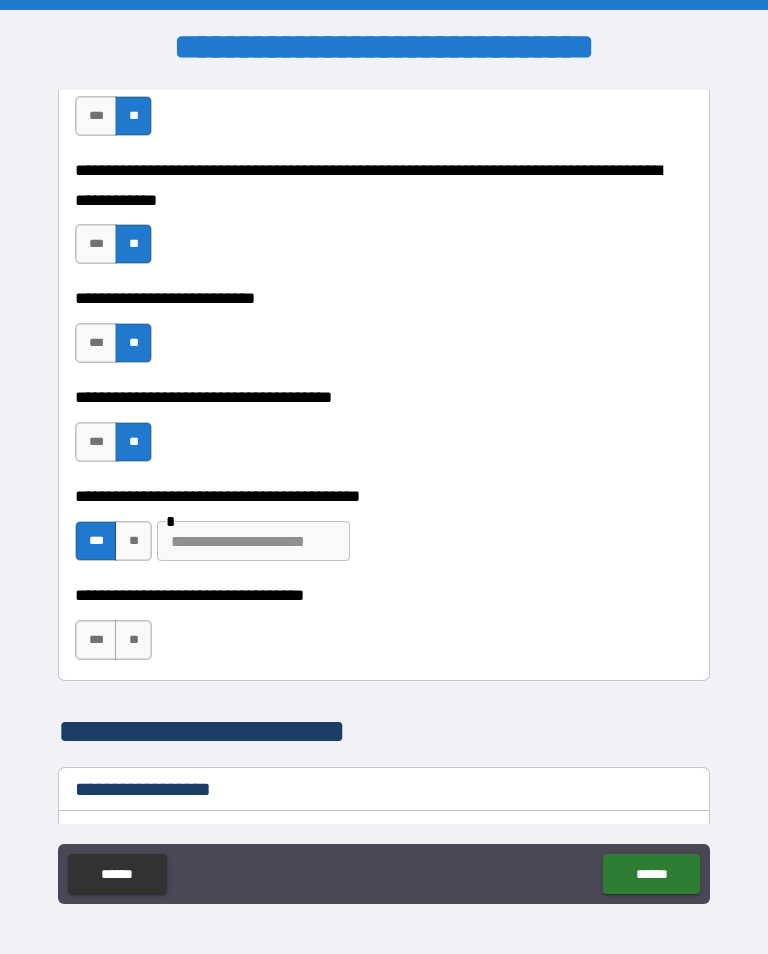 scroll, scrollTop: 927, scrollLeft: 0, axis: vertical 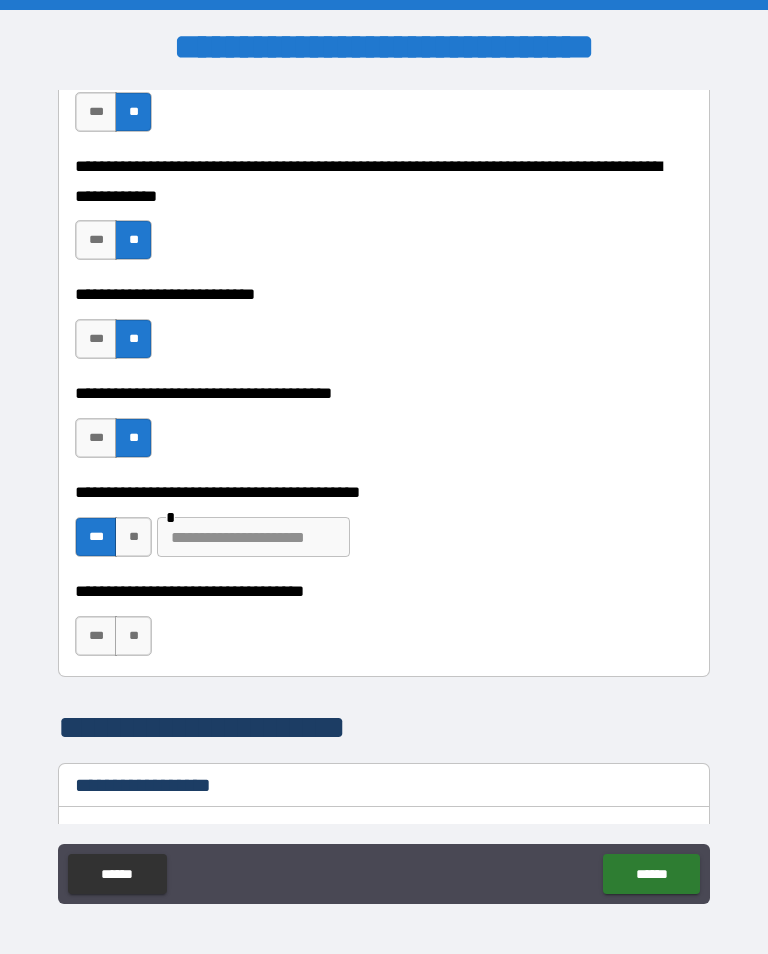 click at bounding box center [253, 537] 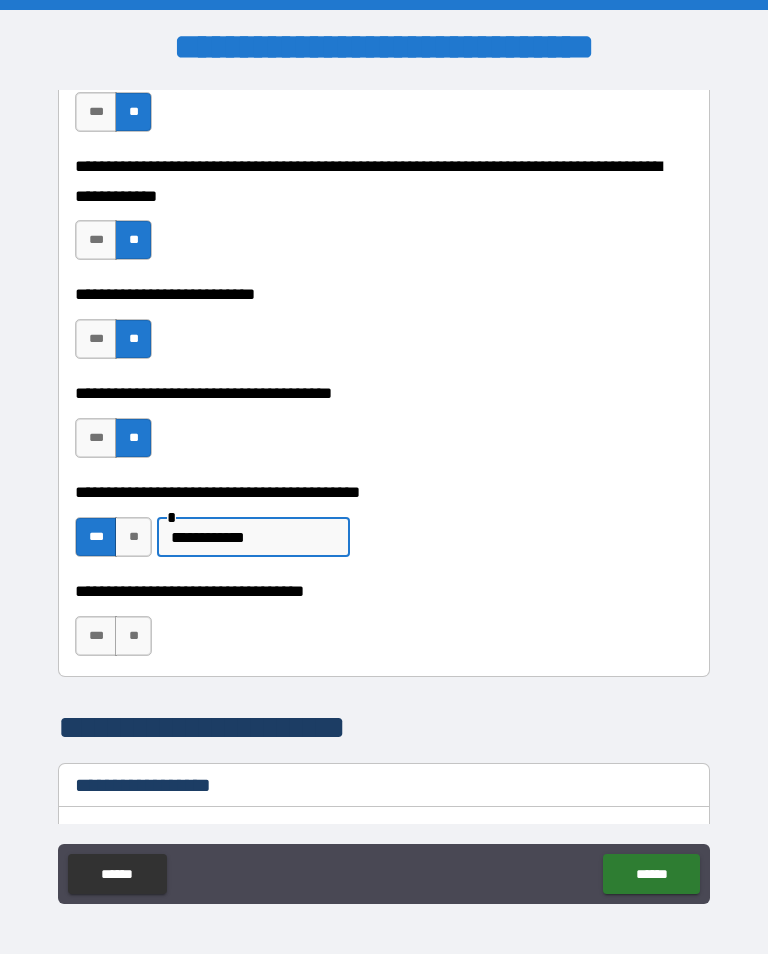 type on "**********" 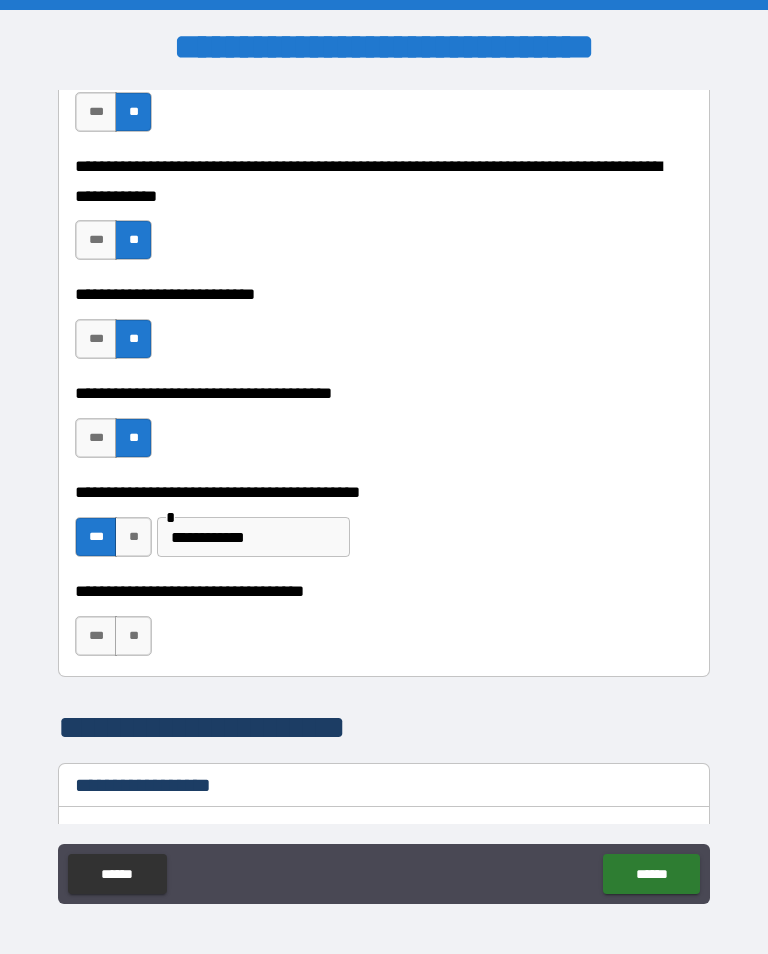 click on "**" at bounding box center [133, 636] 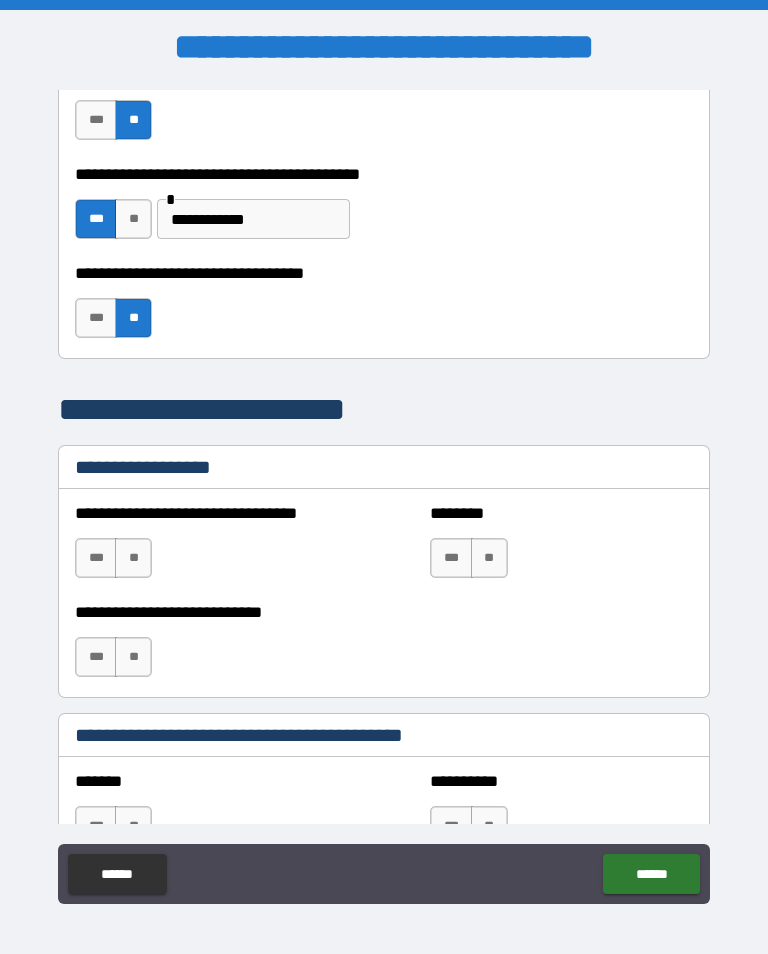 scroll, scrollTop: 1252, scrollLeft: 0, axis: vertical 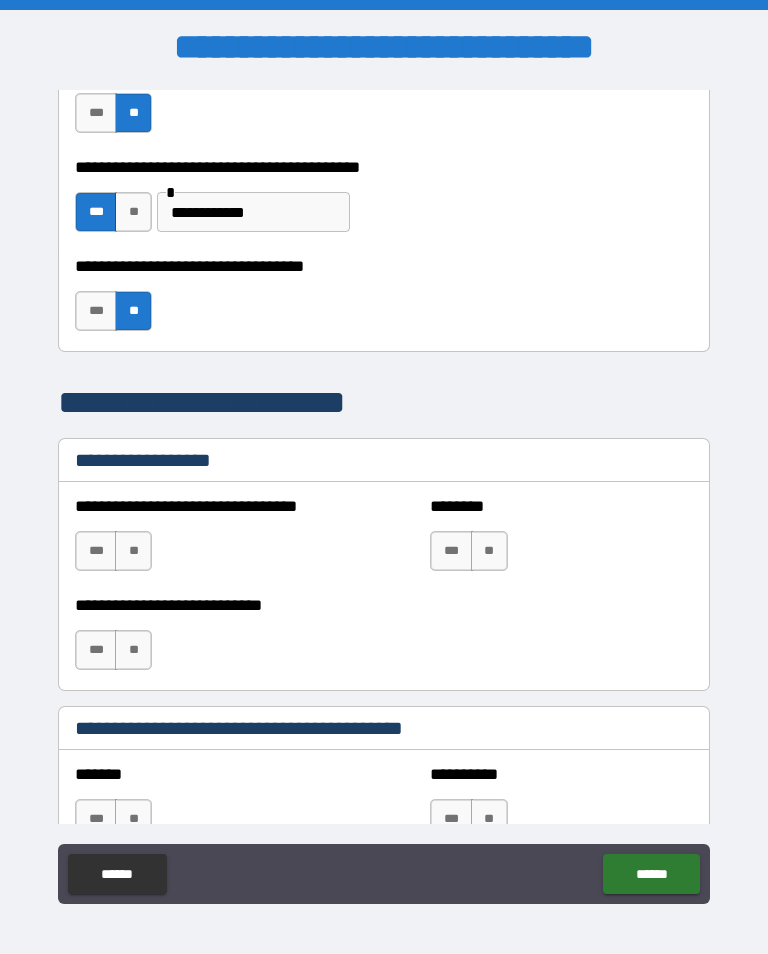 click on "**" at bounding box center (133, 551) 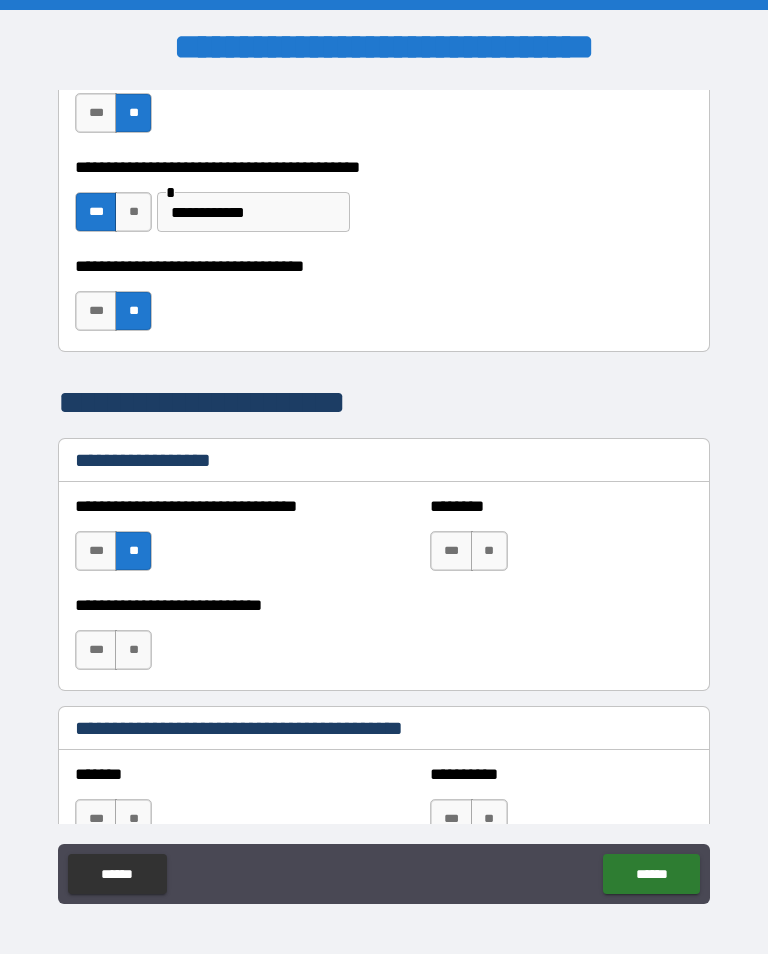 click on "**" at bounding box center (133, 650) 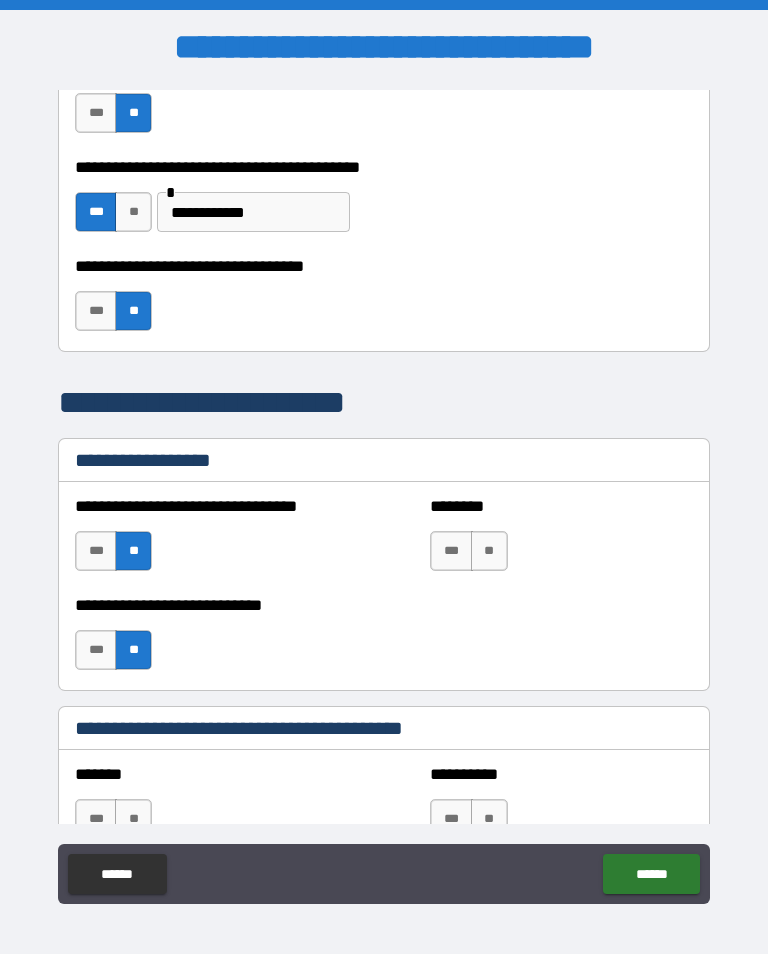 click on "**" at bounding box center [489, 551] 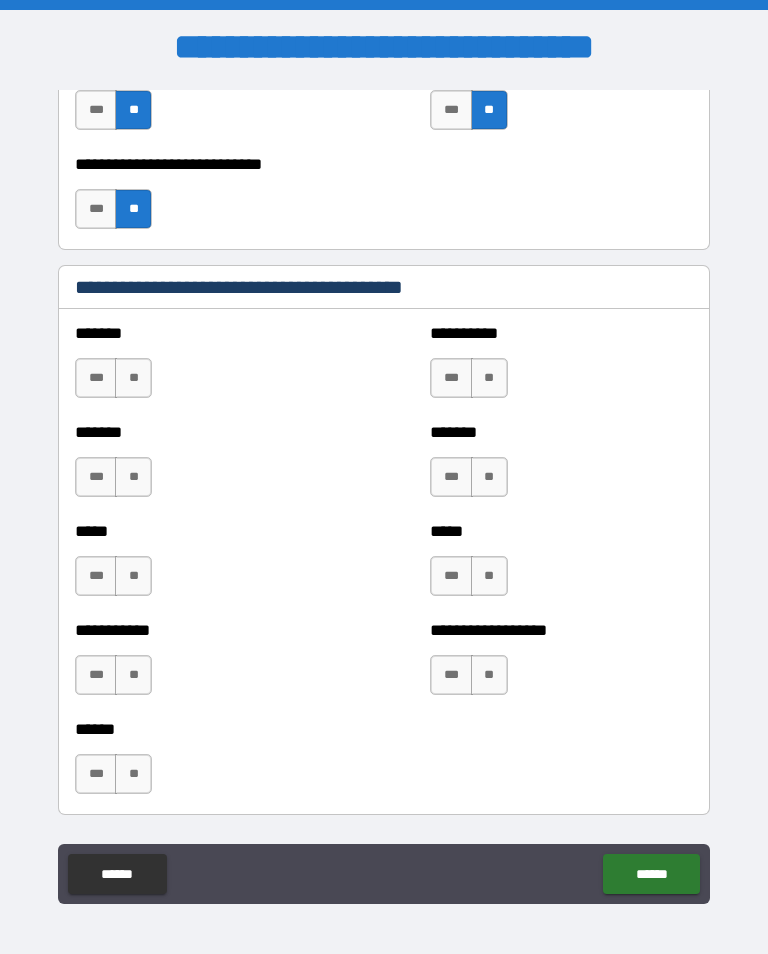 scroll, scrollTop: 1695, scrollLeft: 0, axis: vertical 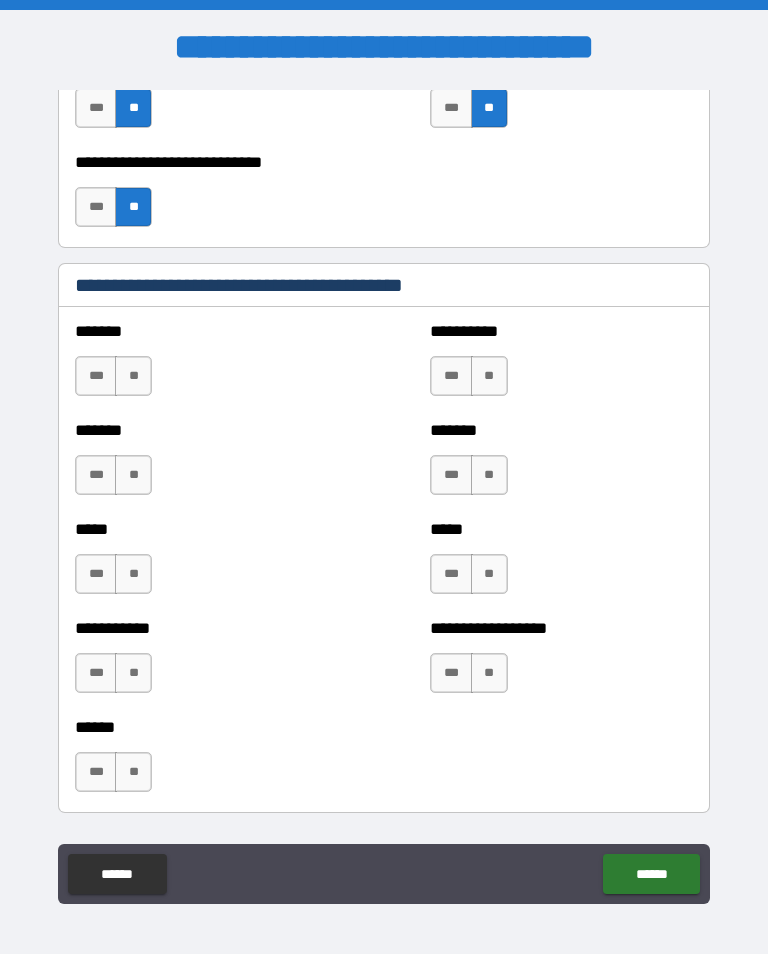click on "**" at bounding box center [133, 376] 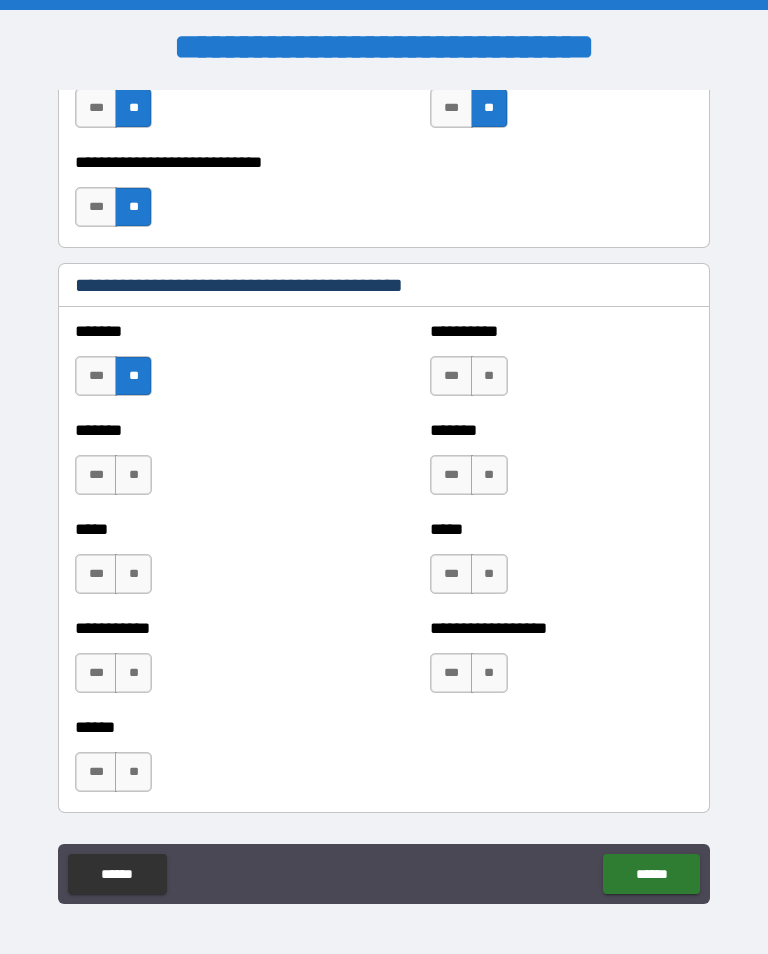 click on "**" at bounding box center (133, 475) 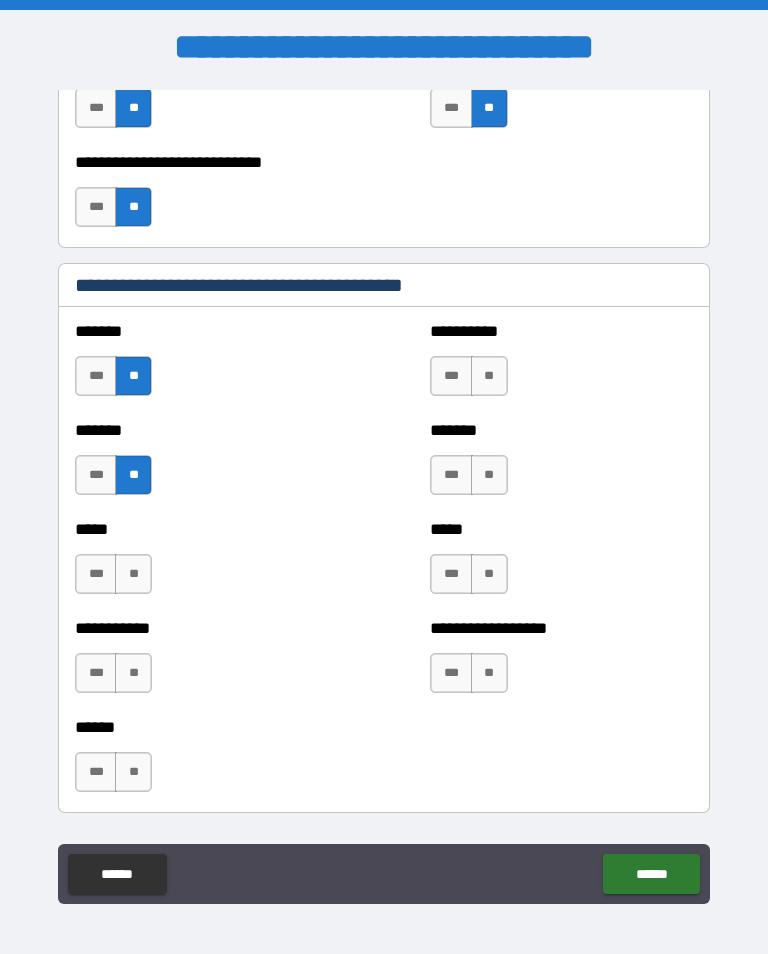 click on "**" at bounding box center (133, 574) 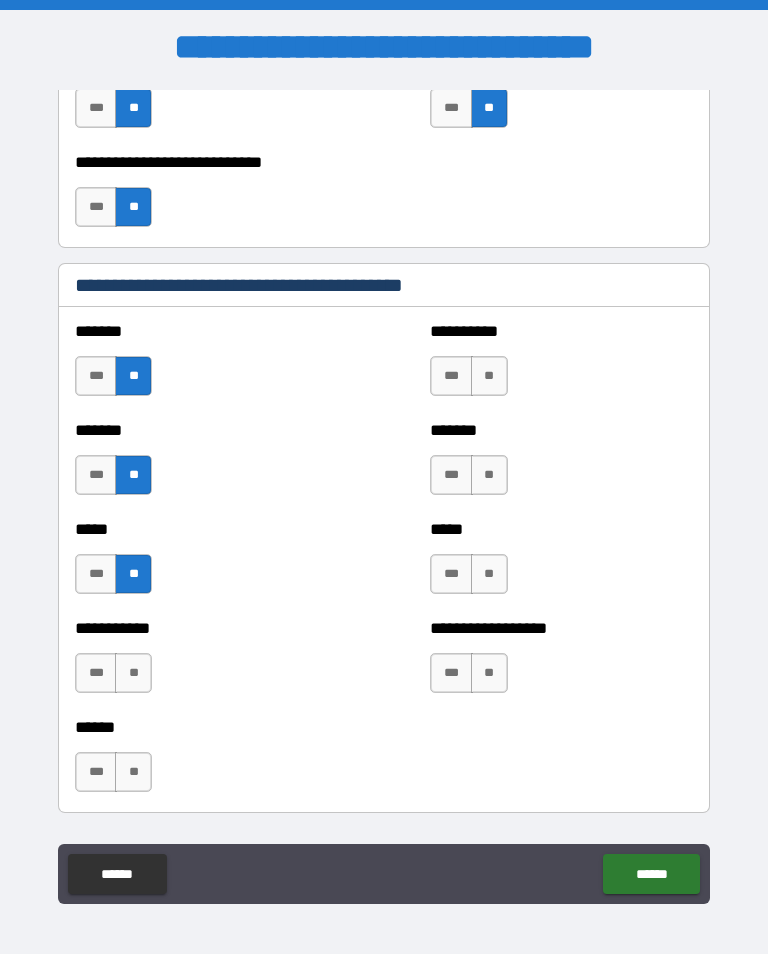 click on "**" at bounding box center [133, 673] 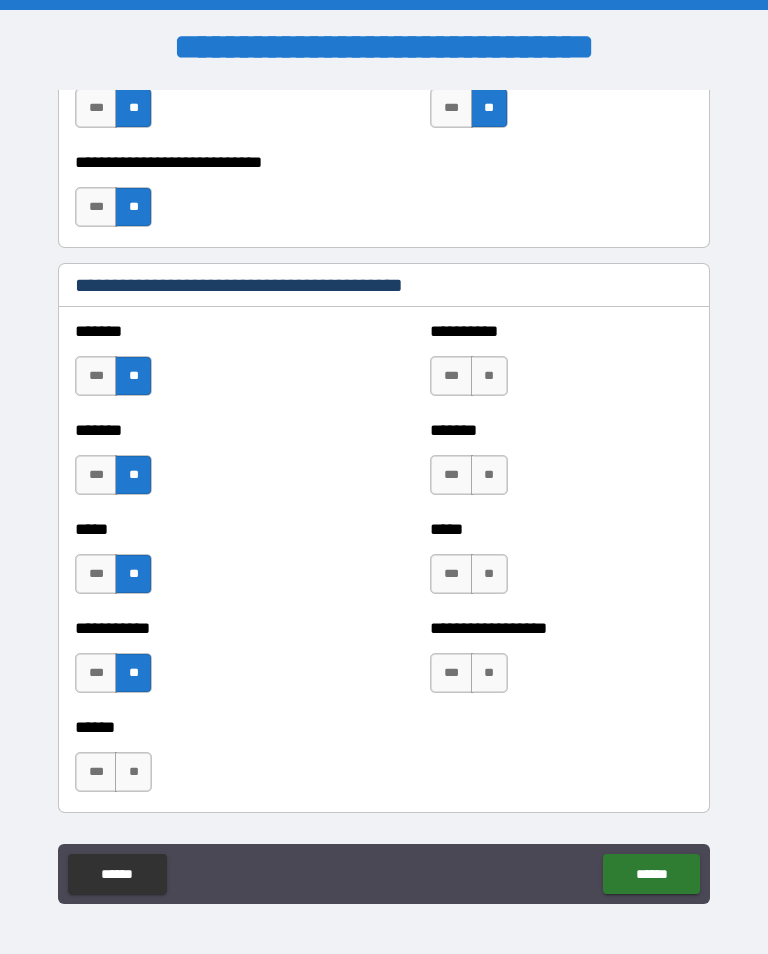click on "**" at bounding box center (133, 772) 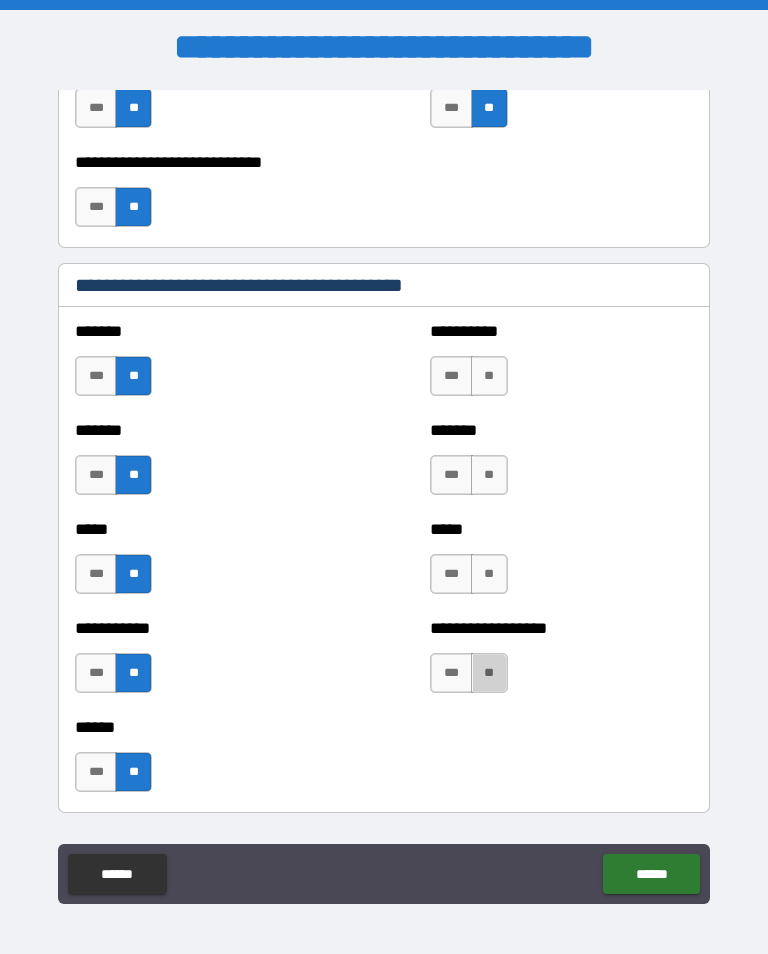 click on "**" at bounding box center [489, 673] 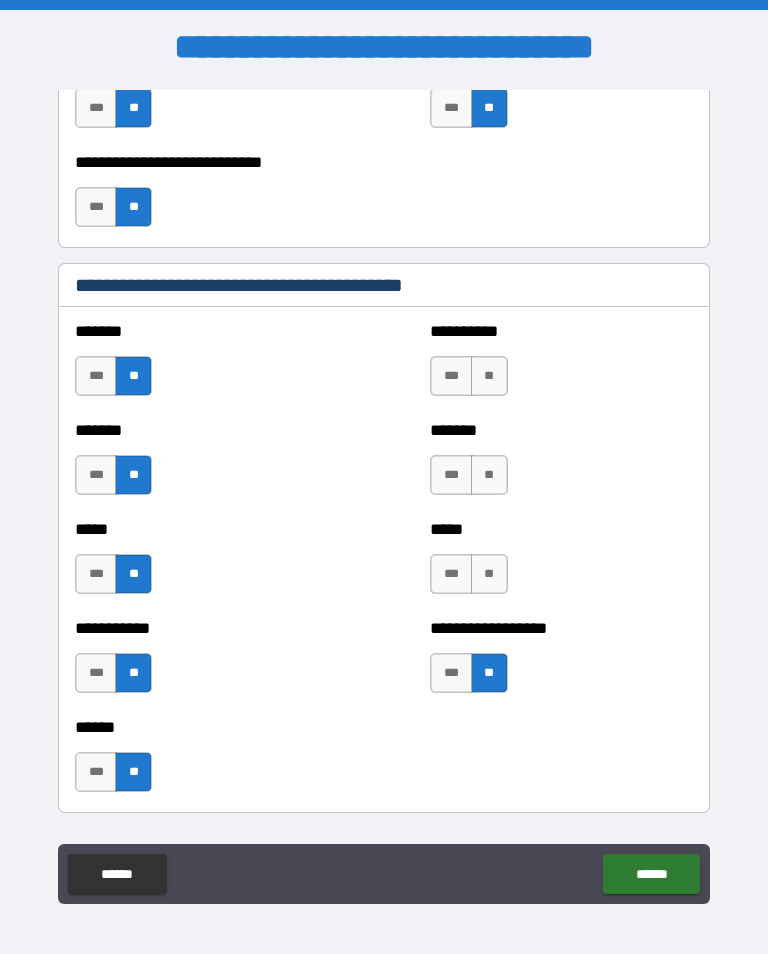 click on "**" at bounding box center (489, 574) 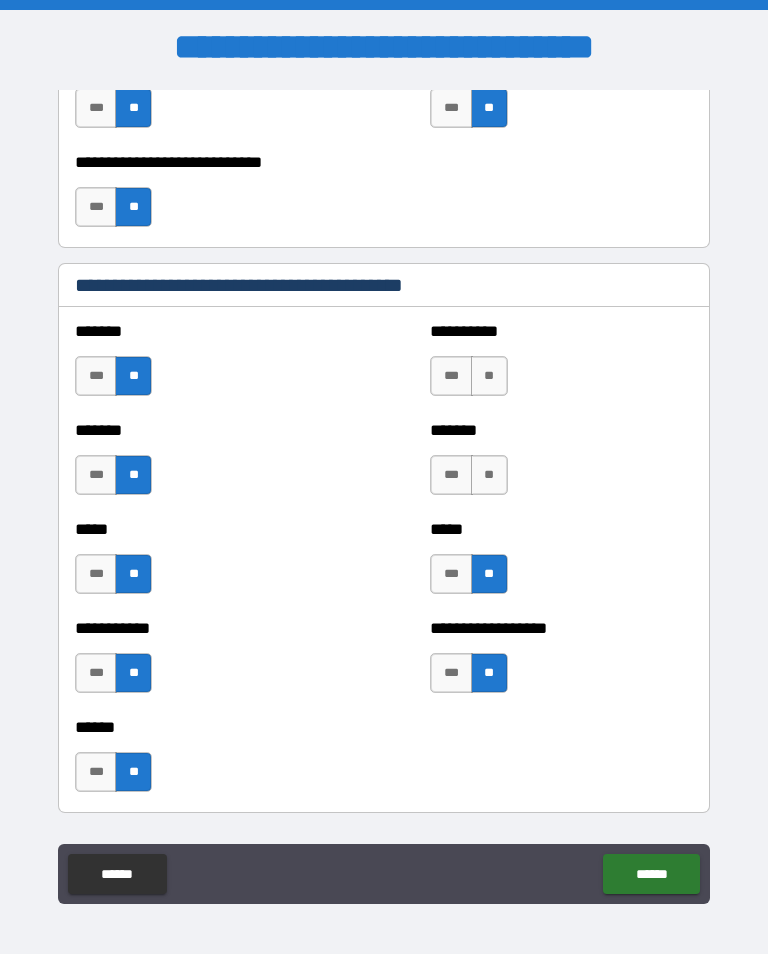 click on "**" at bounding box center [489, 475] 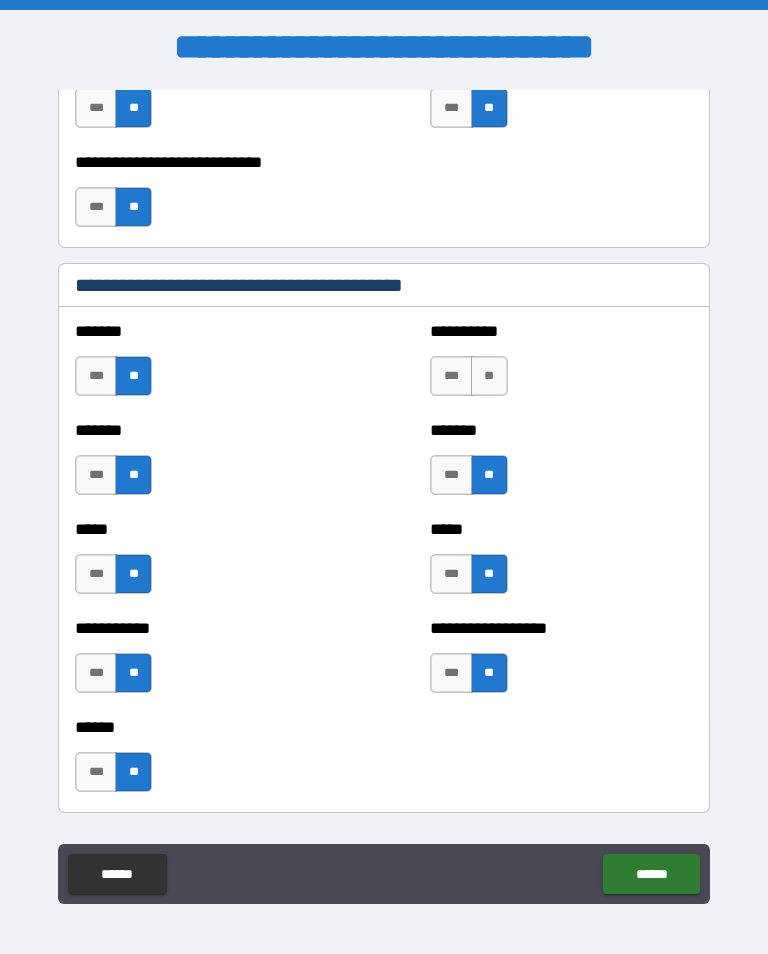 click on "**" at bounding box center [489, 376] 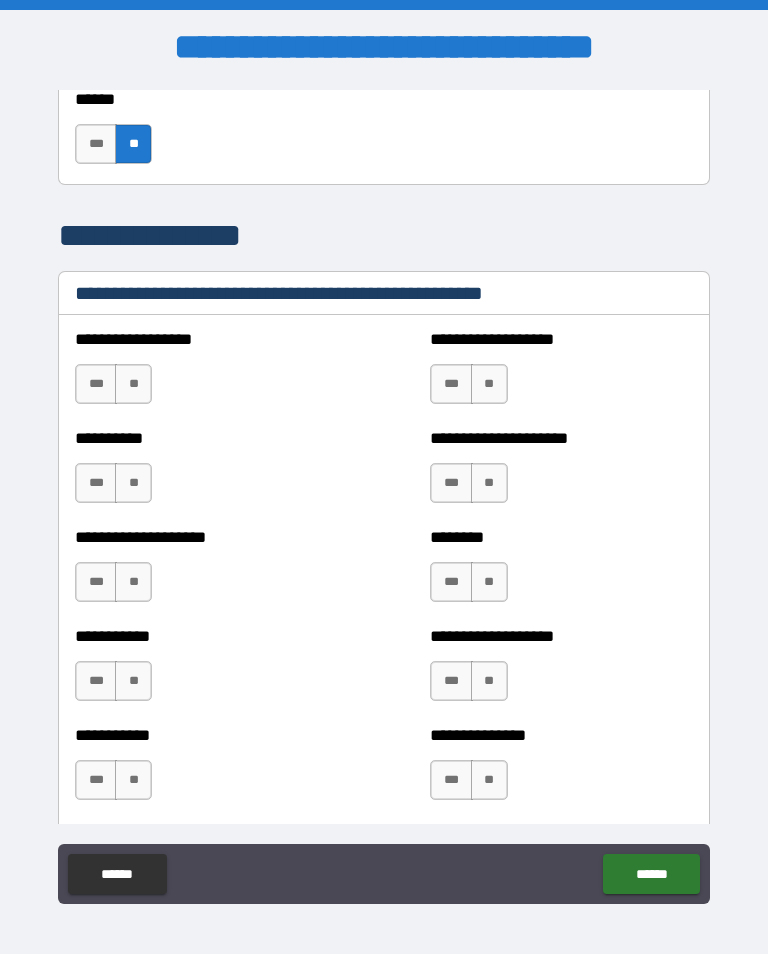 scroll, scrollTop: 2326, scrollLeft: 0, axis: vertical 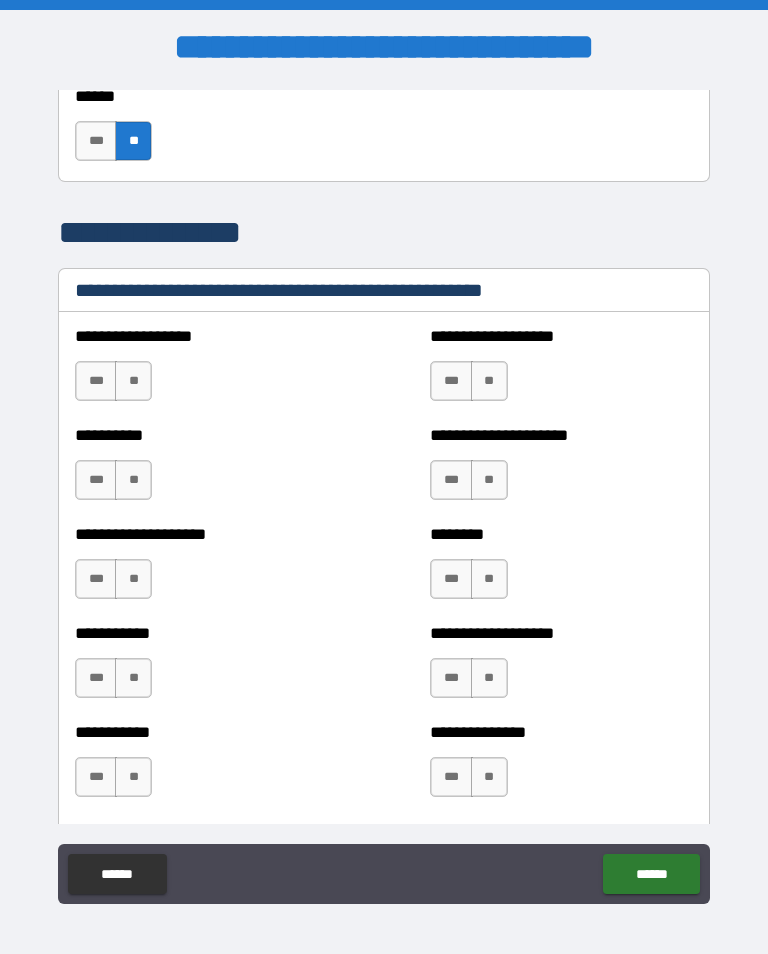 click on "**" at bounding box center [133, 381] 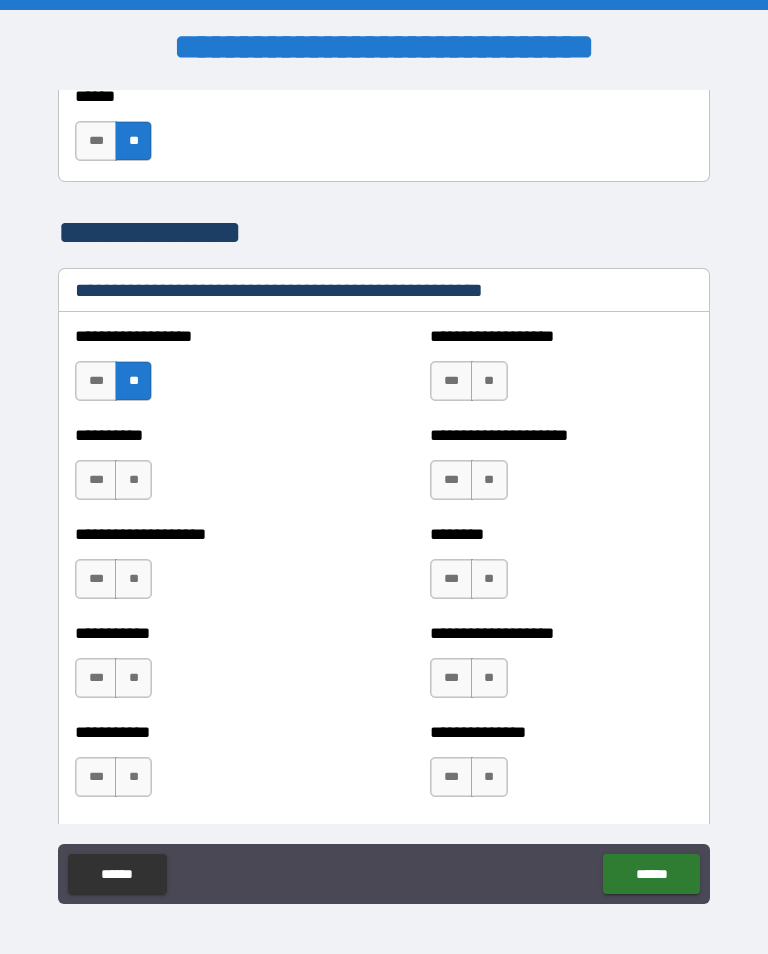 click on "**" at bounding box center [489, 381] 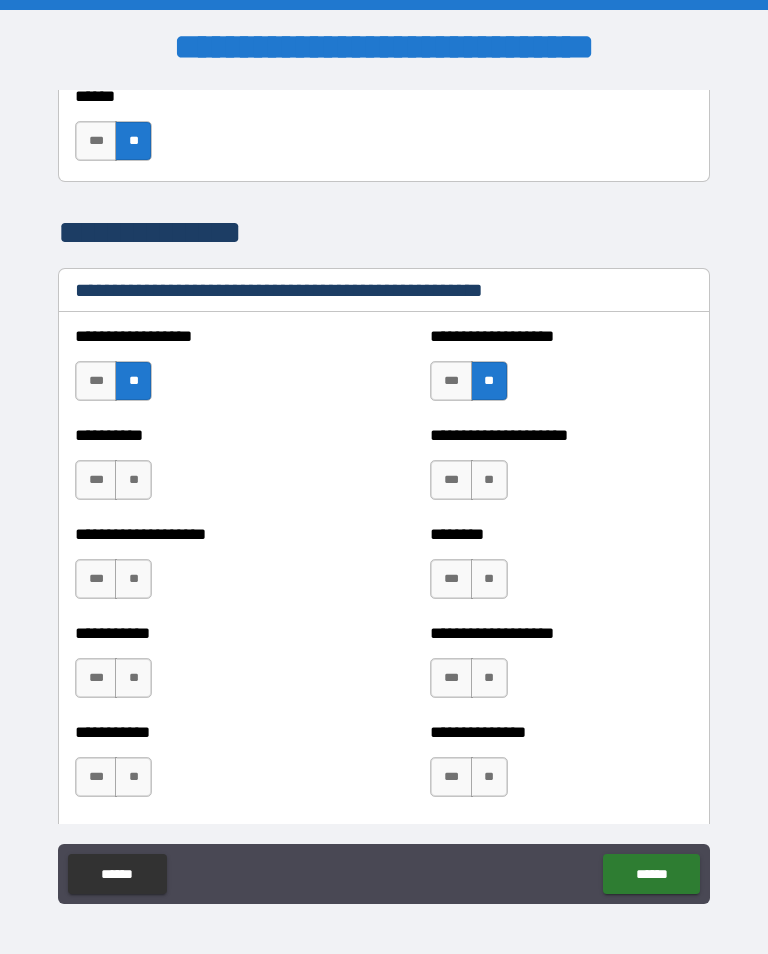 click on "**" at bounding box center (133, 480) 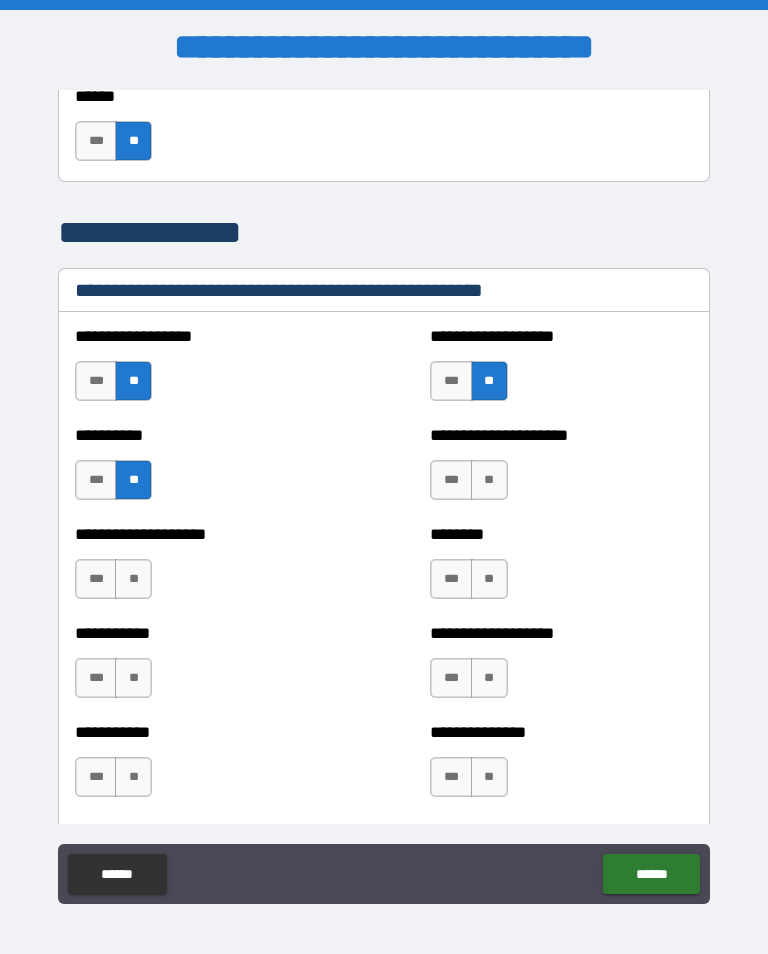click on "**" at bounding box center (489, 480) 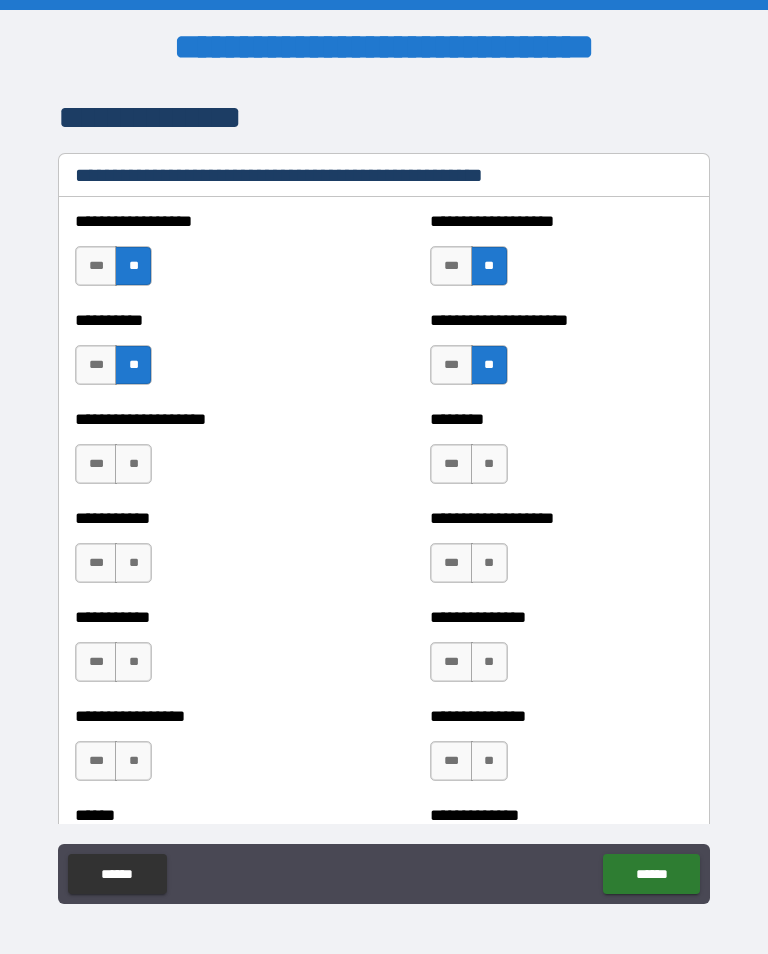 scroll, scrollTop: 2442, scrollLeft: 0, axis: vertical 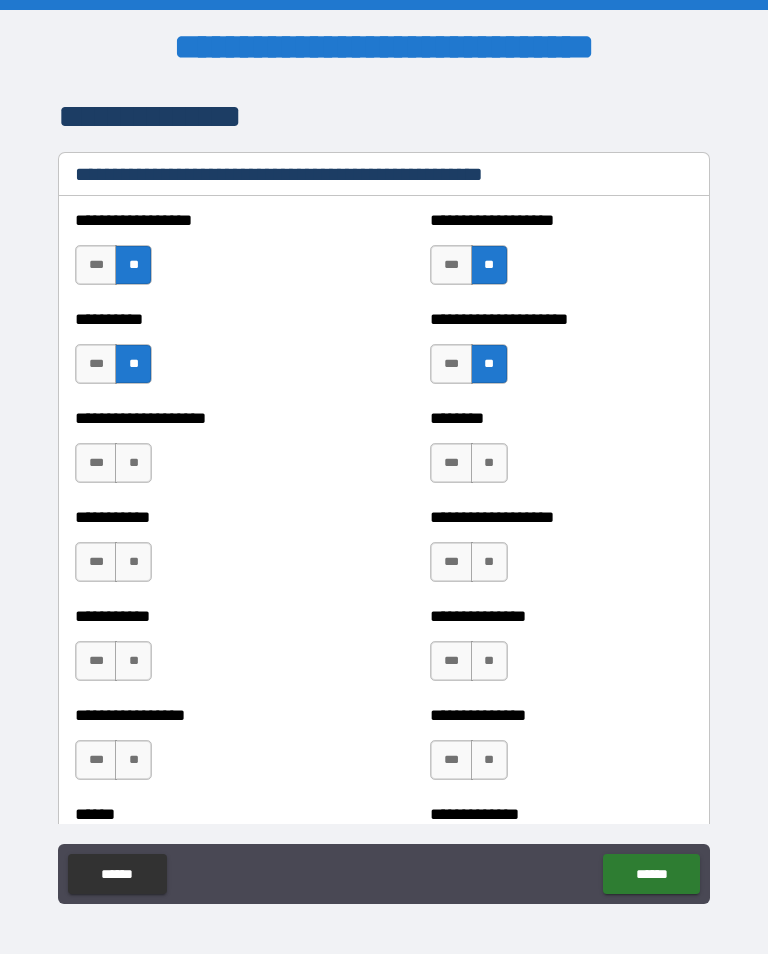 click on "**" at bounding box center (133, 463) 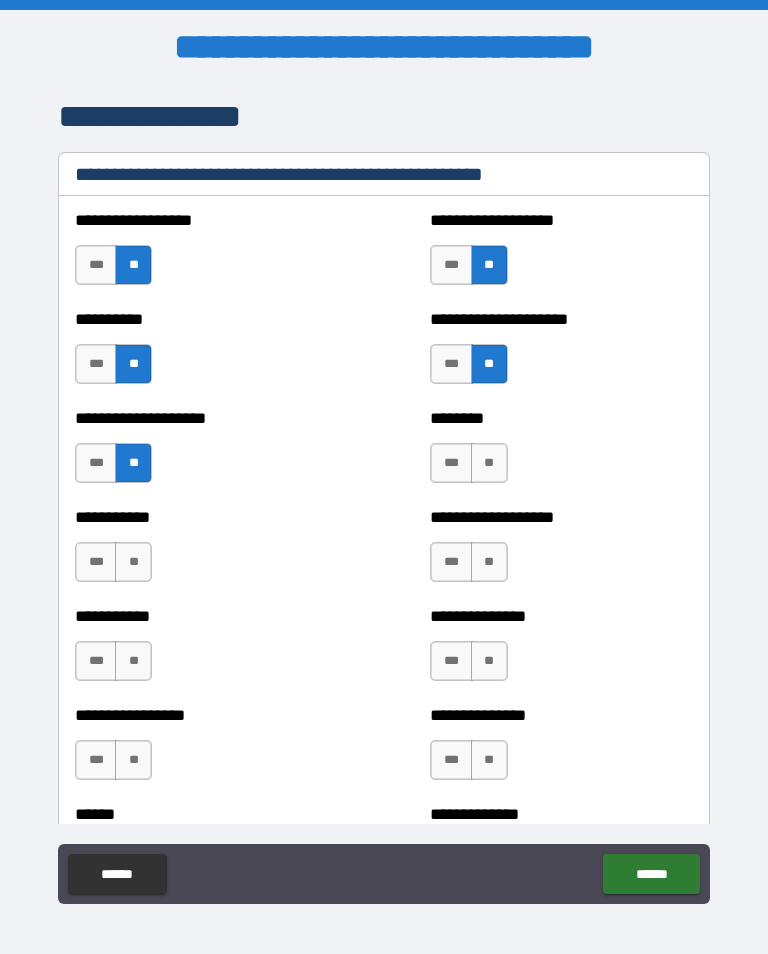 click on "**" at bounding box center (489, 463) 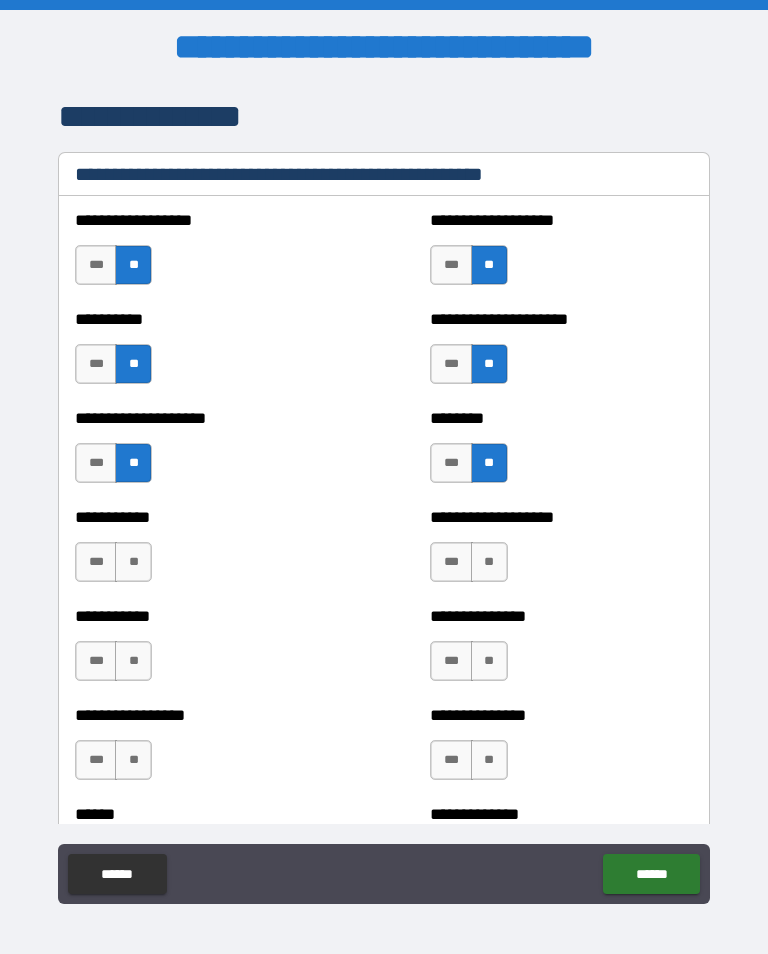 click on "**" at bounding box center (133, 562) 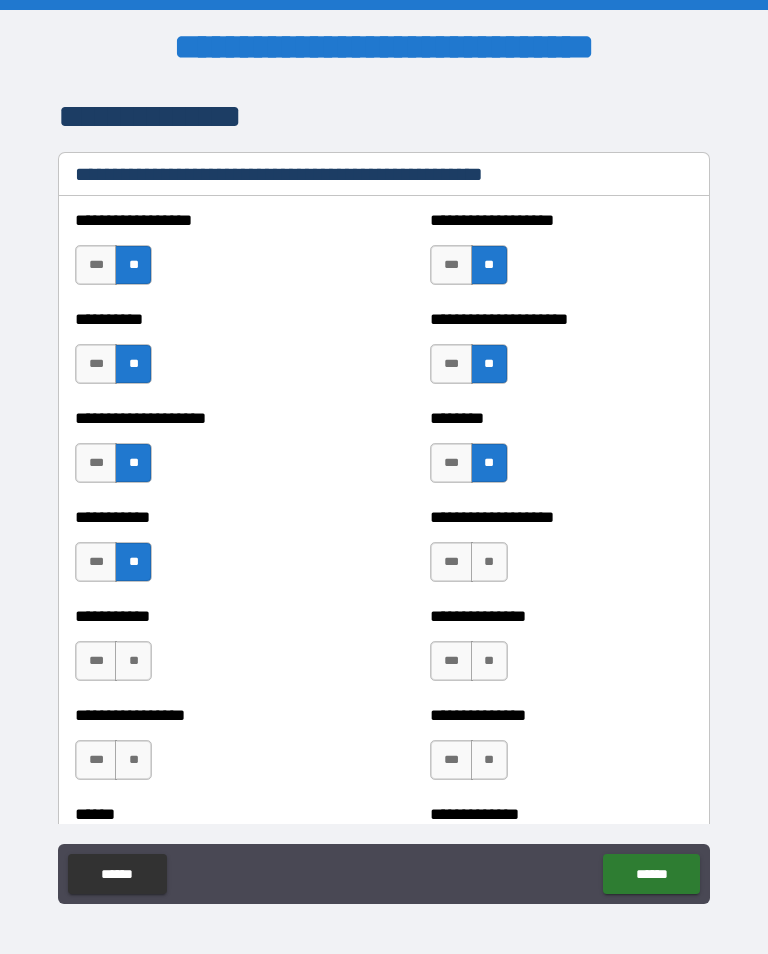 click on "**" at bounding box center (489, 562) 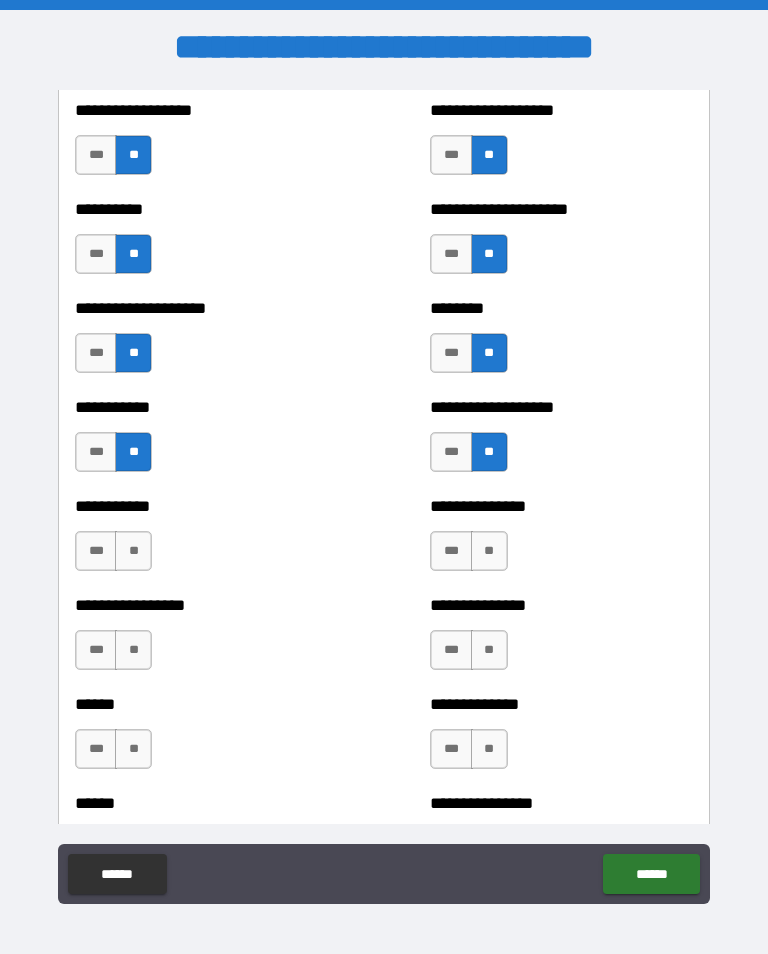 scroll, scrollTop: 2555, scrollLeft: 0, axis: vertical 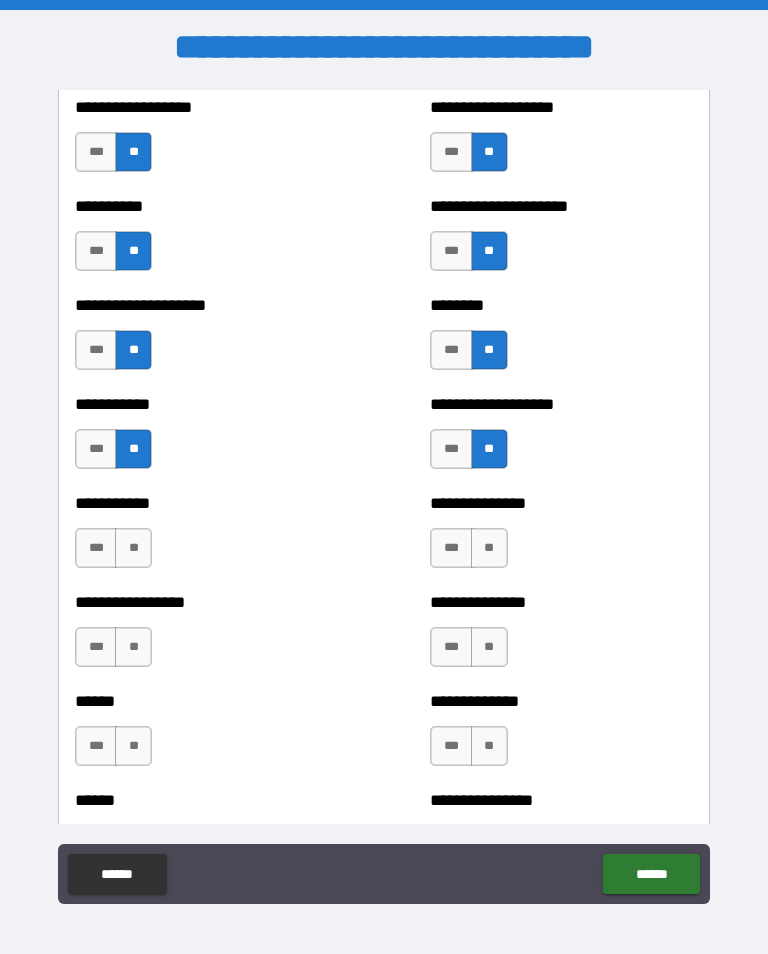 click on "**" at bounding box center (133, 548) 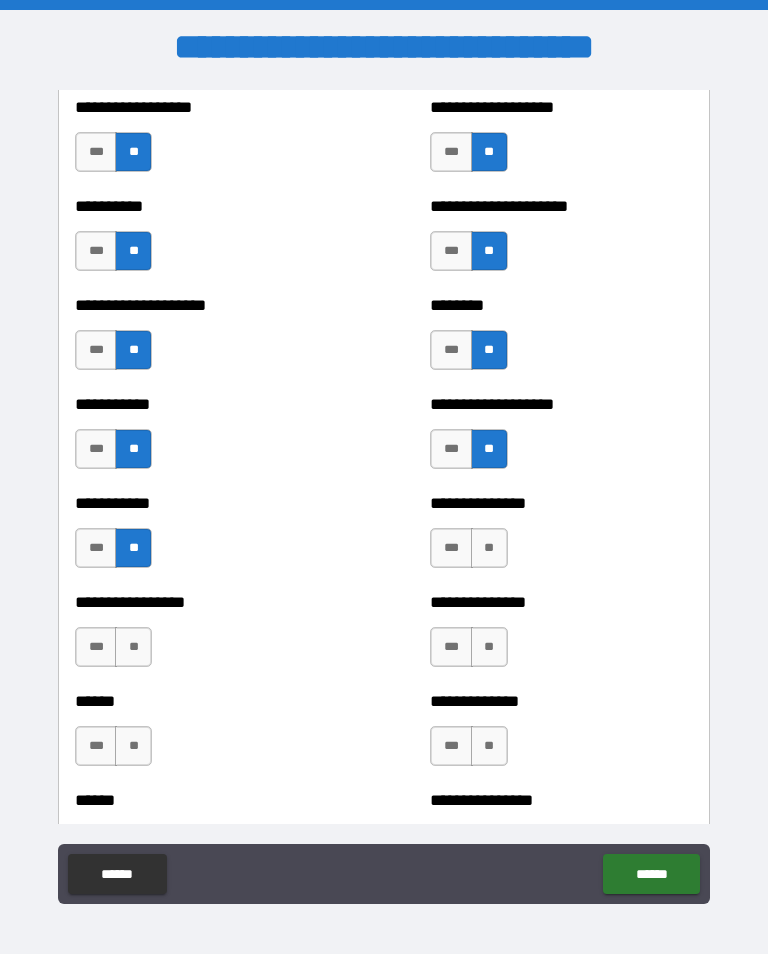 click on "**" at bounding box center [489, 548] 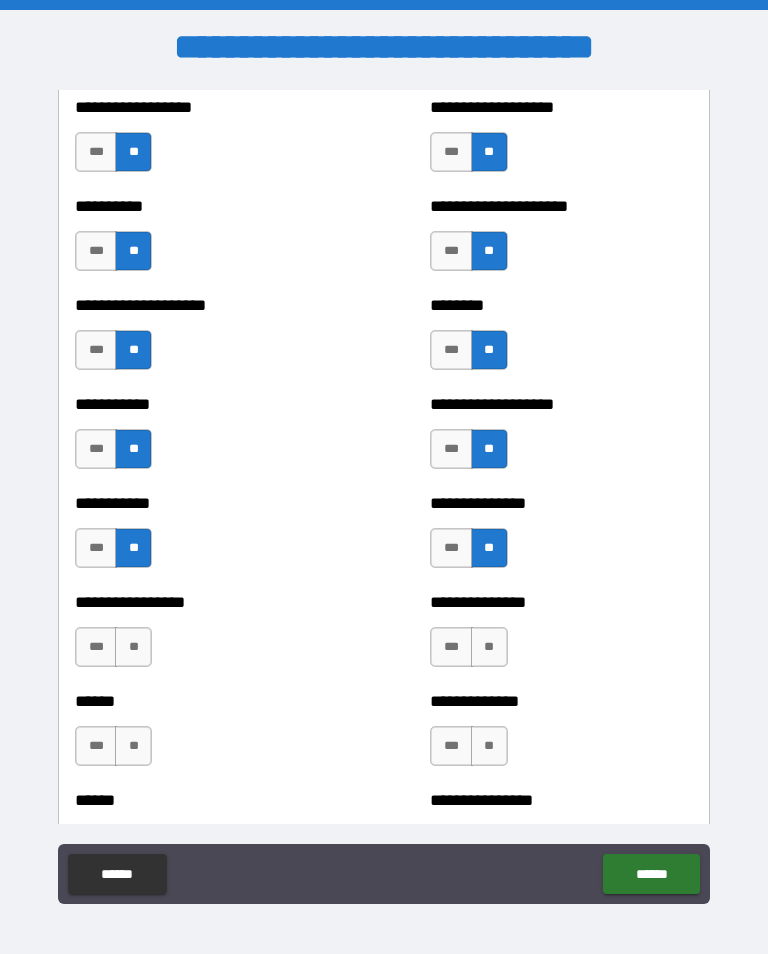 click on "**" at bounding box center [133, 647] 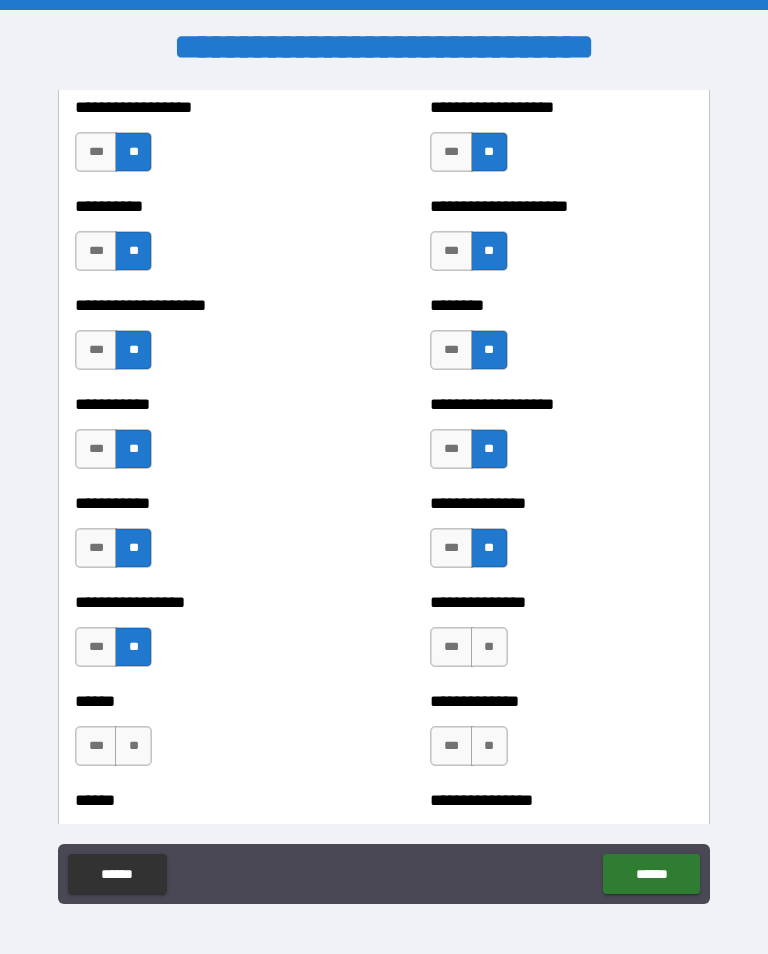 click on "**" at bounding box center [489, 647] 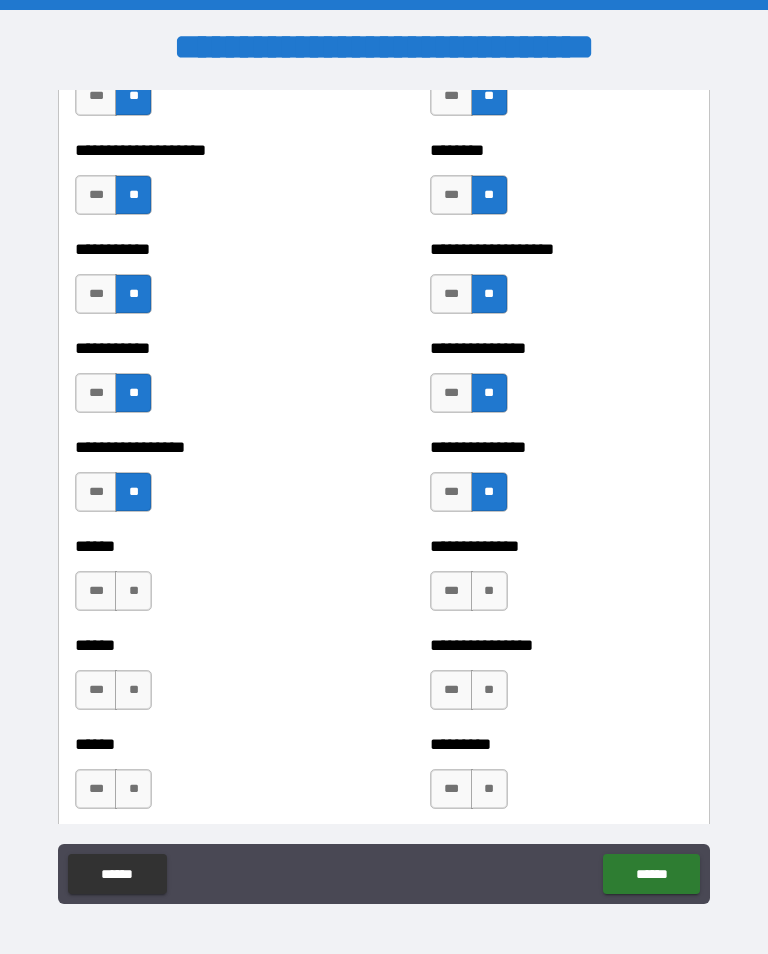 scroll, scrollTop: 2747, scrollLeft: 0, axis: vertical 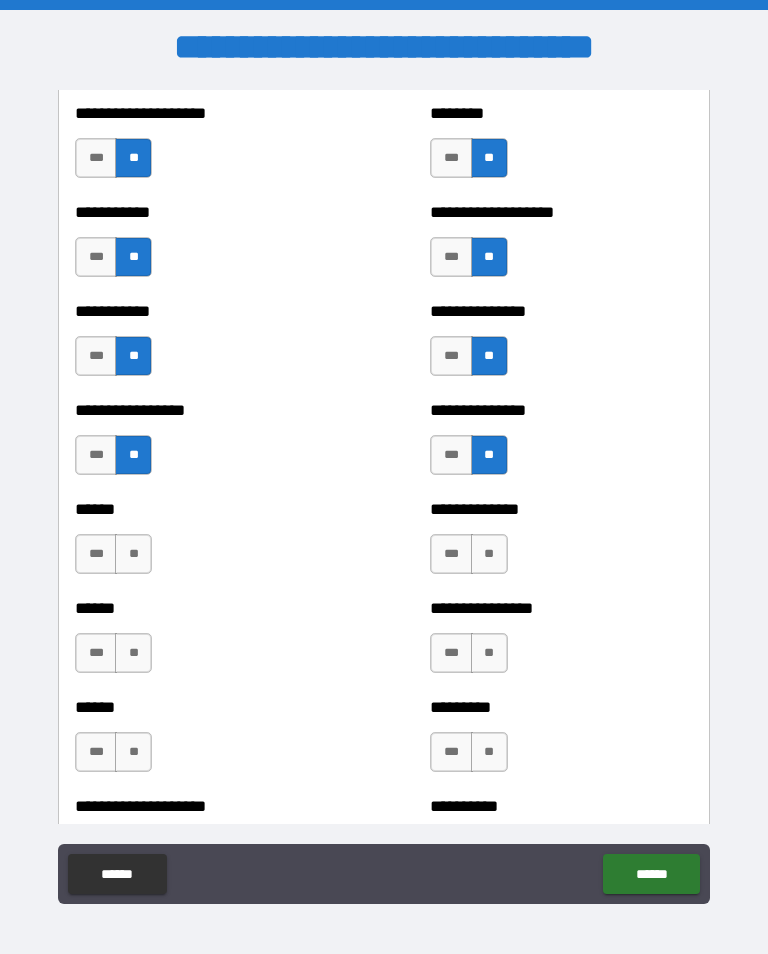 click on "**" at bounding box center (133, 554) 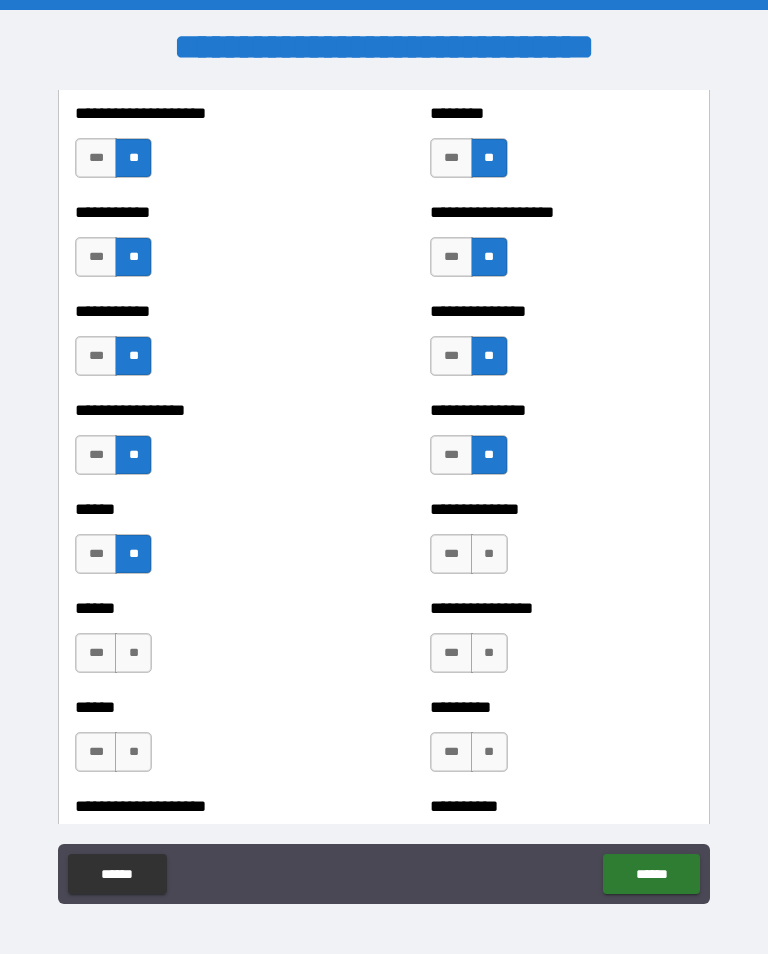 click on "**" at bounding box center [489, 554] 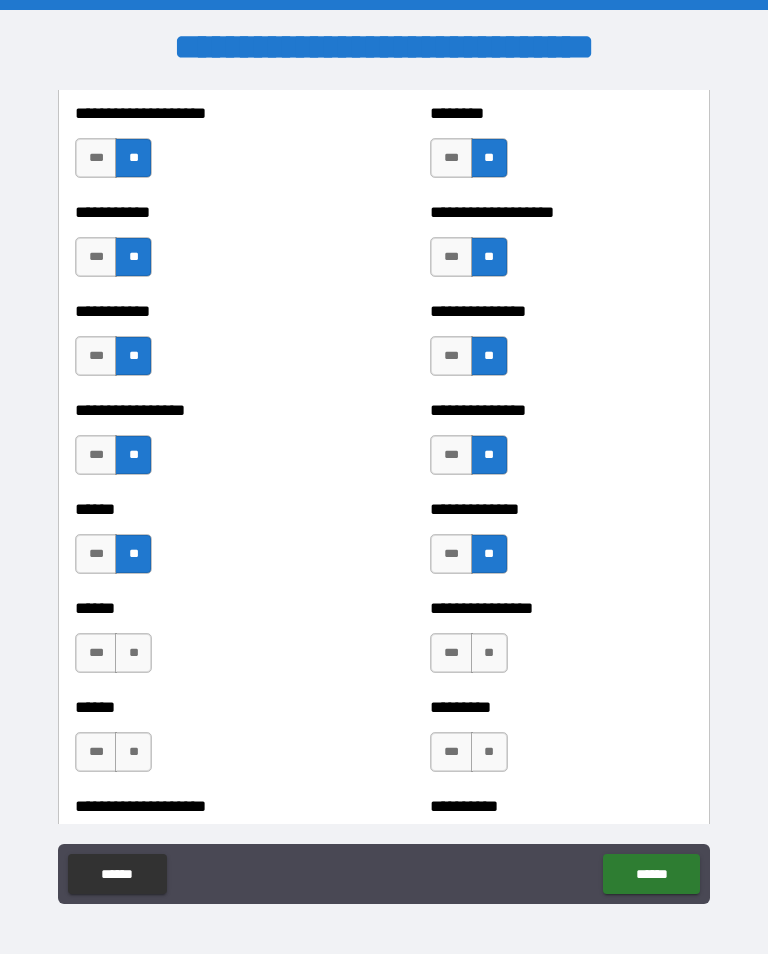 click on "**" at bounding box center [133, 653] 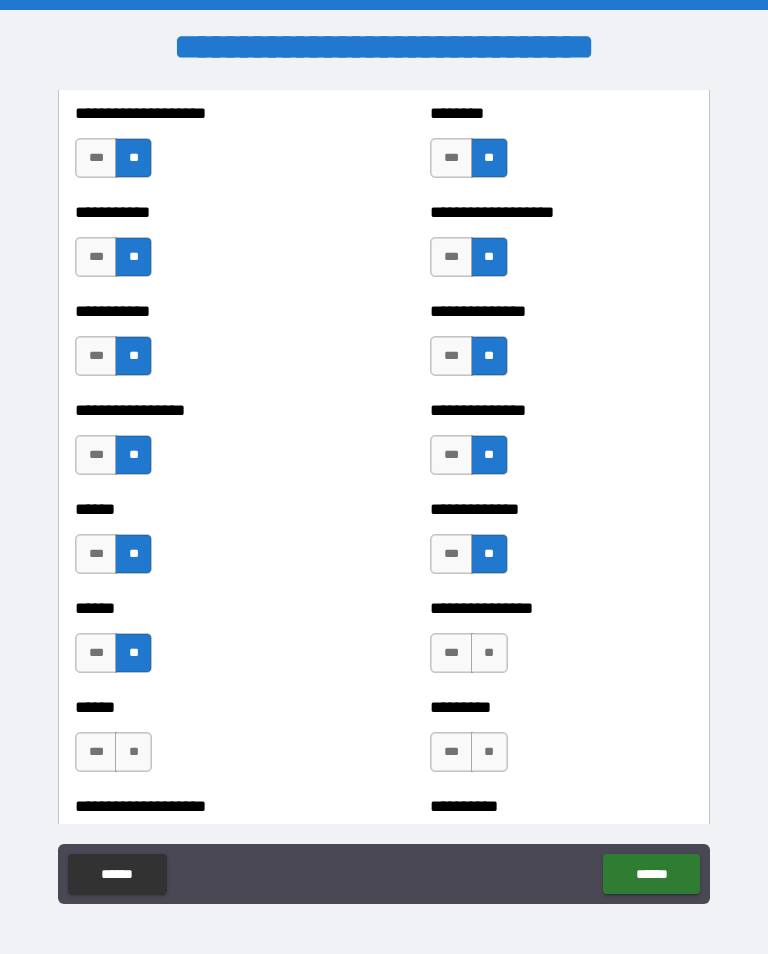 click on "**" at bounding box center (489, 653) 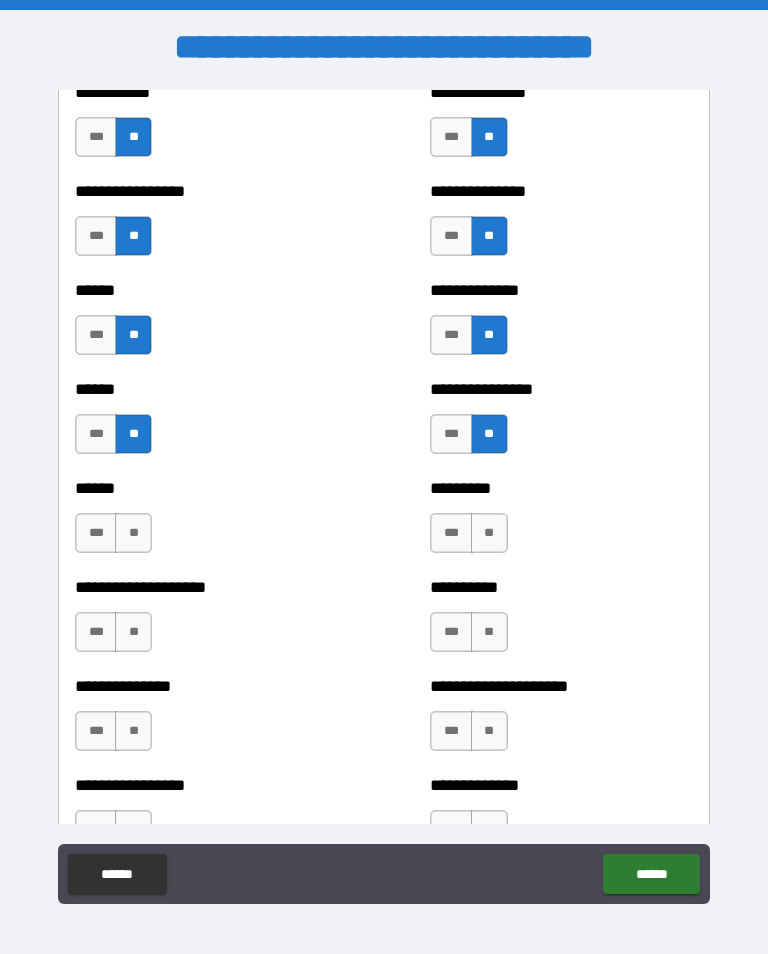 scroll, scrollTop: 2972, scrollLeft: 0, axis: vertical 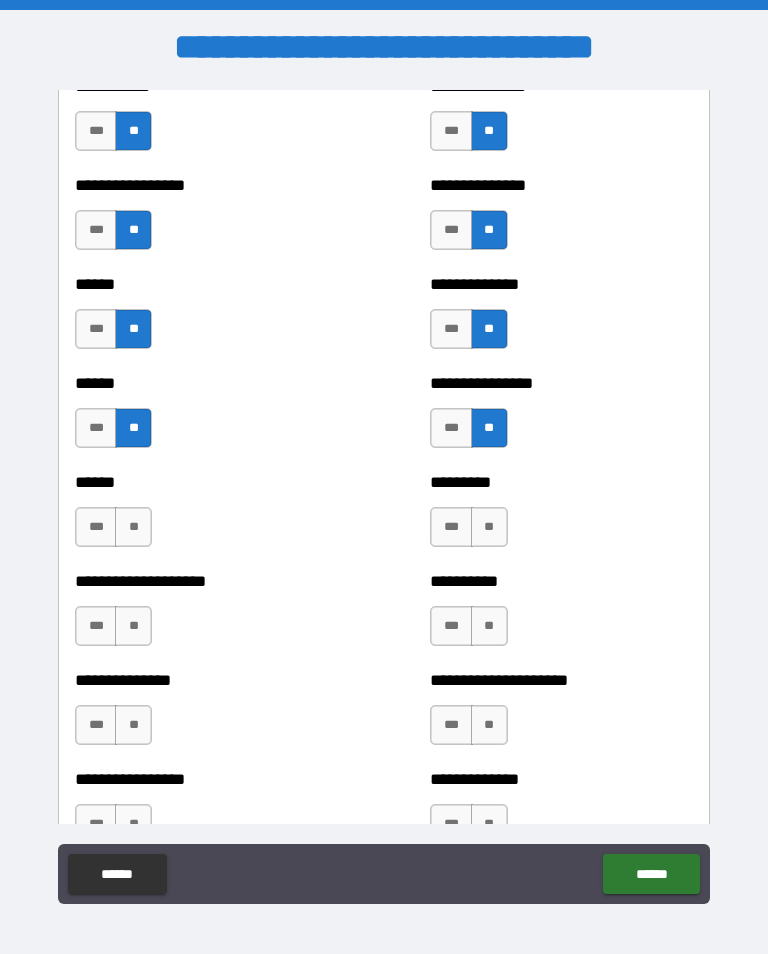 click on "**" at bounding box center (133, 527) 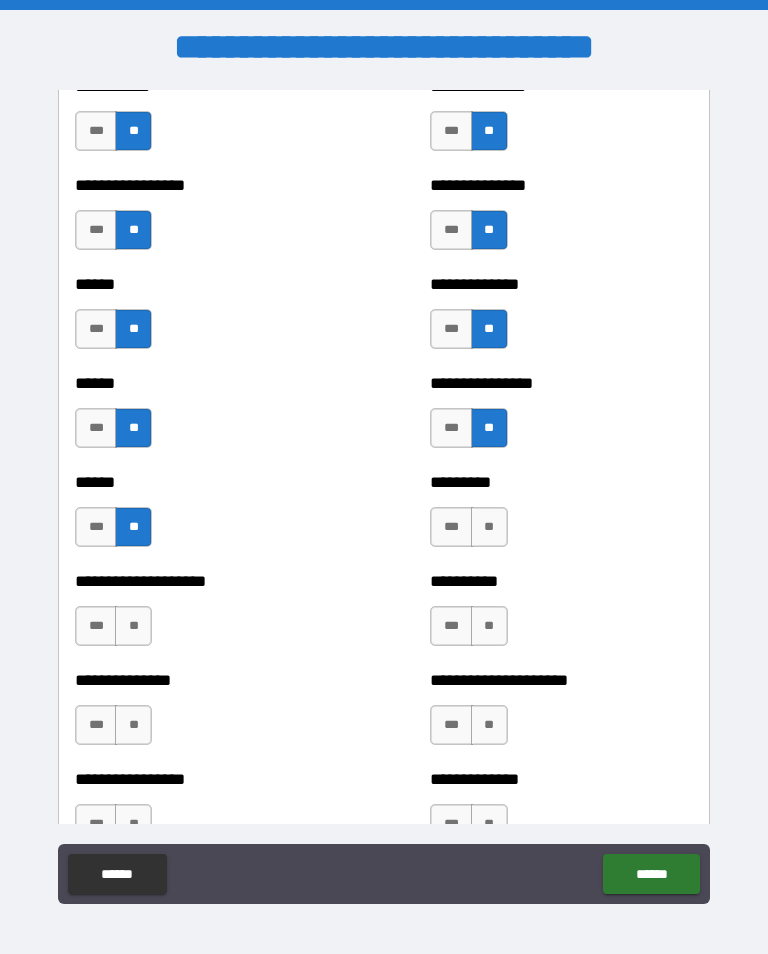 click on "**" at bounding box center [489, 527] 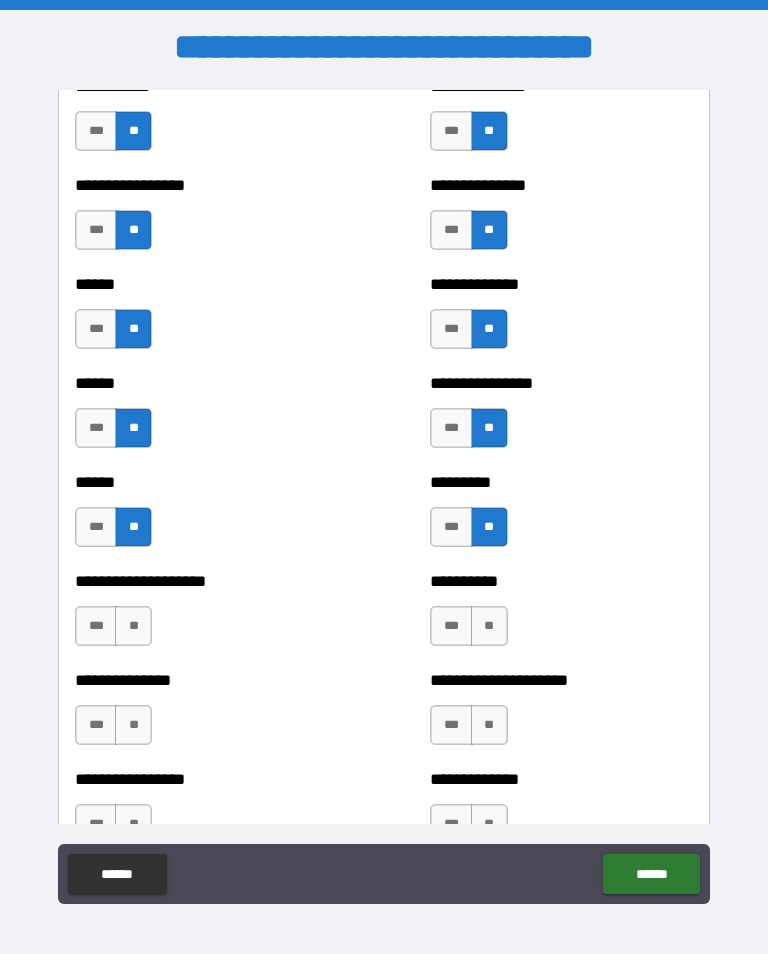 click on "**" at bounding box center (133, 626) 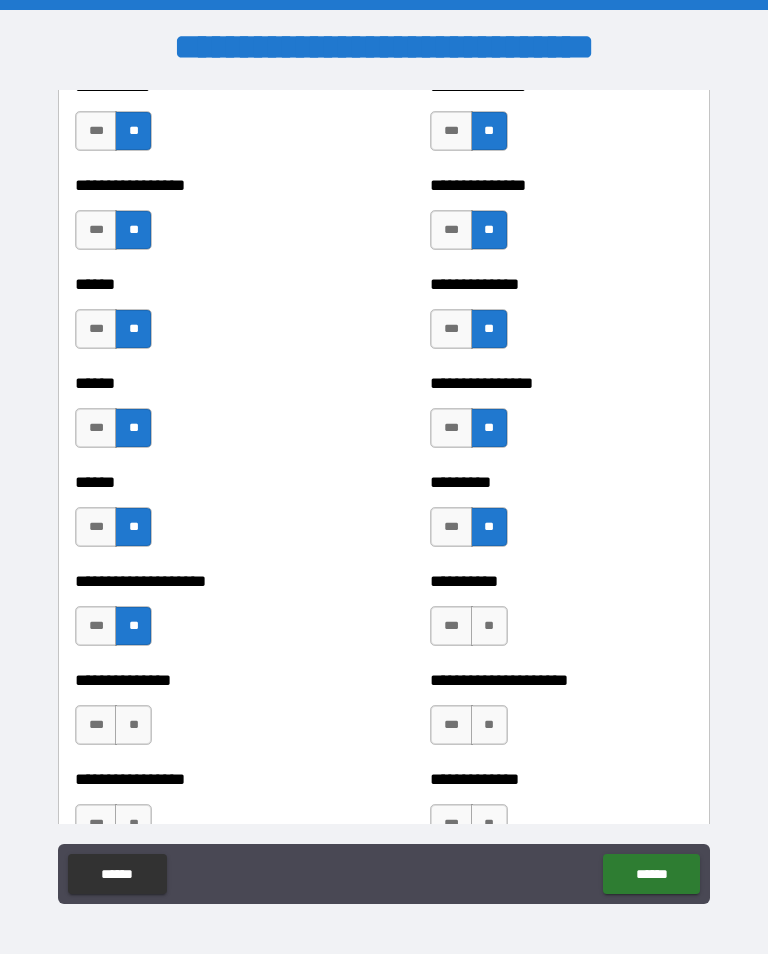 click on "**" at bounding box center (489, 626) 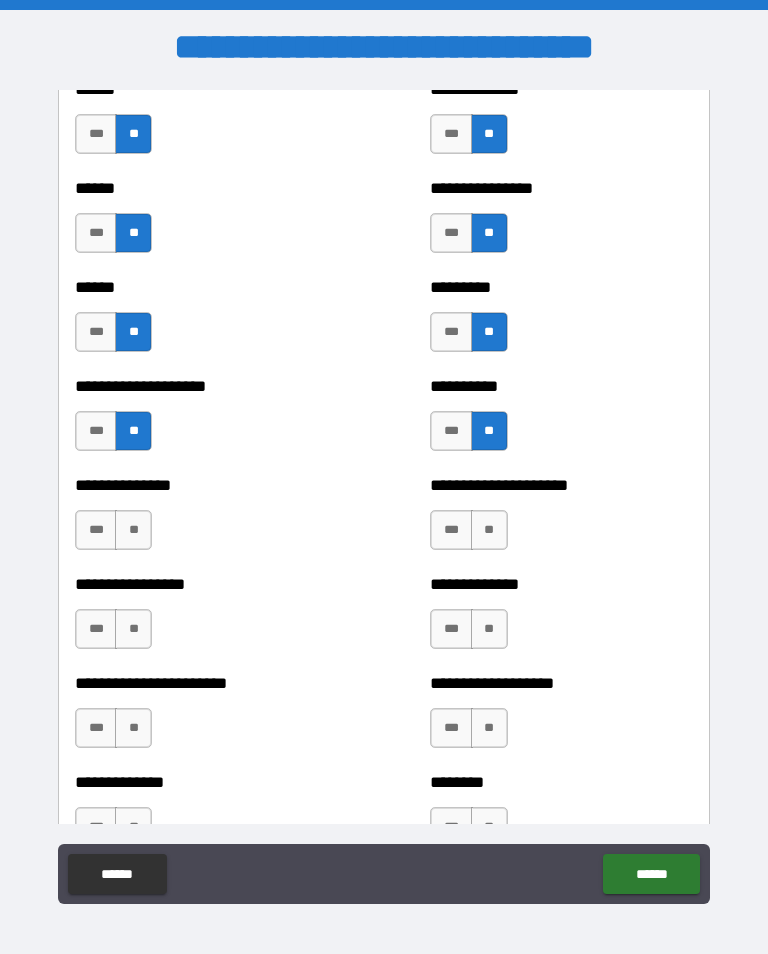 scroll, scrollTop: 3167, scrollLeft: 0, axis: vertical 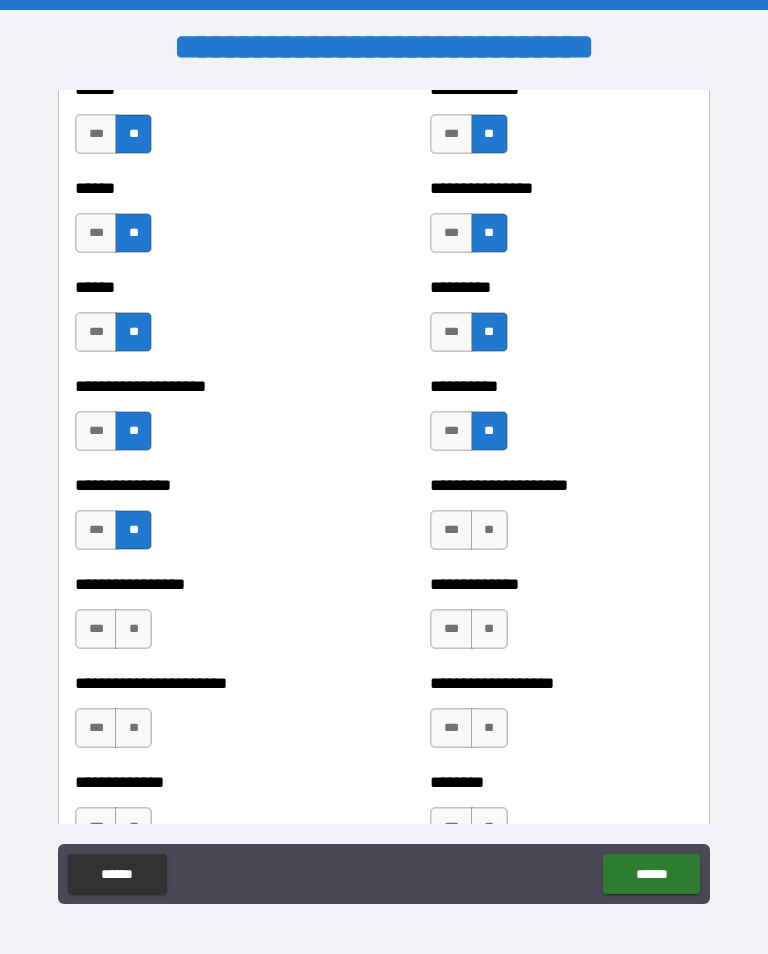 click on "**" at bounding box center [489, 530] 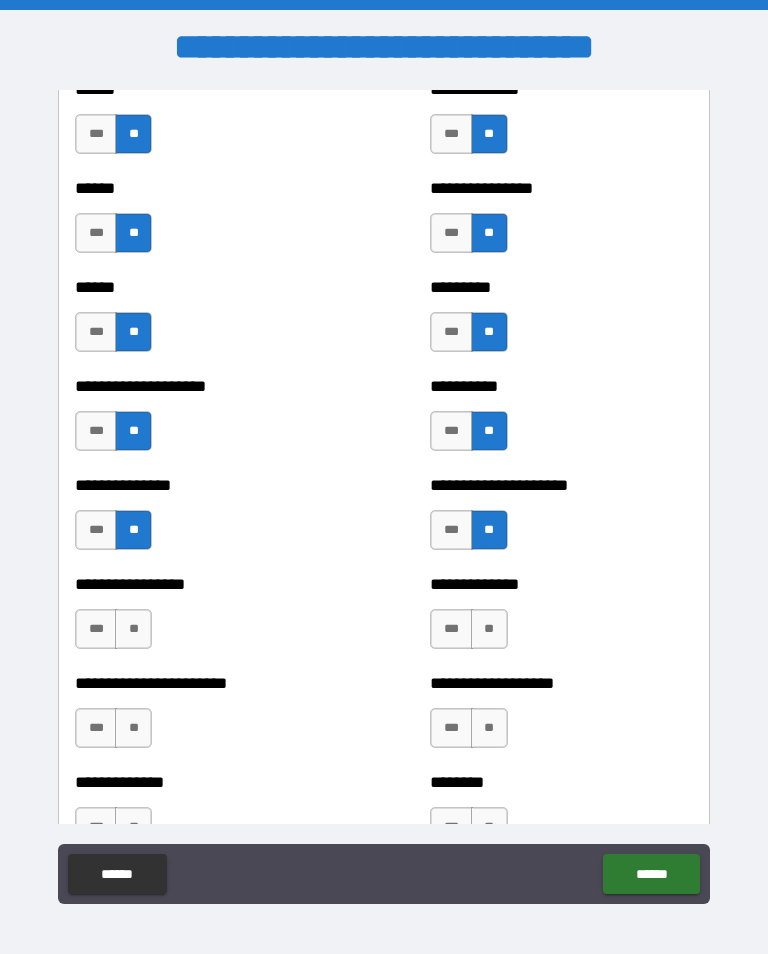 click on "**" at bounding box center (133, 629) 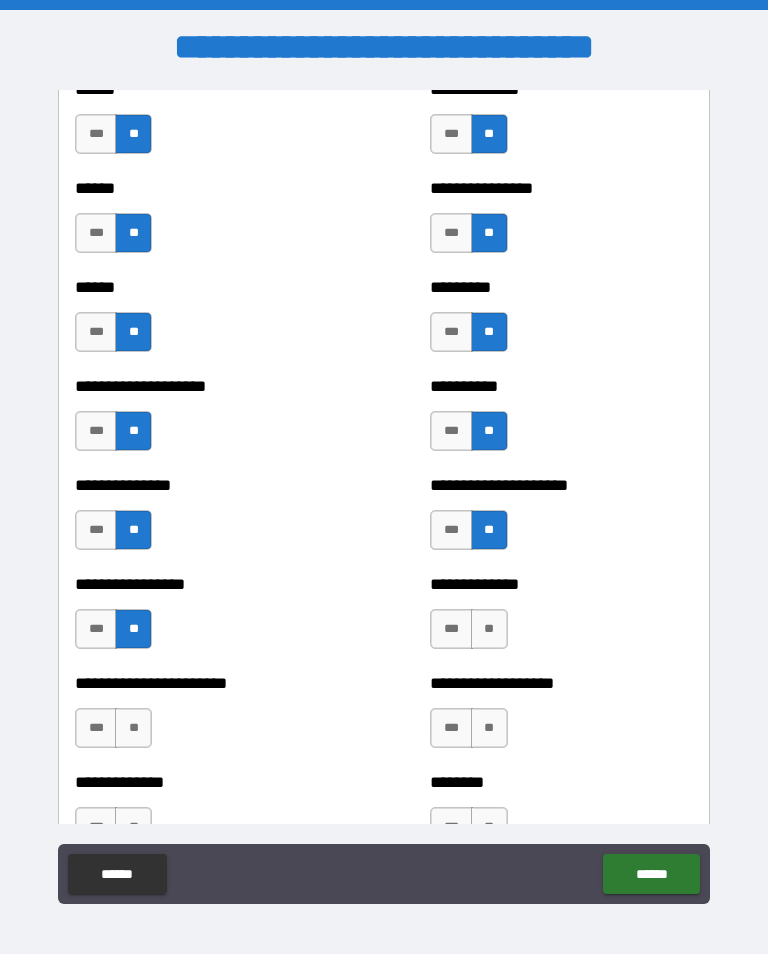 click on "**" at bounding box center [489, 629] 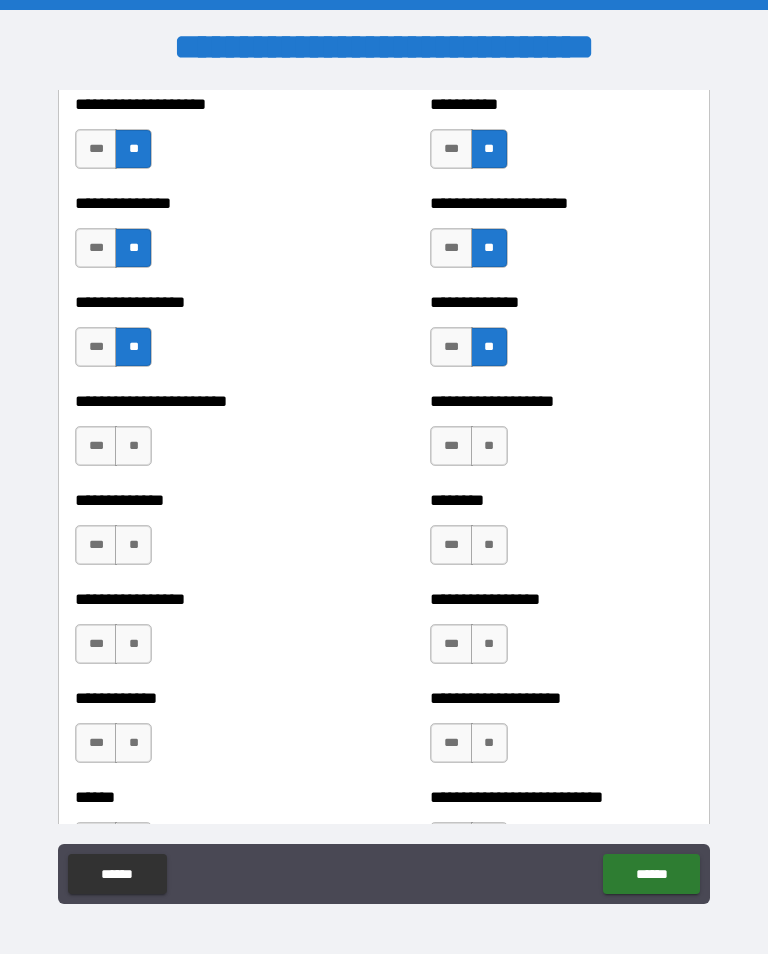 scroll, scrollTop: 3455, scrollLeft: 0, axis: vertical 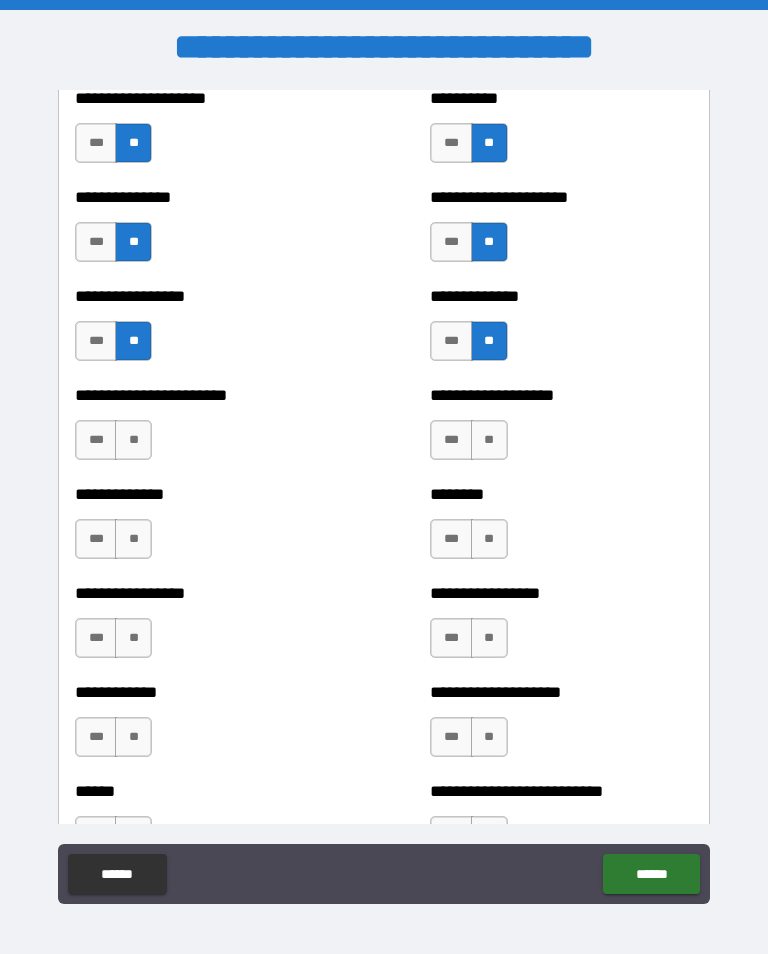 click on "**" at bounding box center (133, 440) 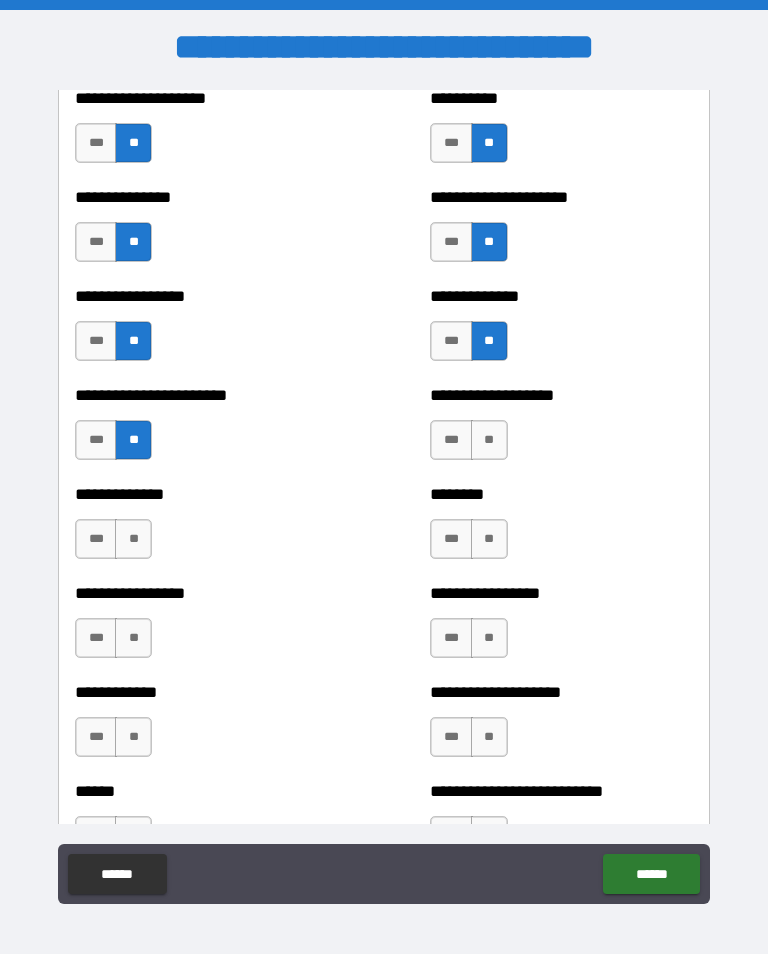 click on "**" at bounding box center (489, 440) 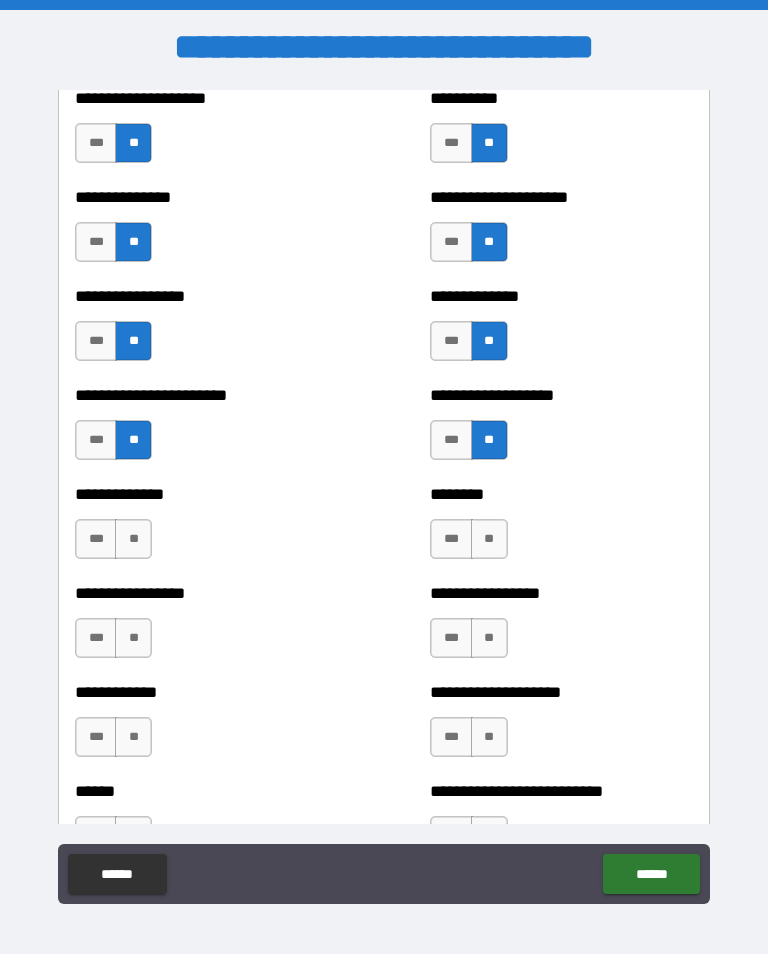 click on "**" at bounding box center (133, 539) 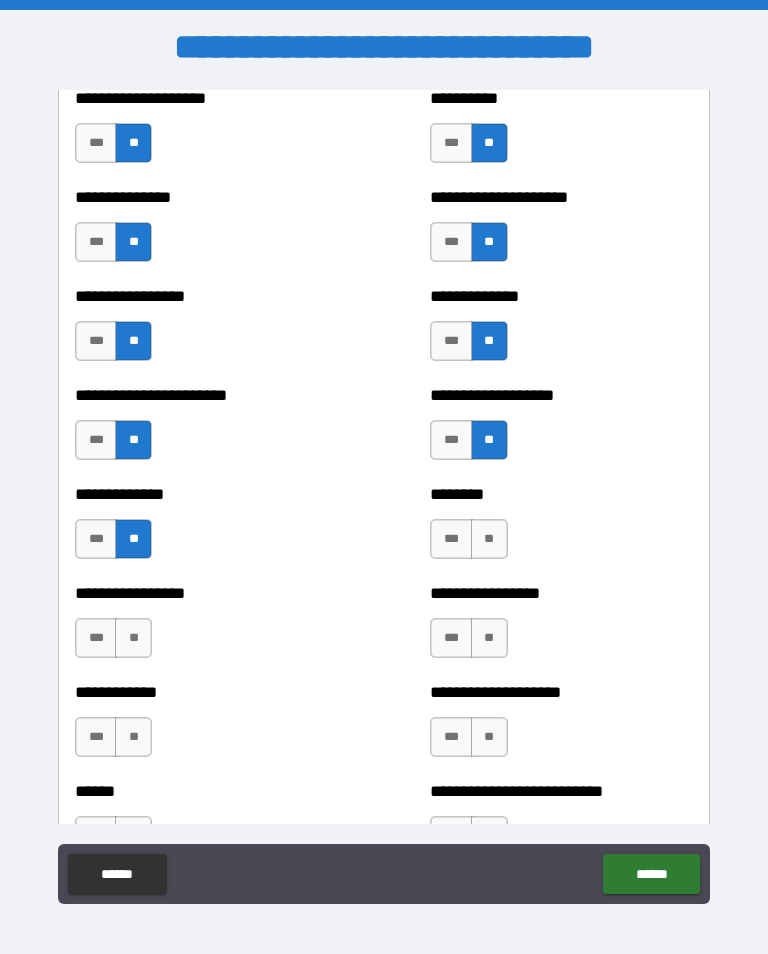 click on "**" at bounding box center [489, 539] 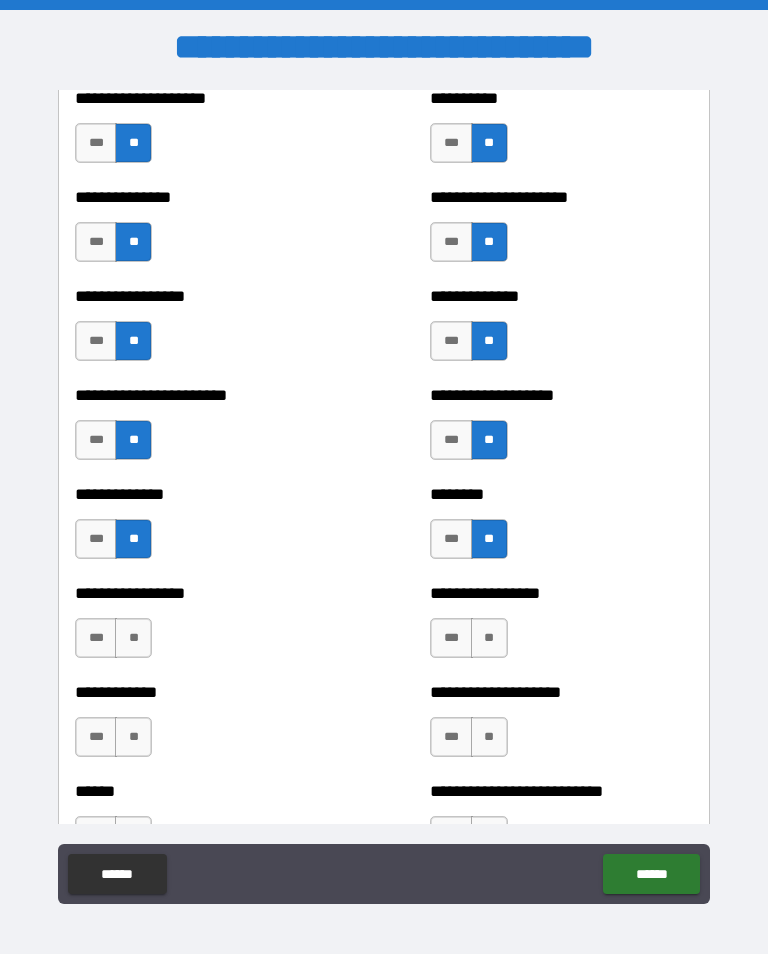 click on "**" at bounding box center (133, 638) 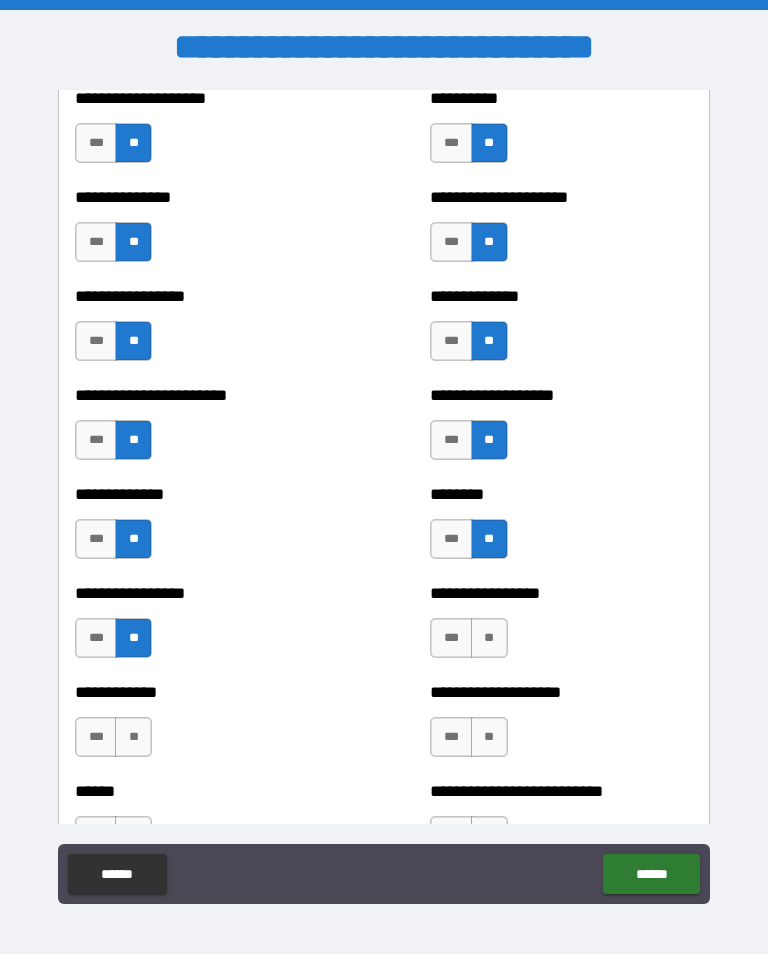 click on "**" at bounding box center [489, 638] 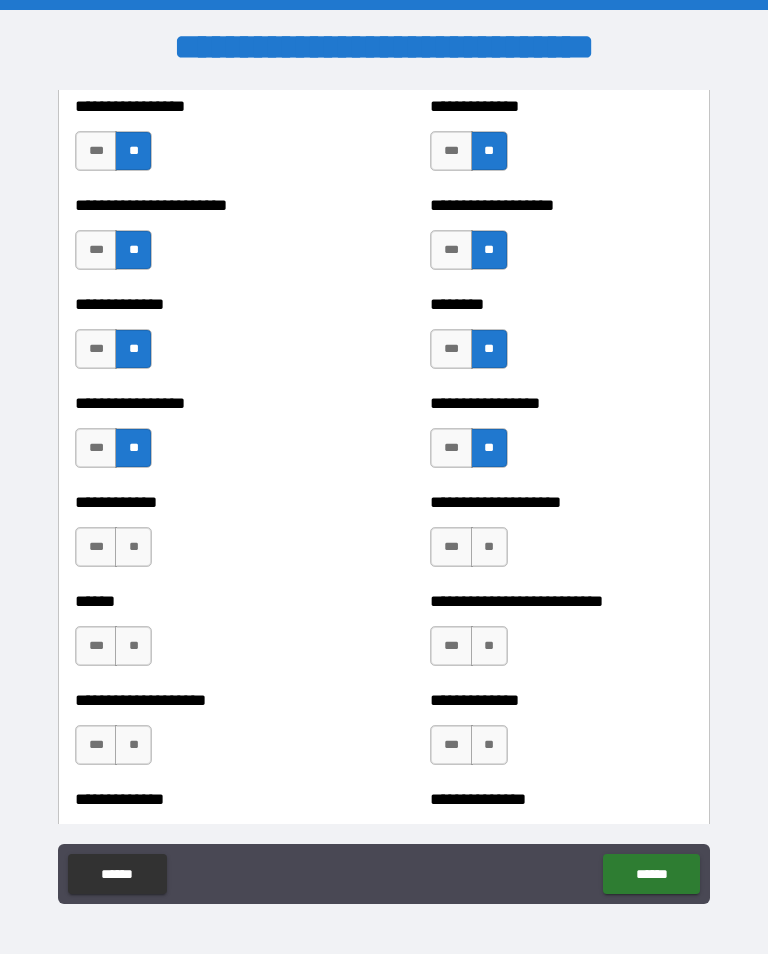 scroll, scrollTop: 3658, scrollLeft: 0, axis: vertical 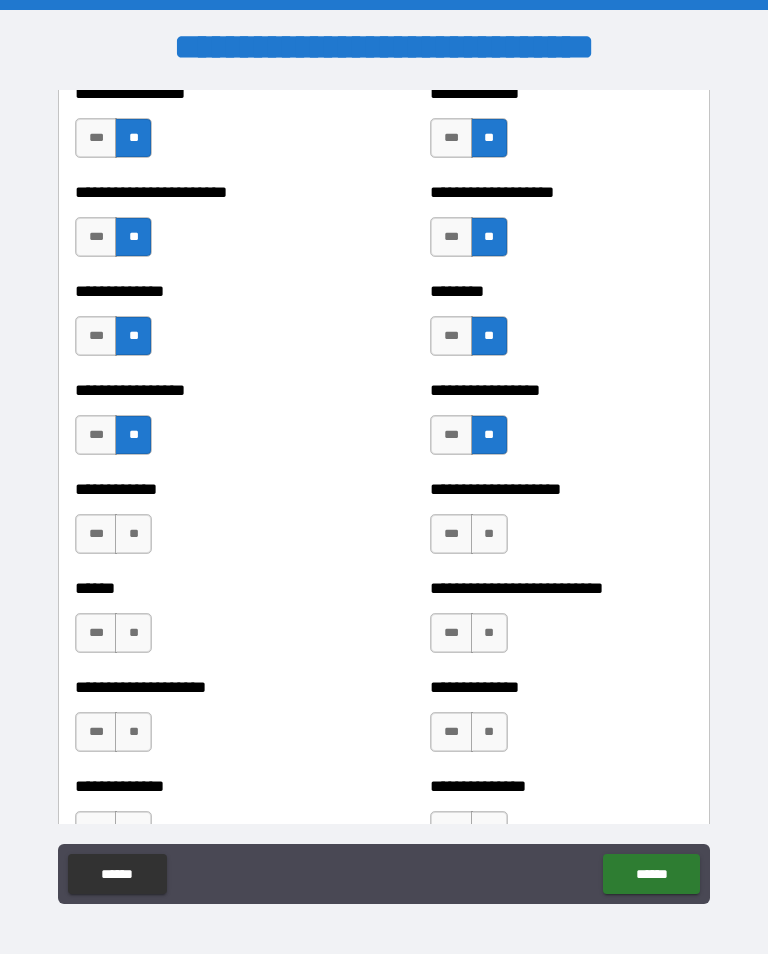 click on "**" at bounding box center [133, 534] 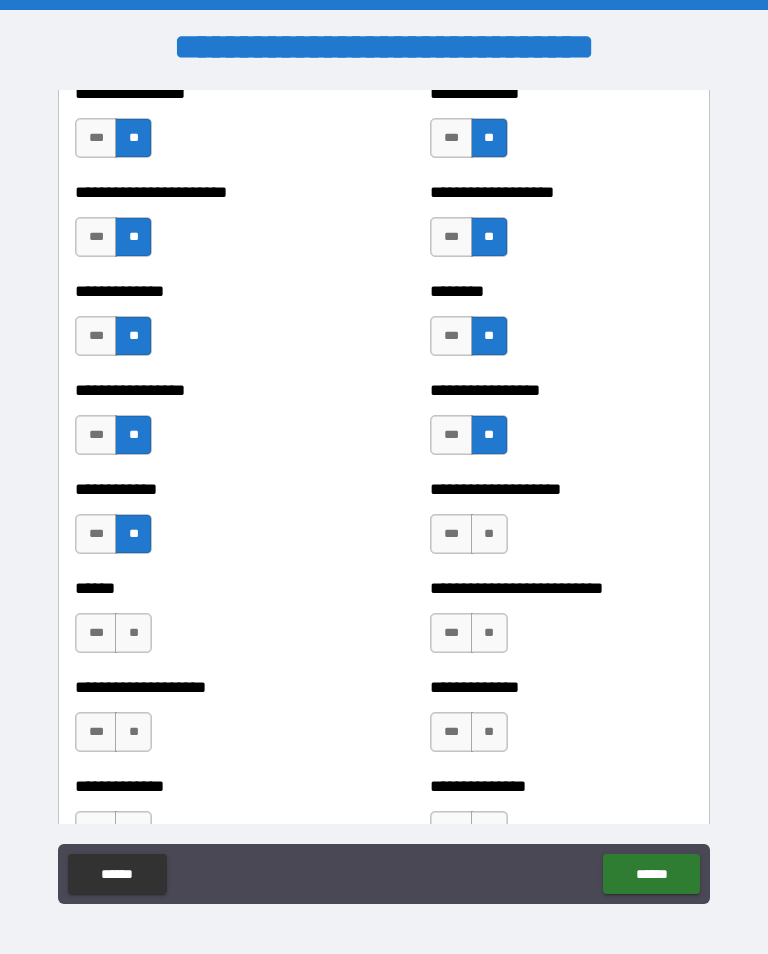 click on "**" at bounding box center (489, 534) 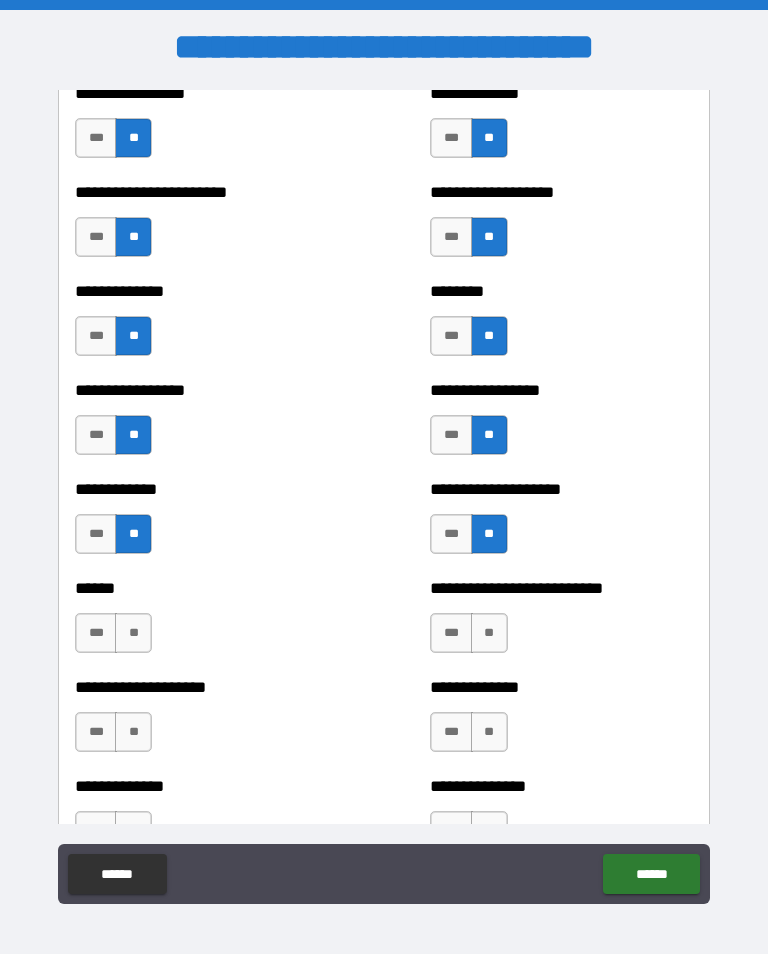 click on "**" at bounding box center (133, 633) 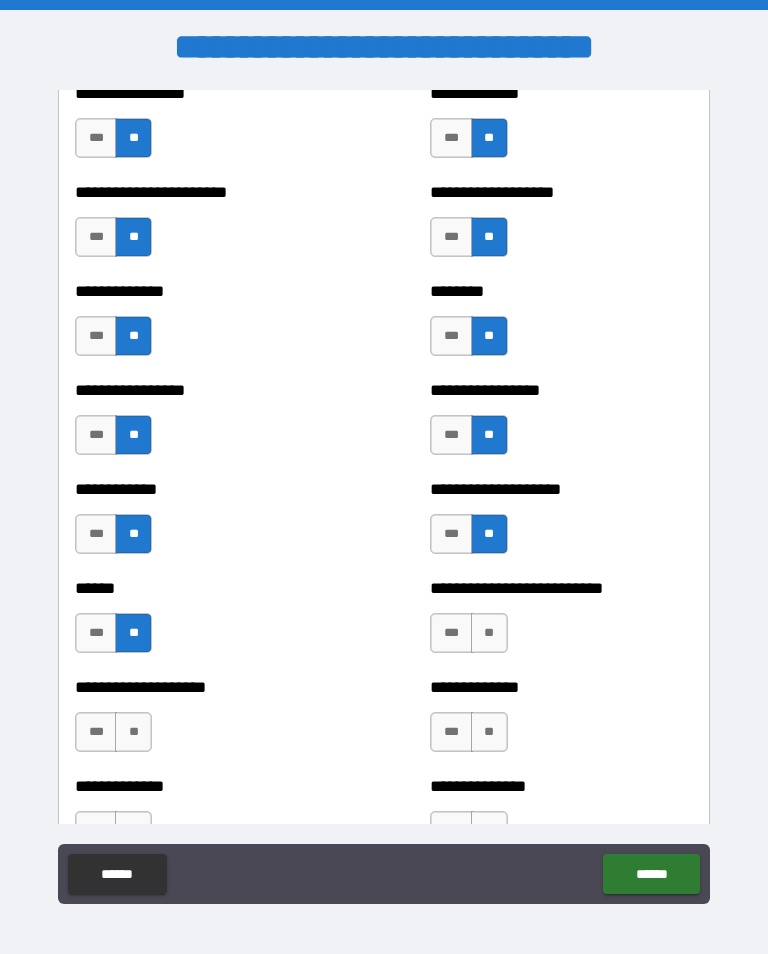 click on "**" at bounding box center [489, 633] 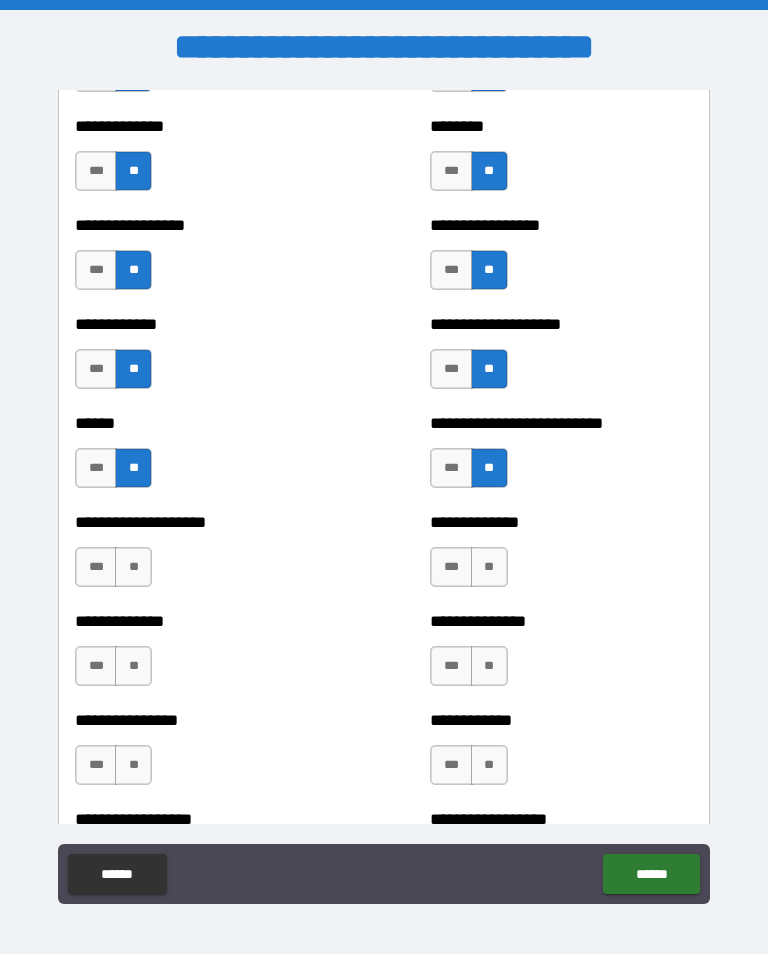 scroll, scrollTop: 3830, scrollLeft: 0, axis: vertical 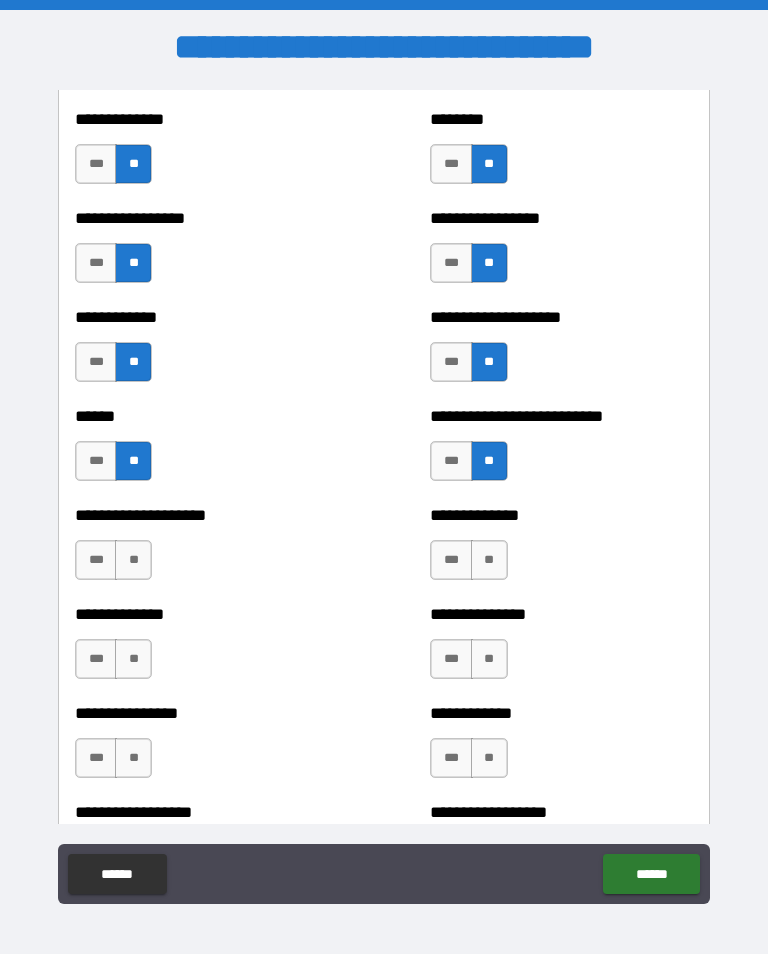 click on "**" at bounding box center (133, 560) 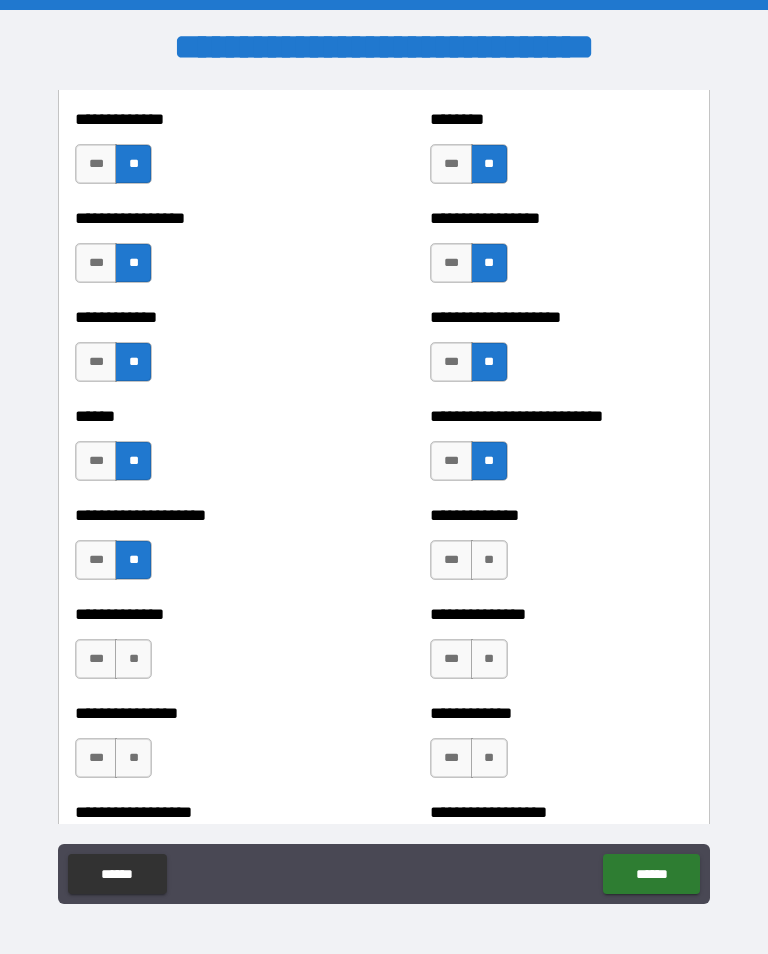 click on "**" at bounding box center (489, 560) 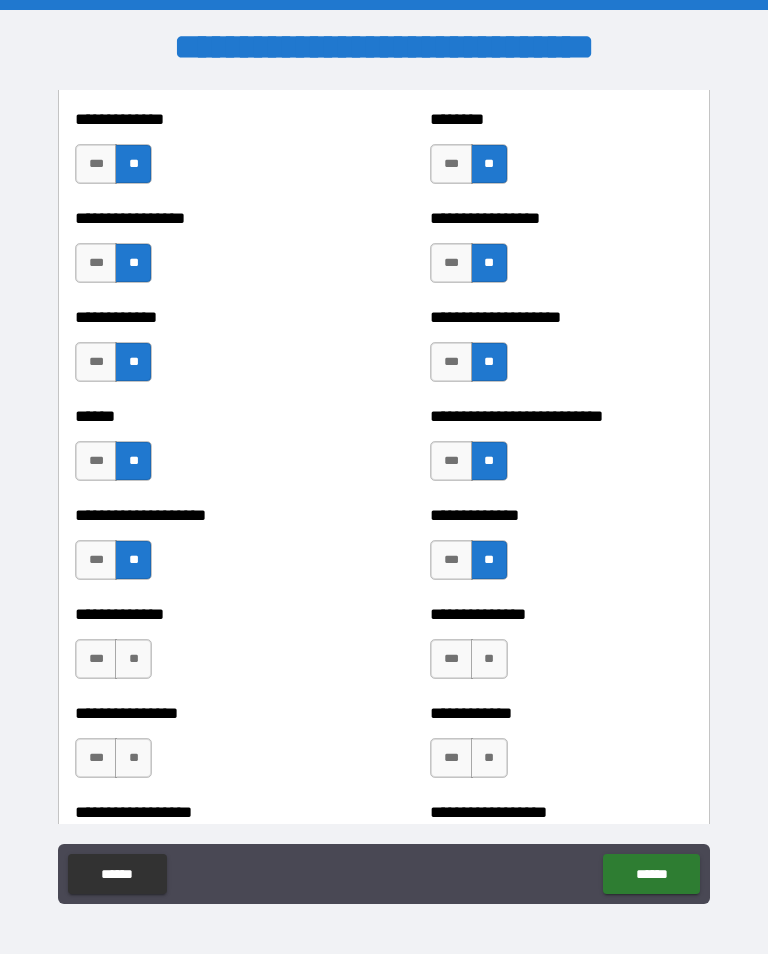 click on "**" at bounding box center (133, 659) 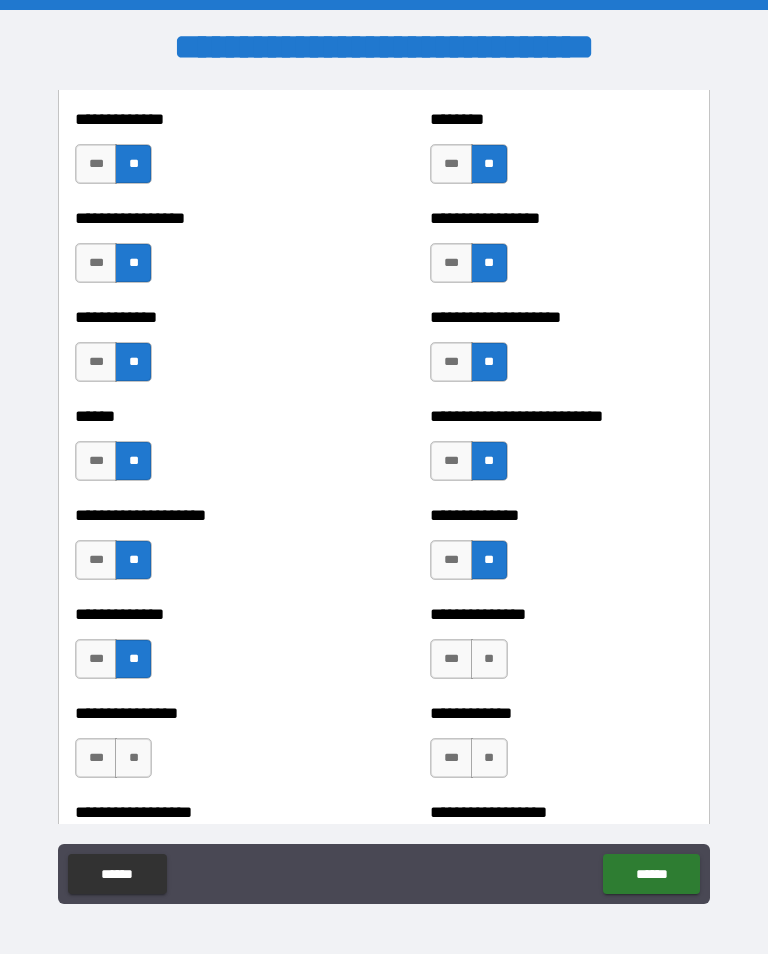 click on "**" at bounding box center [489, 659] 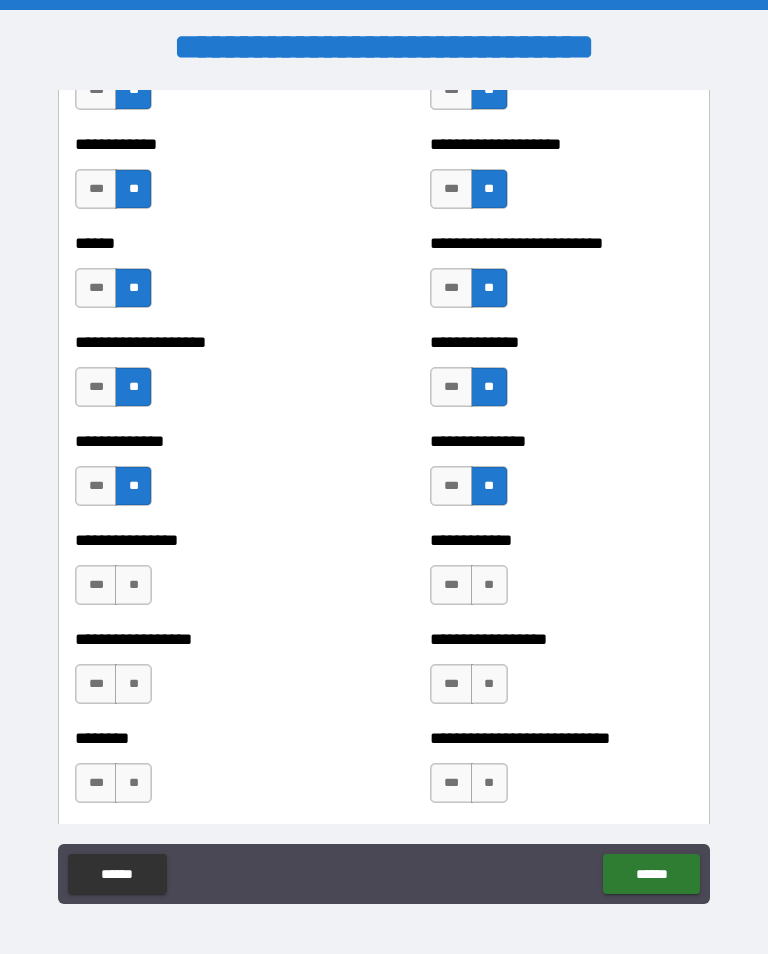 scroll, scrollTop: 4003, scrollLeft: 0, axis: vertical 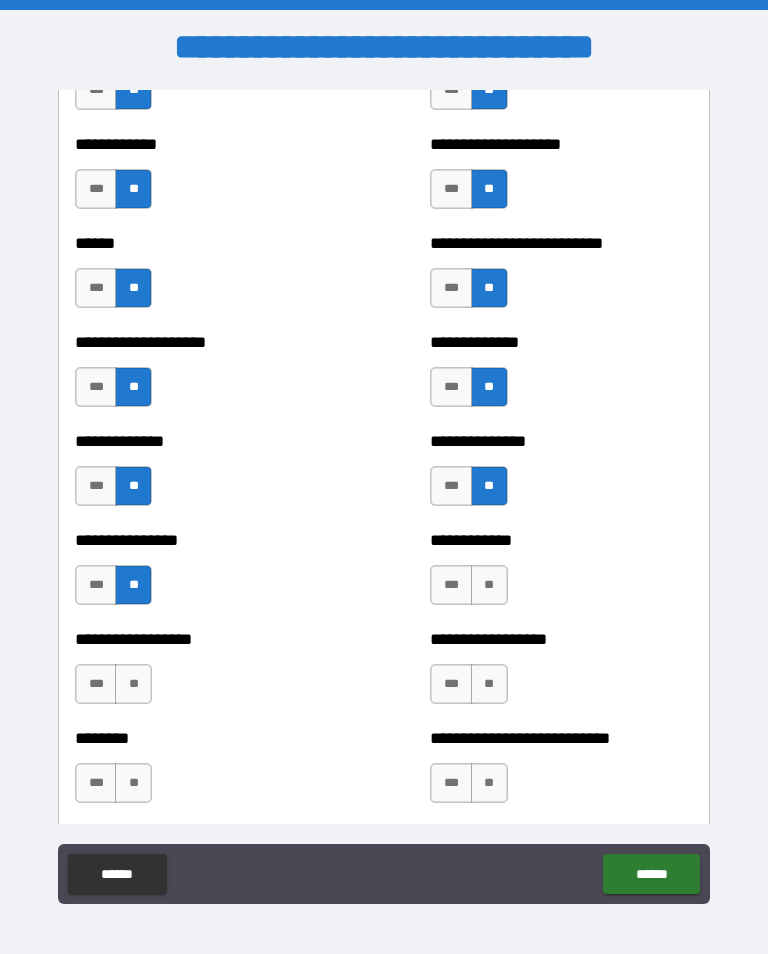 click on "**" at bounding box center [489, 585] 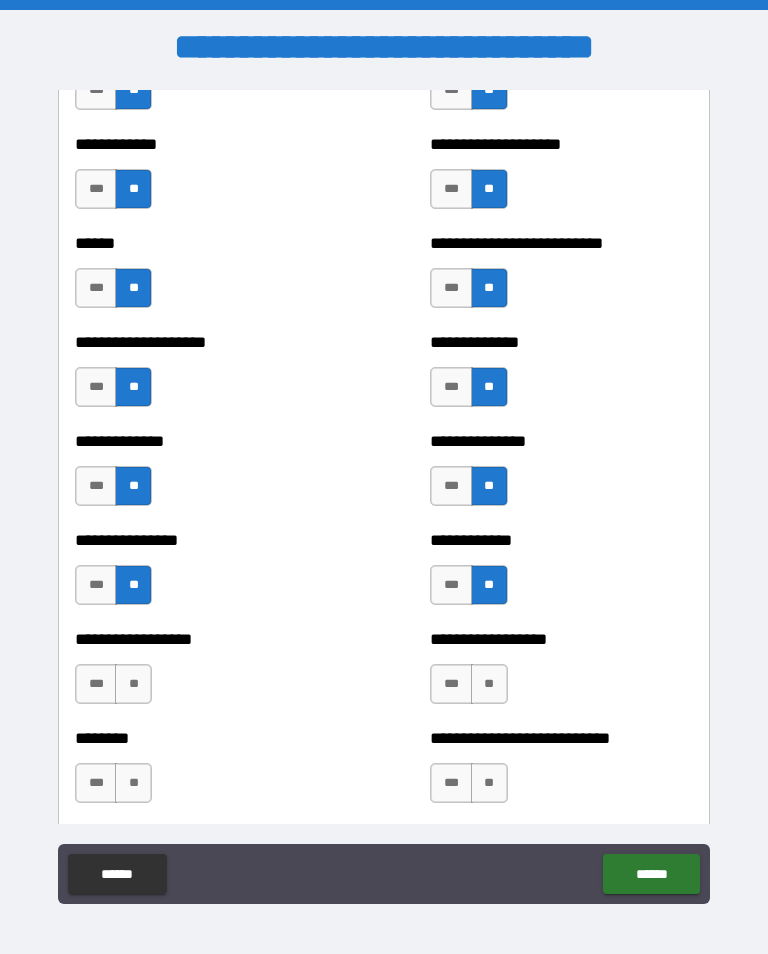 click on "**" at bounding box center (133, 684) 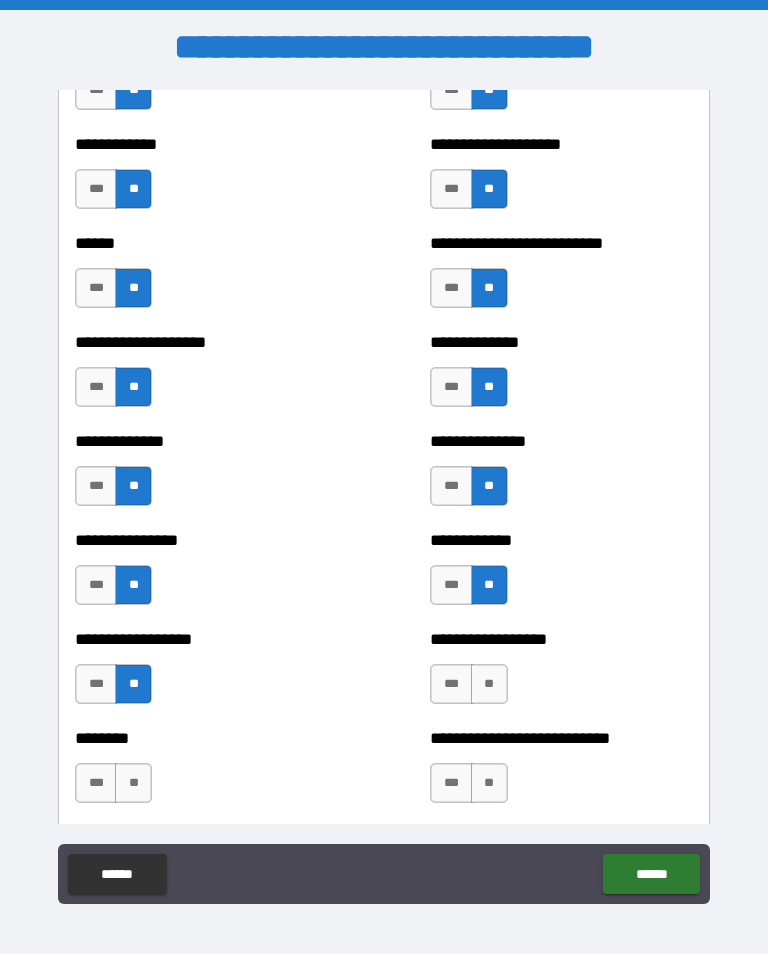 click on "**" at bounding box center (489, 684) 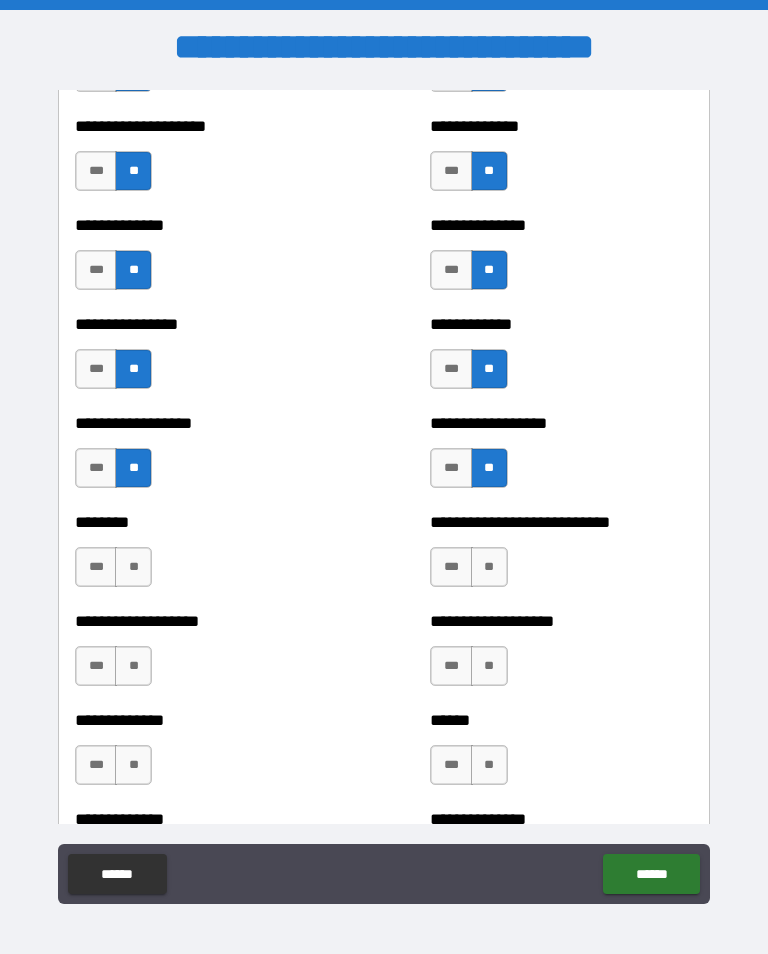 scroll, scrollTop: 4220, scrollLeft: 0, axis: vertical 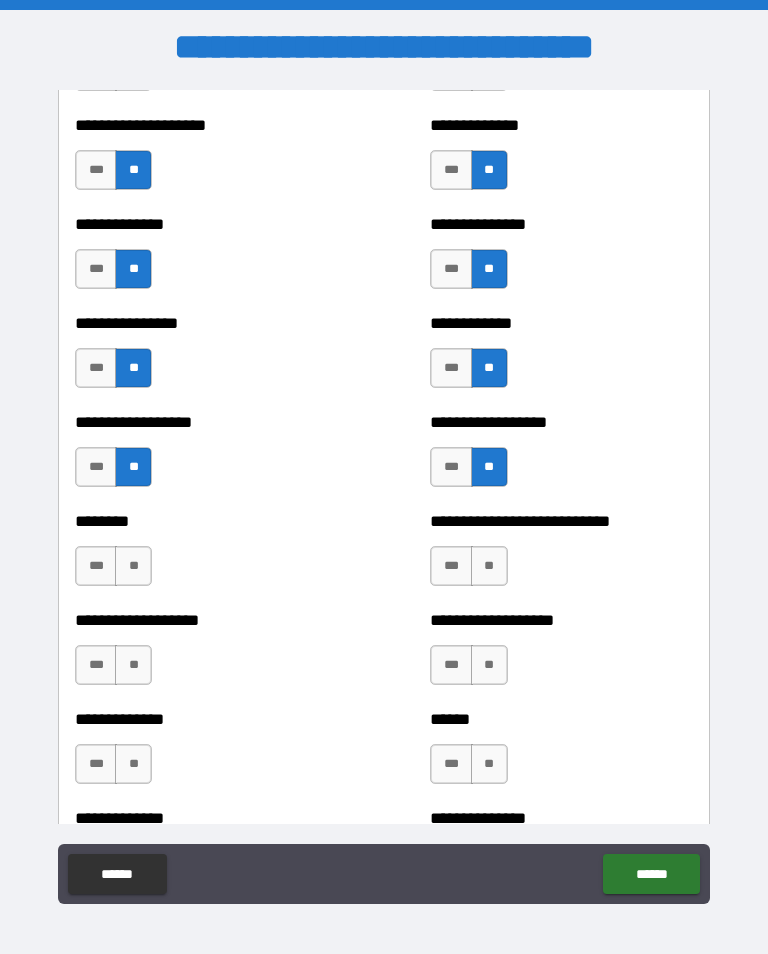 click on "**" at bounding box center (133, 566) 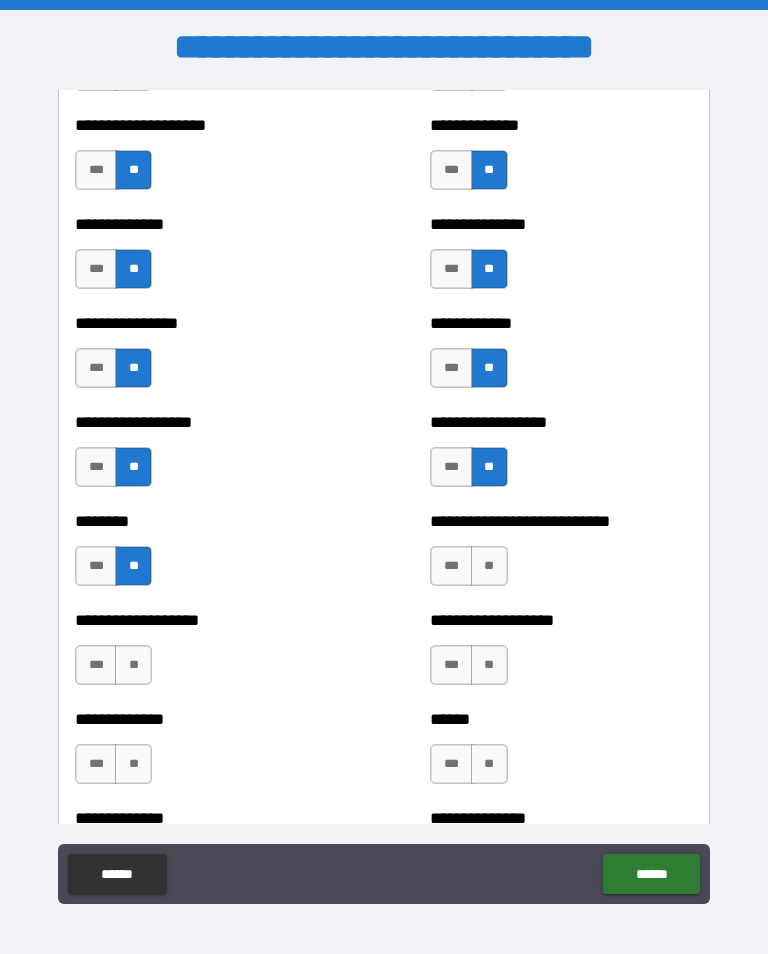 click on "**" at bounding box center (489, 566) 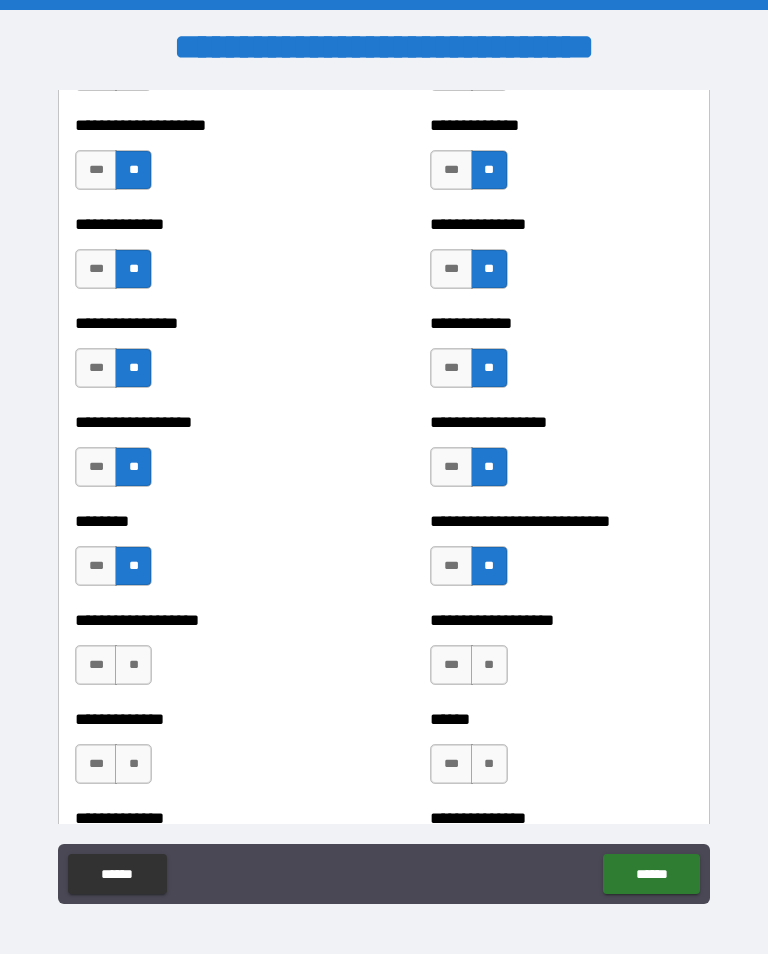 click on "**" at bounding box center [133, 665] 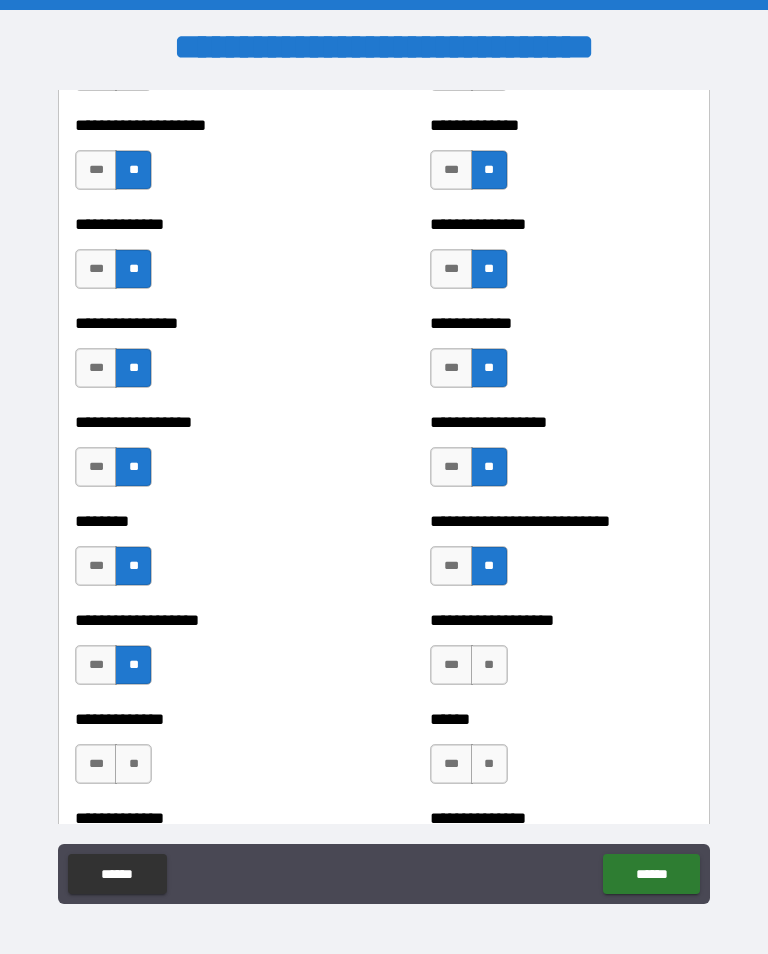 click on "**" at bounding box center (489, 665) 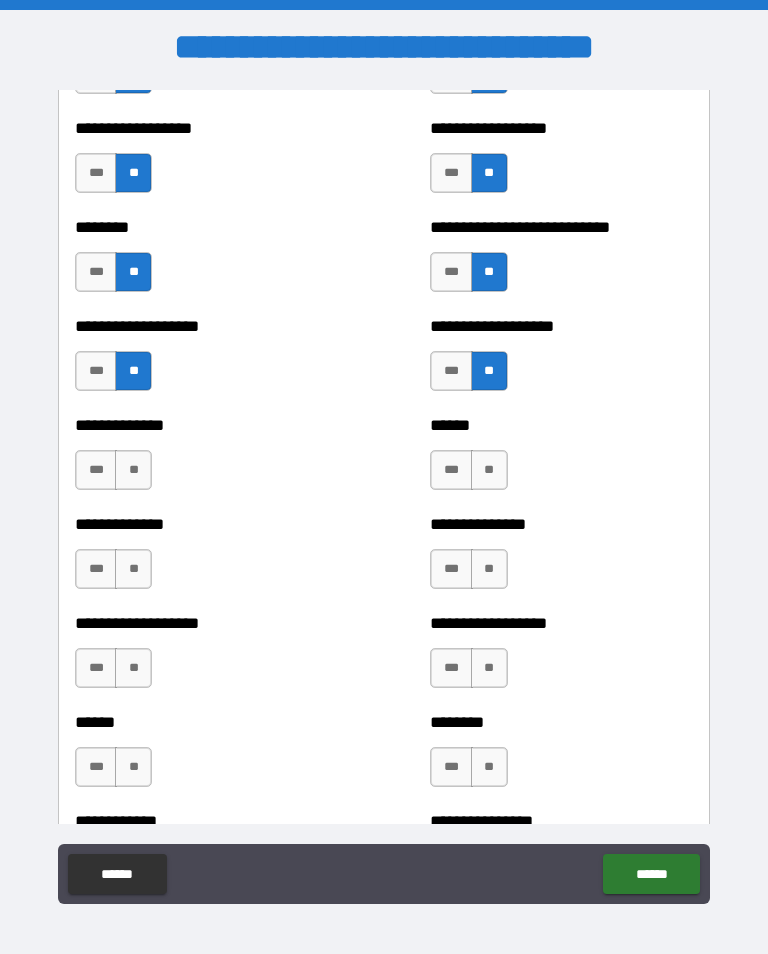scroll, scrollTop: 4569, scrollLeft: 0, axis: vertical 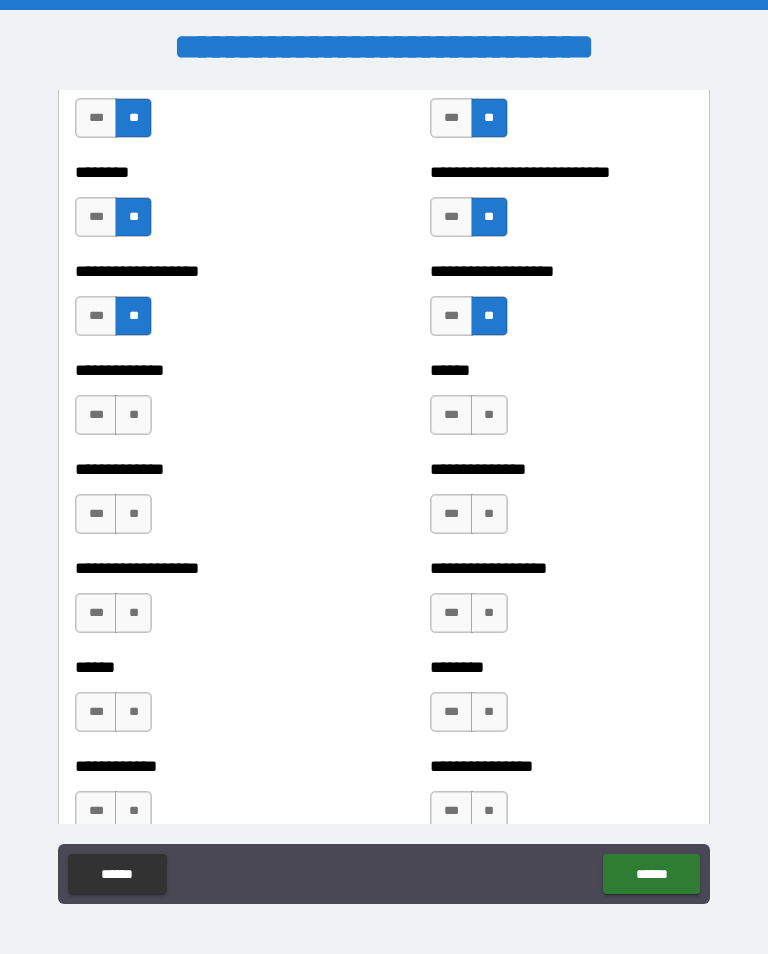 click on "**" at bounding box center [133, 415] 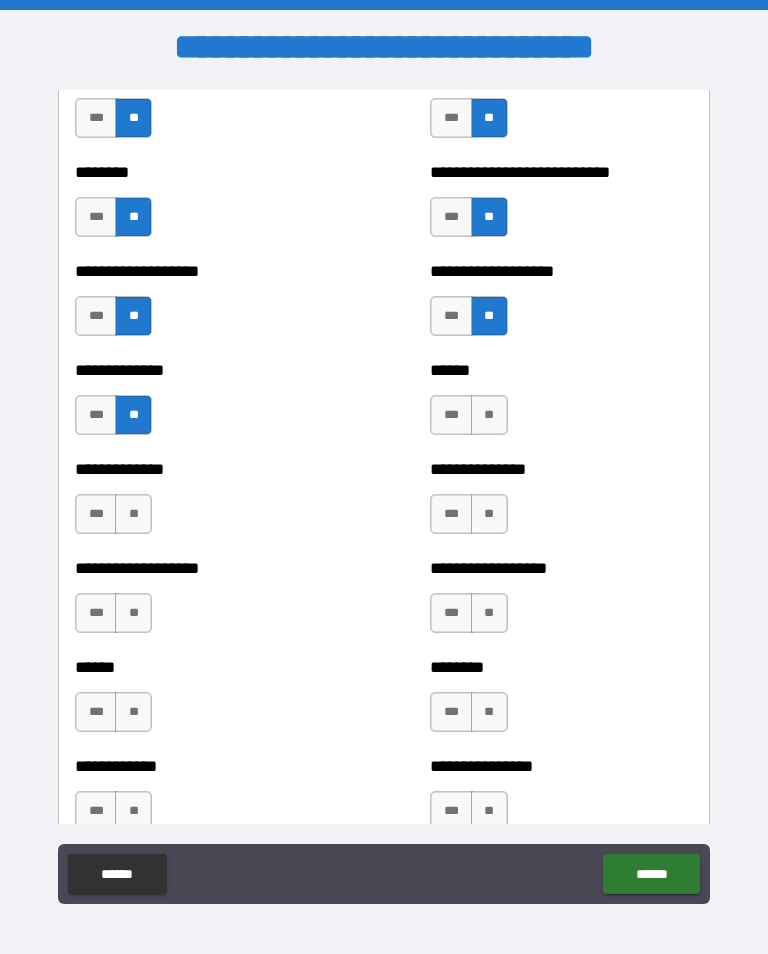 click on "**" at bounding box center (489, 415) 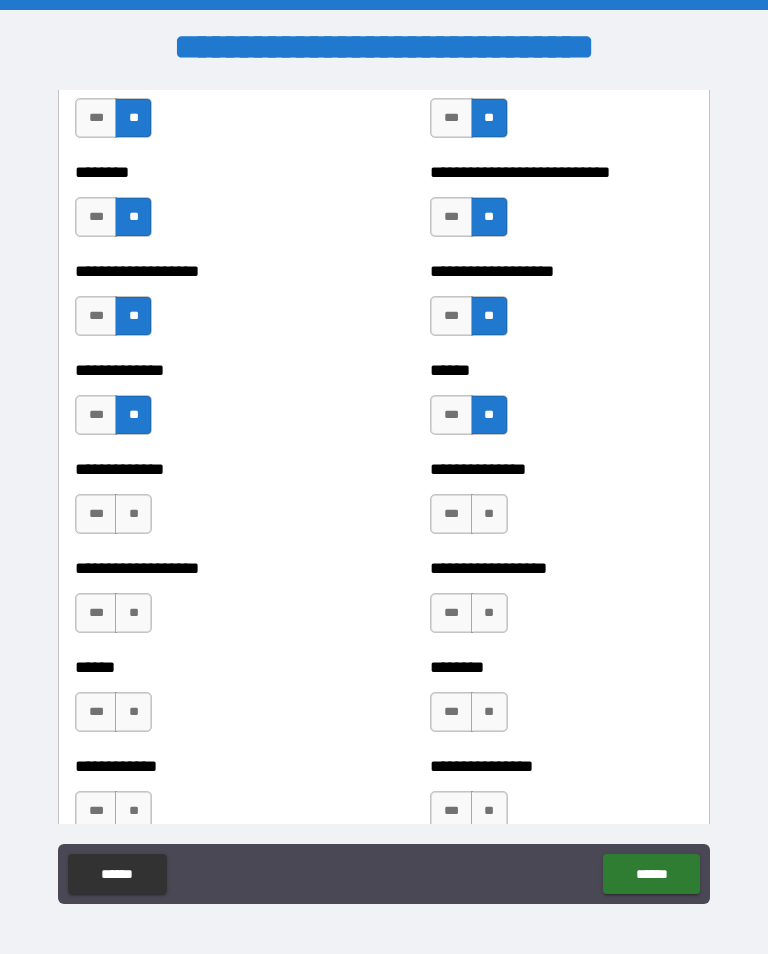 click on "**" at bounding box center (489, 514) 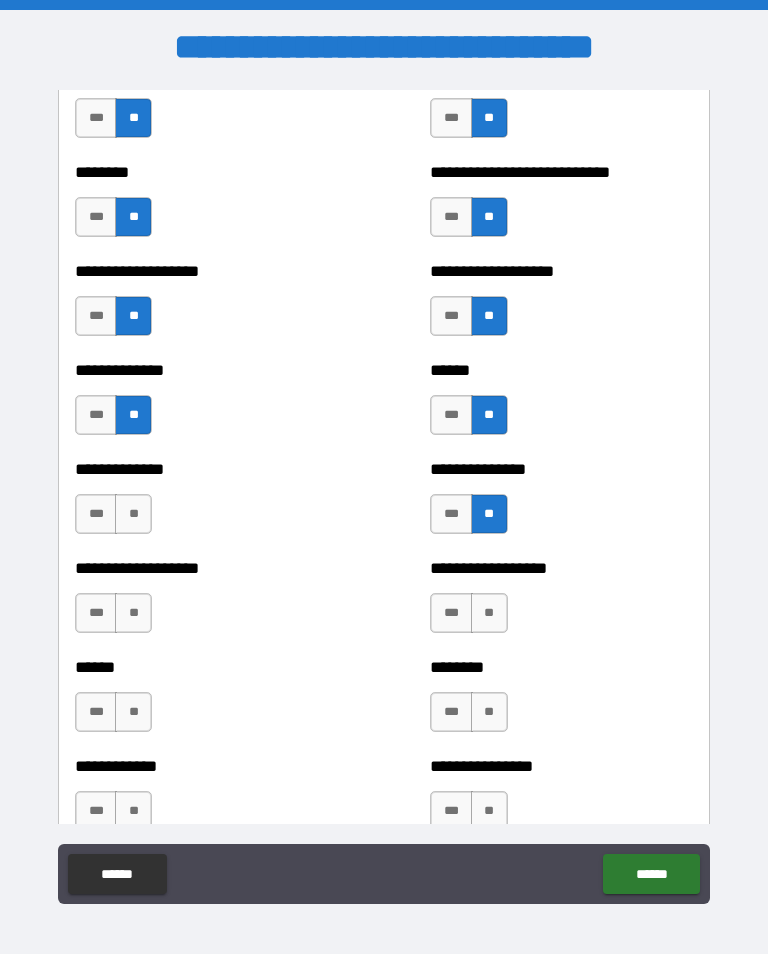 click on "**" at bounding box center [133, 514] 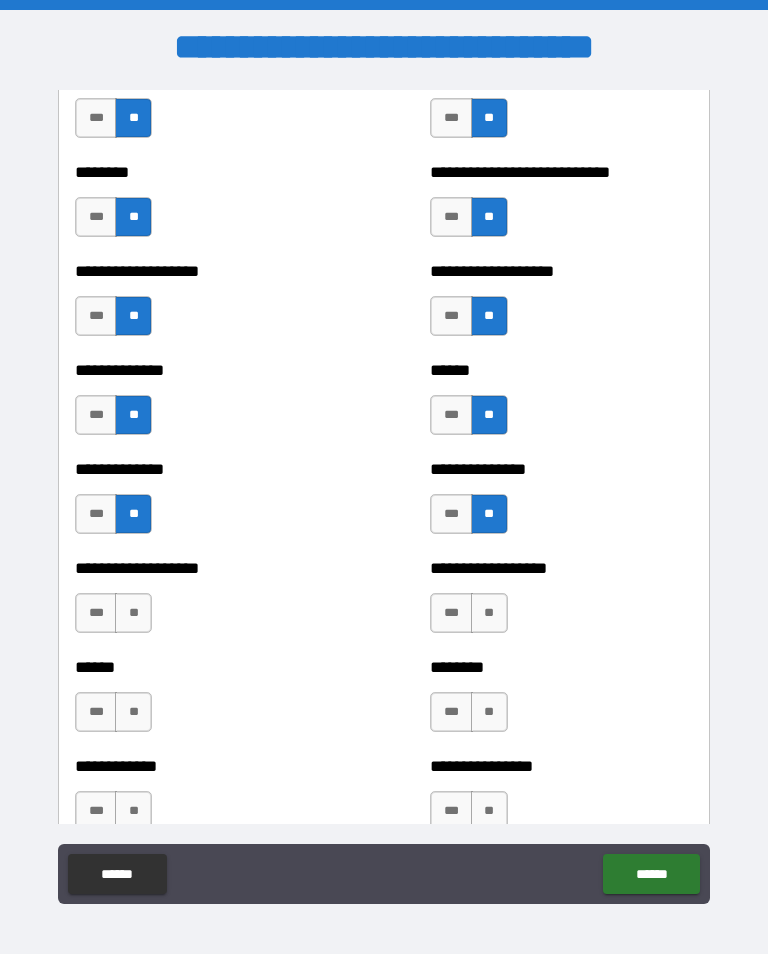 click on "**" at bounding box center (133, 613) 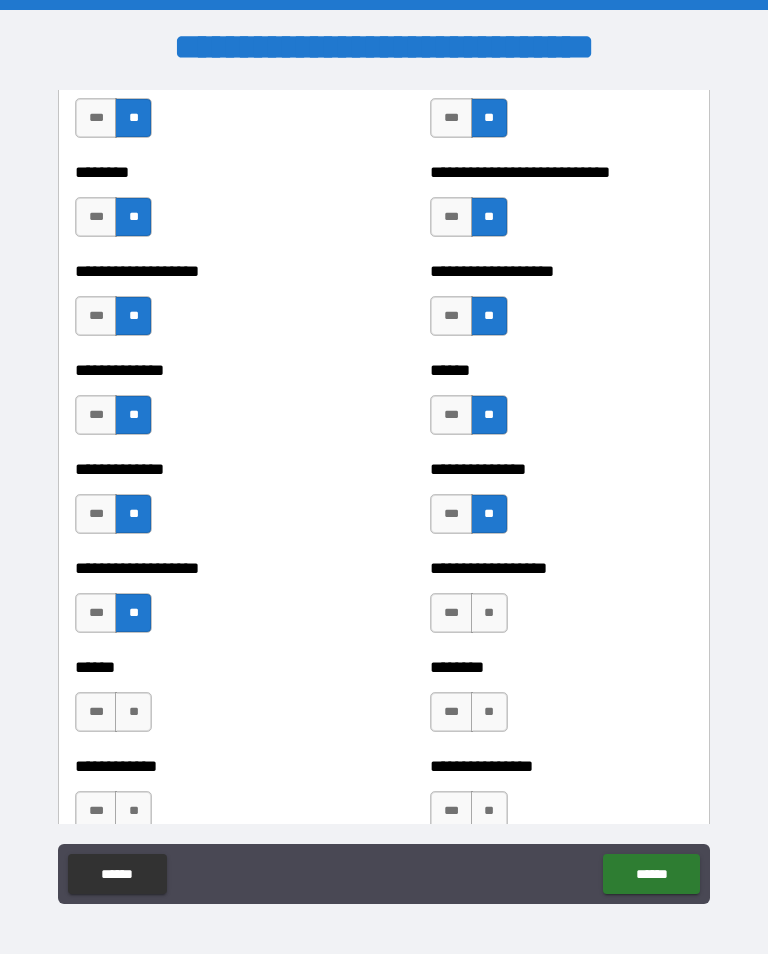 click on "**" at bounding box center (489, 613) 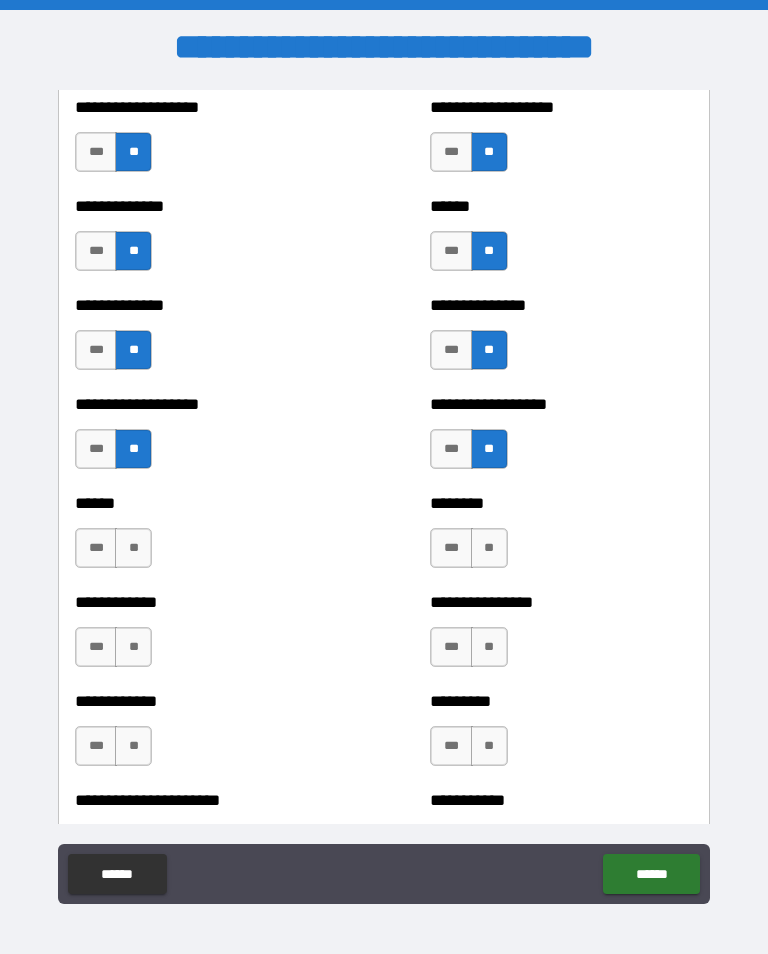 scroll, scrollTop: 4734, scrollLeft: 0, axis: vertical 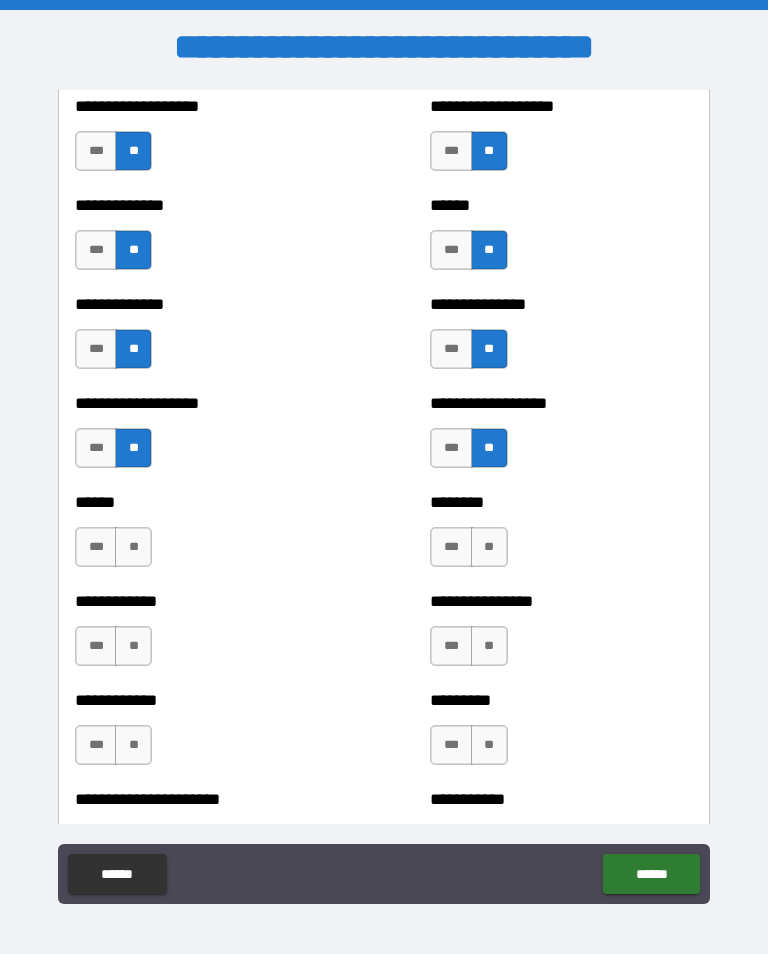 click on "**" at bounding box center (133, 547) 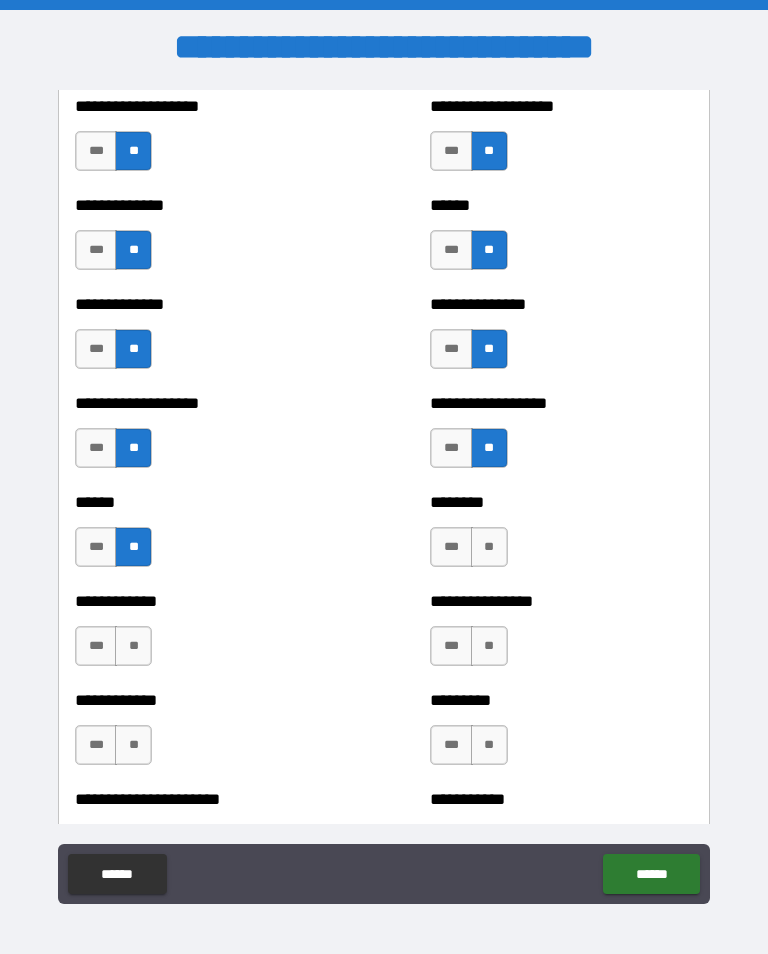 click on "**" at bounding box center (489, 547) 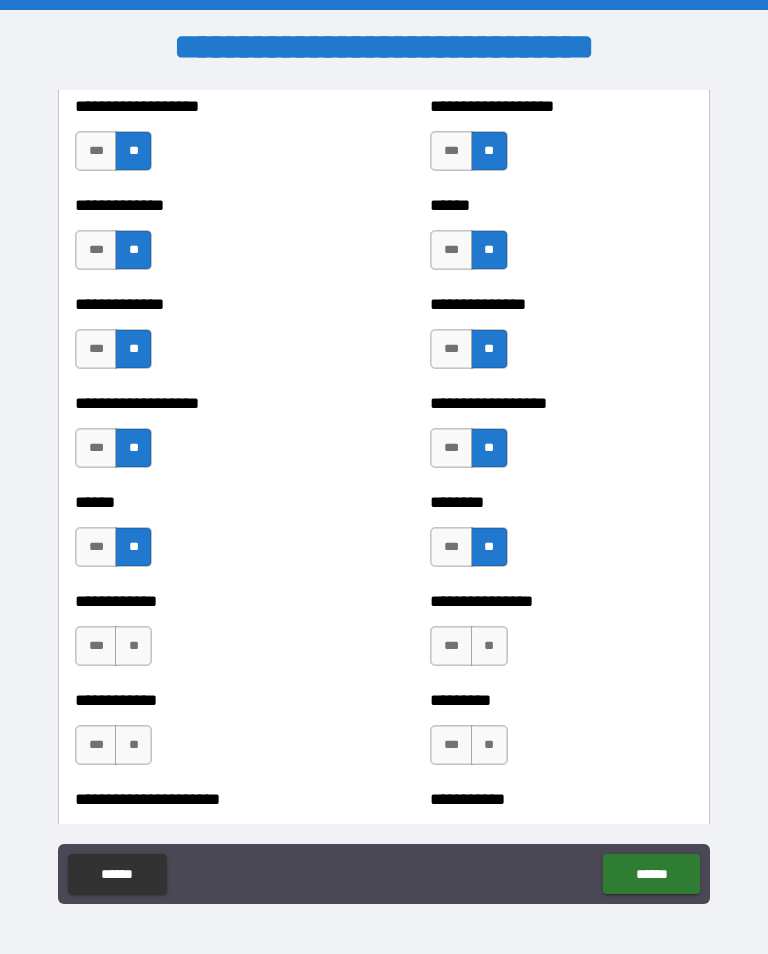 click on "**" at bounding box center (133, 646) 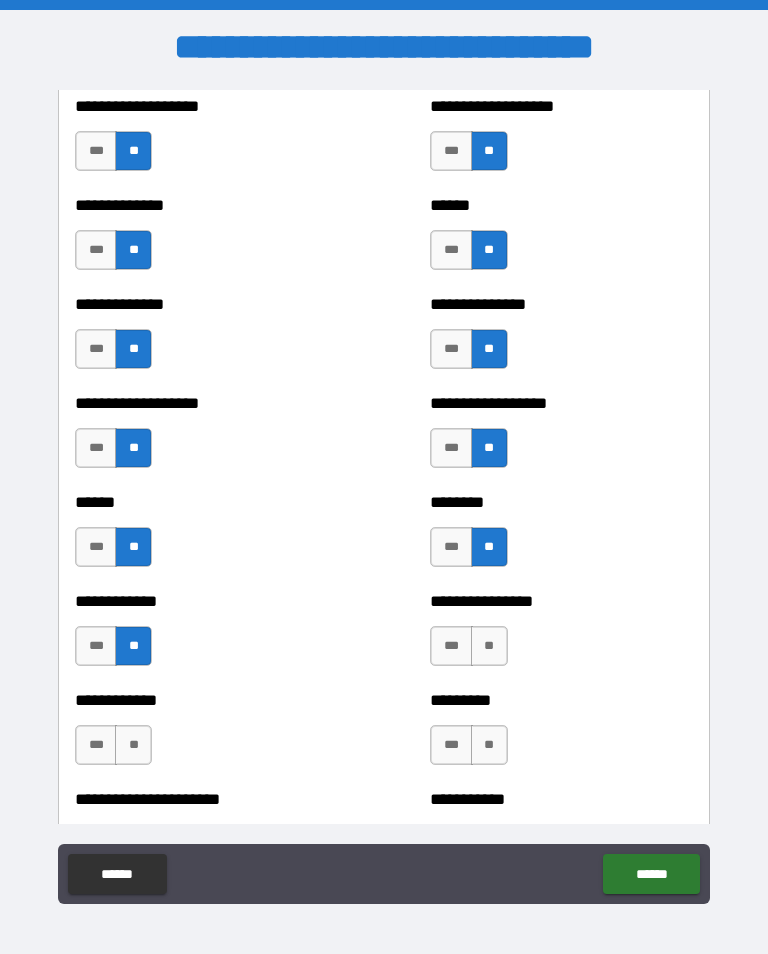 click on "**" at bounding box center [489, 646] 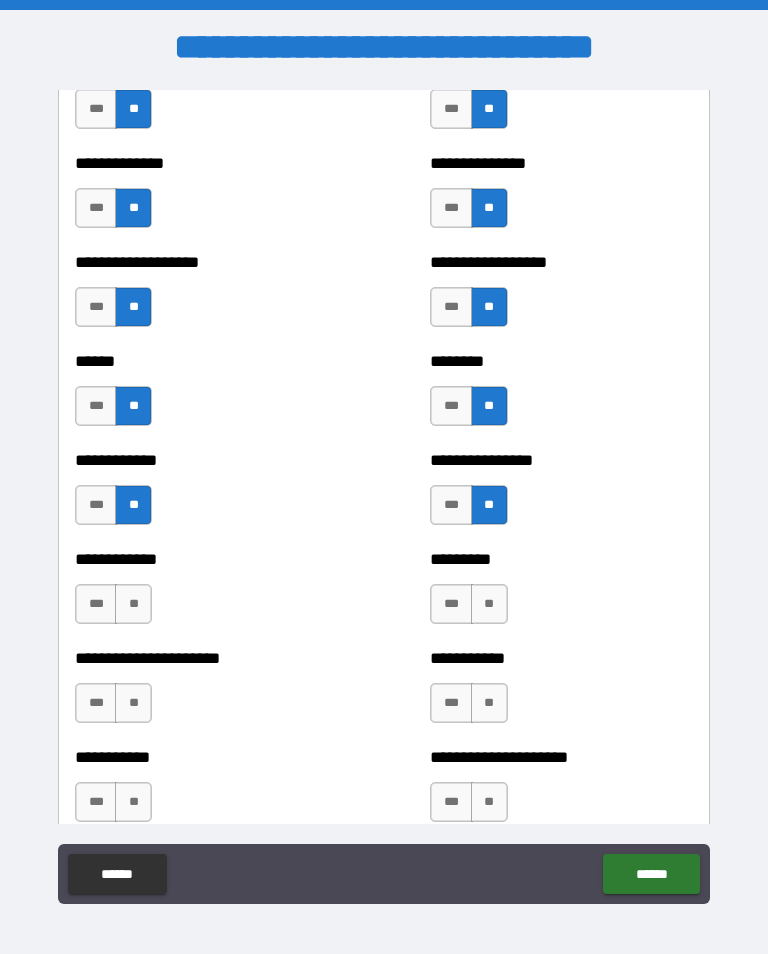 scroll, scrollTop: 4878, scrollLeft: 0, axis: vertical 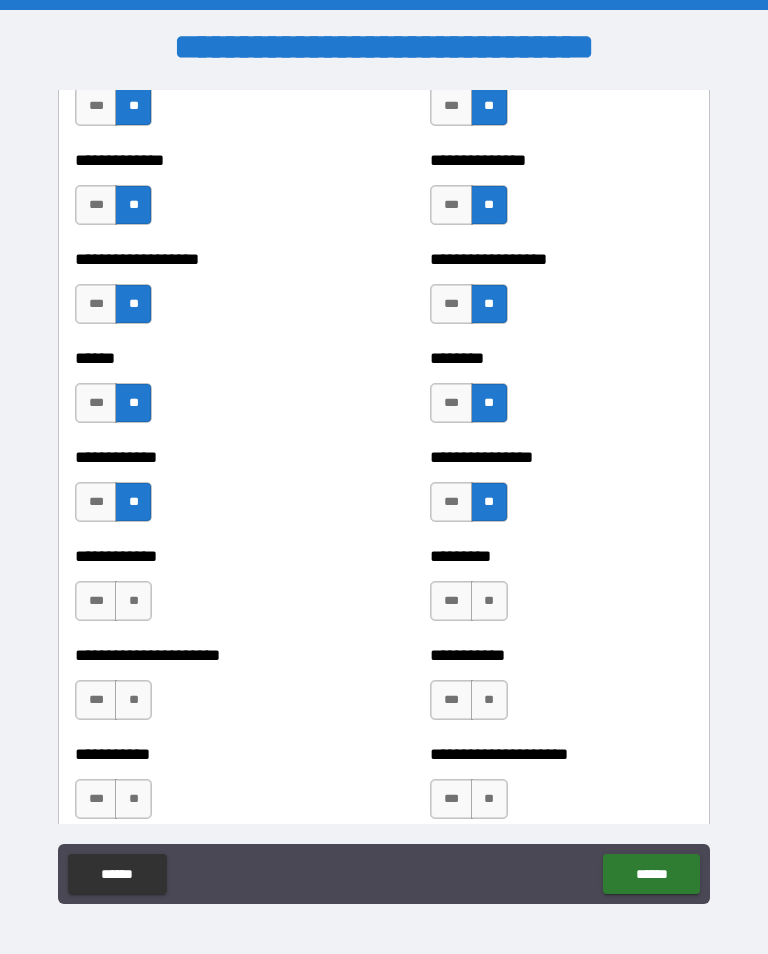 click on "**" at bounding box center (133, 601) 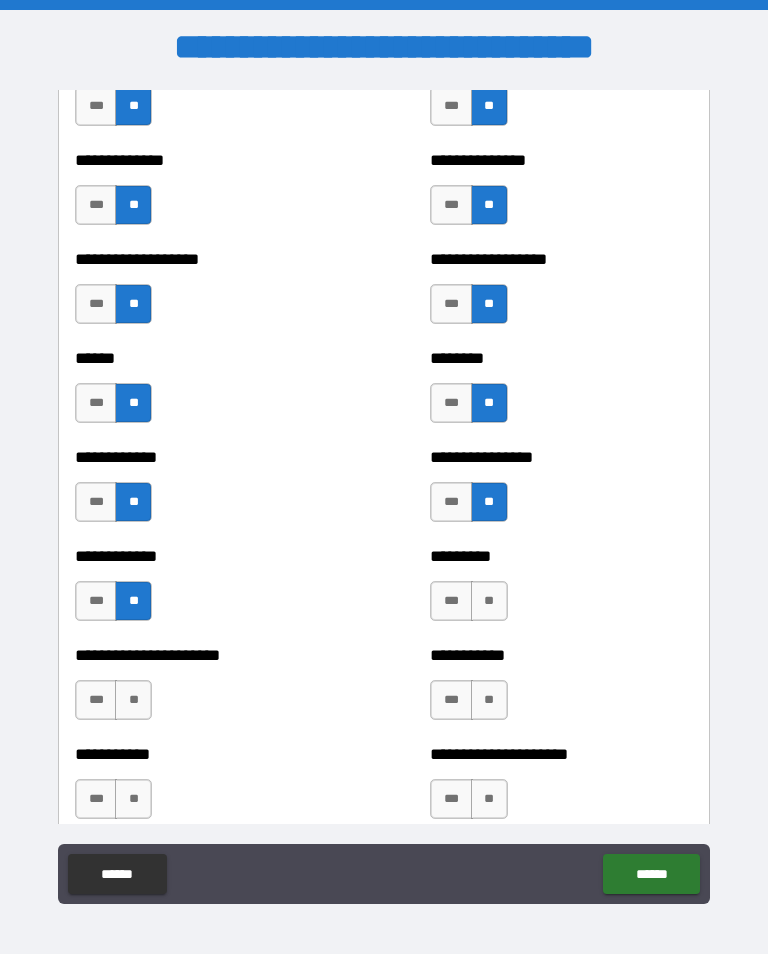 click on "**" at bounding box center (489, 601) 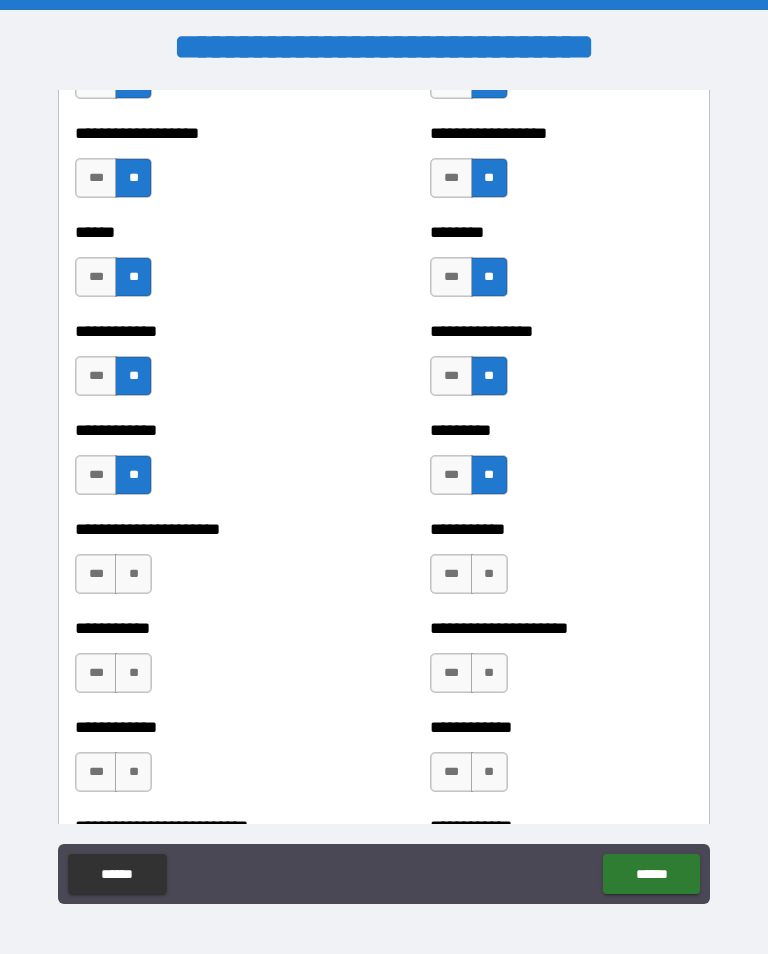scroll, scrollTop: 5042, scrollLeft: 0, axis: vertical 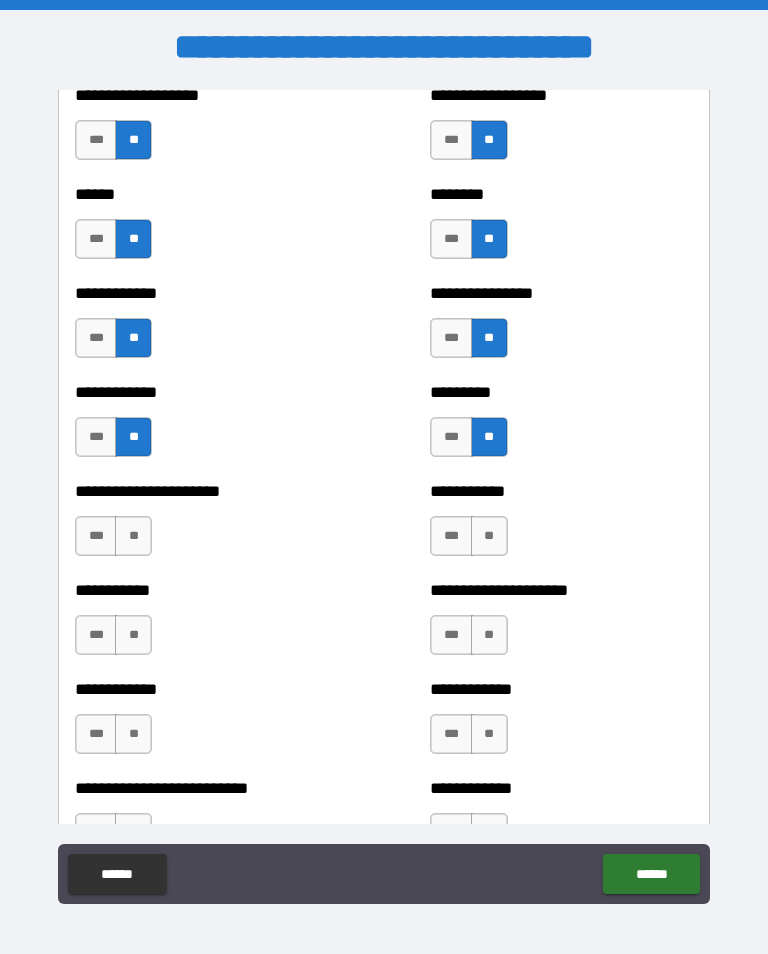 click on "**" at bounding box center [133, 536] 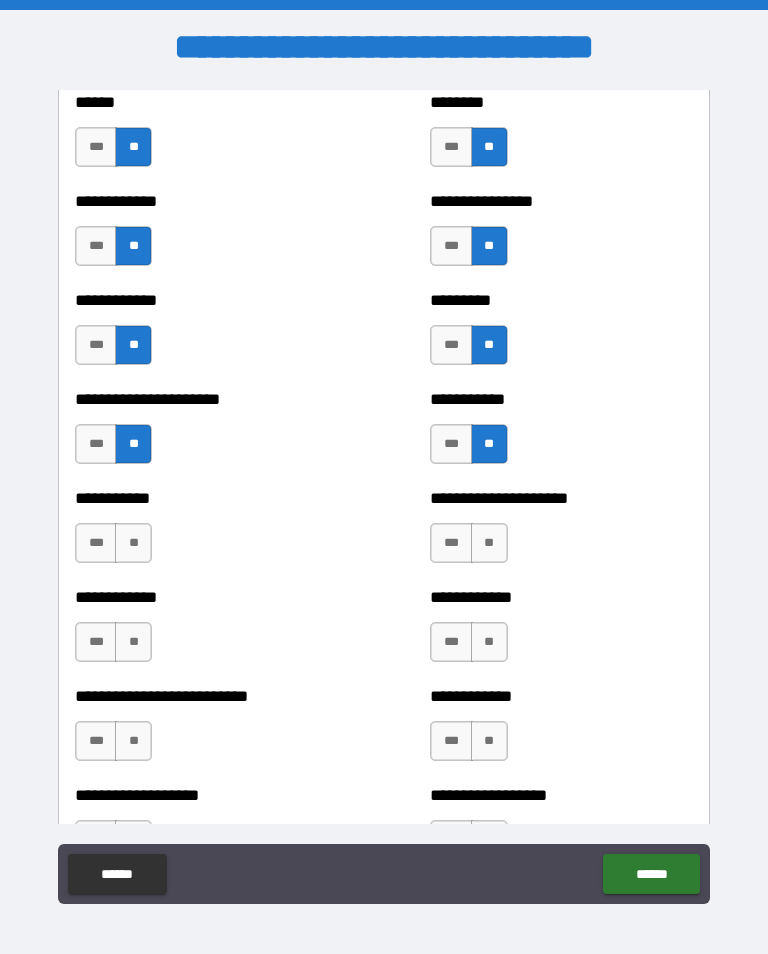 scroll, scrollTop: 5136, scrollLeft: 0, axis: vertical 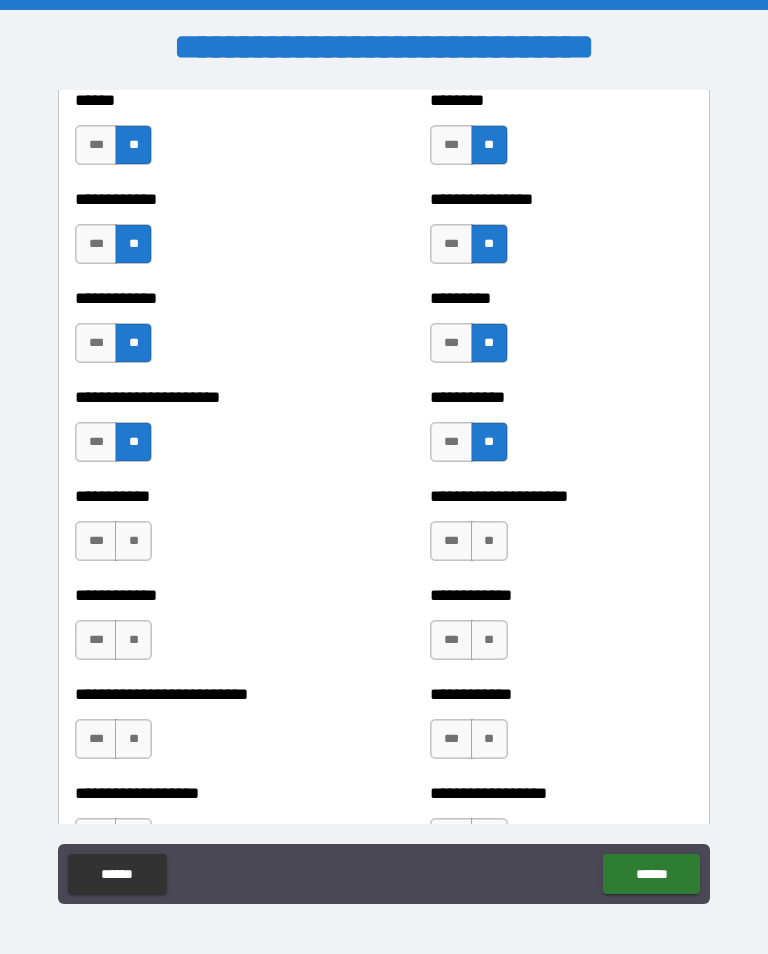 click on "**" at bounding box center [133, 541] 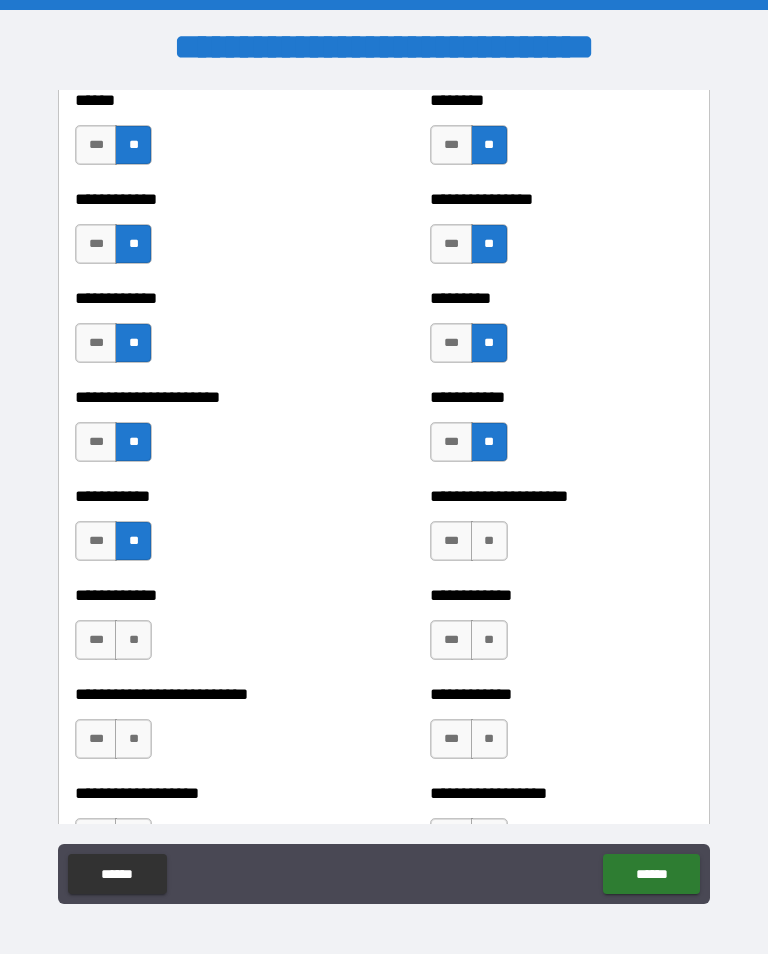 click on "**" at bounding box center [489, 541] 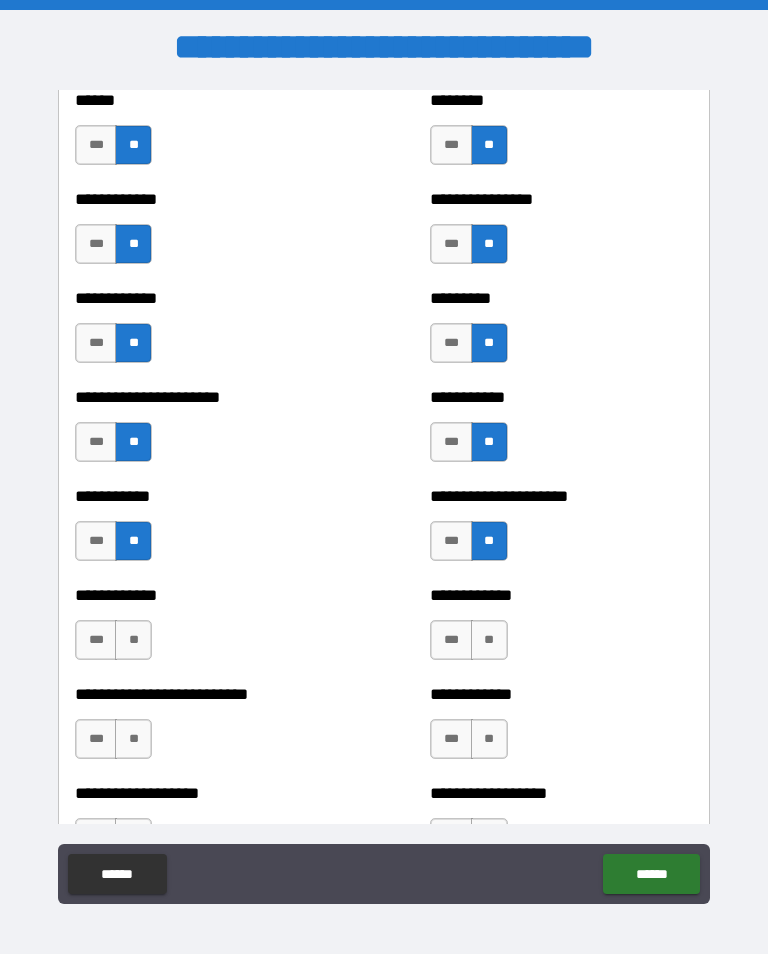 scroll, scrollTop: 5188, scrollLeft: 0, axis: vertical 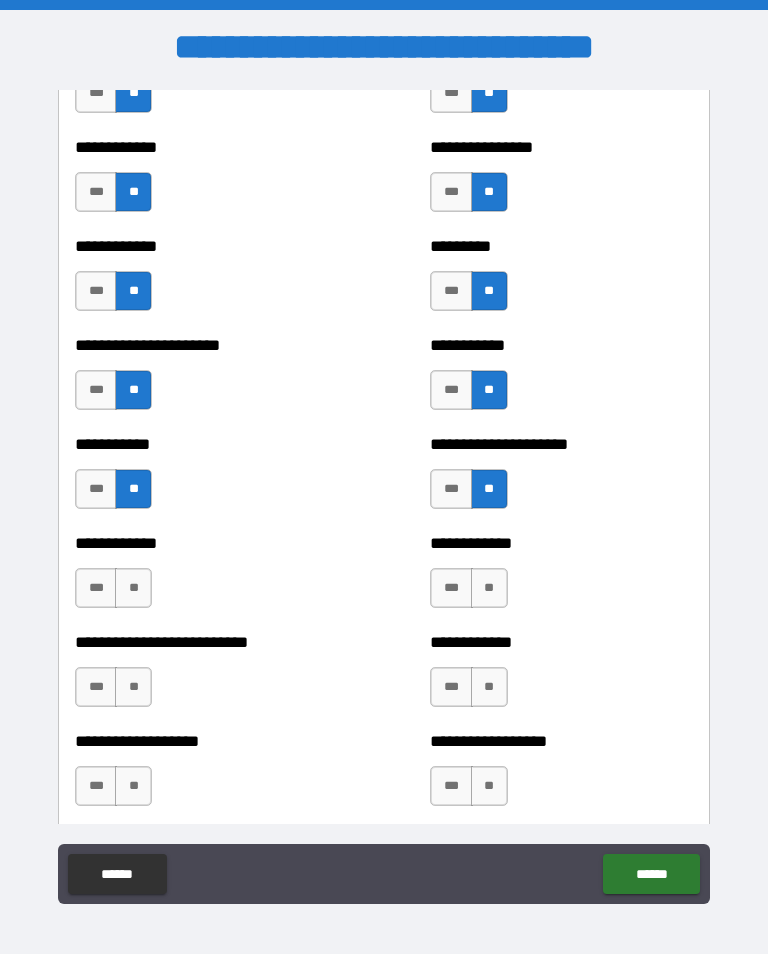 click on "**" at bounding box center [133, 588] 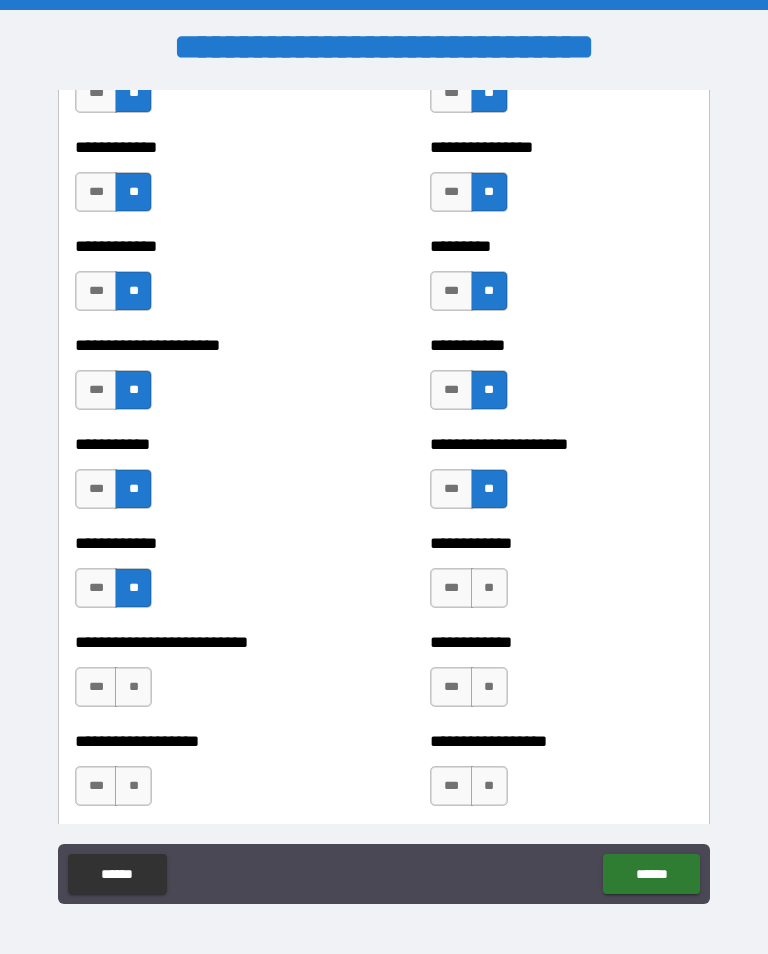 click on "**" at bounding box center (489, 588) 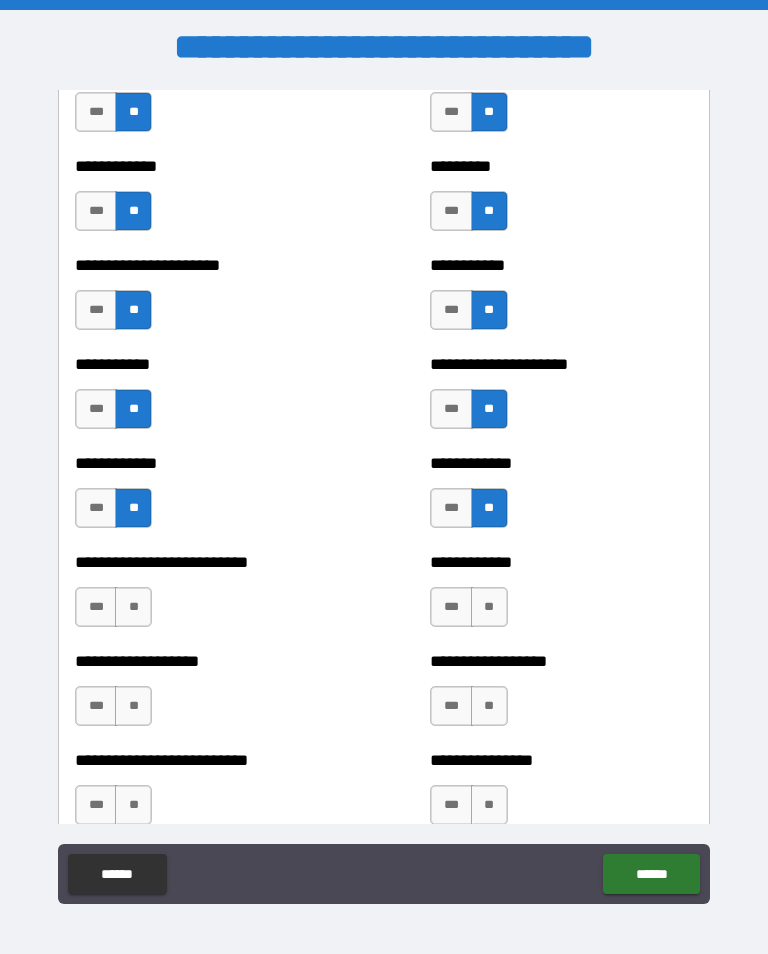 scroll, scrollTop: 5294, scrollLeft: 0, axis: vertical 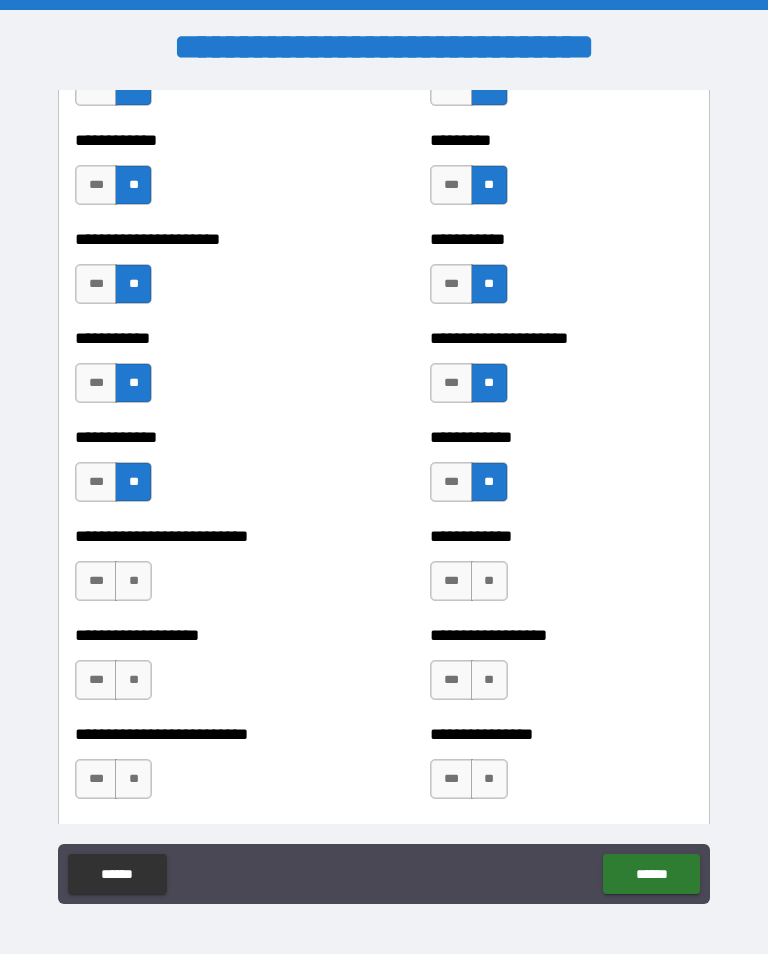 click on "***" at bounding box center [96, 581] 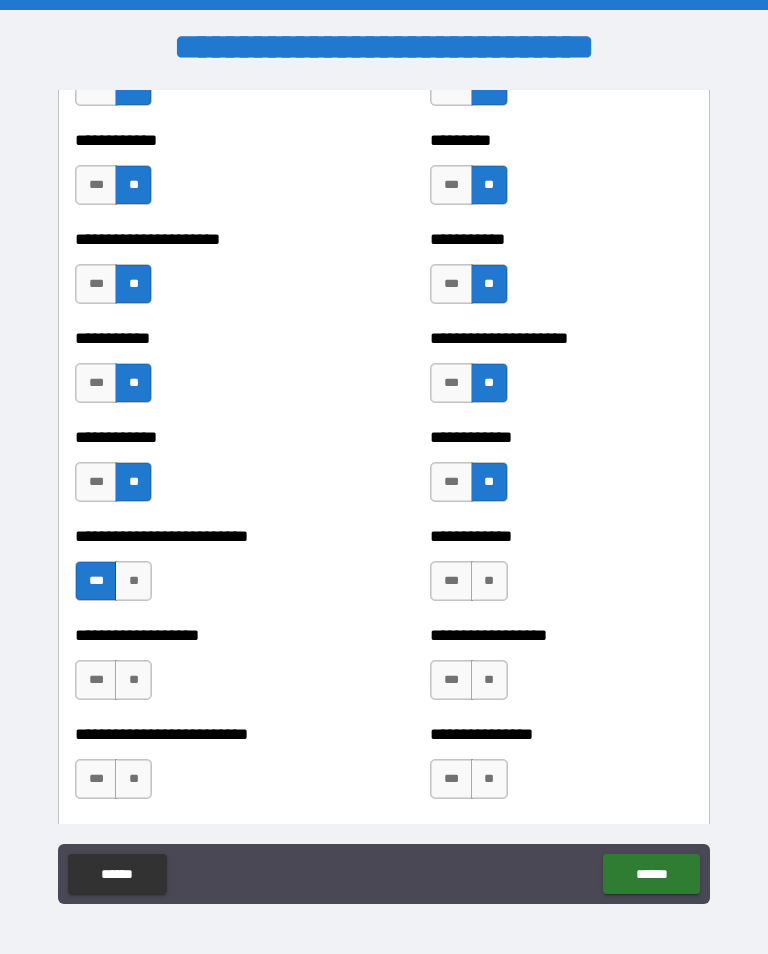 click on "**" at bounding box center [489, 581] 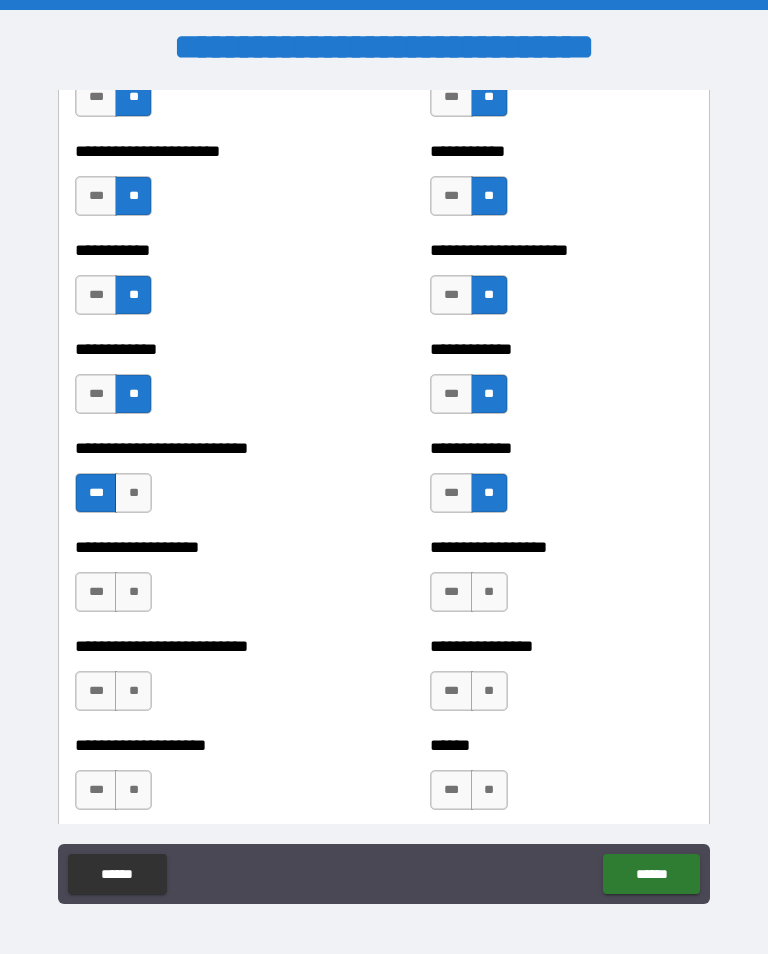 scroll, scrollTop: 5385, scrollLeft: 0, axis: vertical 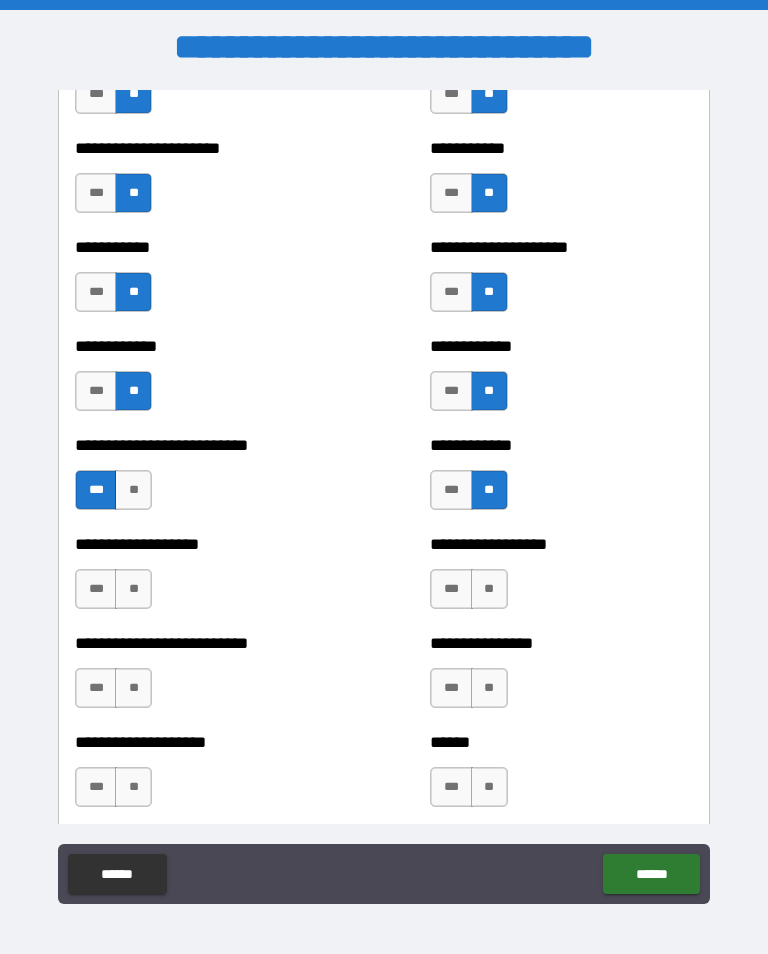 click on "**" at bounding box center [133, 589] 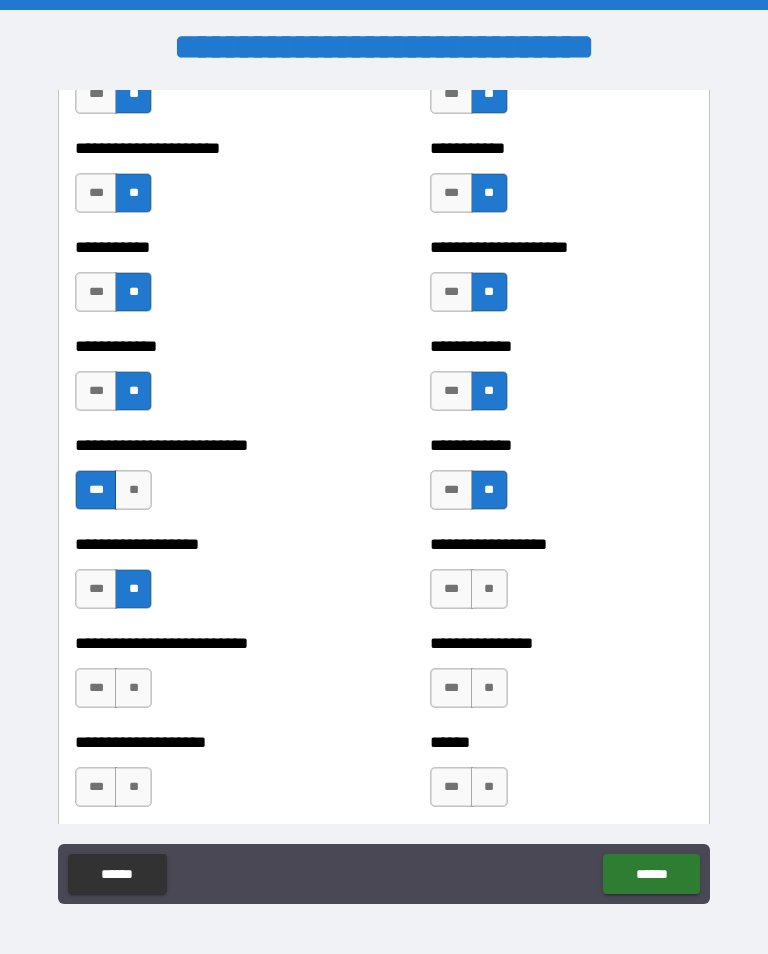 click on "**" at bounding box center [489, 589] 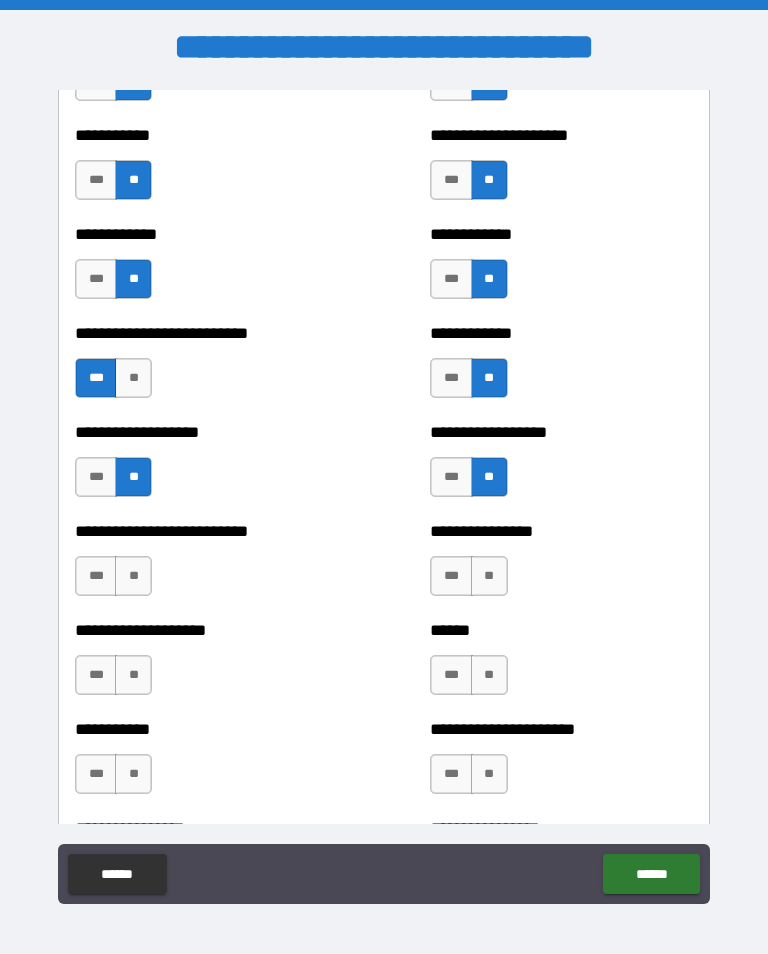 scroll, scrollTop: 5499, scrollLeft: 0, axis: vertical 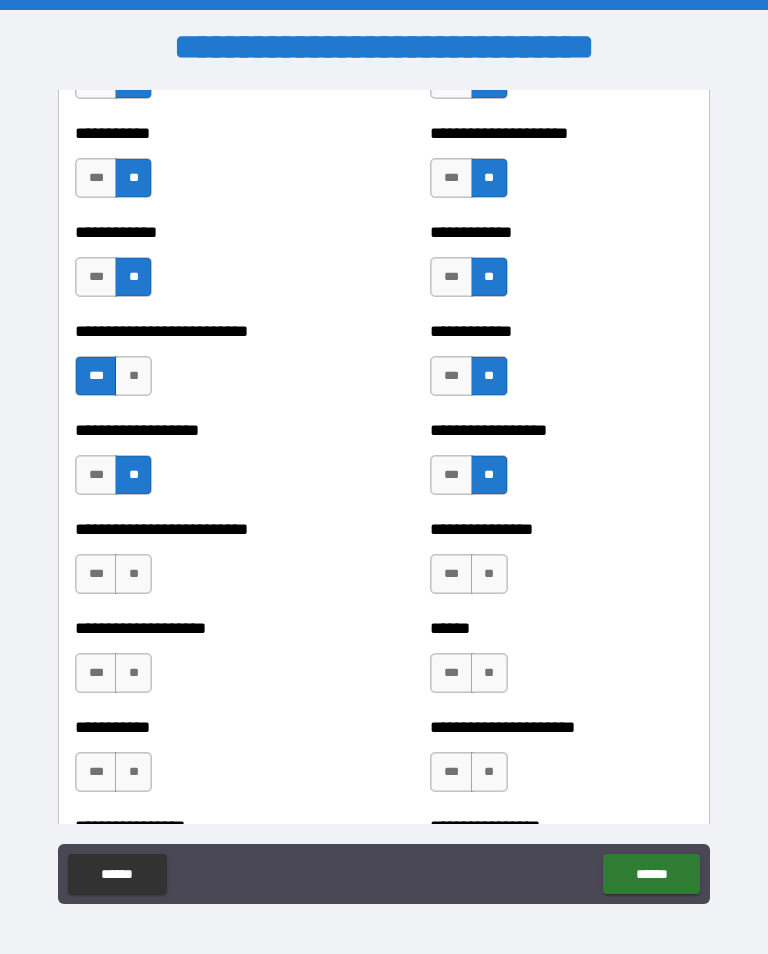 click on "**" at bounding box center [133, 574] 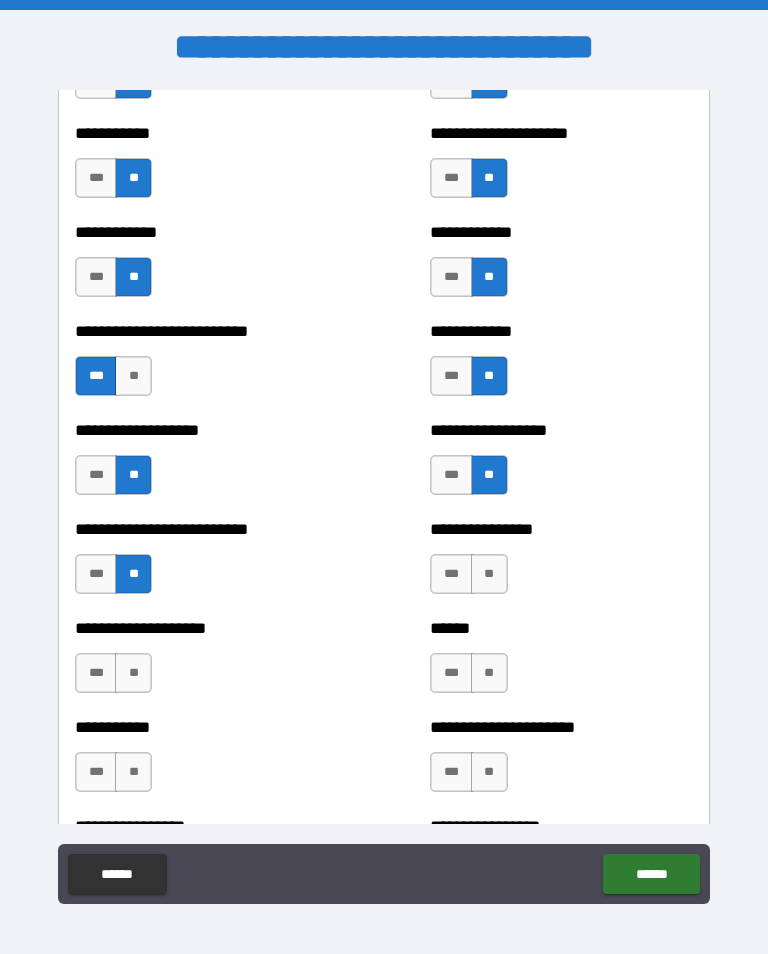 click on "**" at bounding box center [489, 574] 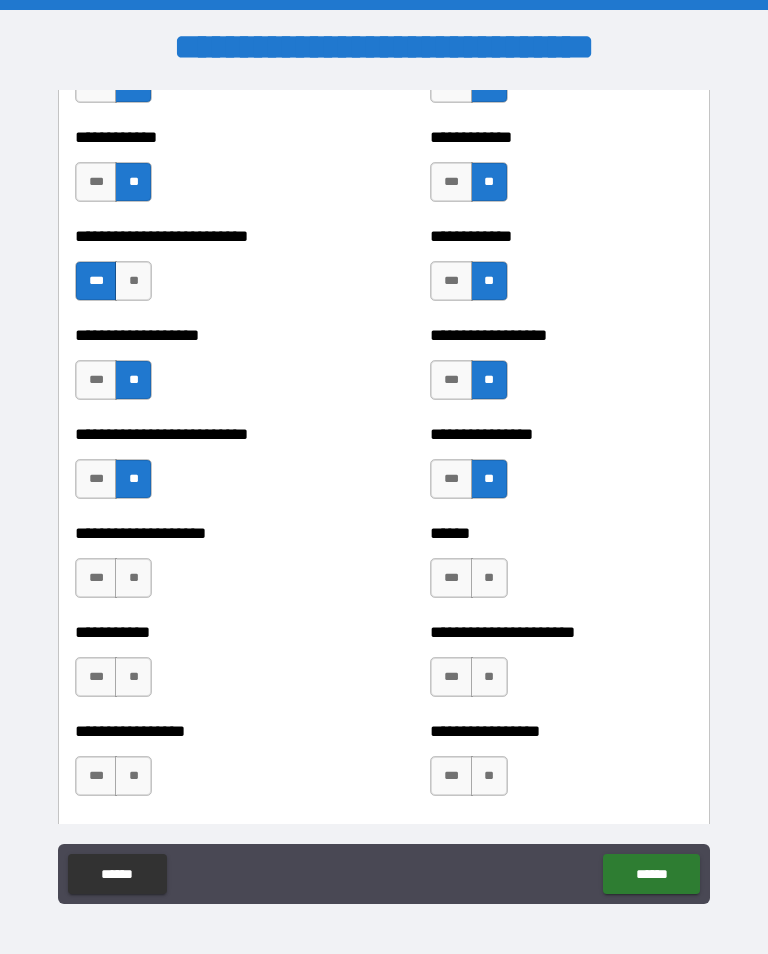 scroll, scrollTop: 5602, scrollLeft: 0, axis: vertical 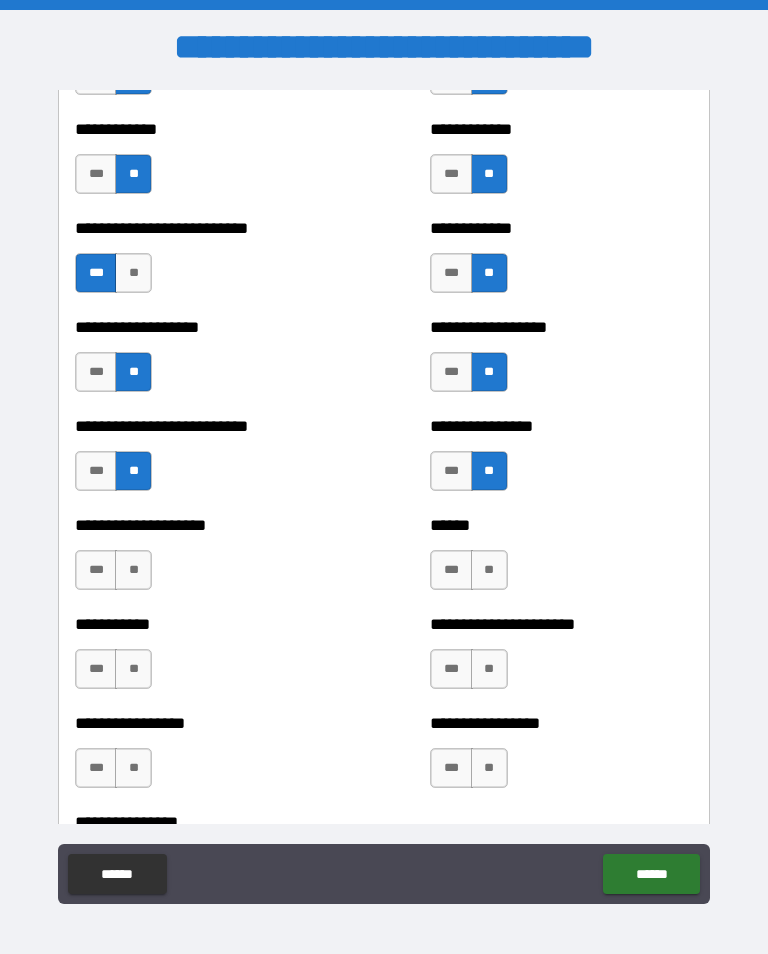 click on "**" at bounding box center [133, 570] 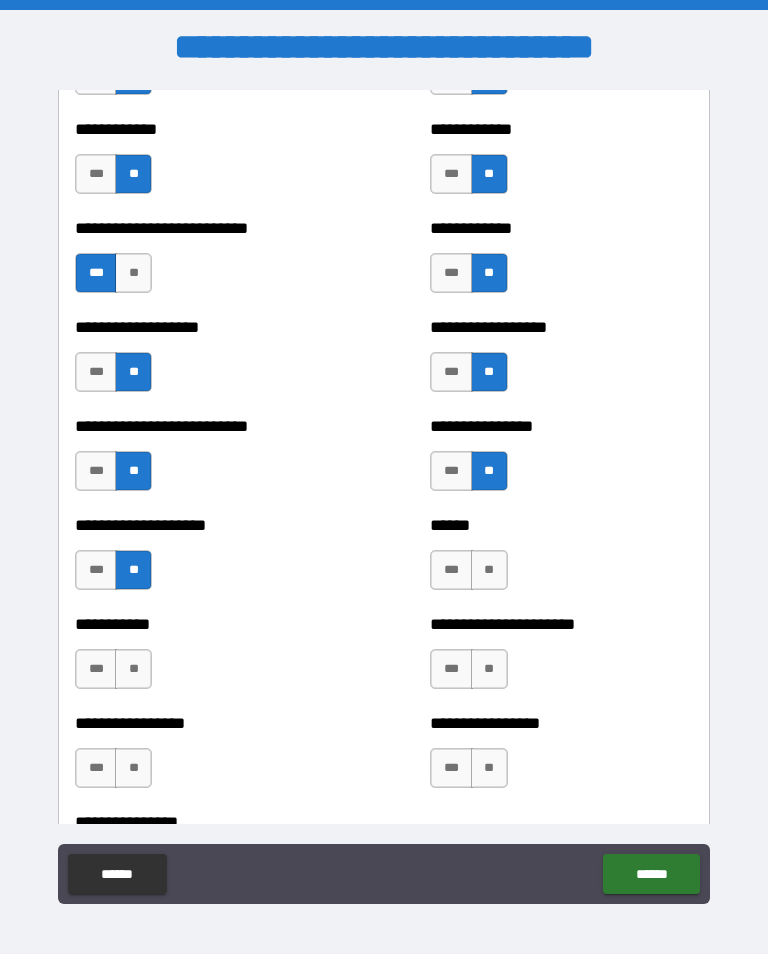 click on "**" at bounding box center [489, 570] 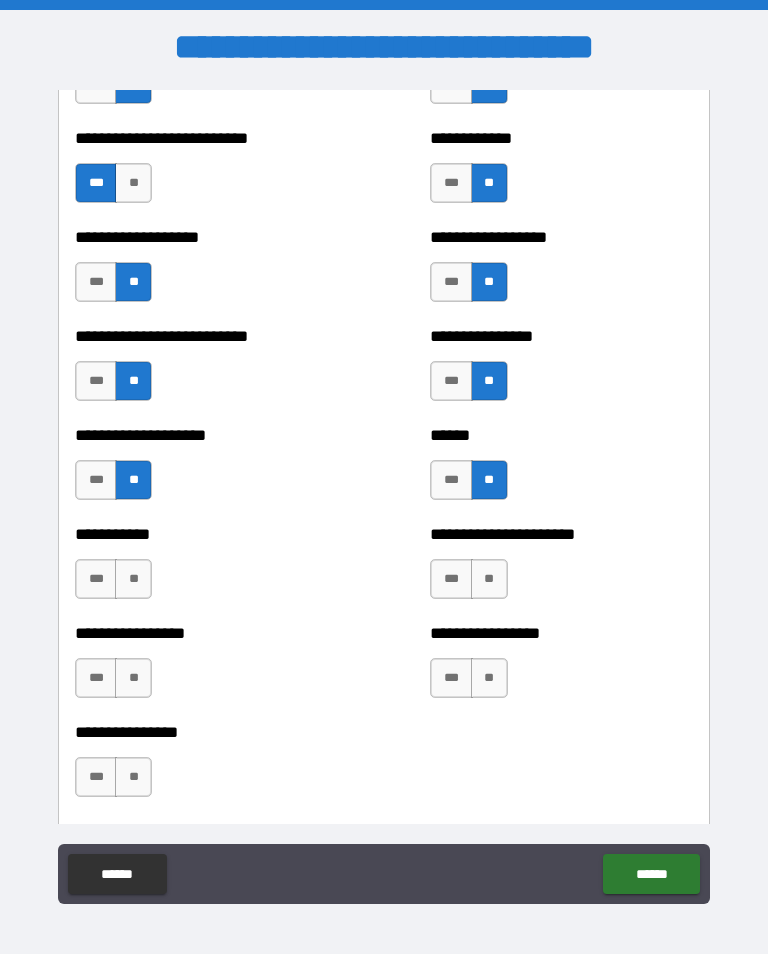 scroll, scrollTop: 5694, scrollLeft: 0, axis: vertical 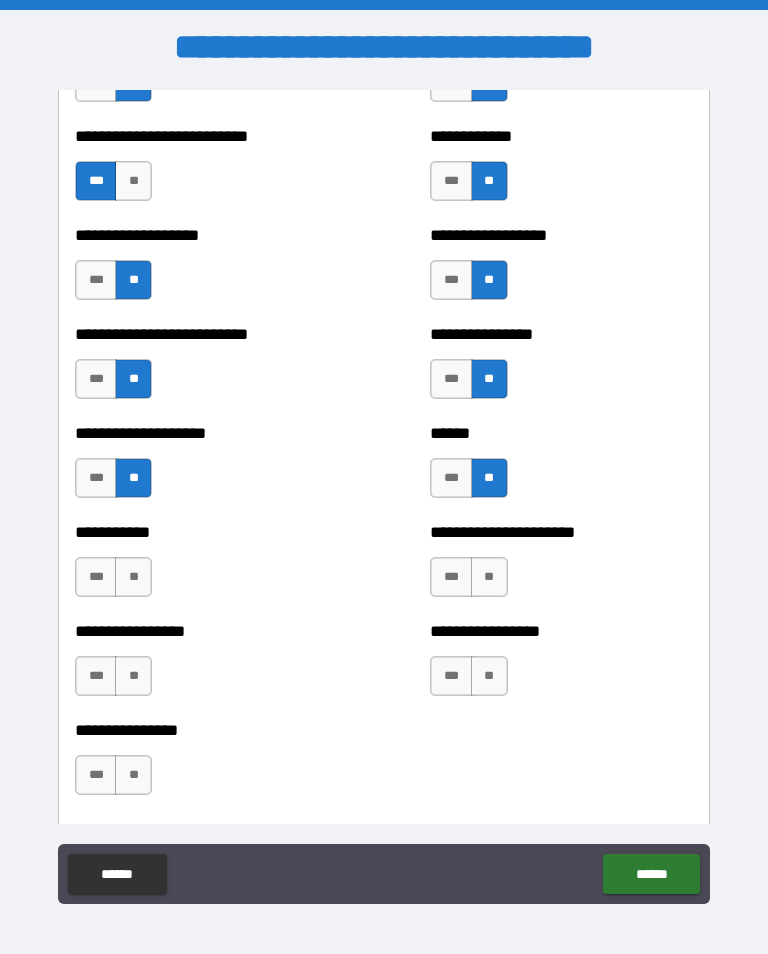 click on "**" at bounding box center (133, 577) 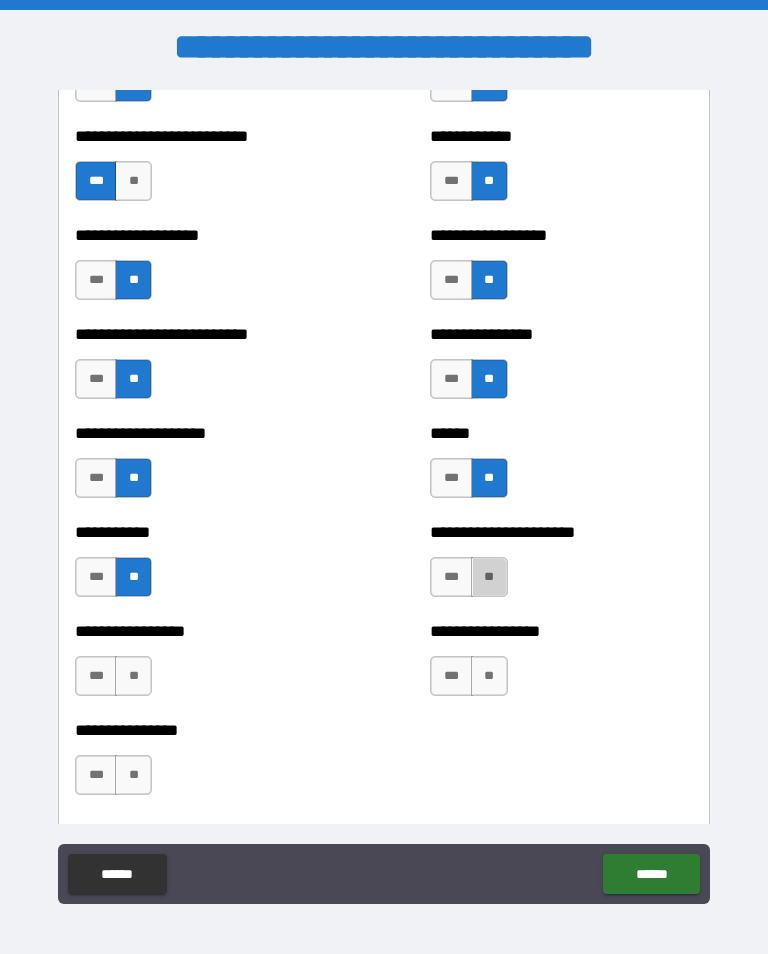 click on "**" at bounding box center [489, 577] 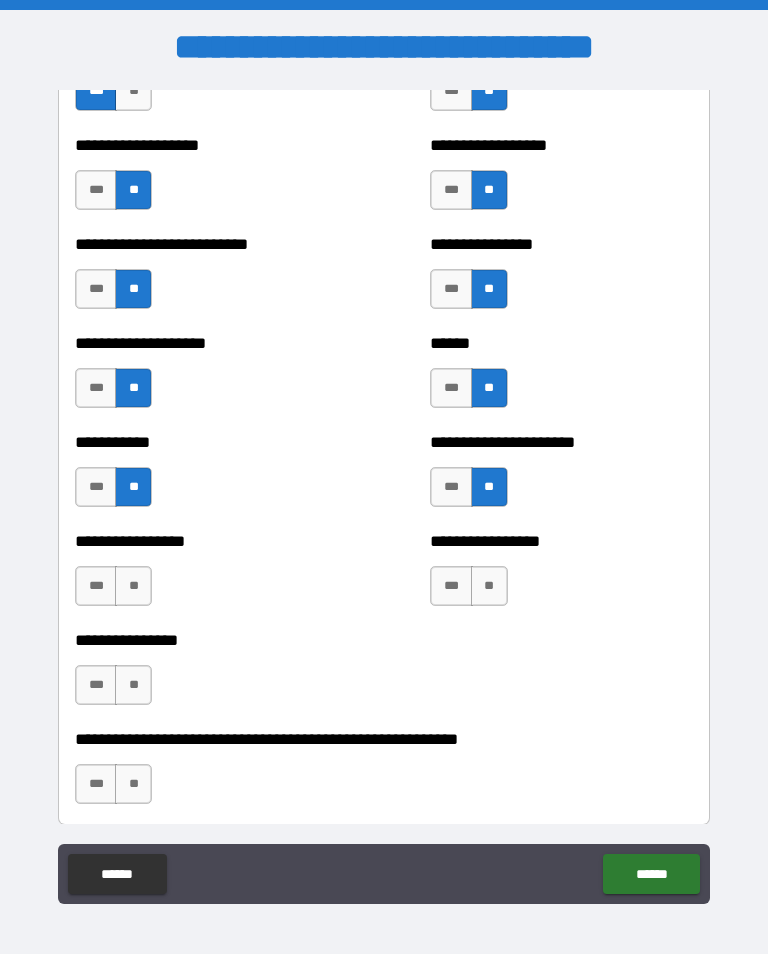 scroll, scrollTop: 5785, scrollLeft: 0, axis: vertical 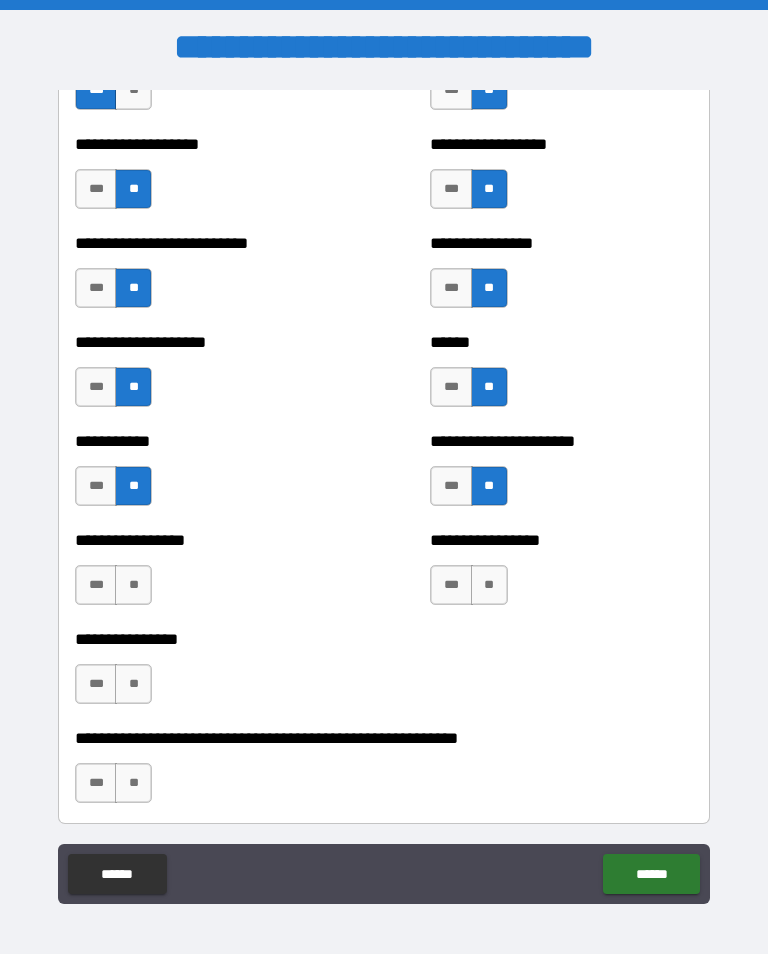 click on "**" at bounding box center (133, 585) 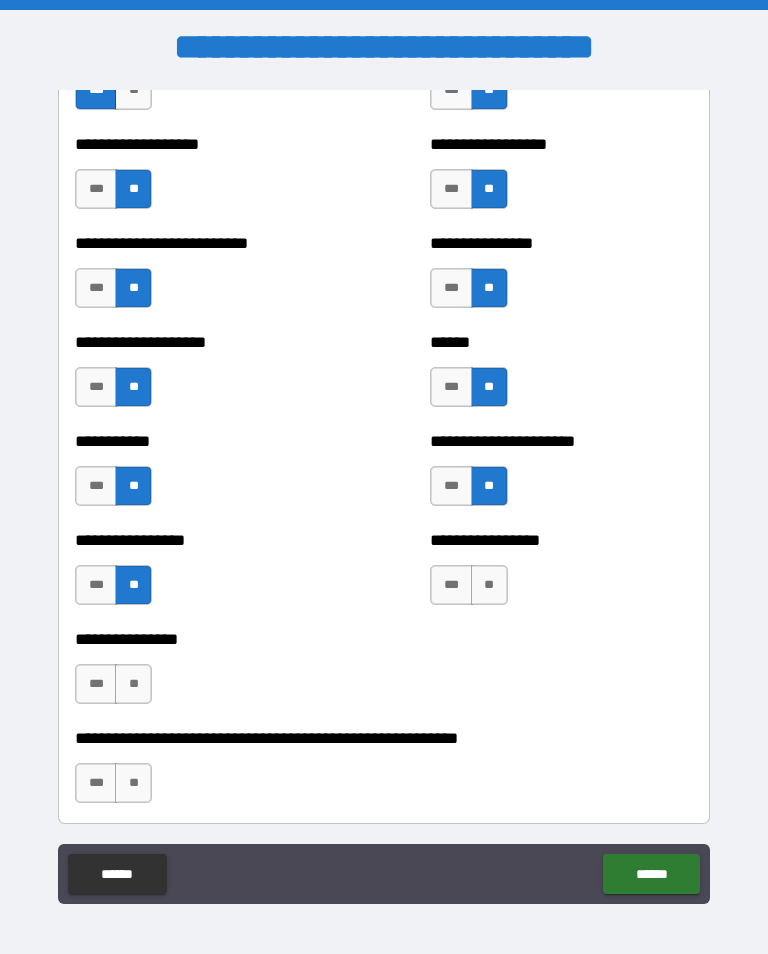 click on "**" at bounding box center (489, 585) 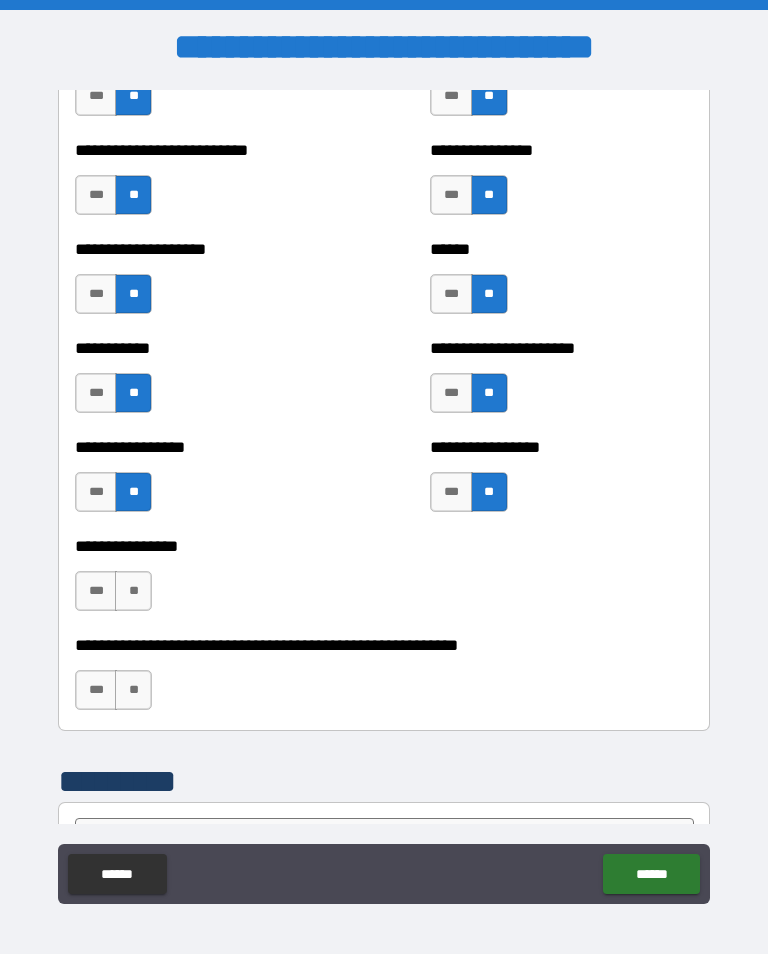 scroll, scrollTop: 5880, scrollLeft: 0, axis: vertical 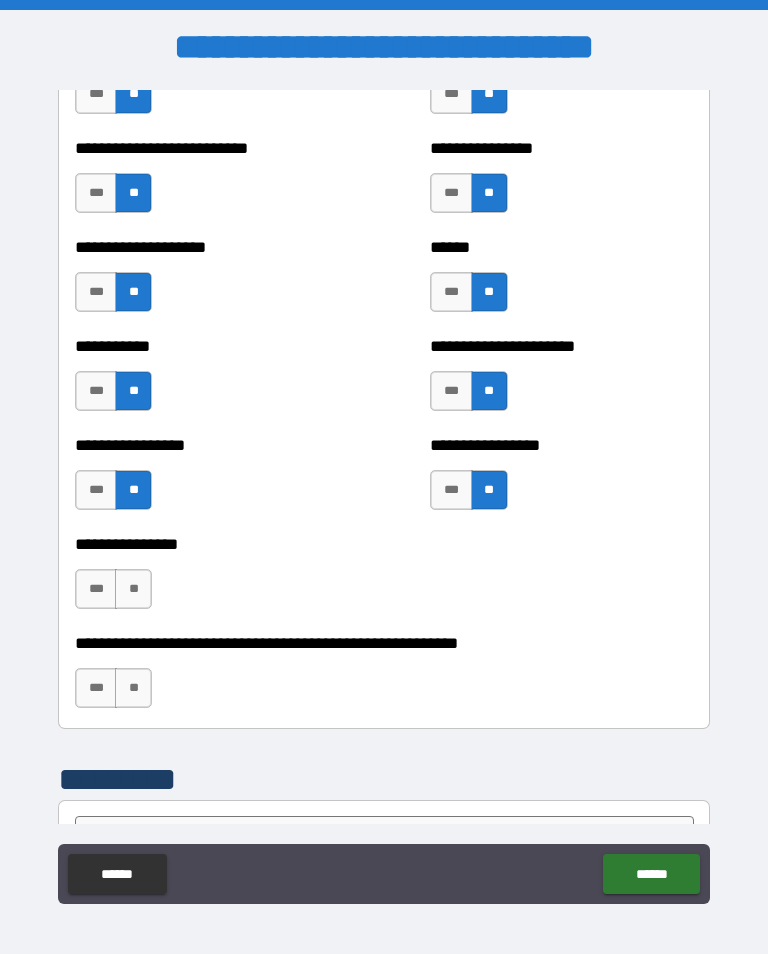 click on "**" at bounding box center (133, 589) 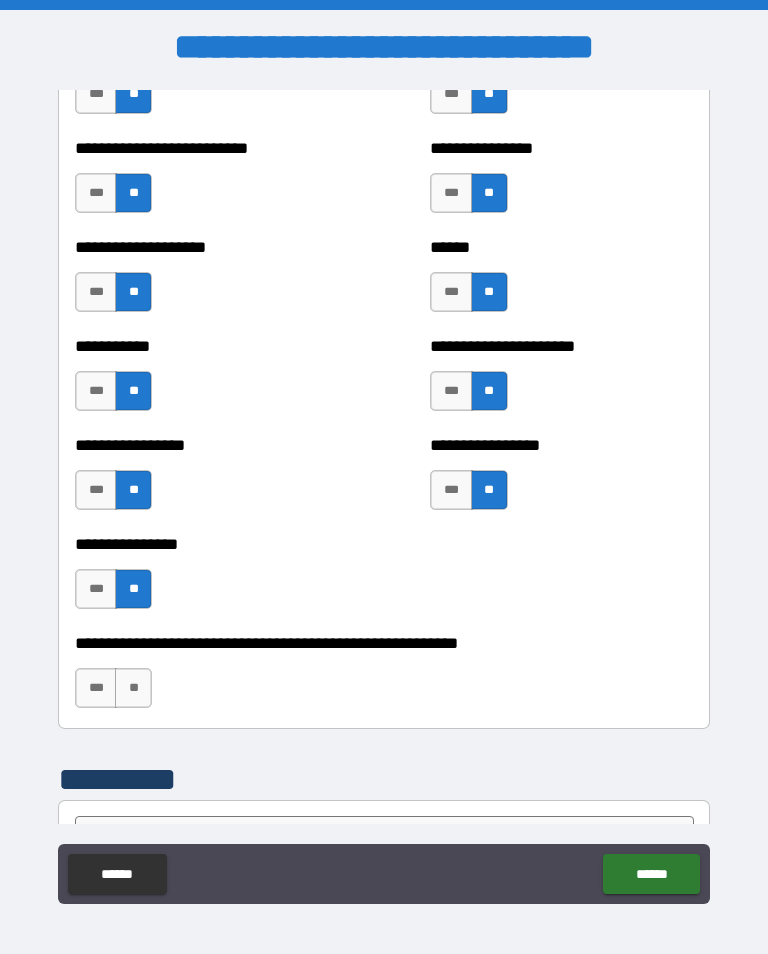 click on "**" at bounding box center (133, 688) 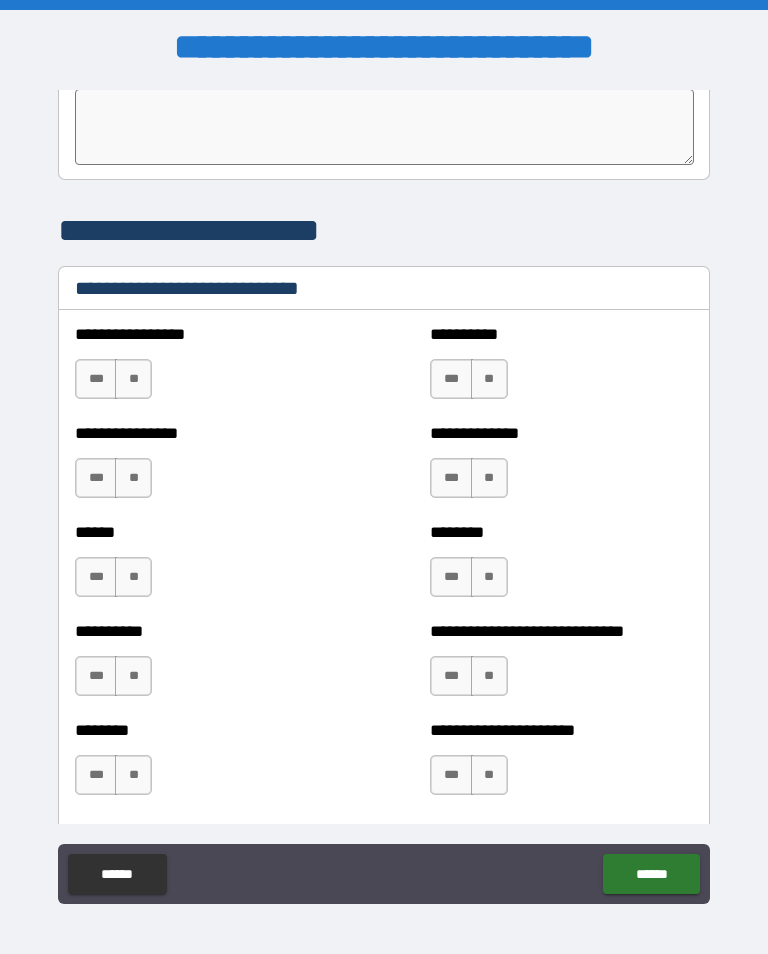 scroll, scrollTop: 6608, scrollLeft: 0, axis: vertical 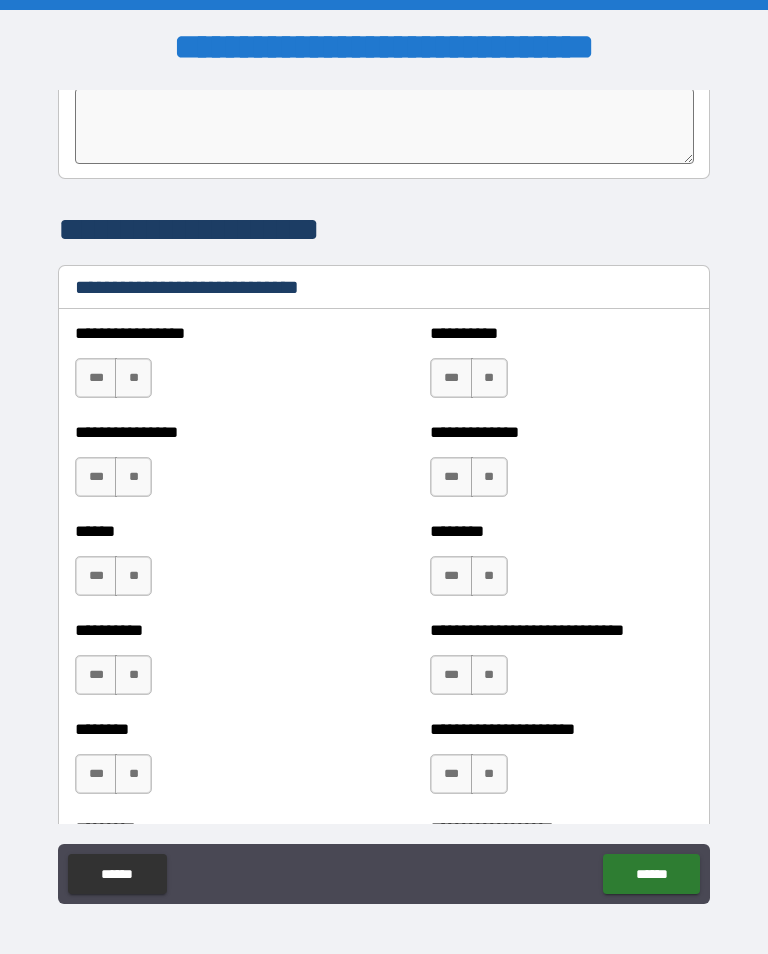 click on "***" at bounding box center (96, 378) 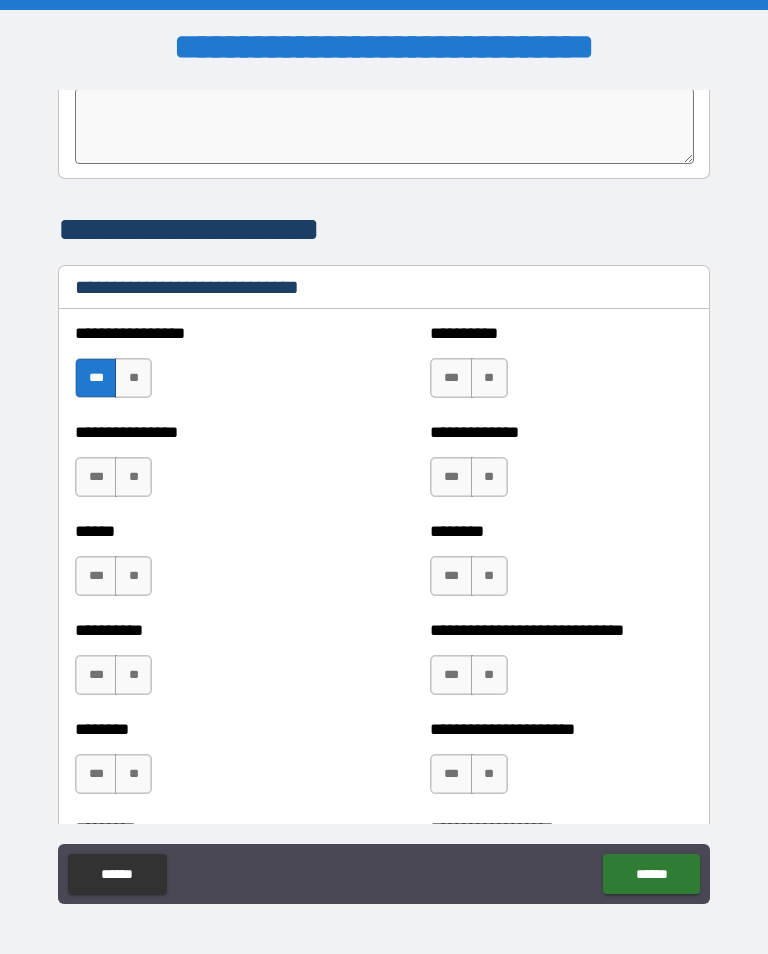click on "**" at bounding box center (489, 378) 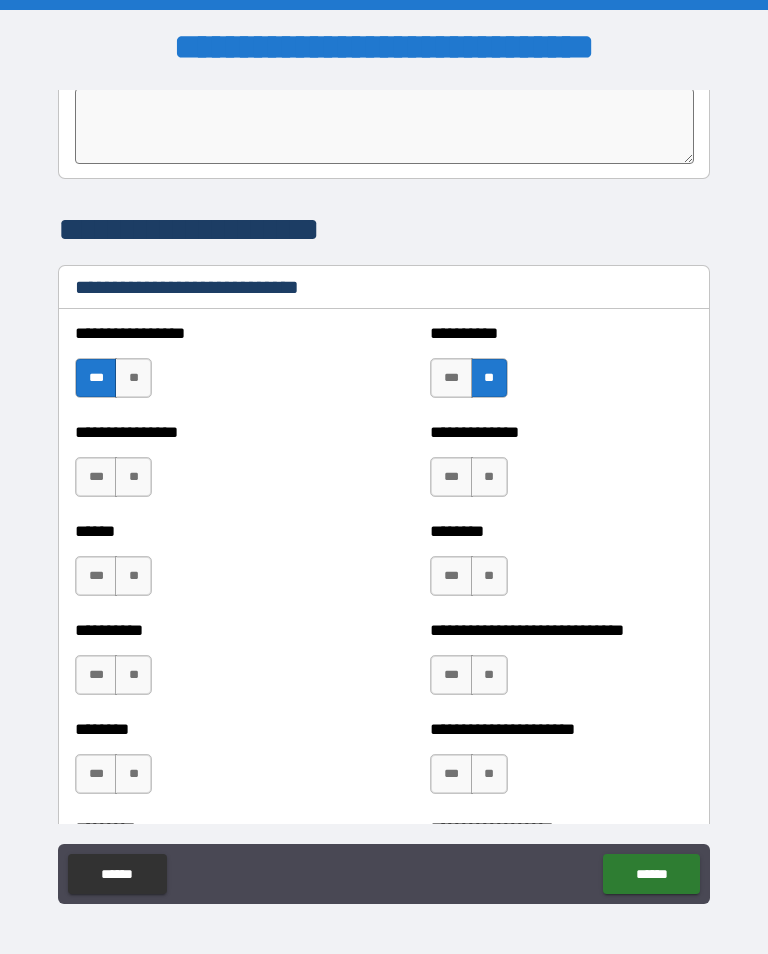 click on "***" at bounding box center (451, 477) 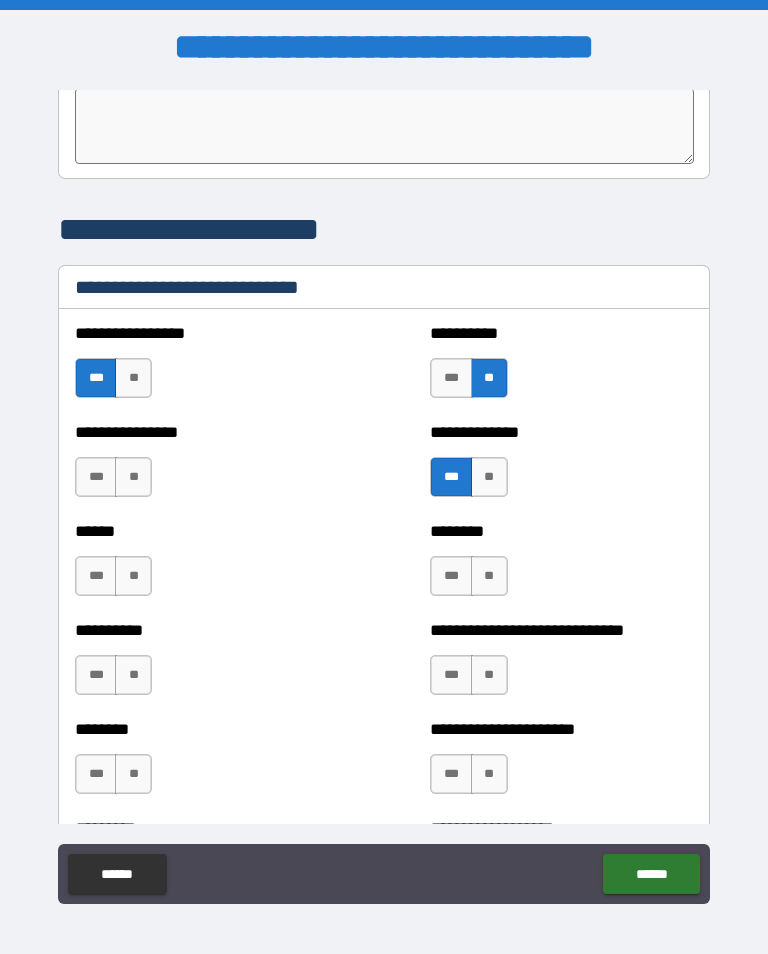 click on "***" at bounding box center (96, 477) 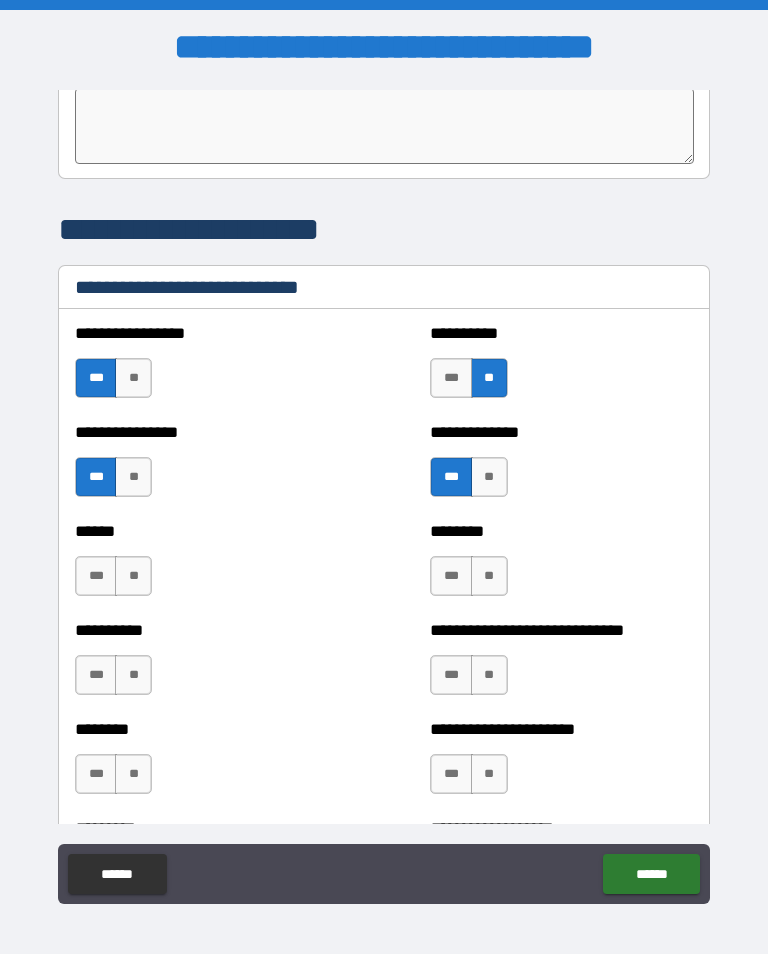 click on "**" at bounding box center [133, 576] 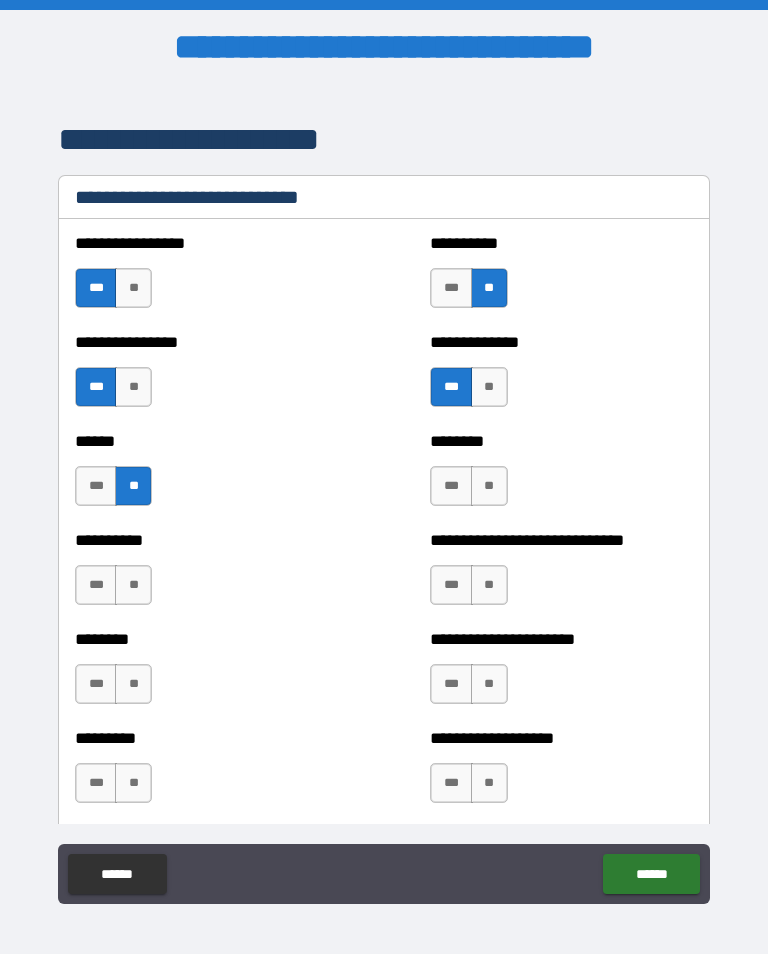 scroll, scrollTop: 6706, scrollLeft: 0, axis: vertical 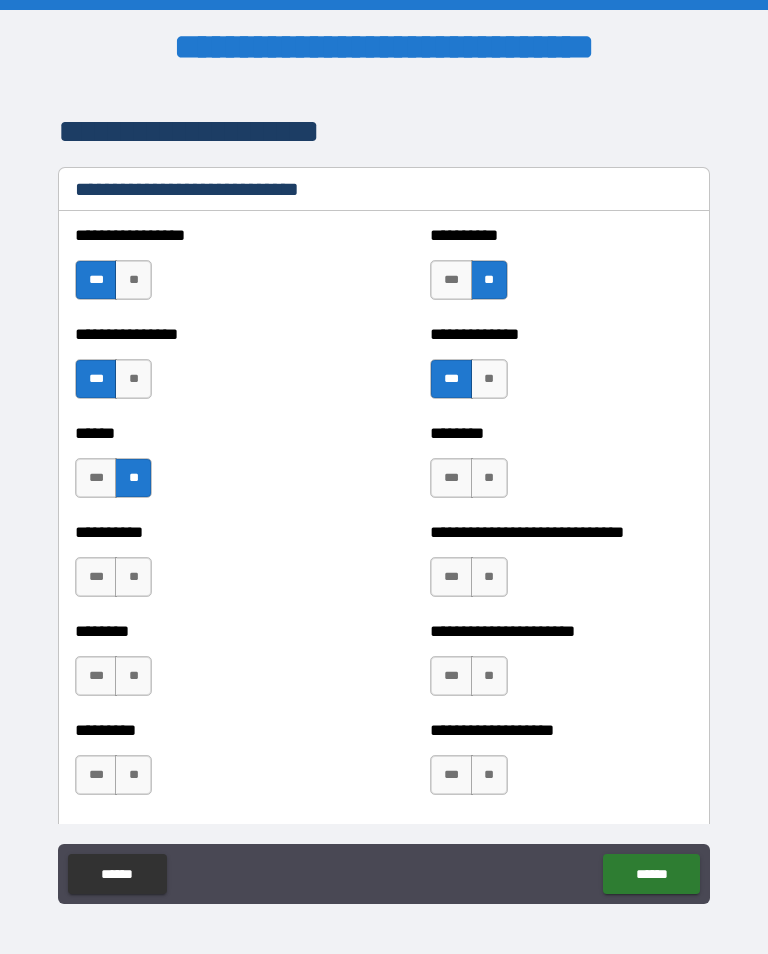 click on "***" at bounding box center [451, 478] 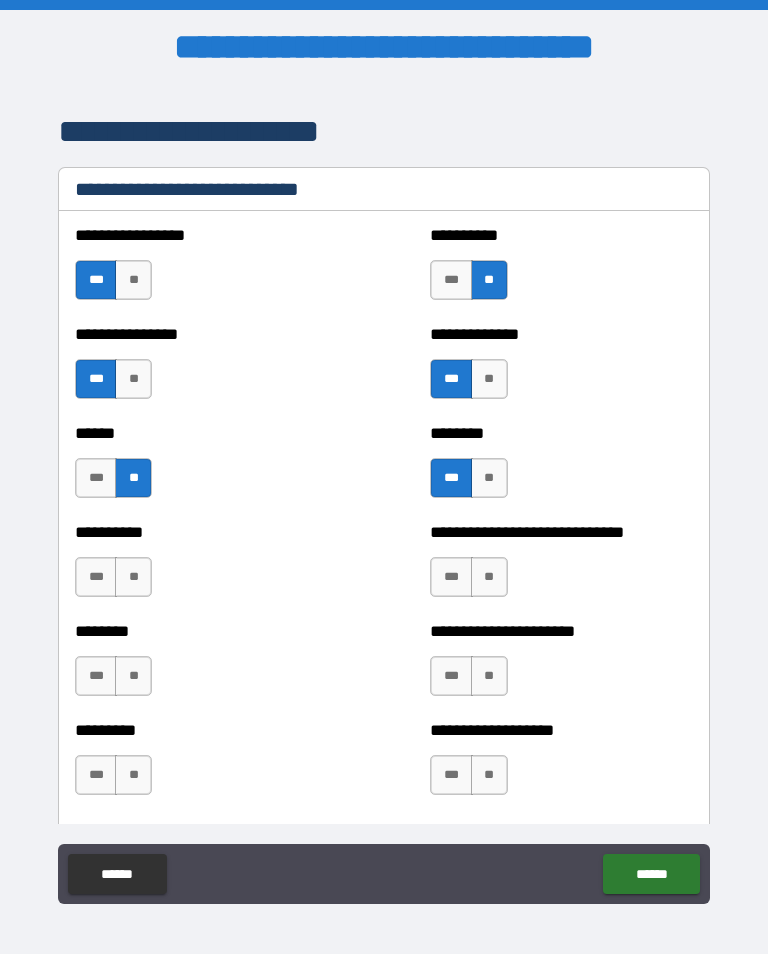 click on "**" at bounding box center [489, 577] 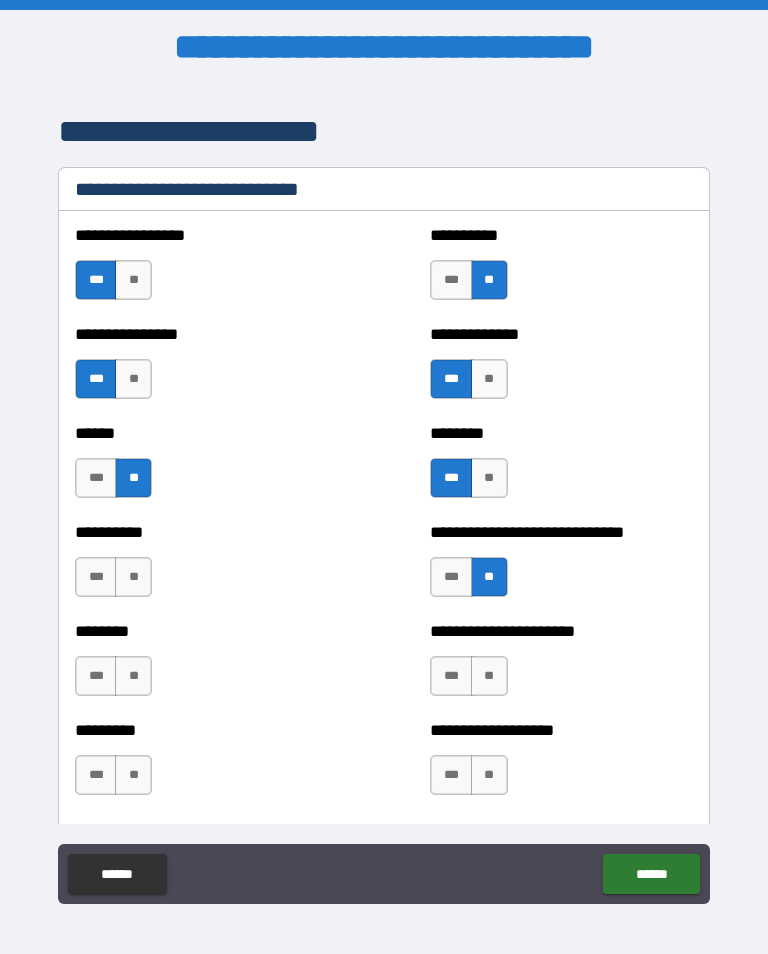 click on "***" at bounding box center [451, 676] 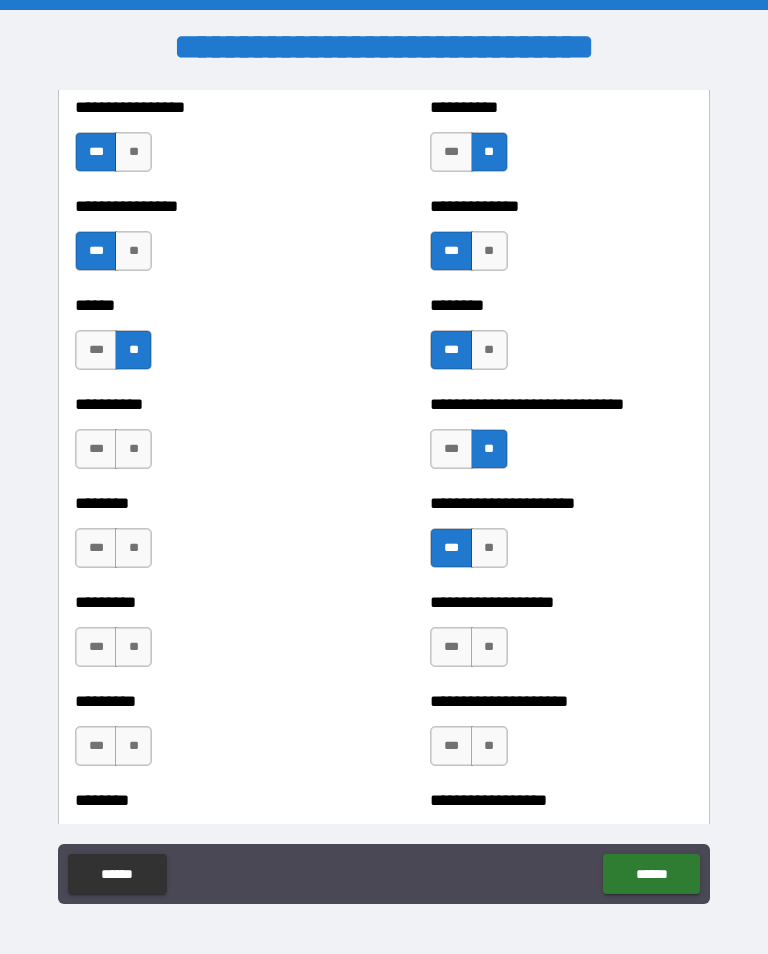 scroll, scrollTop: 6839, scrollLeft: 0, axis: vertical 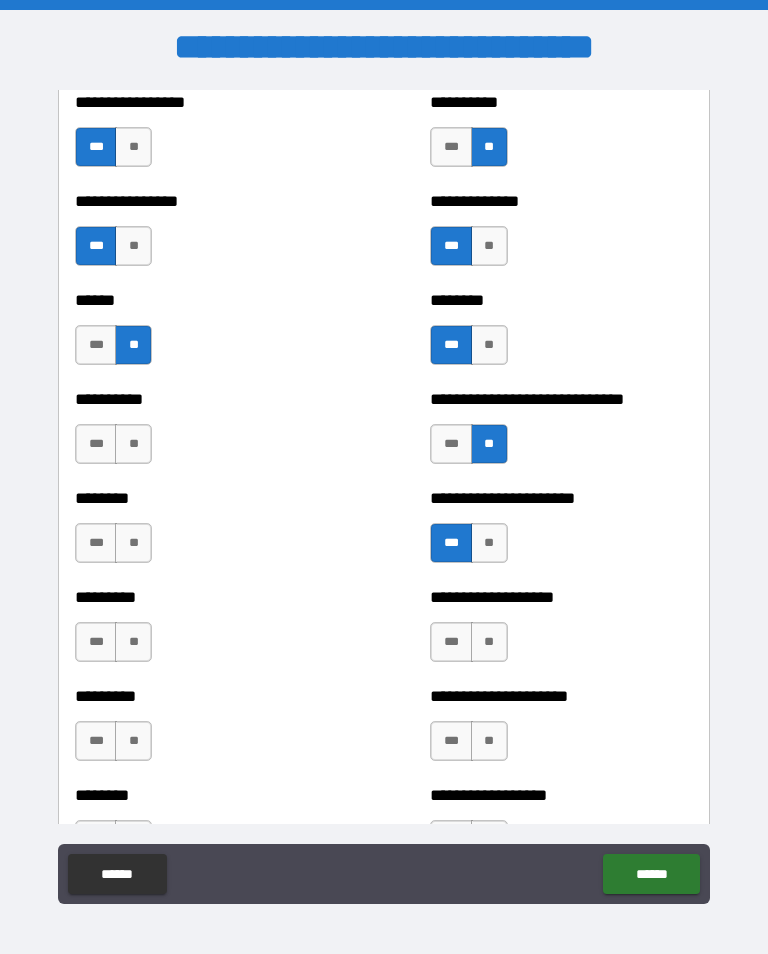 click on "**" at bounding box center (489, 642) 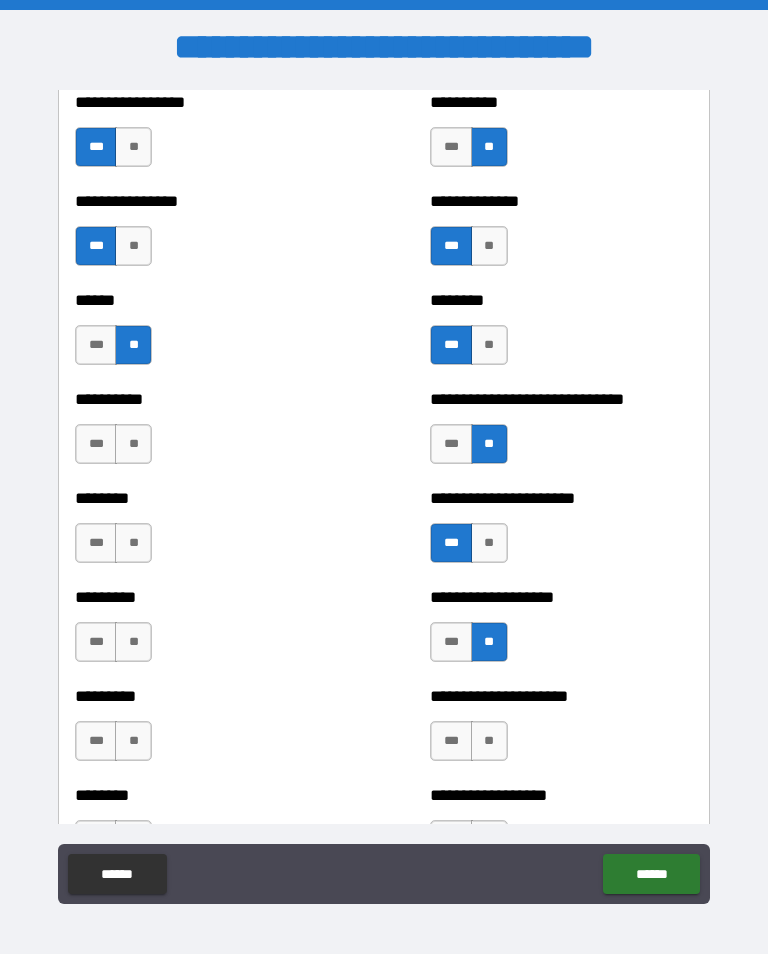 click on "**" at bounding box center (133, 444) 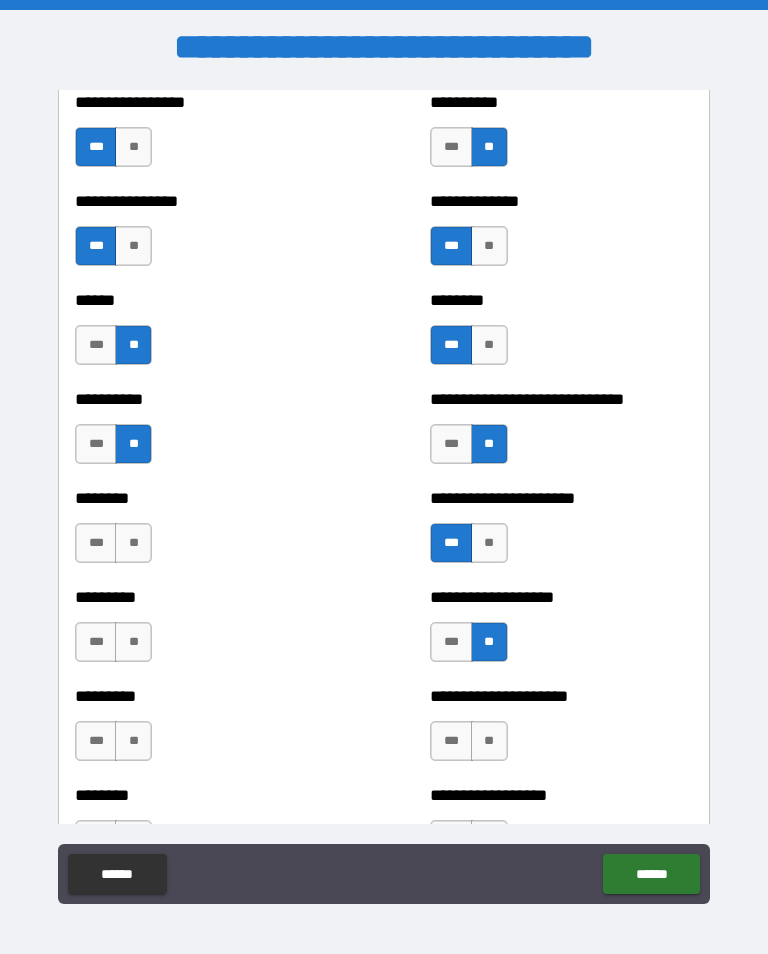 click on "**" at bounding box center [133, 543] 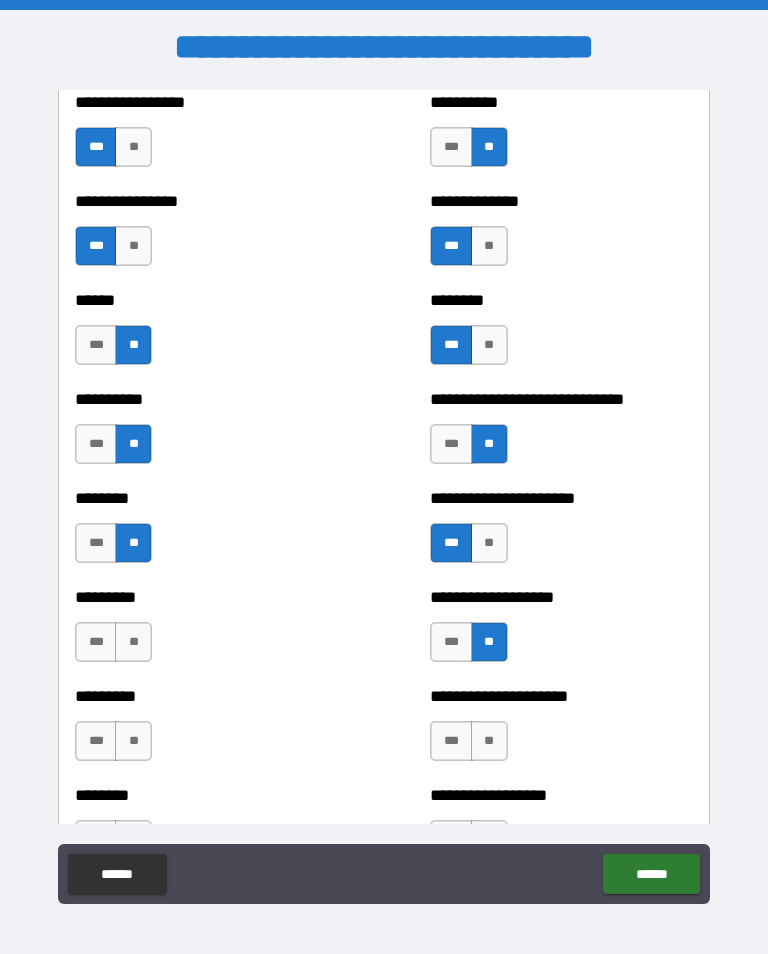 click on "**" at bounding box center (133, 642) 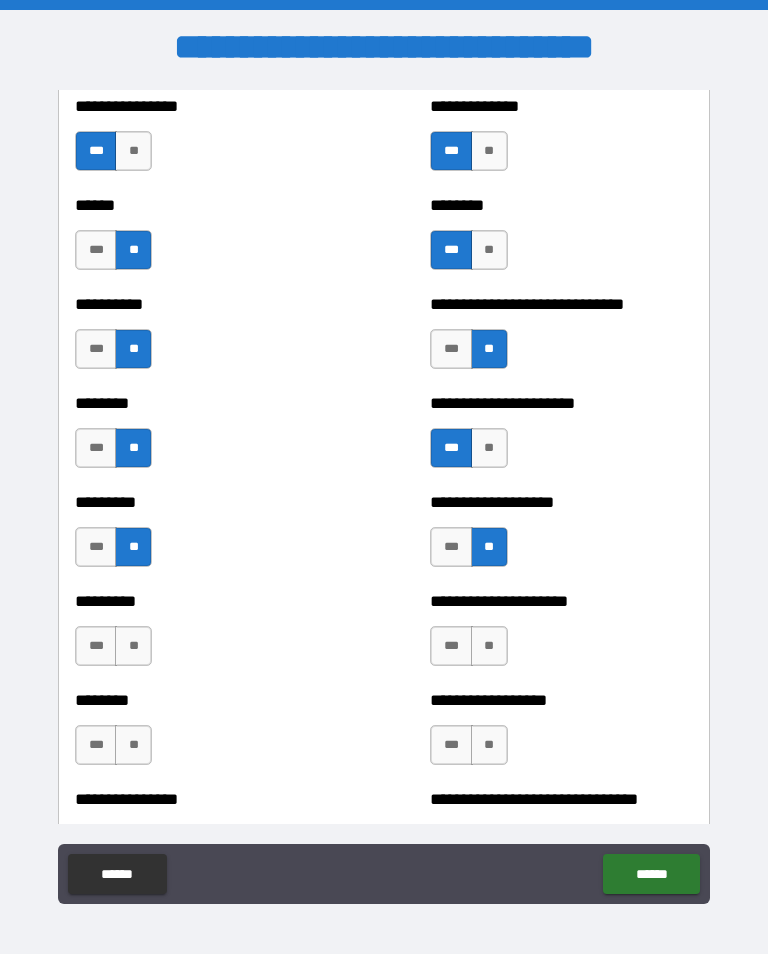 scroll, scrollTop: 6941, scrollLeft: 0, axis: vertical 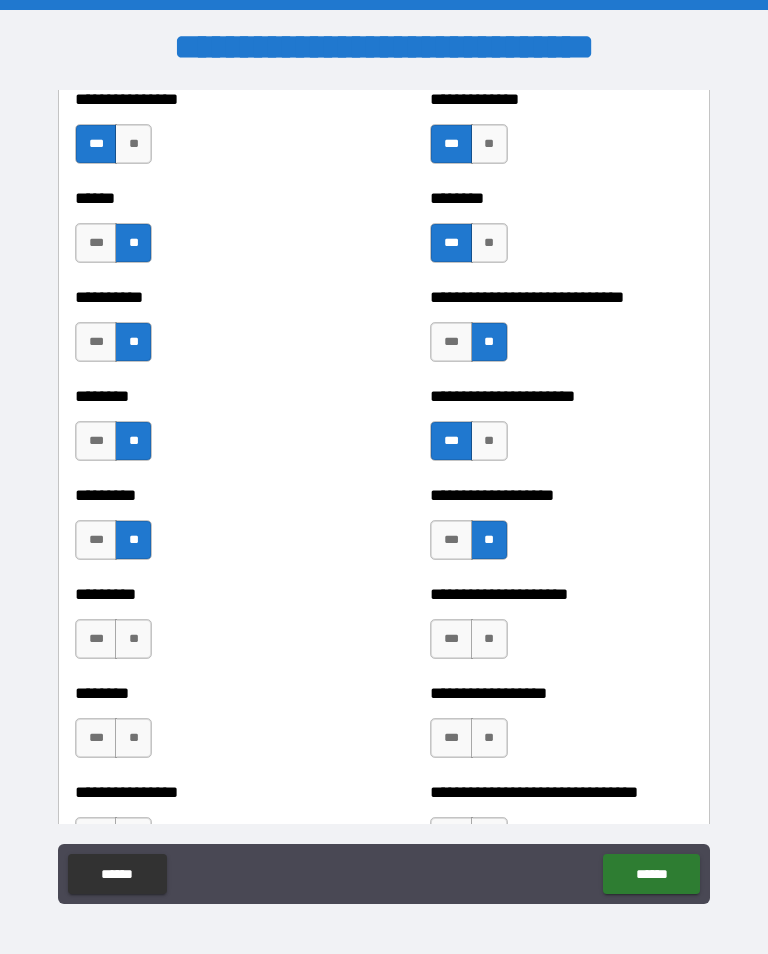 click on "***" at bounding box center [96, 540] 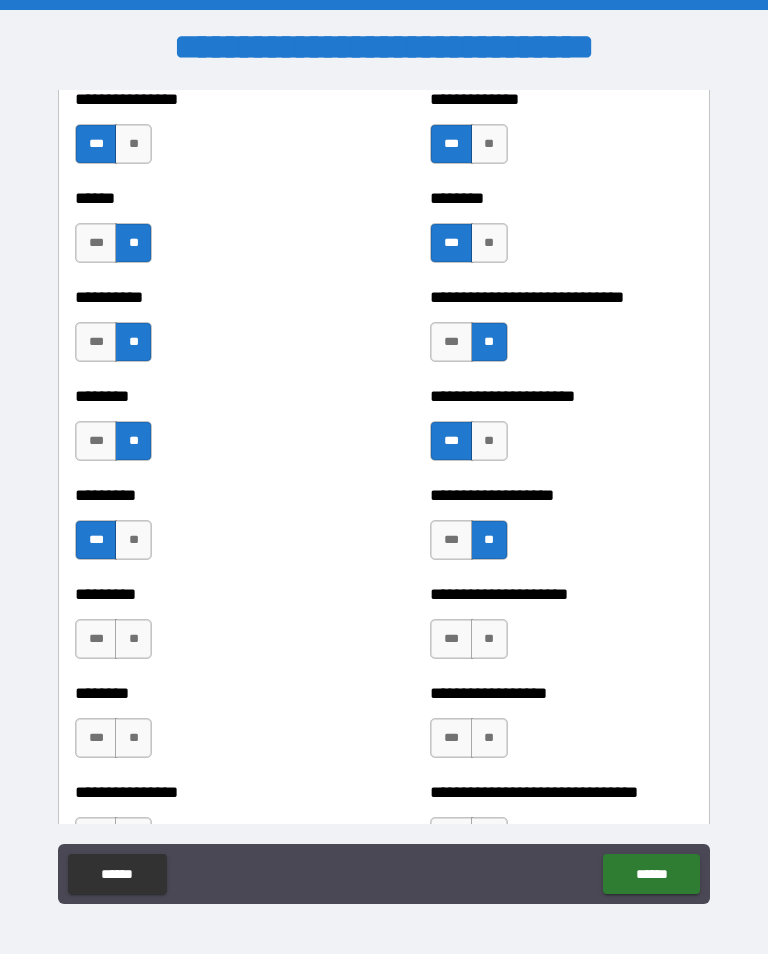click on "***" at bounding box center (96, 639) 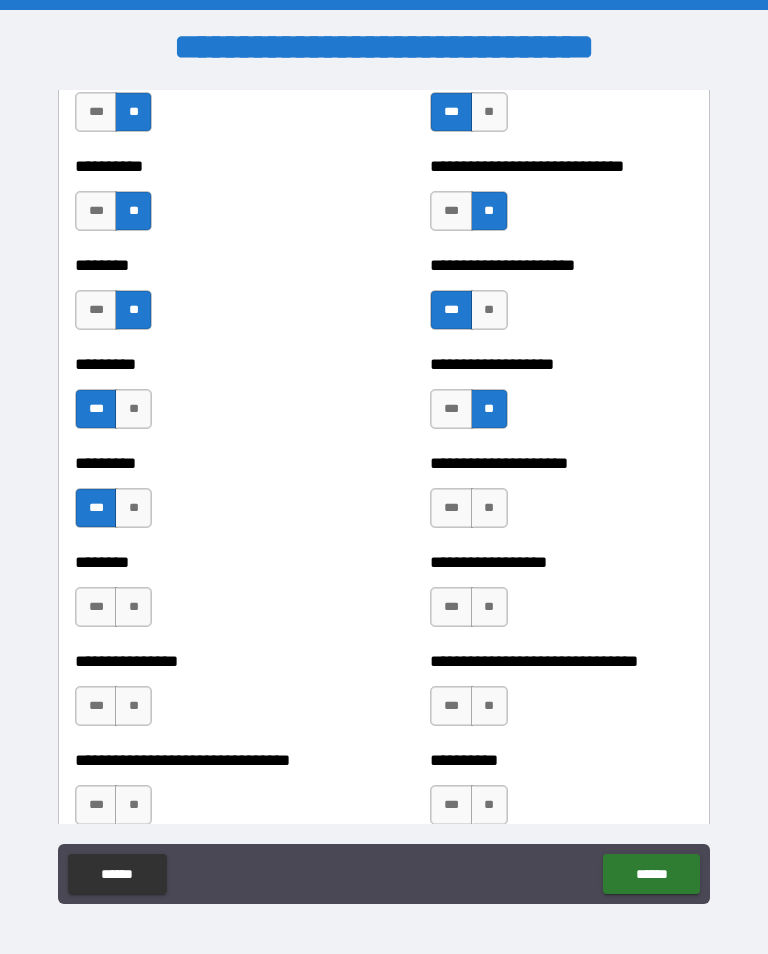 scroll, scrollTop: 7074, scrollLeft: 0, axis: vertical 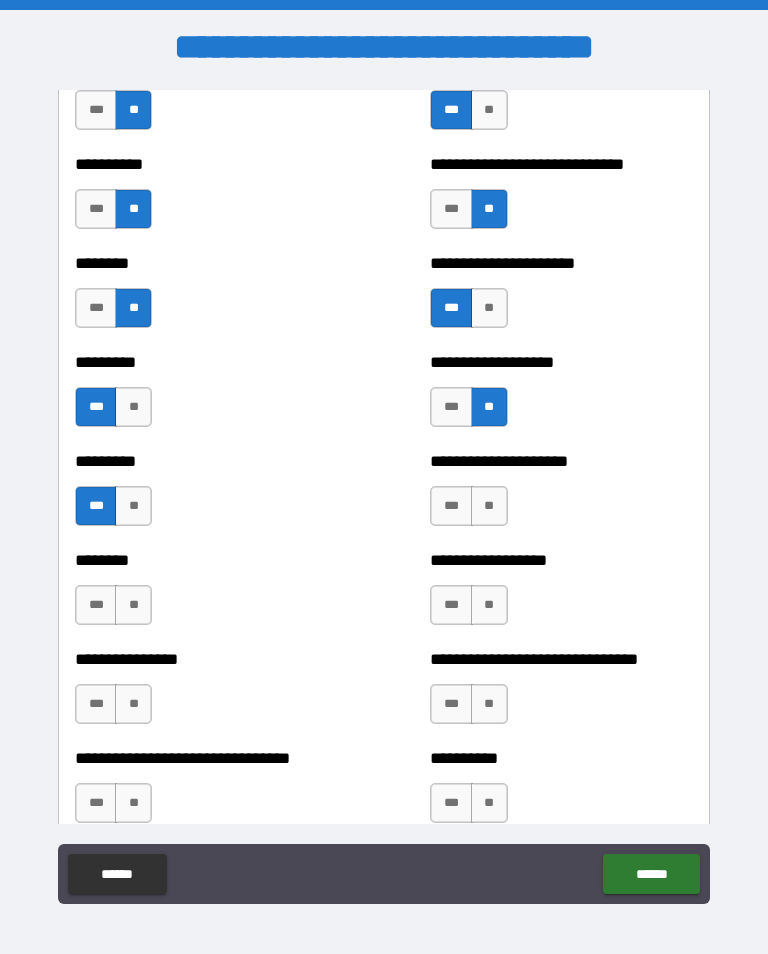 click on "**" at bounding box center (489, 506) 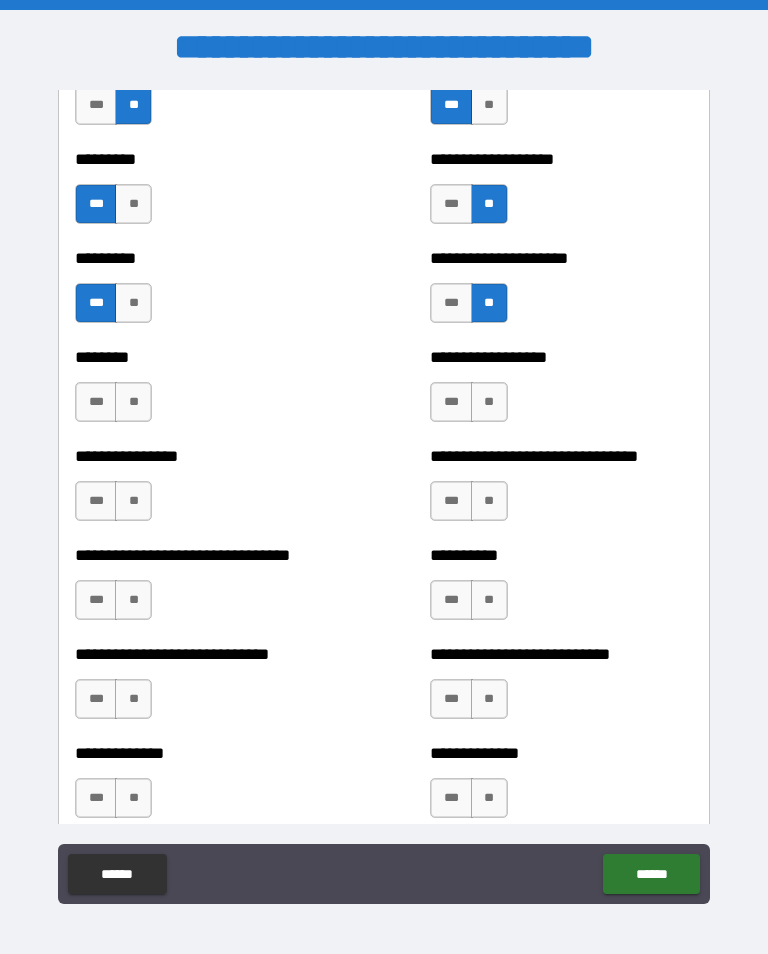 scroll, scrollTop: 7279, scrollLeft: 0, axis: vertical 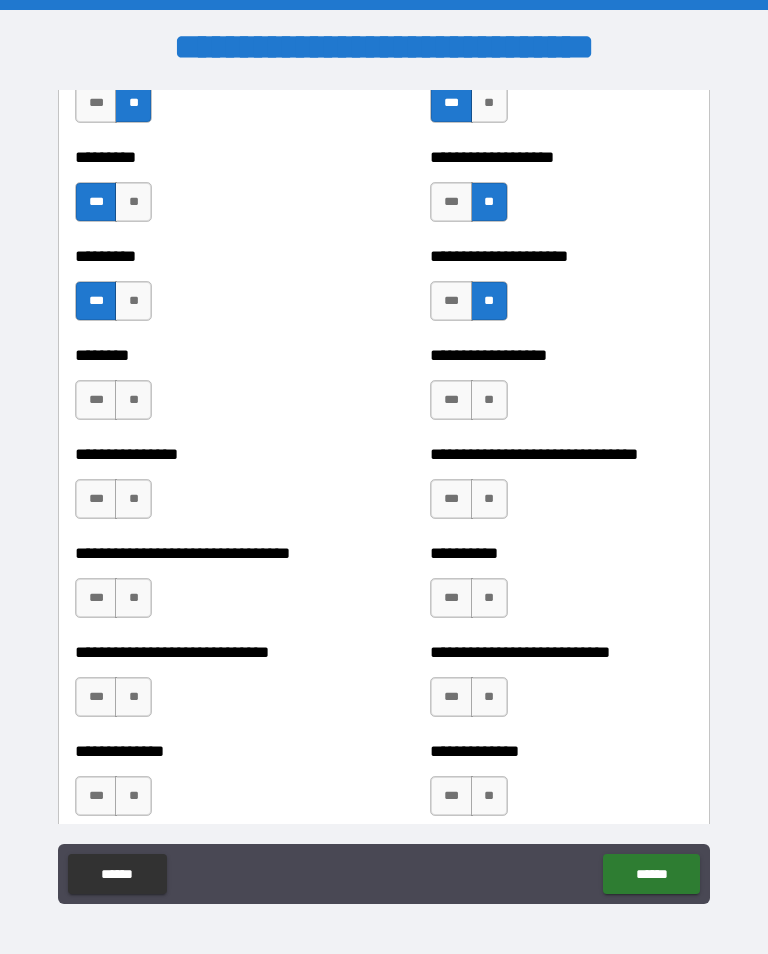 click on "**" at bounding box center (133, 400) 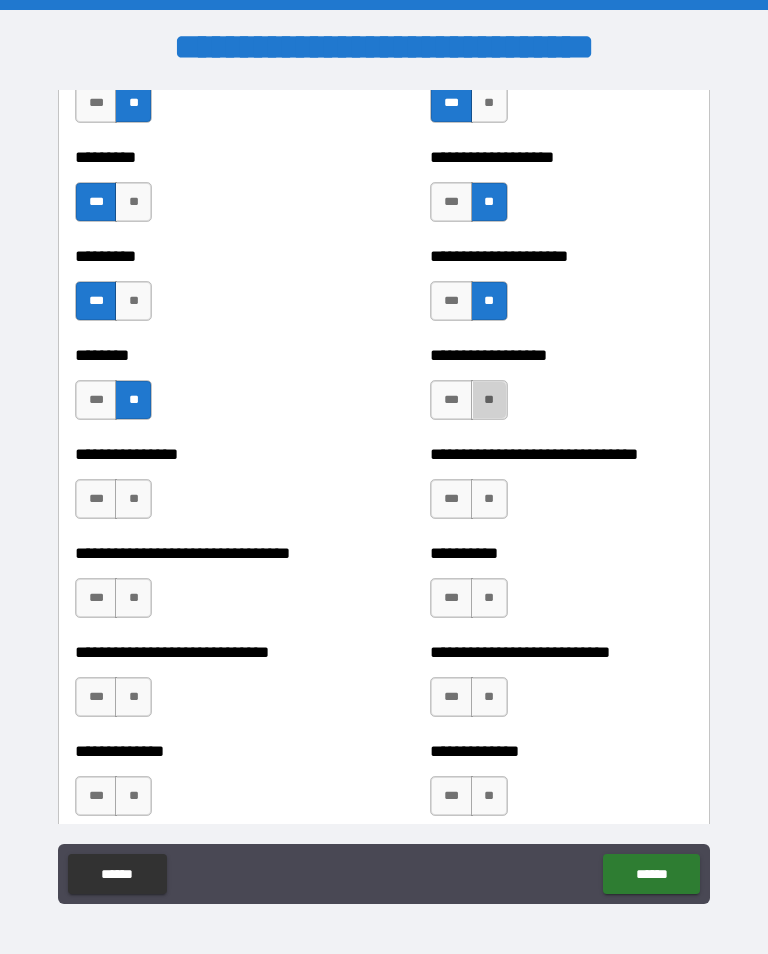 click on "**" at bounding box center [489, 400] 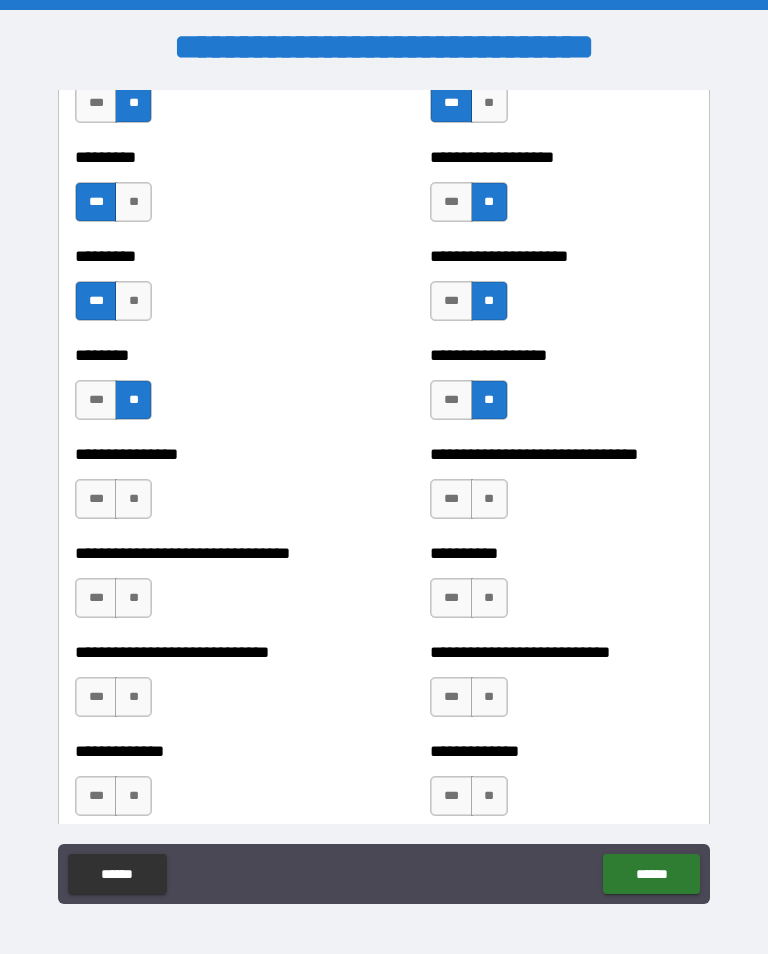 click on "**" at bounding box center (489, 499) 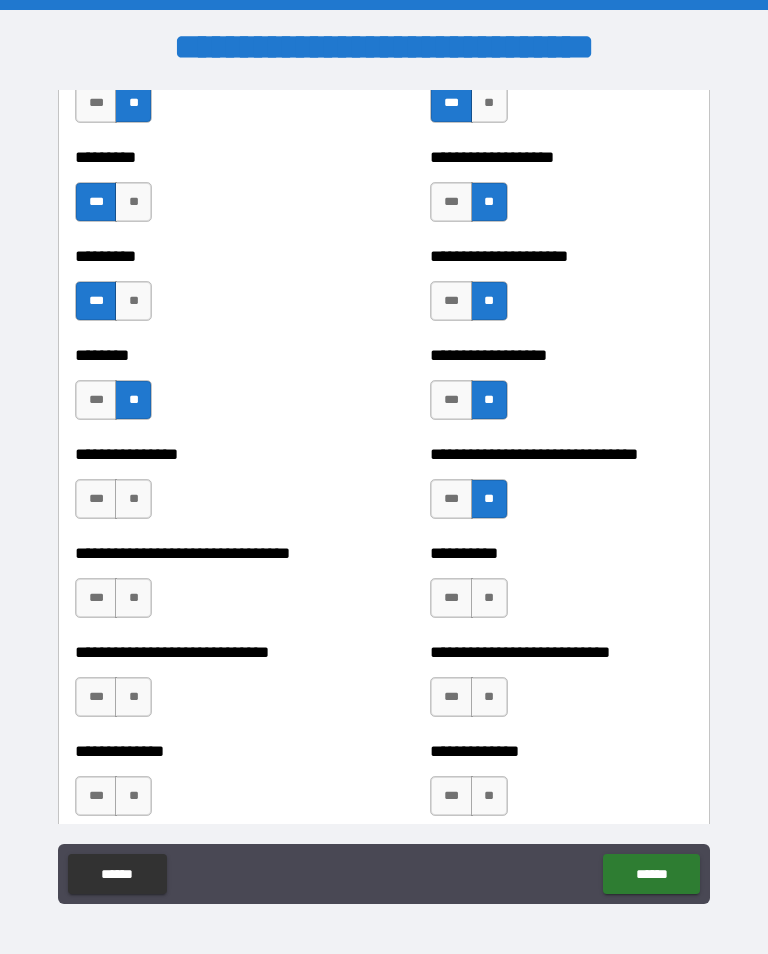 click on "**" at bounding box center [133, 499] 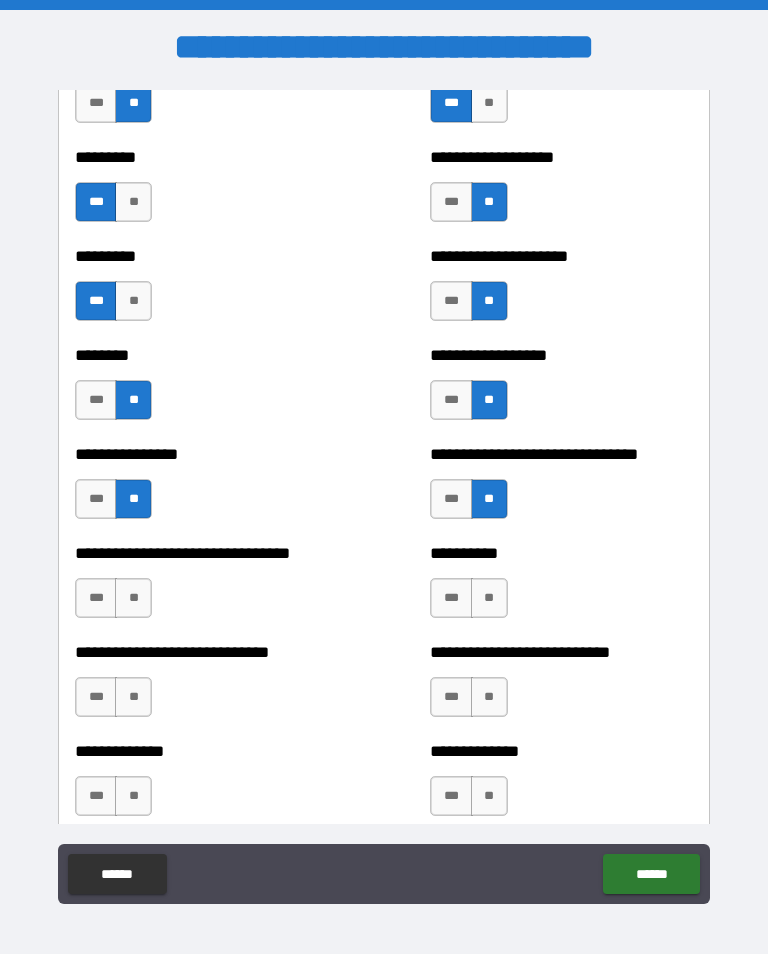 click on "**" at bounding box center (133, 598) 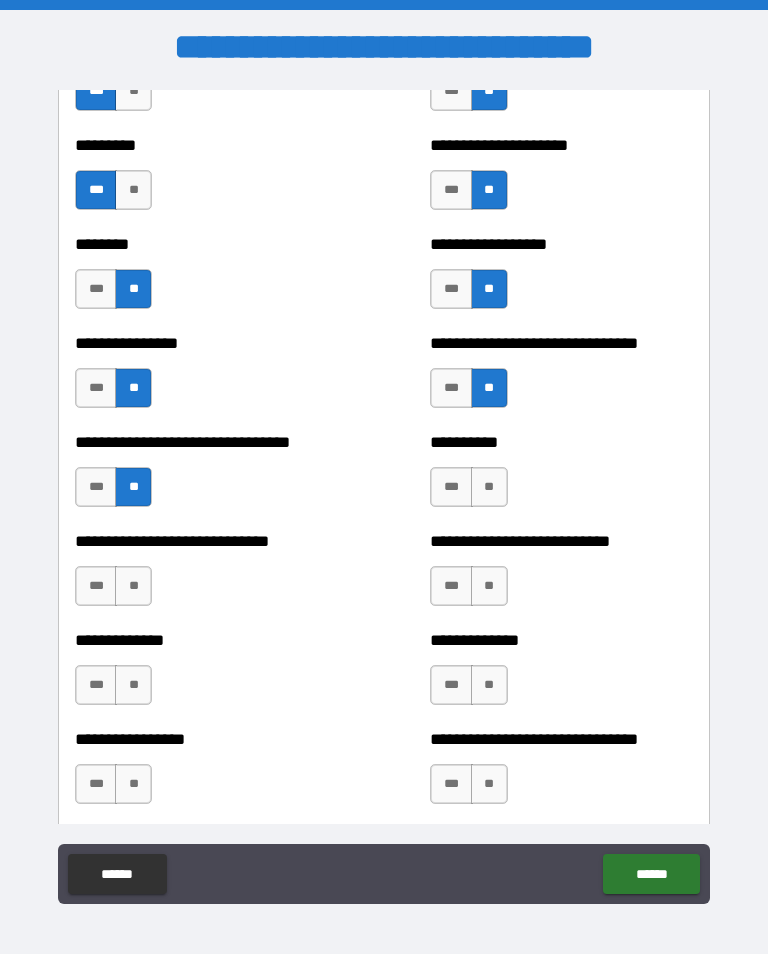 scroll, scrollTop: 7391, scrollLeft: 0, axis: vertical 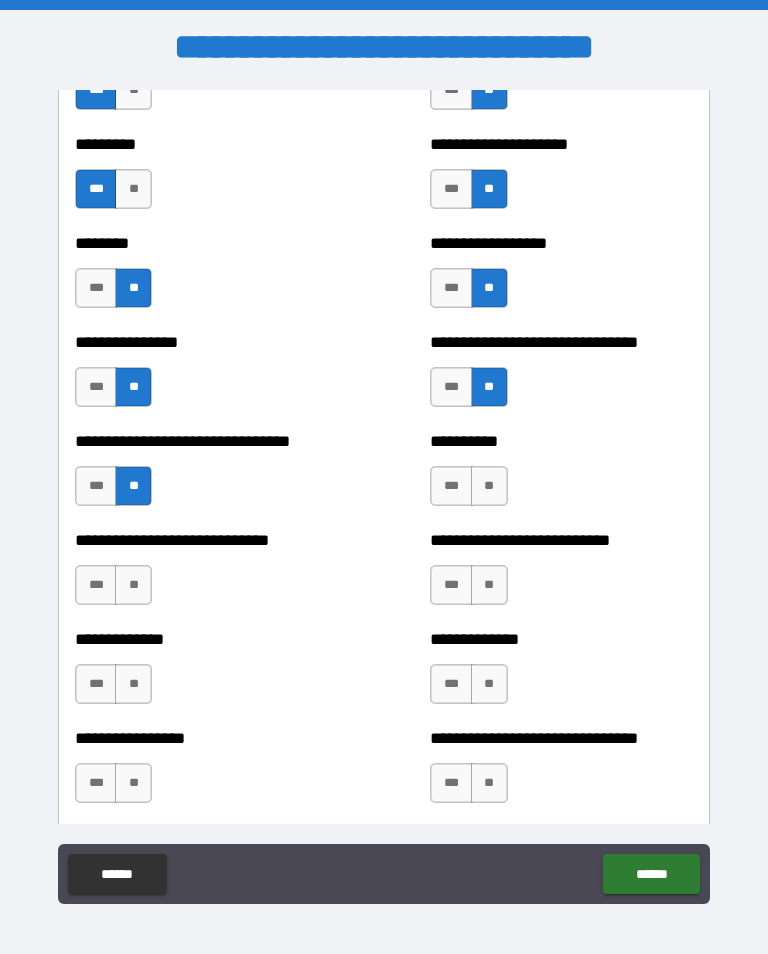 click on "***" at bounding box center [451, 486] 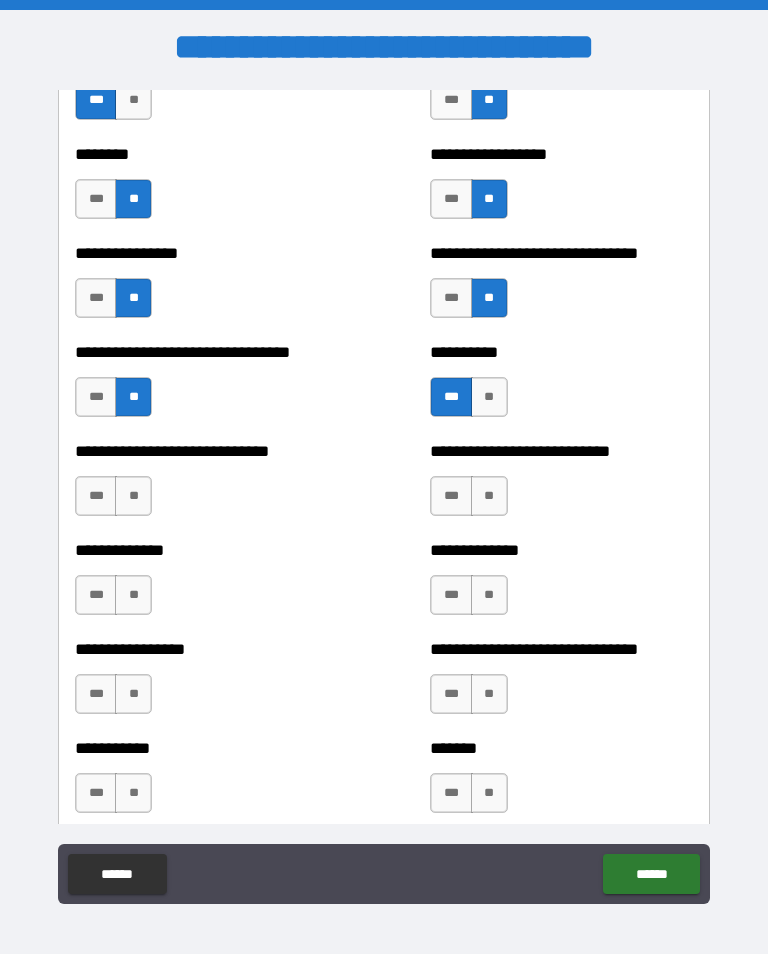 scroll, scrollTop: 7480, scrollLeft: 0, axis: vertical 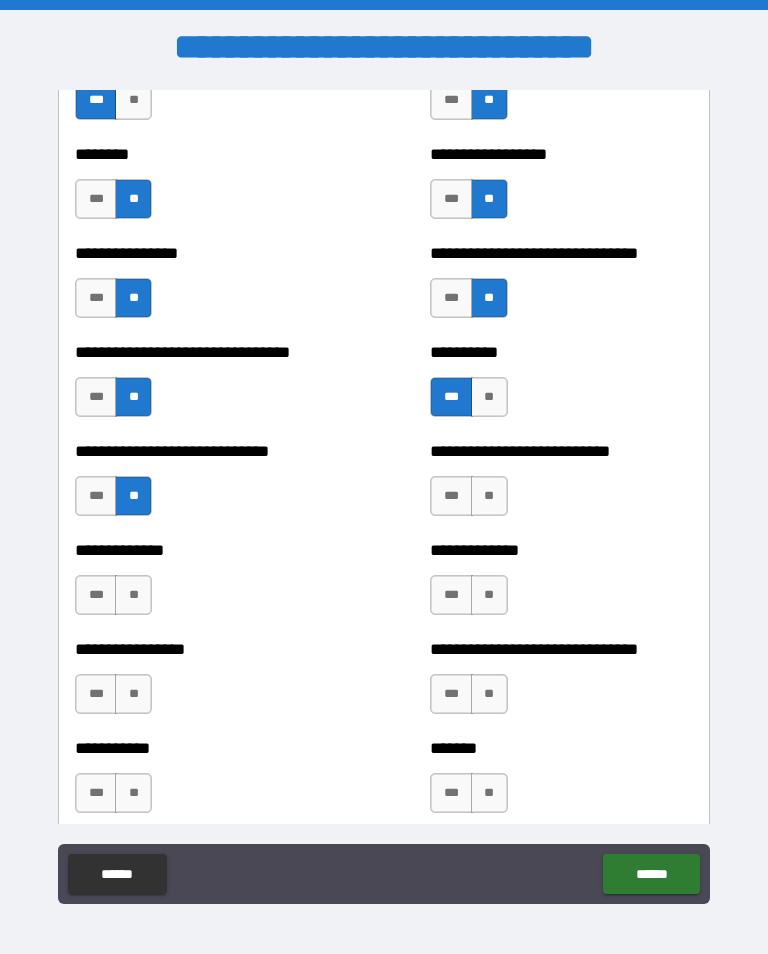 click on "**" at bounding box center [489, 496] 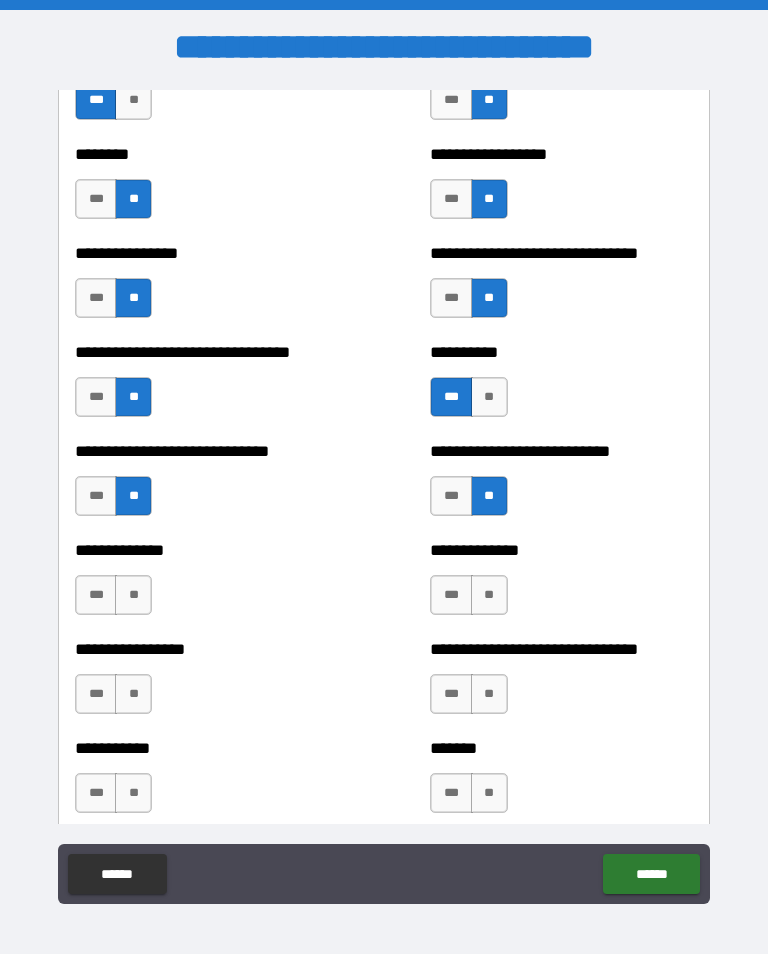 click on "**" at bounding box center (133, 595) 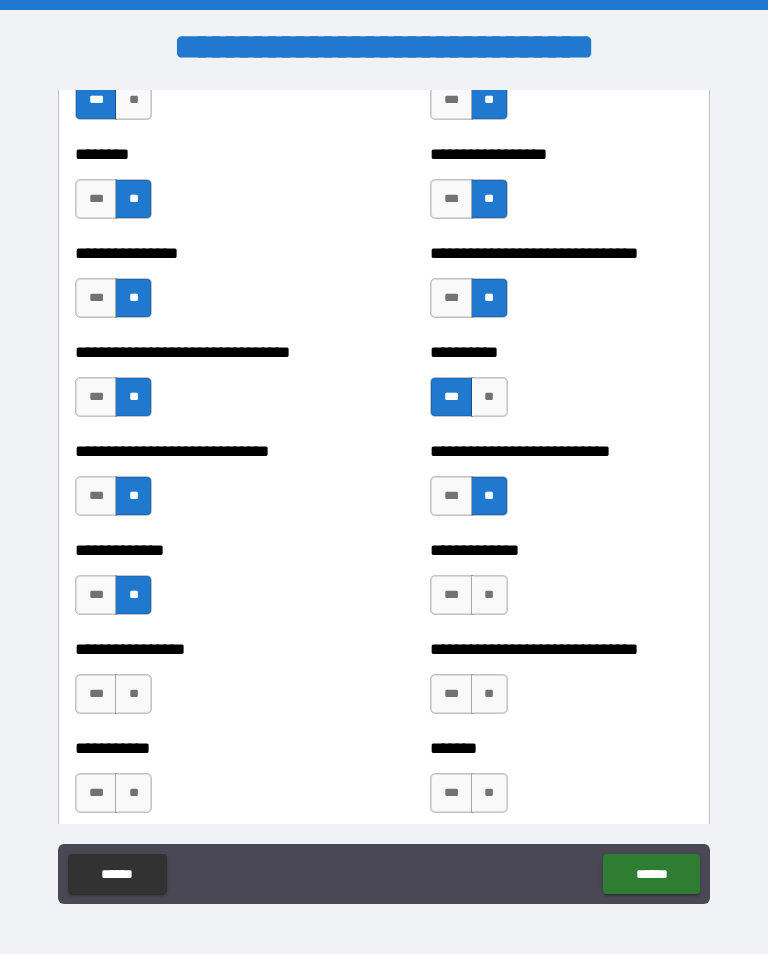click on "***" at bounding box center (451, 595) 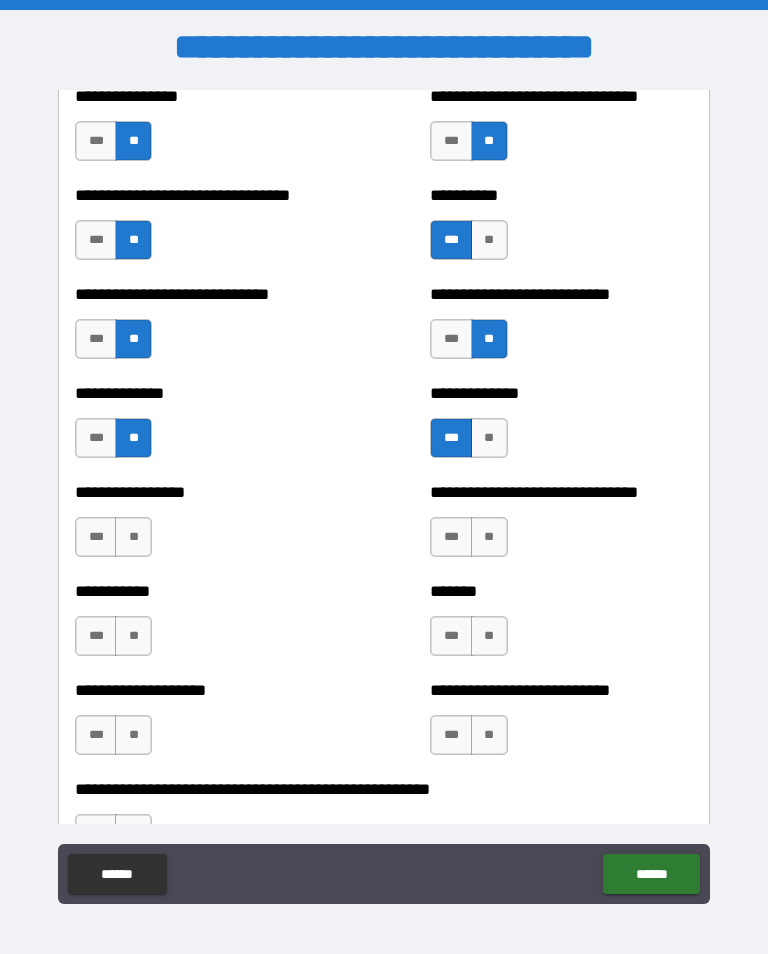 scroll, scrollTop: 7640, scrollLeft: 0, axis: vertical 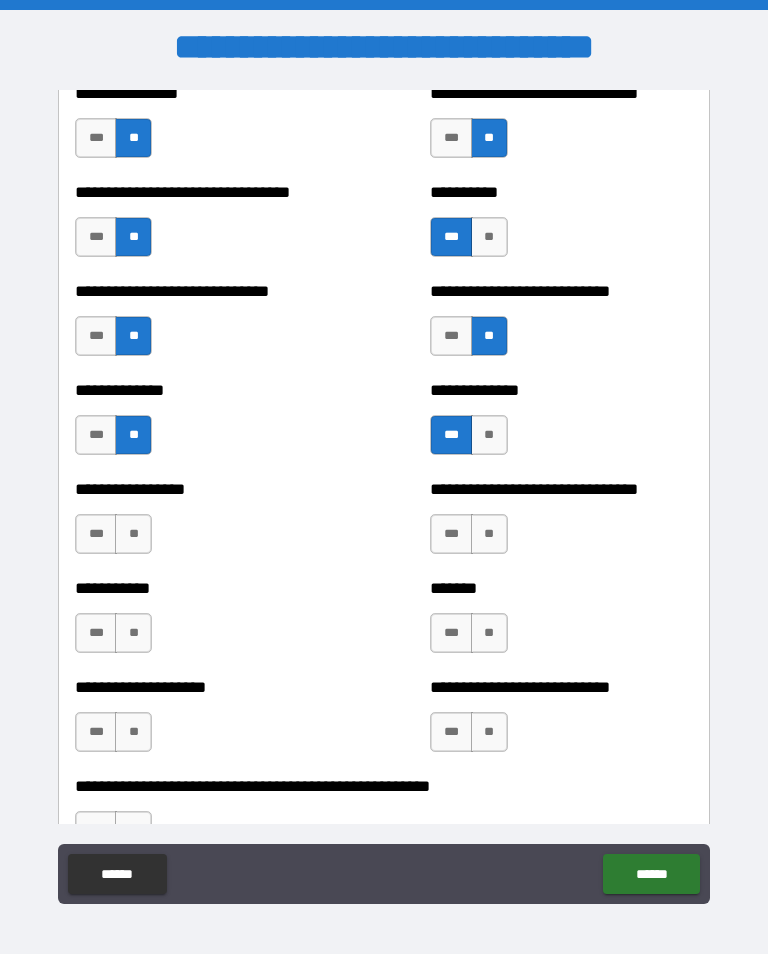 click on "**" at bounding box center [489, 534] 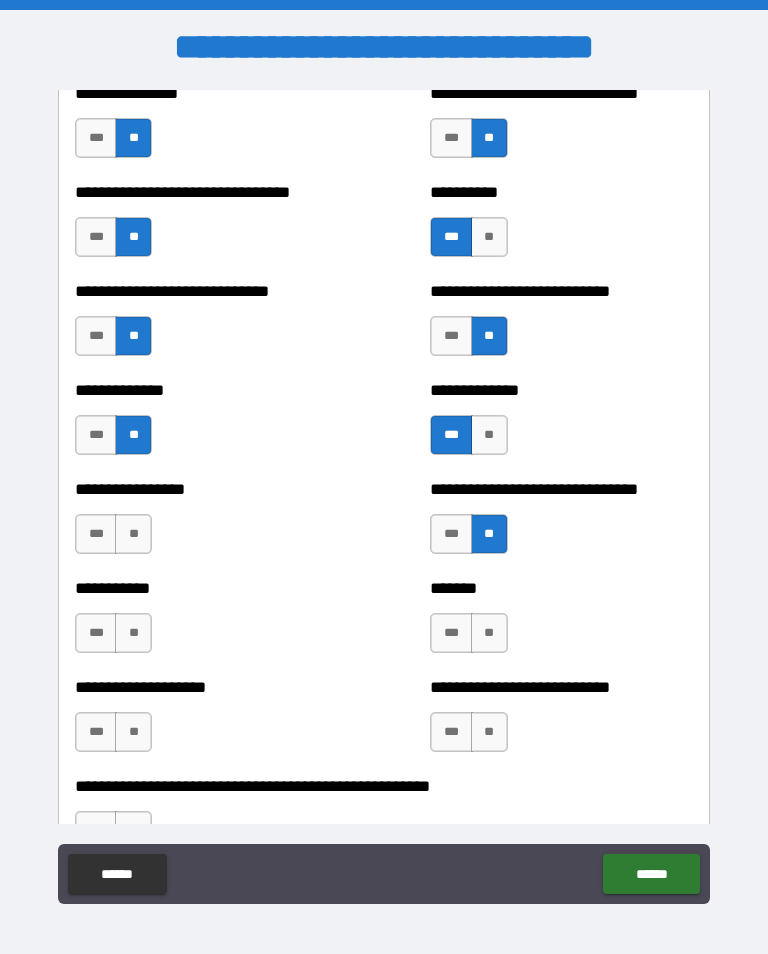 click on "**" at bounding box center (133, 534) 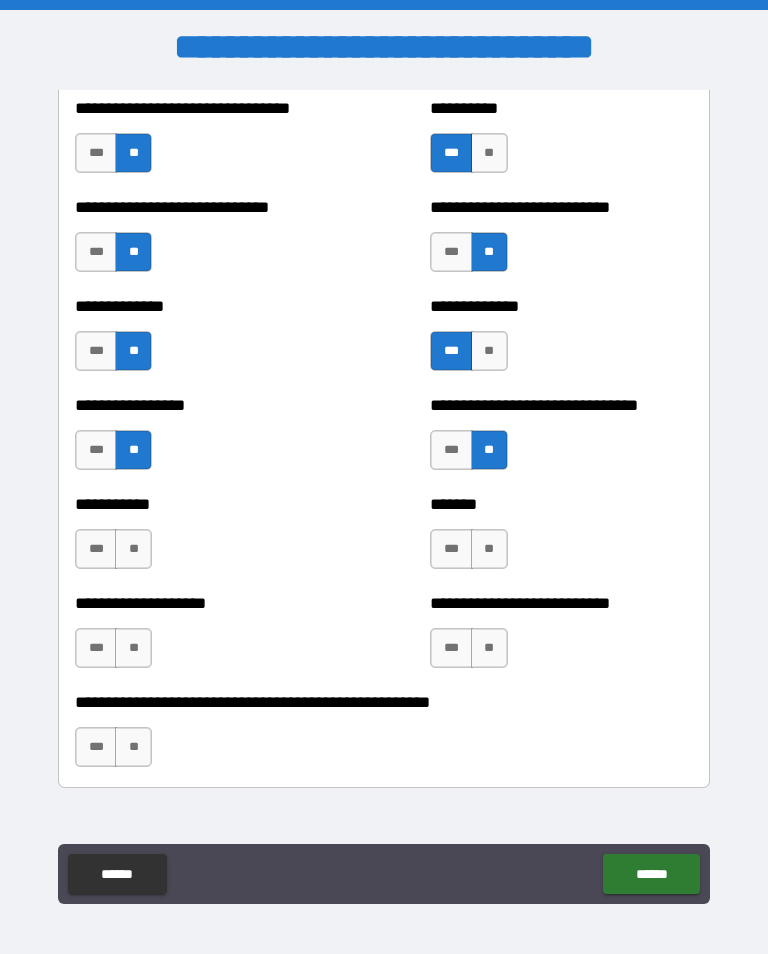 scroll, scrollTop: 7727, scrollLeft: 0, axis: vertical 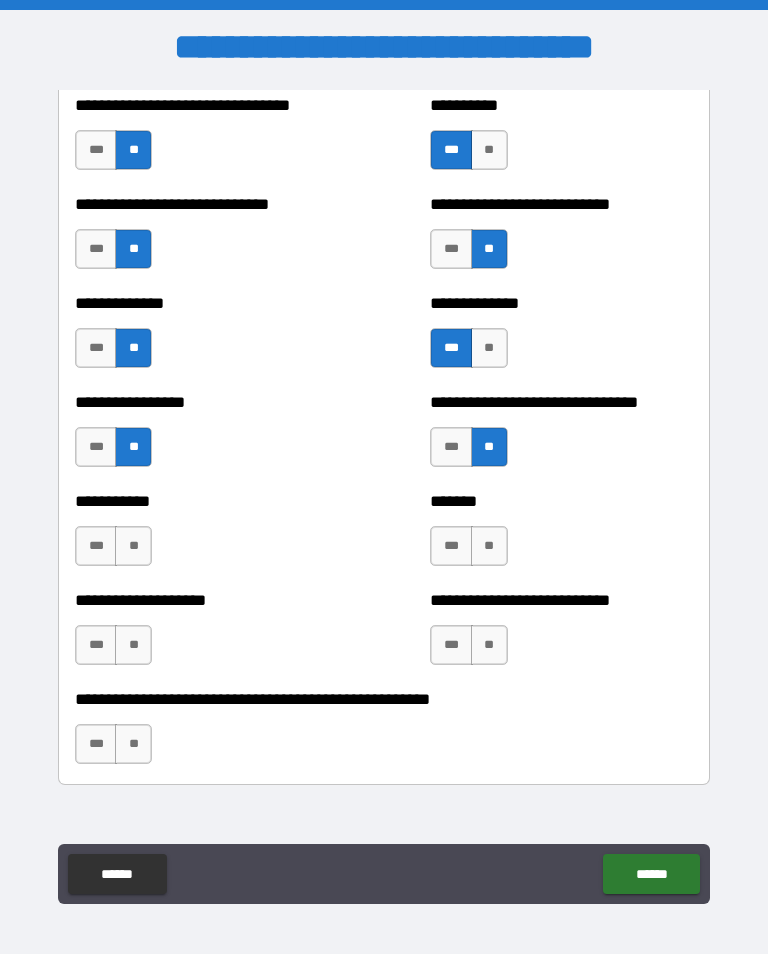 click on "**" at bounding box center [133, 546] 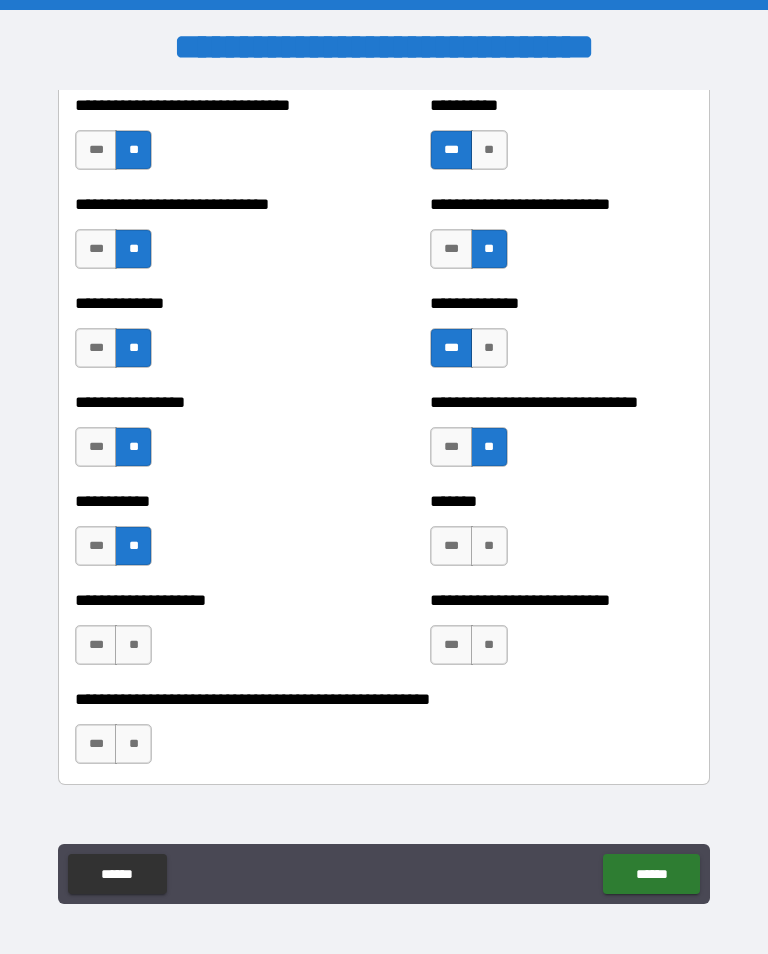 click on "**" at bounding box center (489, 546) 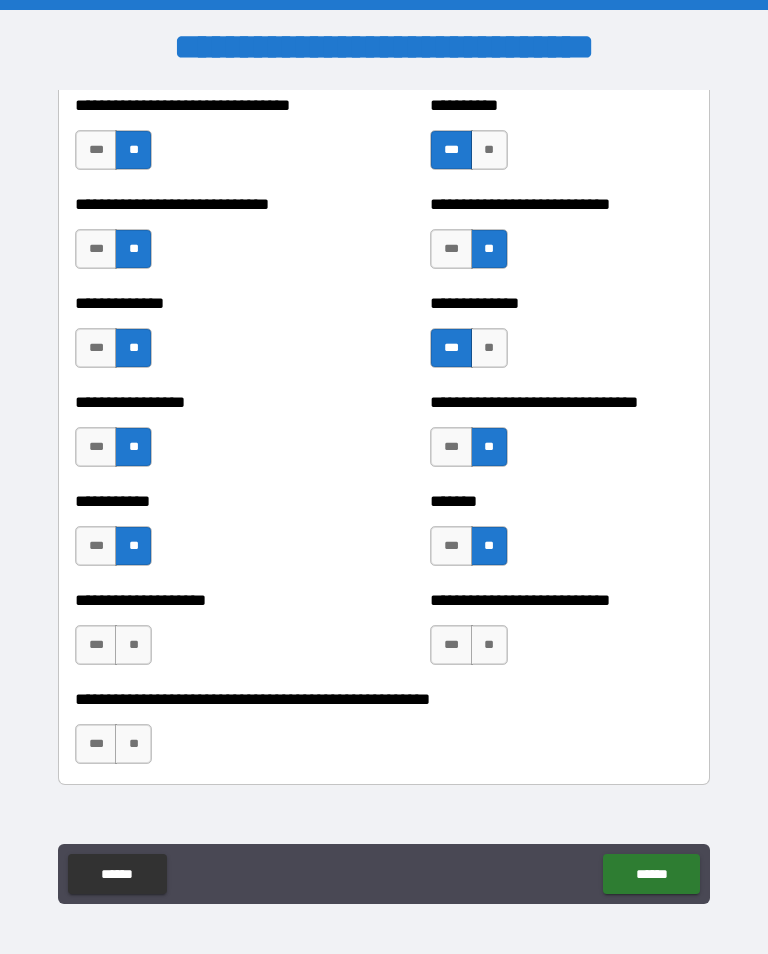 click on "**" at bounding box center [133, 645] 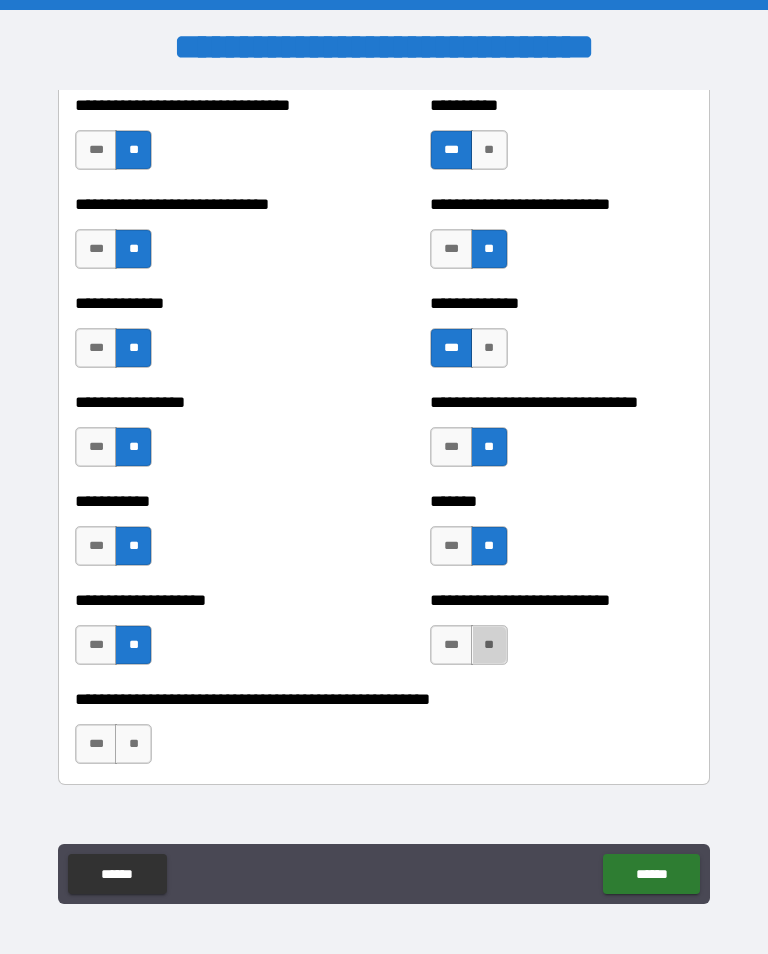 click on "**" at bounding box center (489, 645) 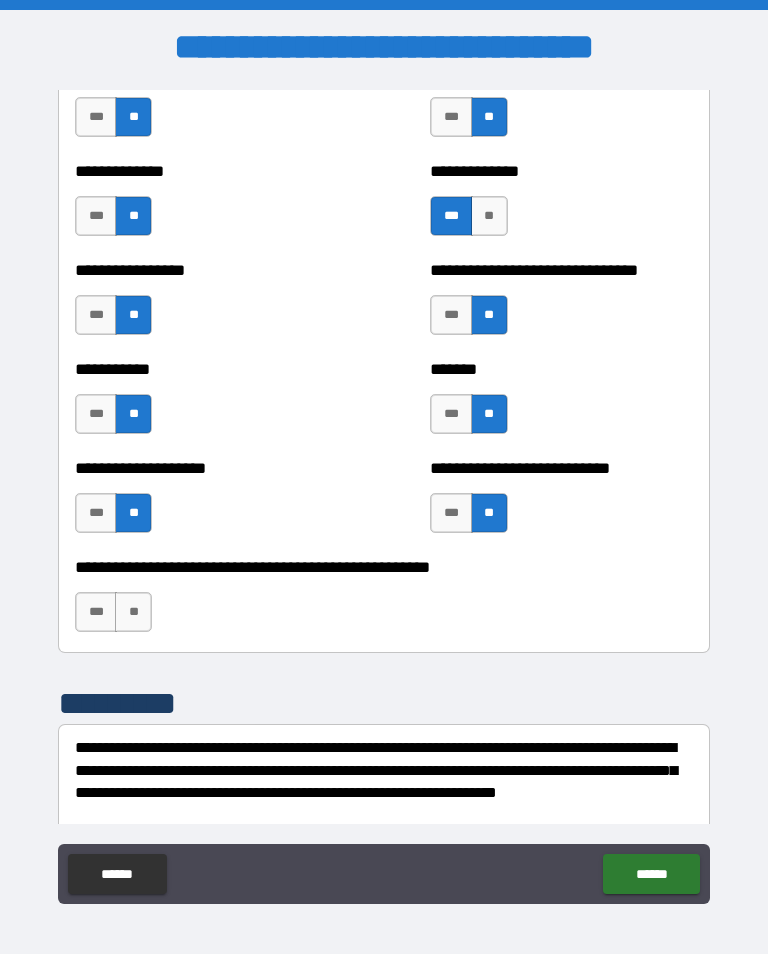 click on "**" at bounding box center [133, 612] 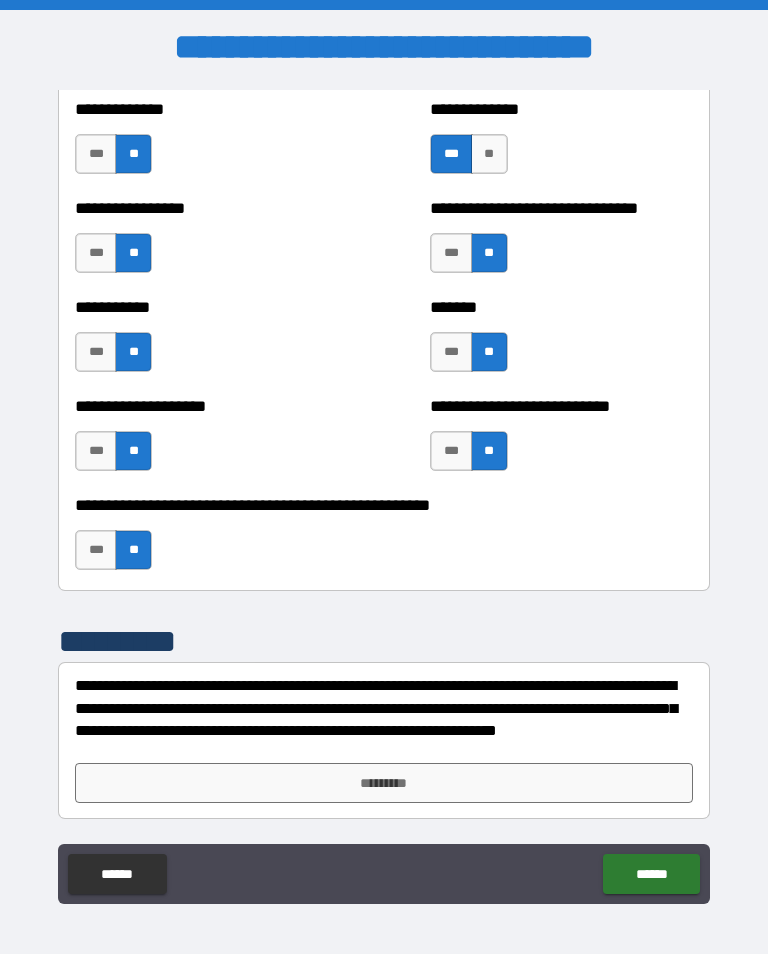scroll, scrollTop: 7921, scrollLeft: 0, axis: vertical 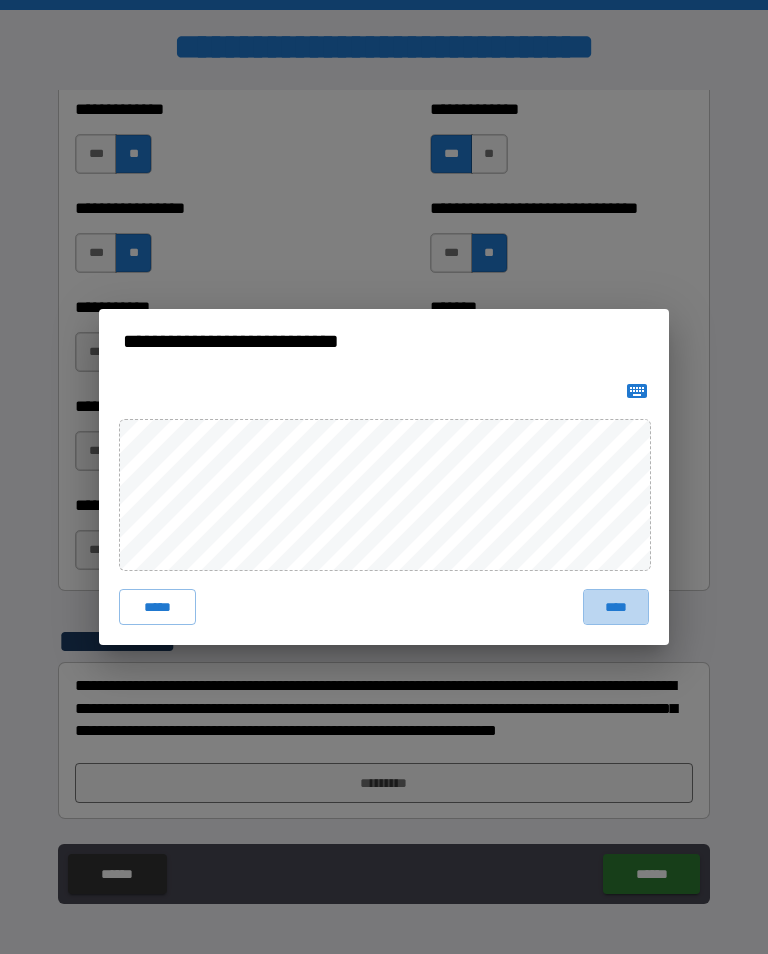 click on "****" at bounding box center [616, 607] 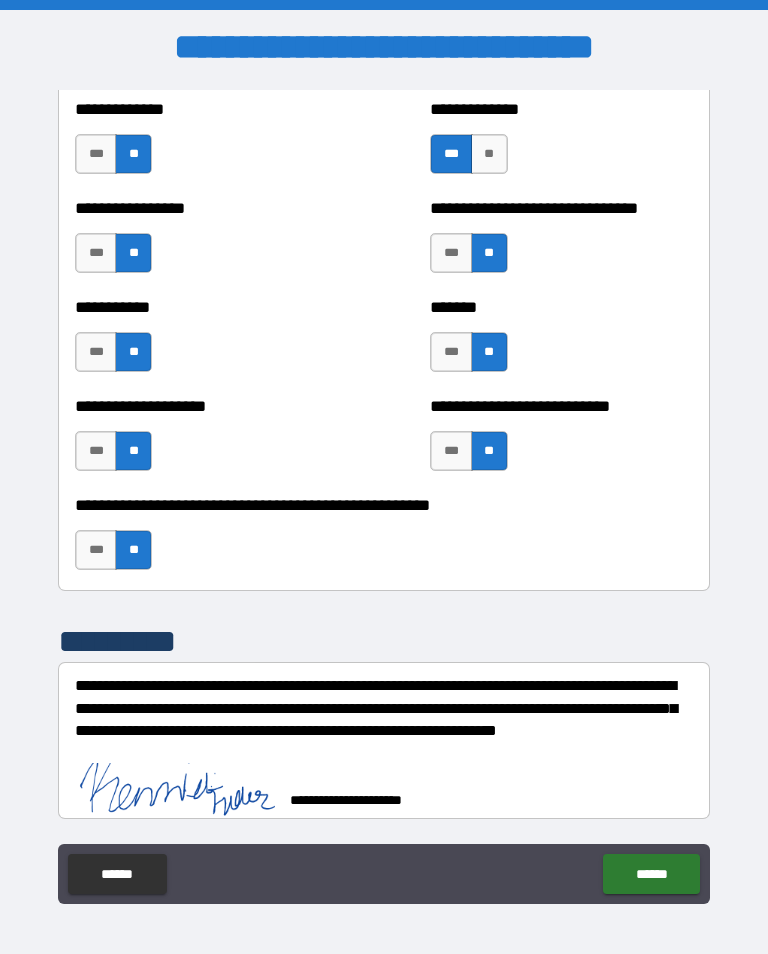 scroll, scrollTop: 7911, scrollLeft: 0, axis: vertical 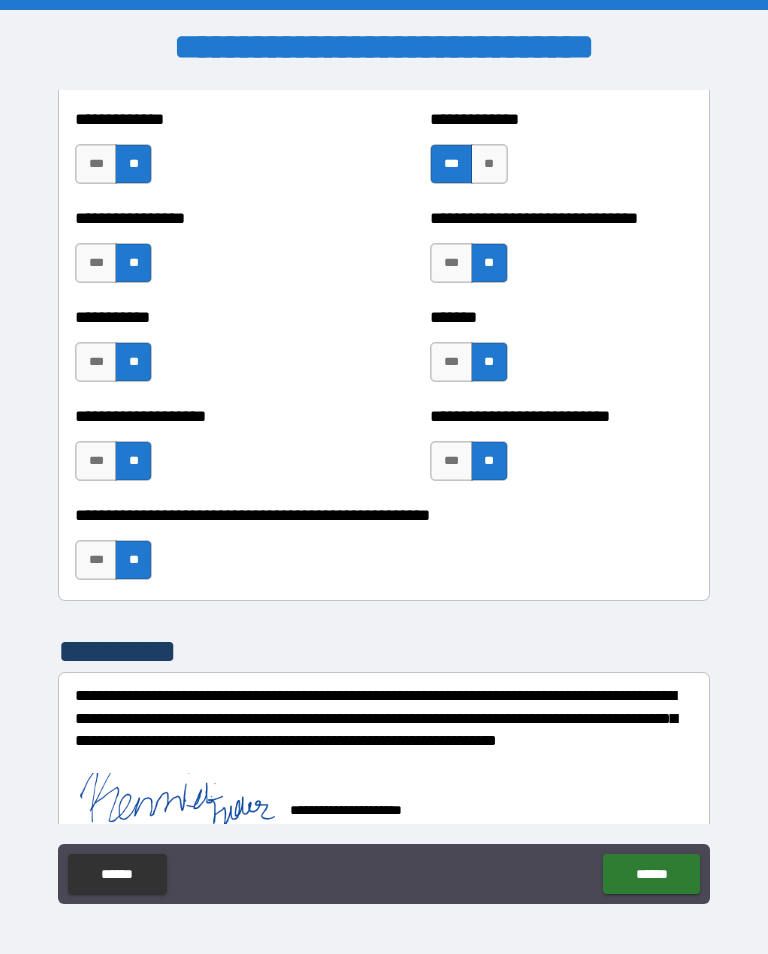 click on "******" at bounding box center [651, 874] 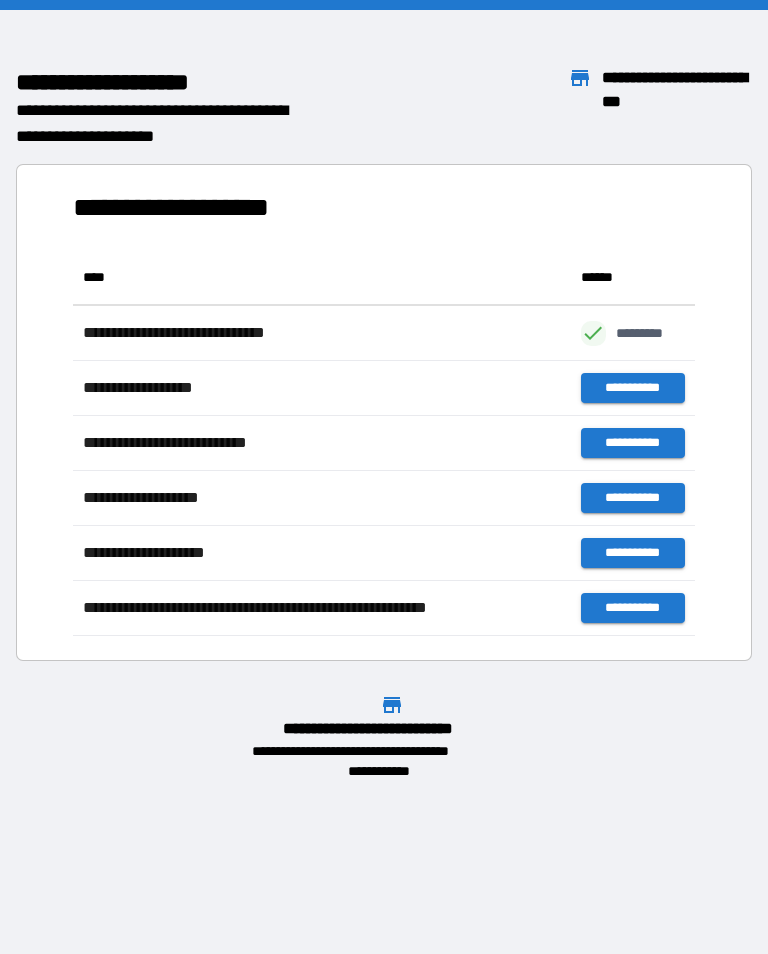 scroll, scrollTop: 1, scrollLeft: 1, axis: both 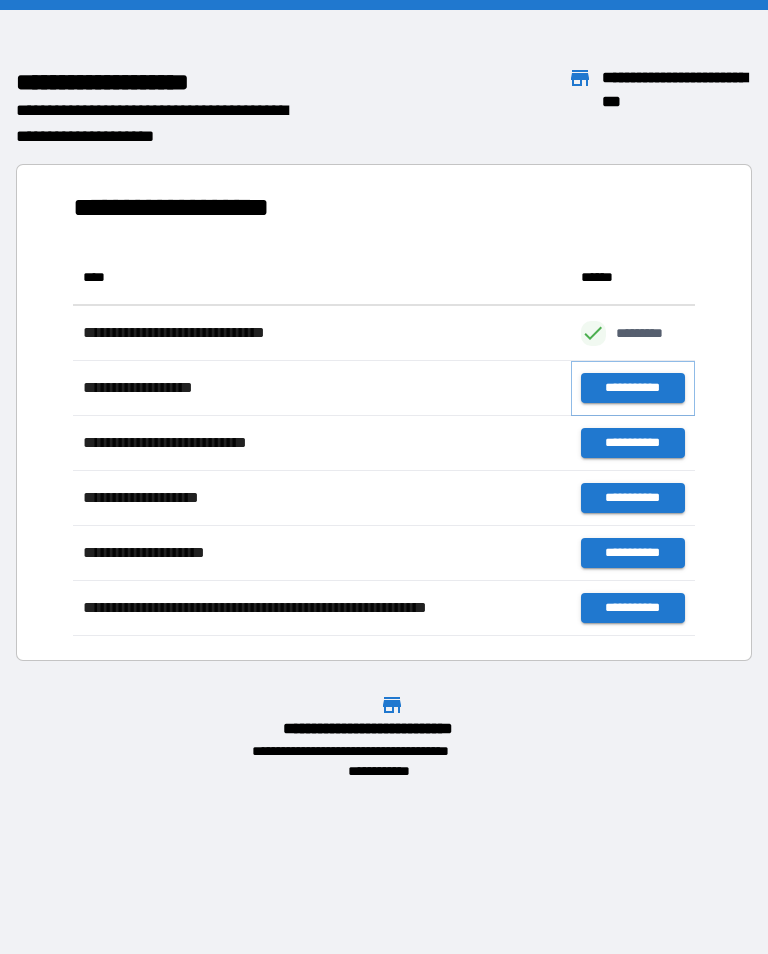 click on "**********" at bounding box center [633, 388] 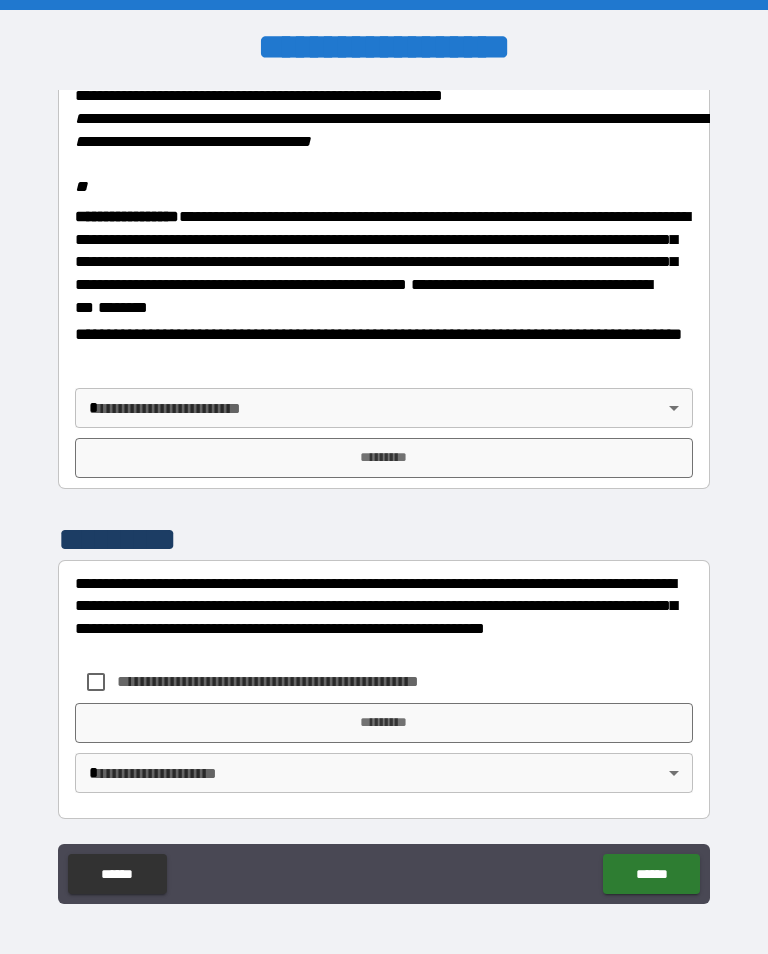 scroll, scrollTop: 2448, scrollLeft: 0, axis: vertical 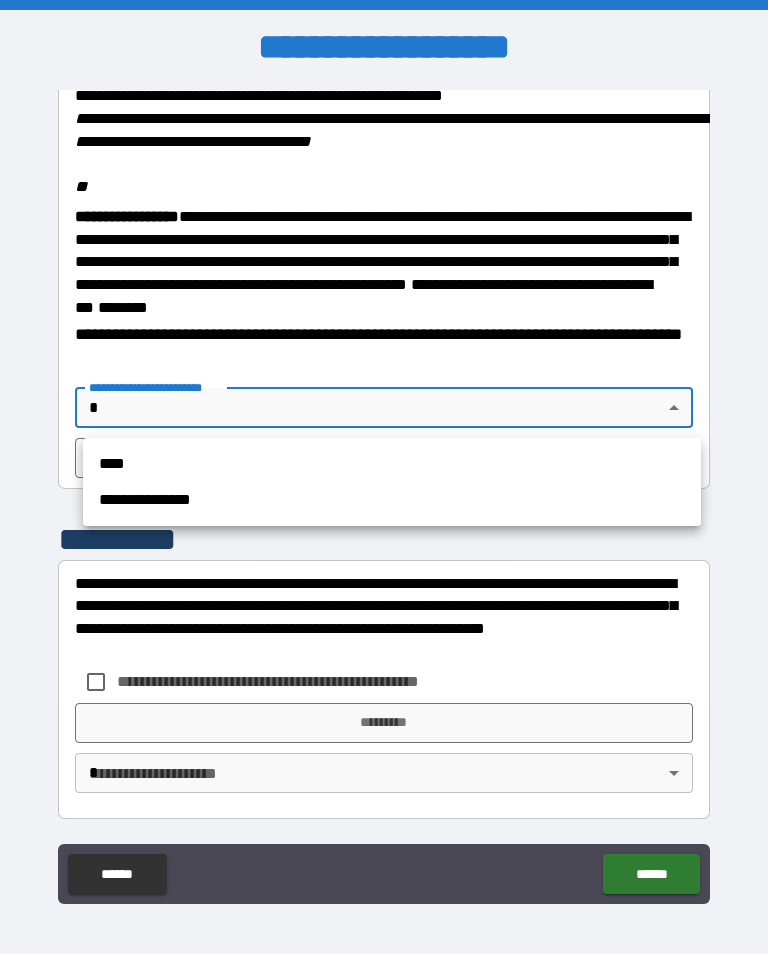 click on "****" at bounding box center [392, 464] 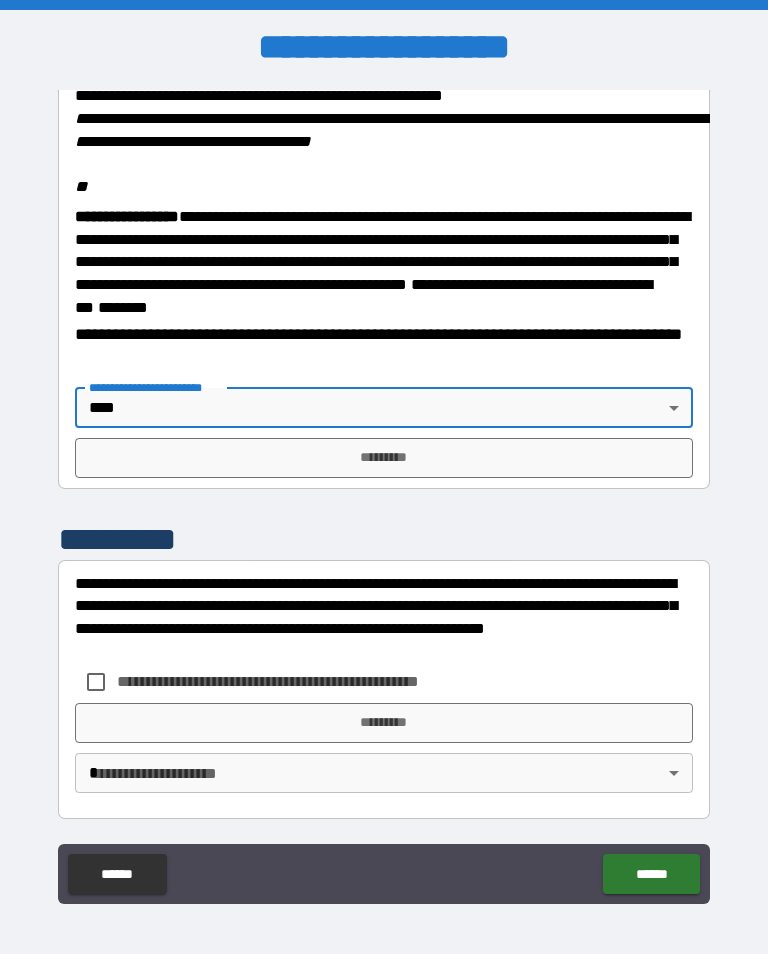 click on "*********" at bounding box center [384, 458] 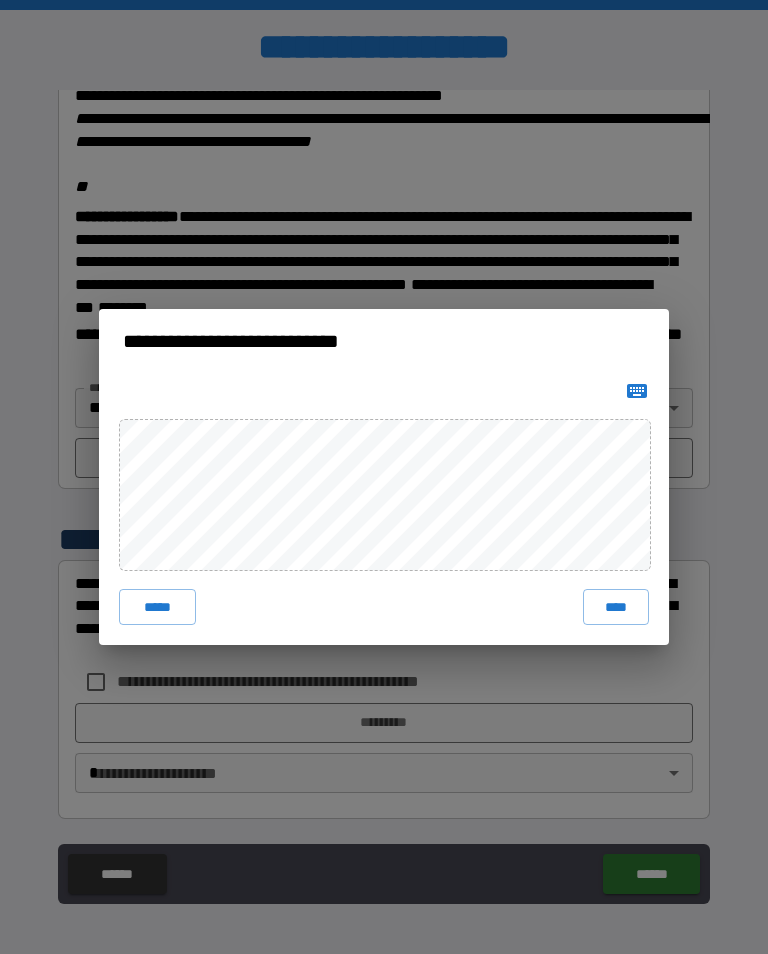 click on "****" at bounding box center (616, 607) 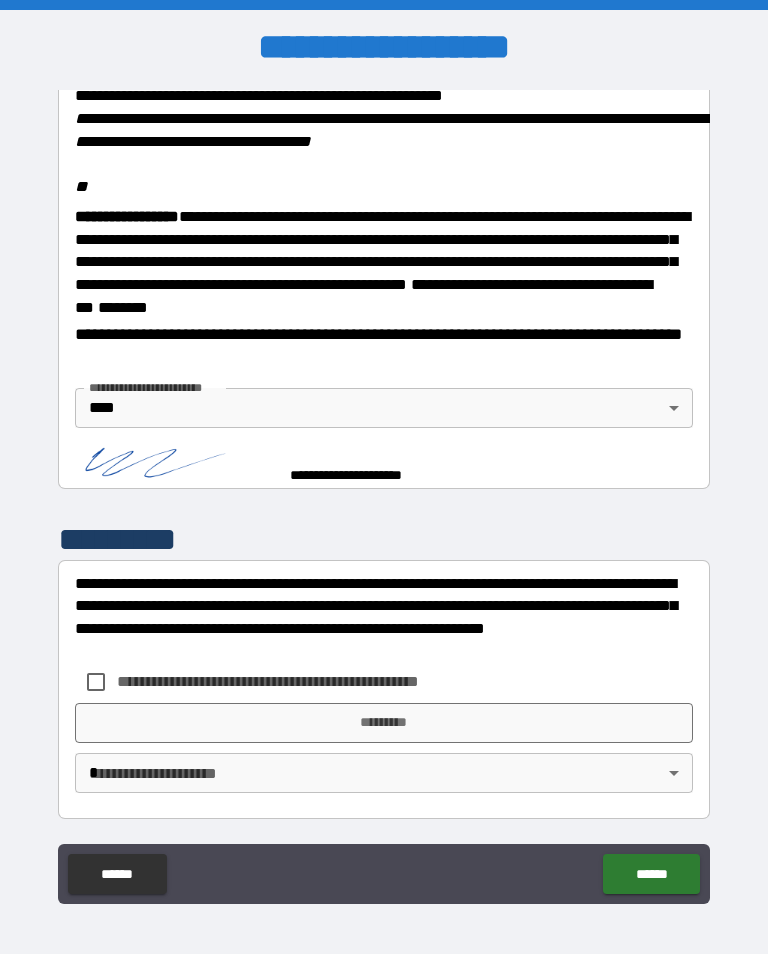 scroll, scrollTop: 2438, scrollLeft: 0, axis: vertical 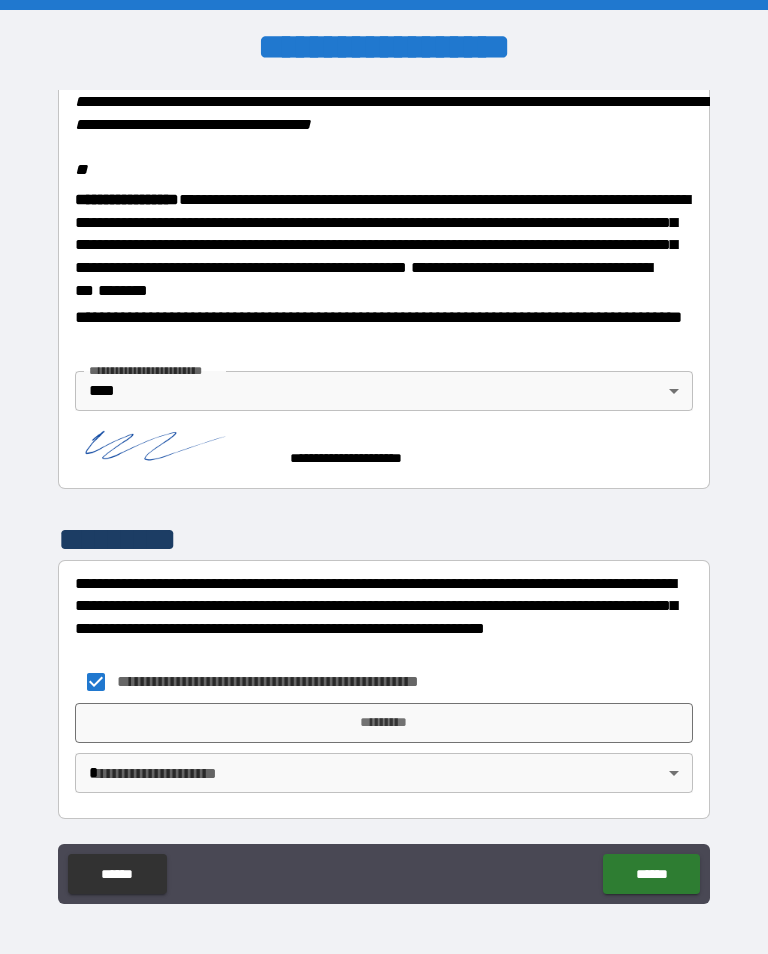 click on "*********" at bounding box center [384, 723] 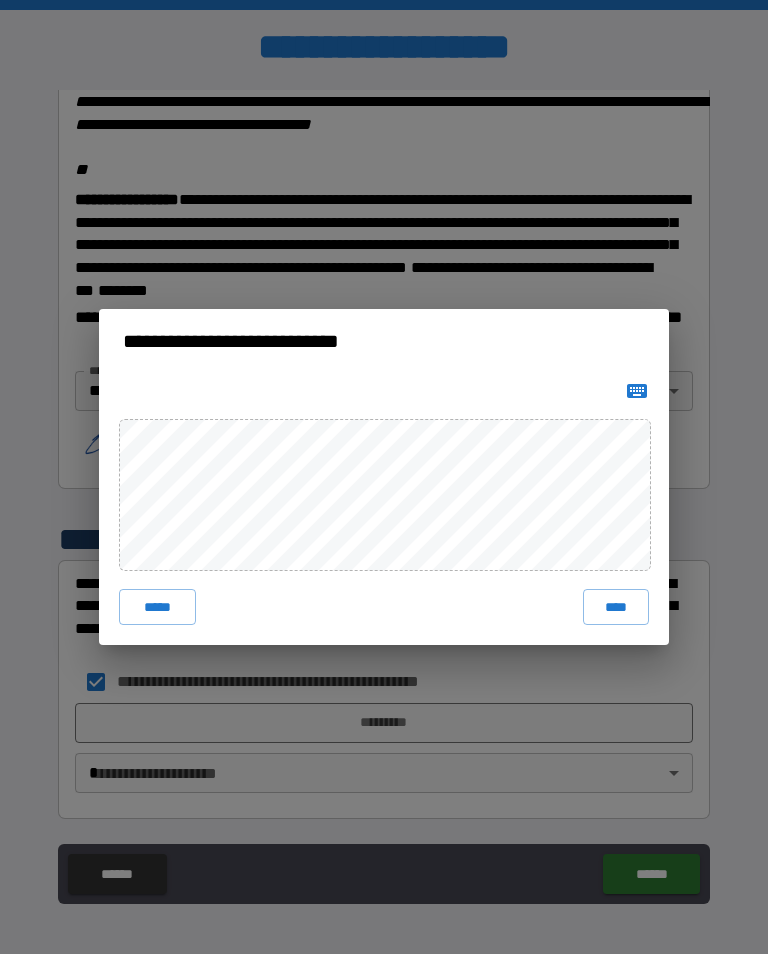click on "****" at bounding box center (616, 607) 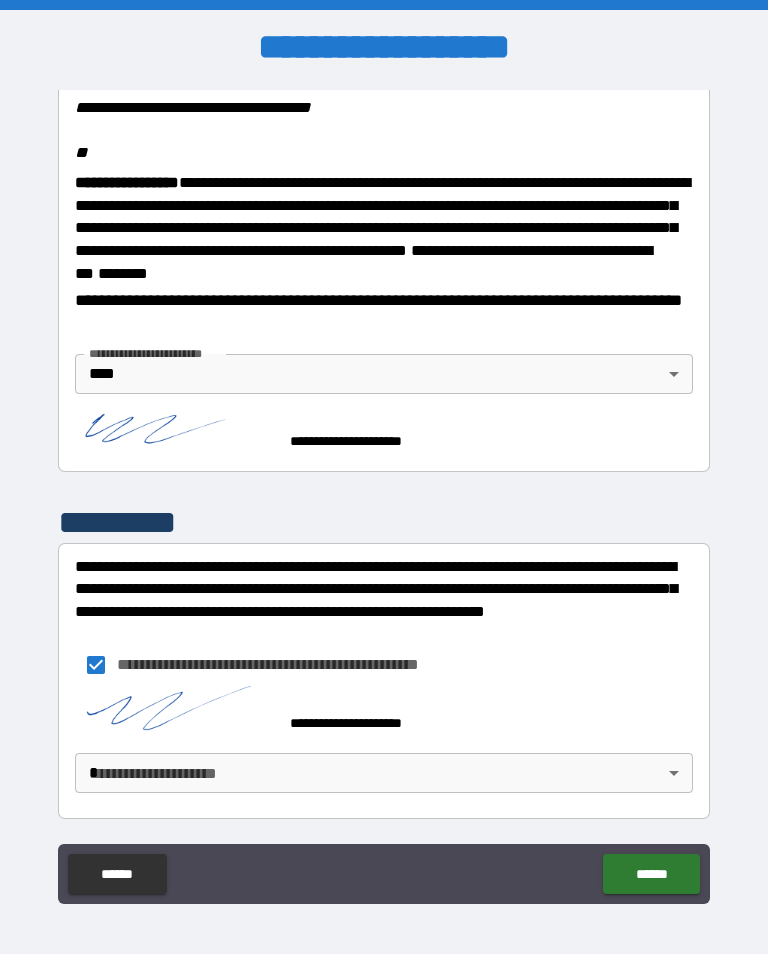 click on "**********" at bounding box center [384, 492] 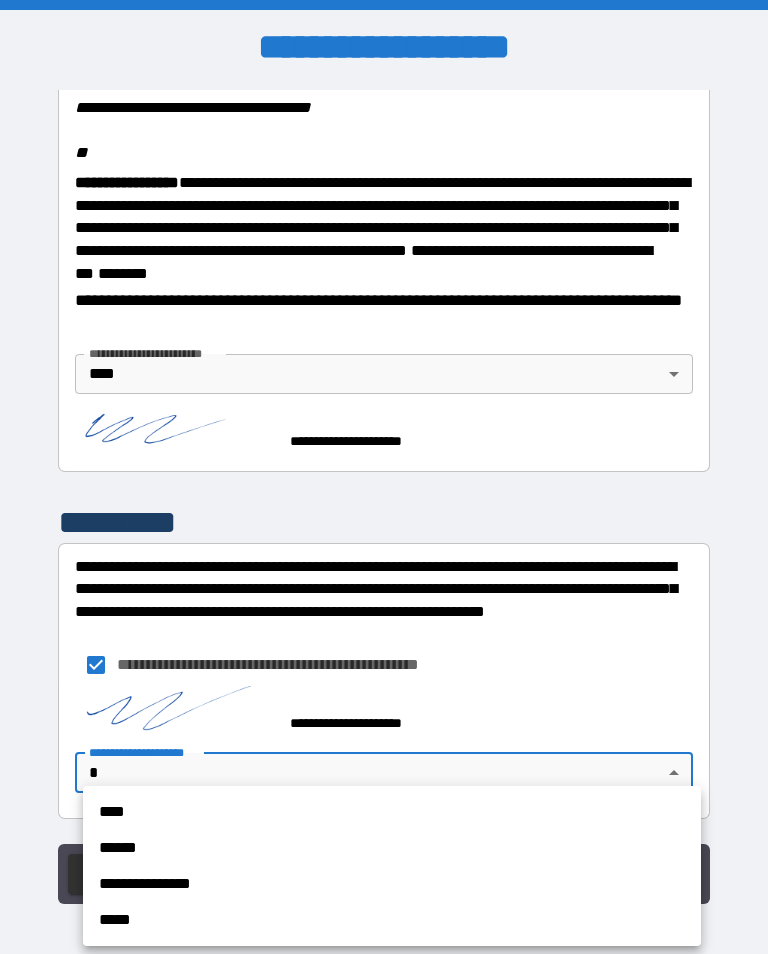 click on "****" at bounding box center (392, 812) 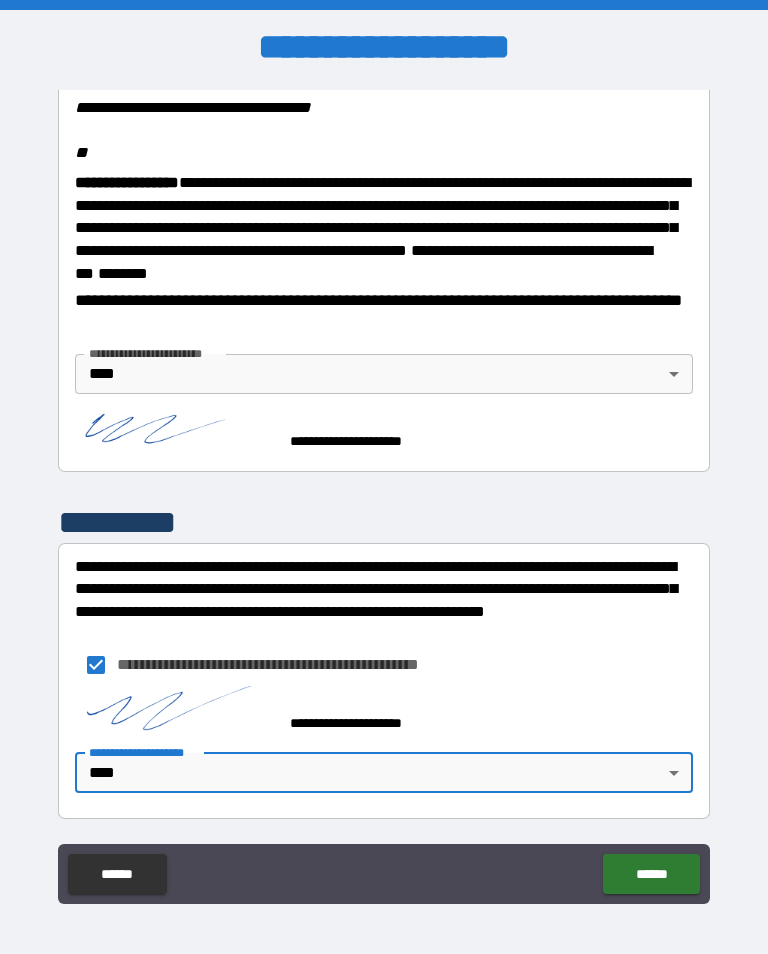 scroll, scrollTop: 2451, scrollLeft: 0, axis: vertical 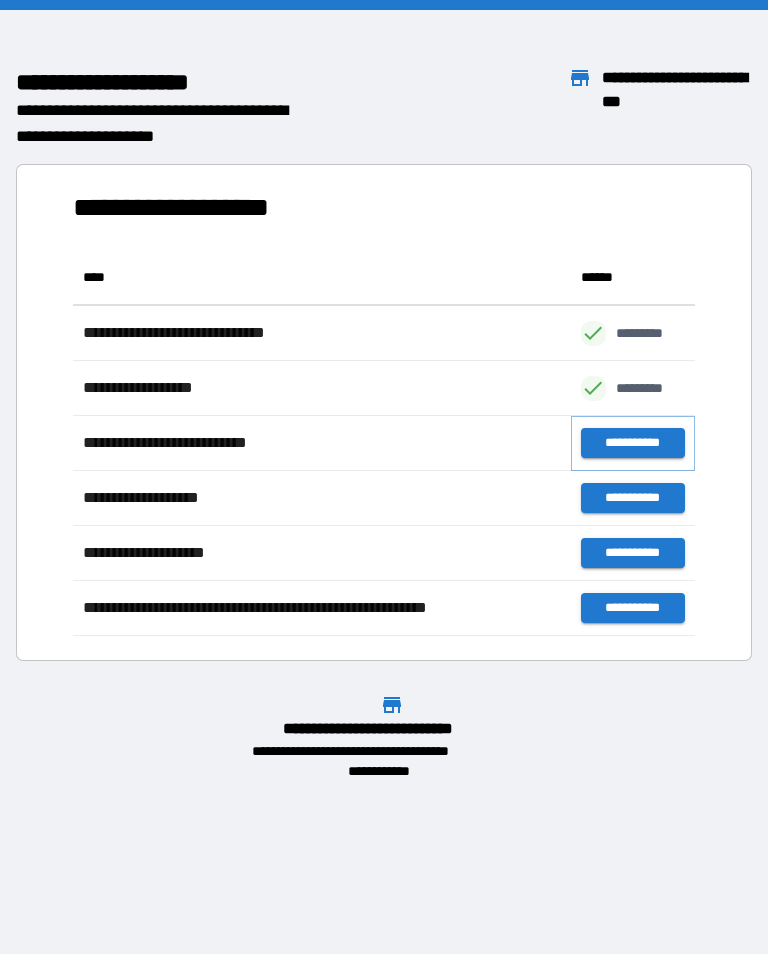 click on "**********" at bounding box center (633, 443) 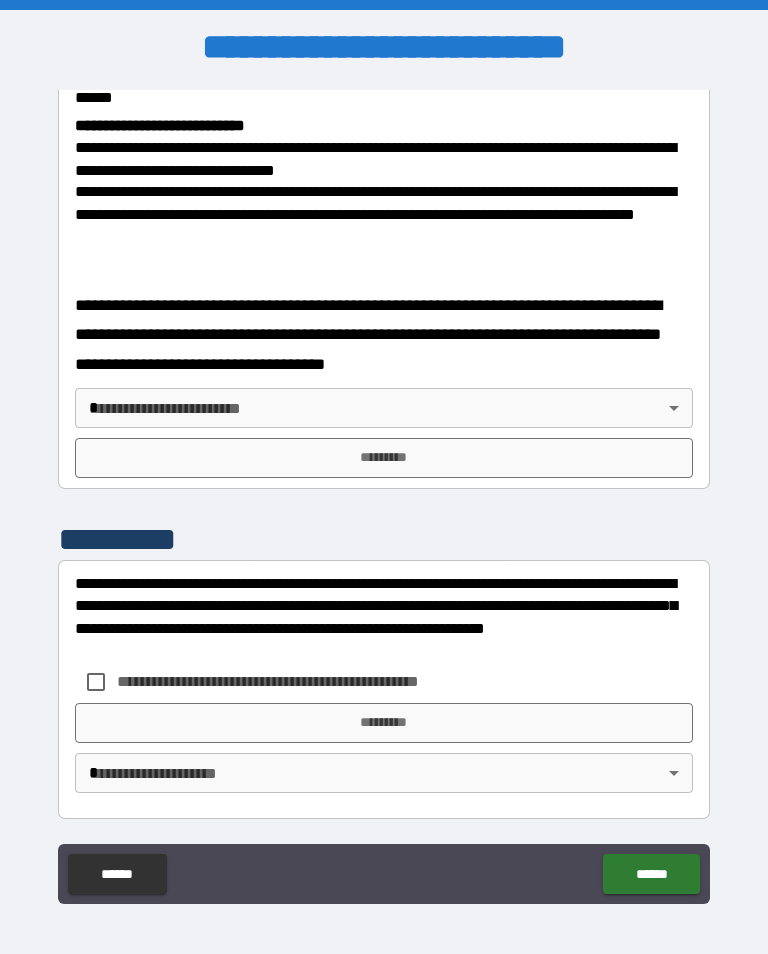 scroll, scrollTop: 778, scrollLeft: 0, axis: vertical 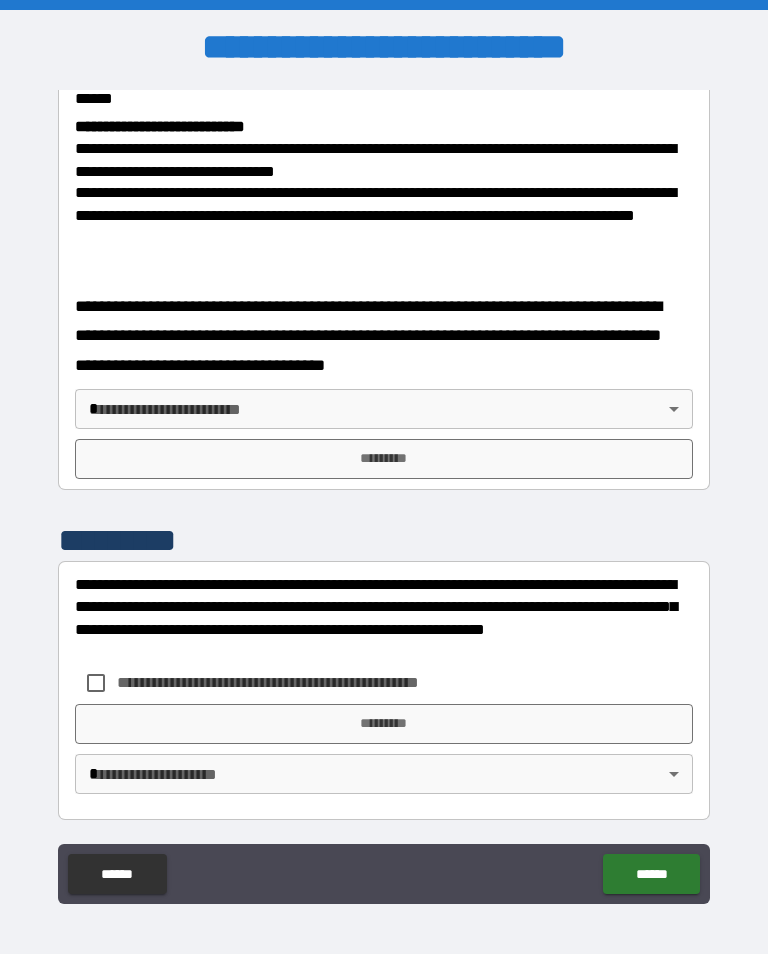 click on "**********" at bounding box center [384, 492] 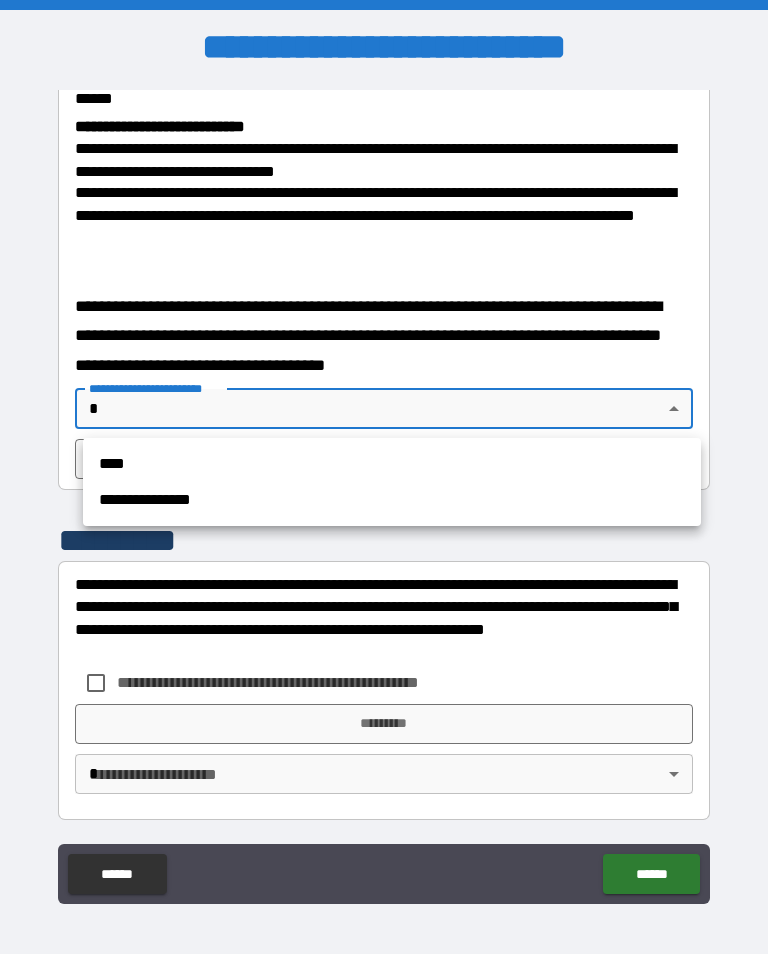 click on "****" at bounding box center (392, 464) 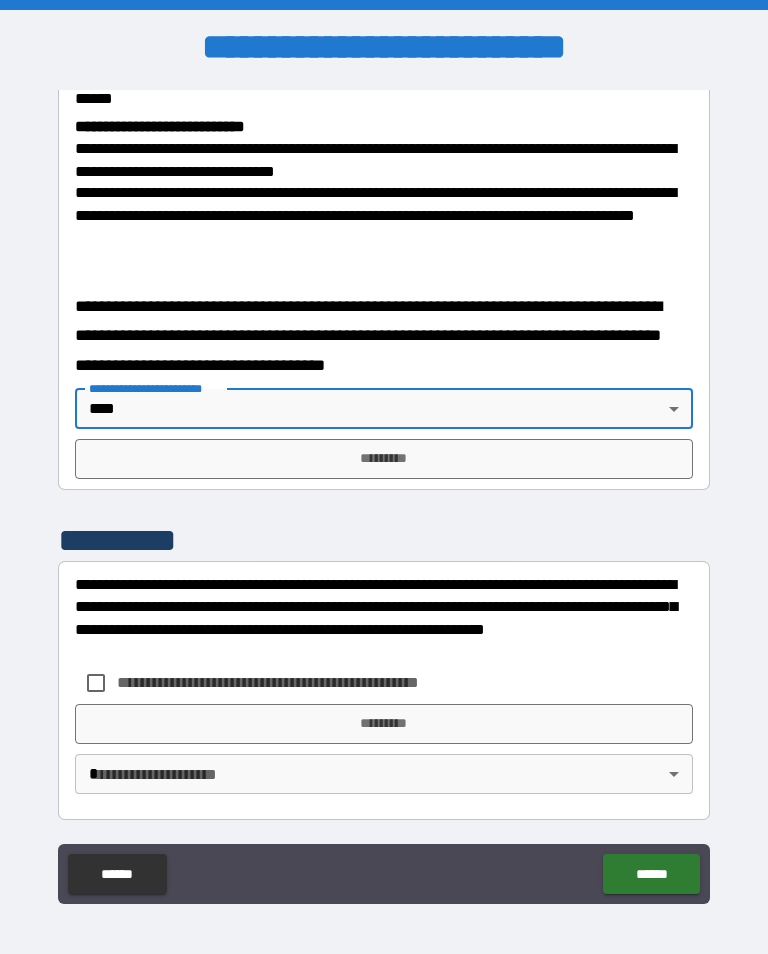 click on "*********" at bounding box center (384, 459) 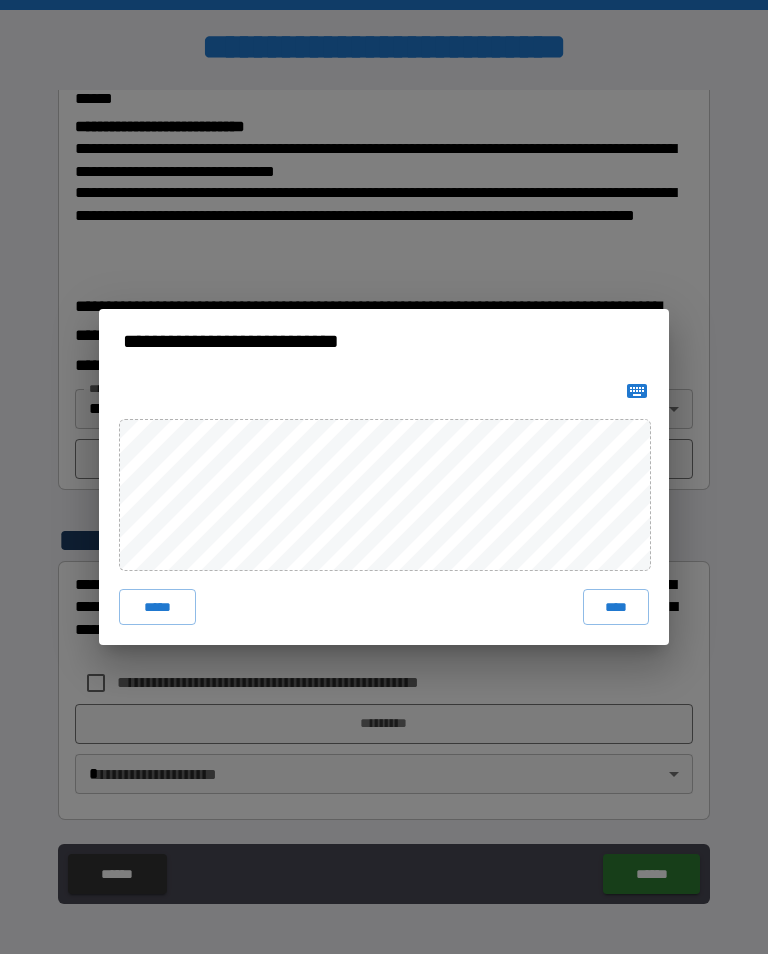 click on "****" at bounding box center (616, 607) 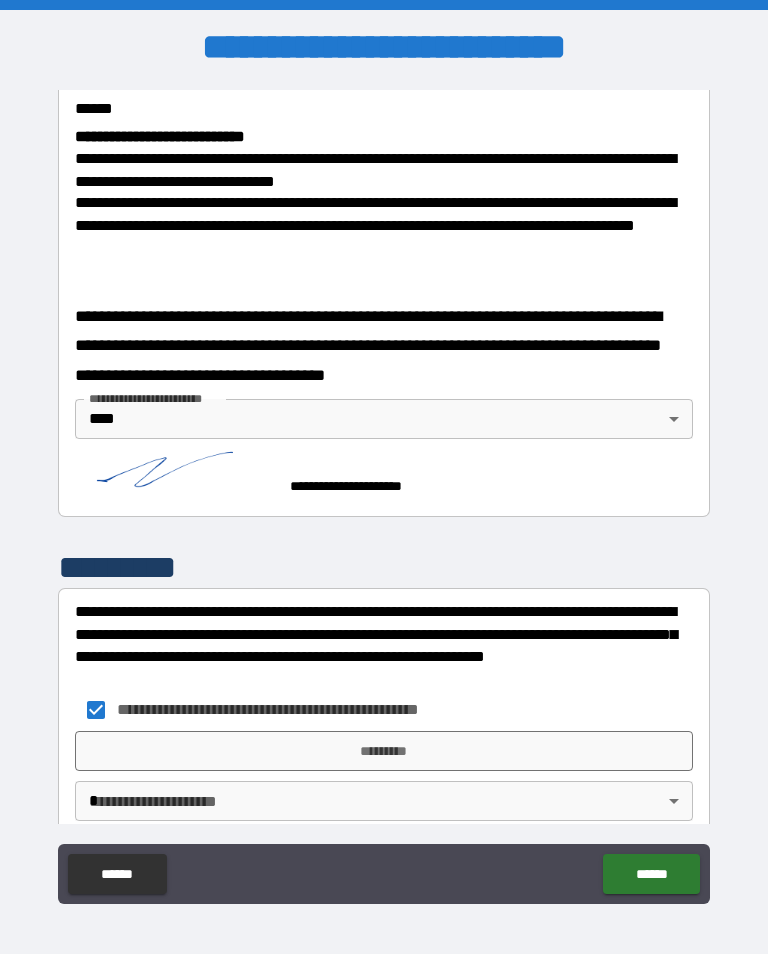 click on "*********" at bounding box center (384, 751) 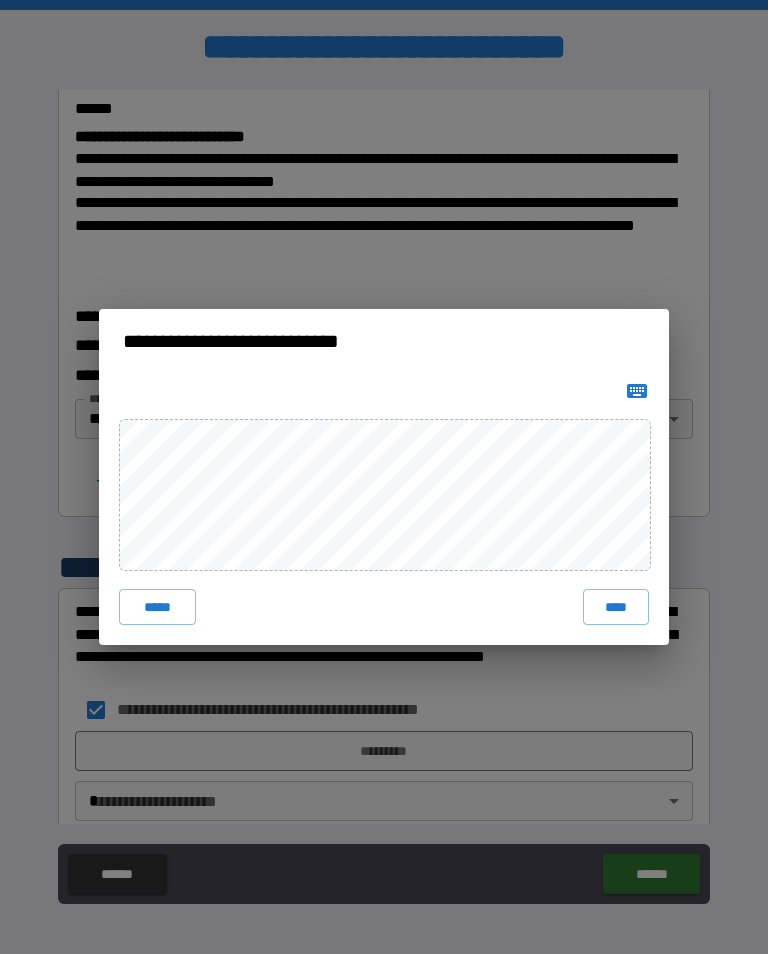 click on "****" at bounding box center (616, 607) 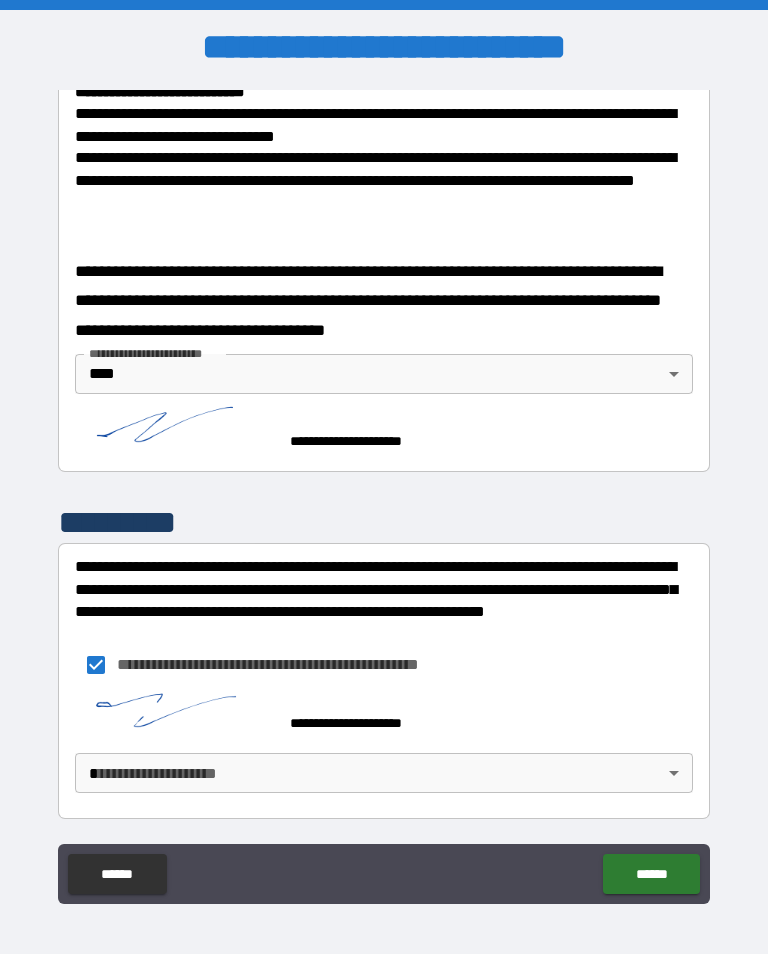 scroll, scrollTop: 812, scrollLeft: 0, axis: vertical 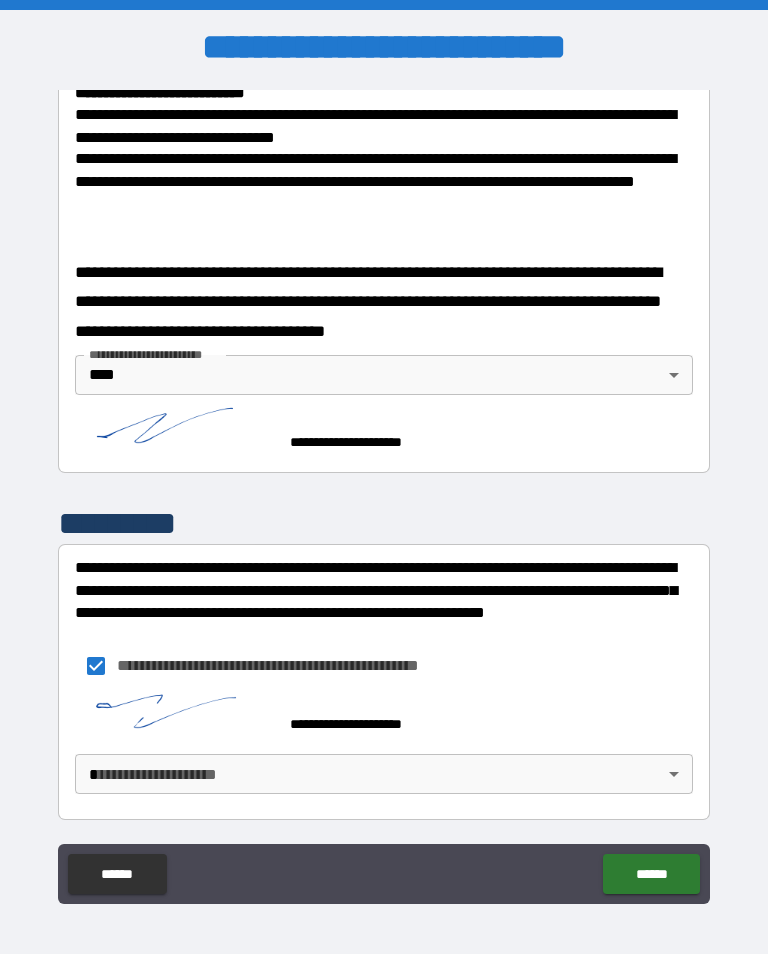 click on "**********" at bounding box center (384, 492) 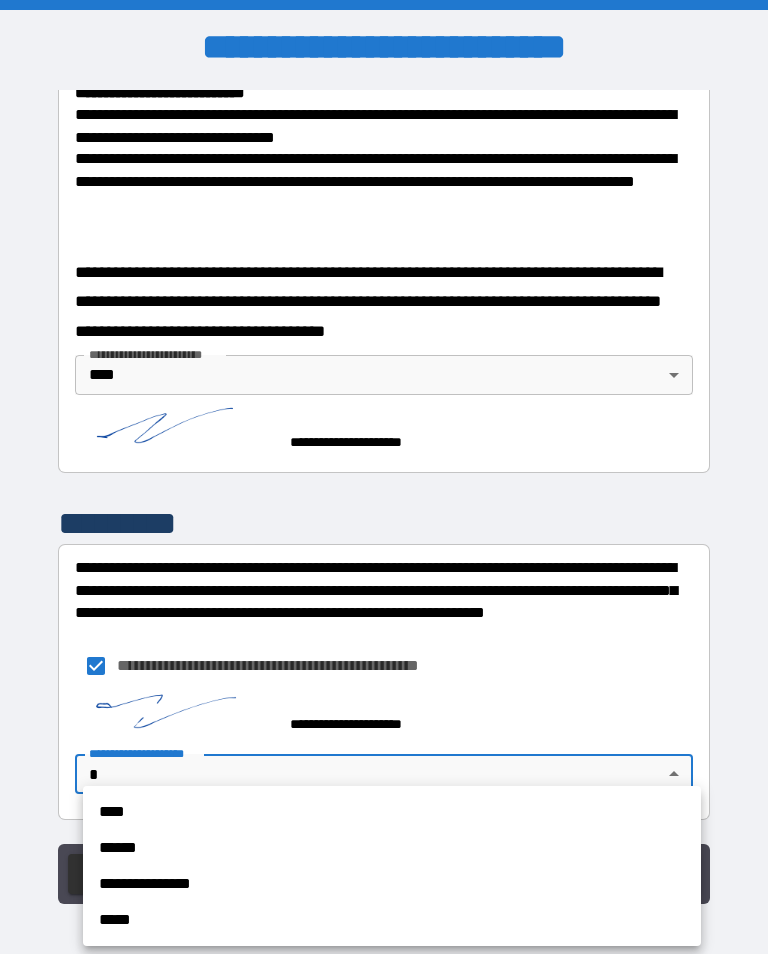 click on "****" at bounding box center [392, 812] 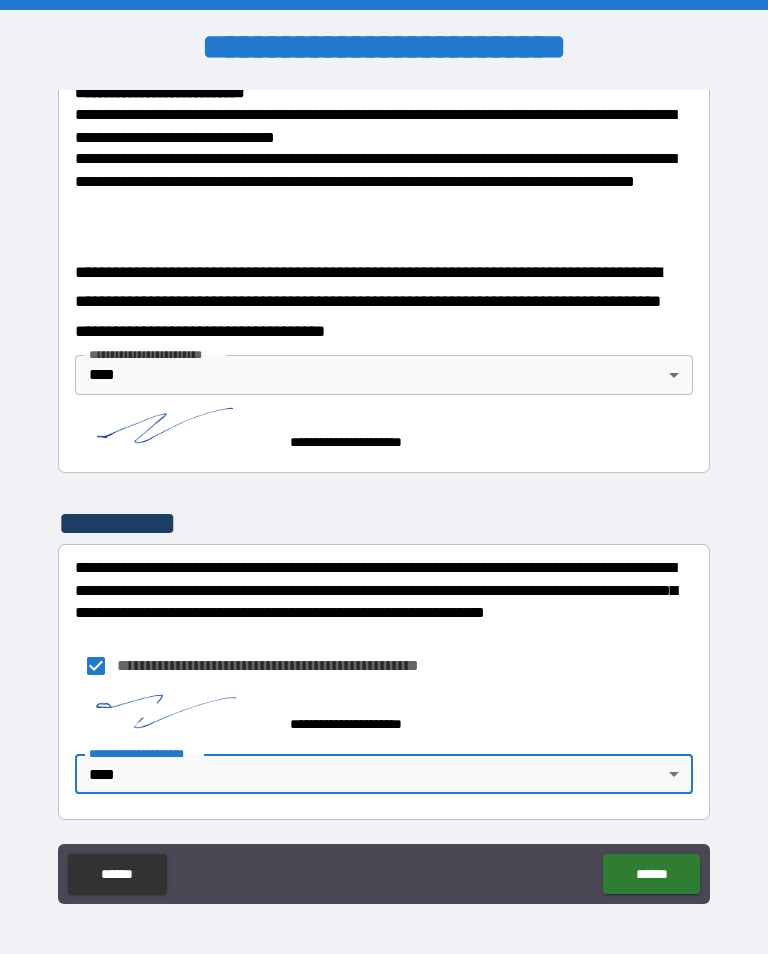 click on "******" at bounding box center [651, 874] 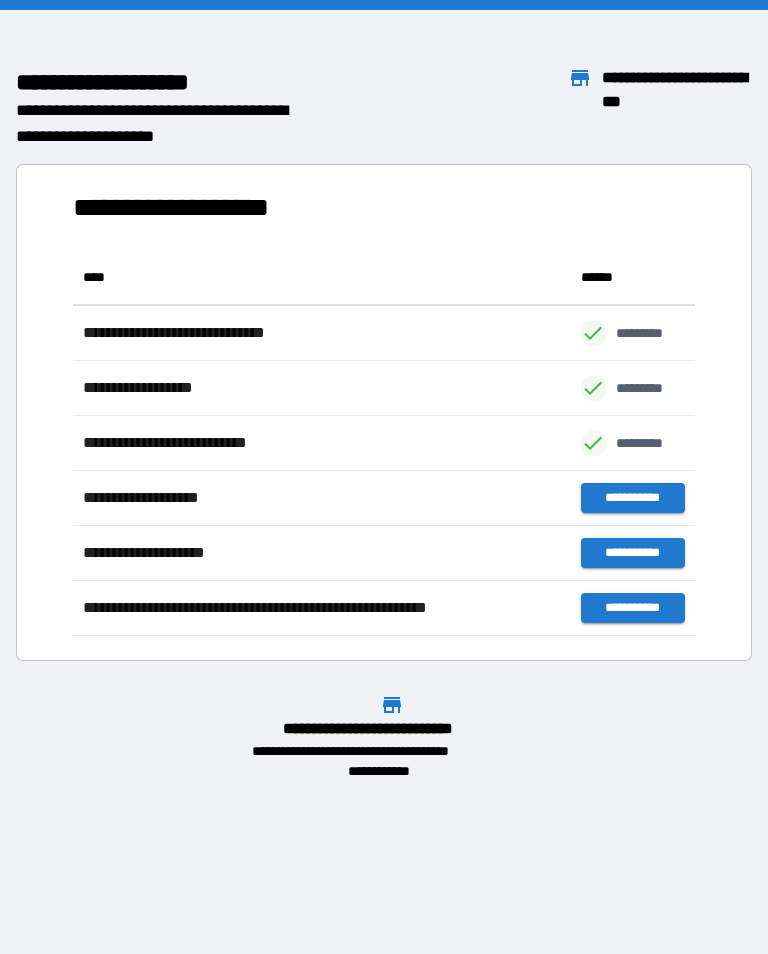 scroll, scrollTop: 1, scrollLeft: 1, axis: both 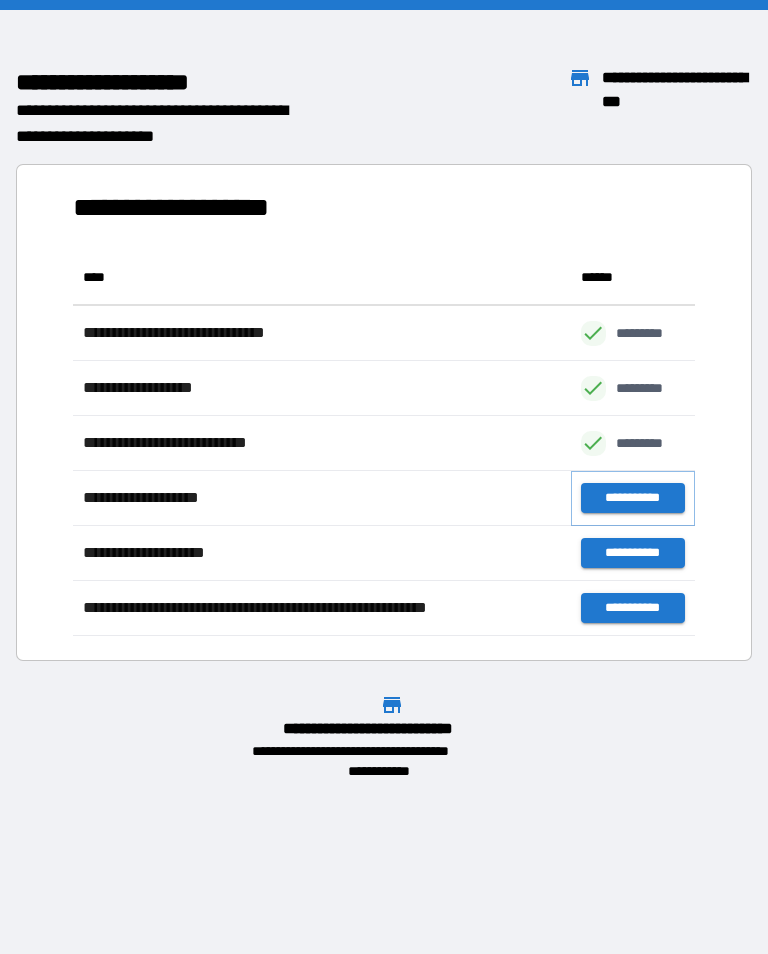 click on "**********" at bounding box center [633, 498] 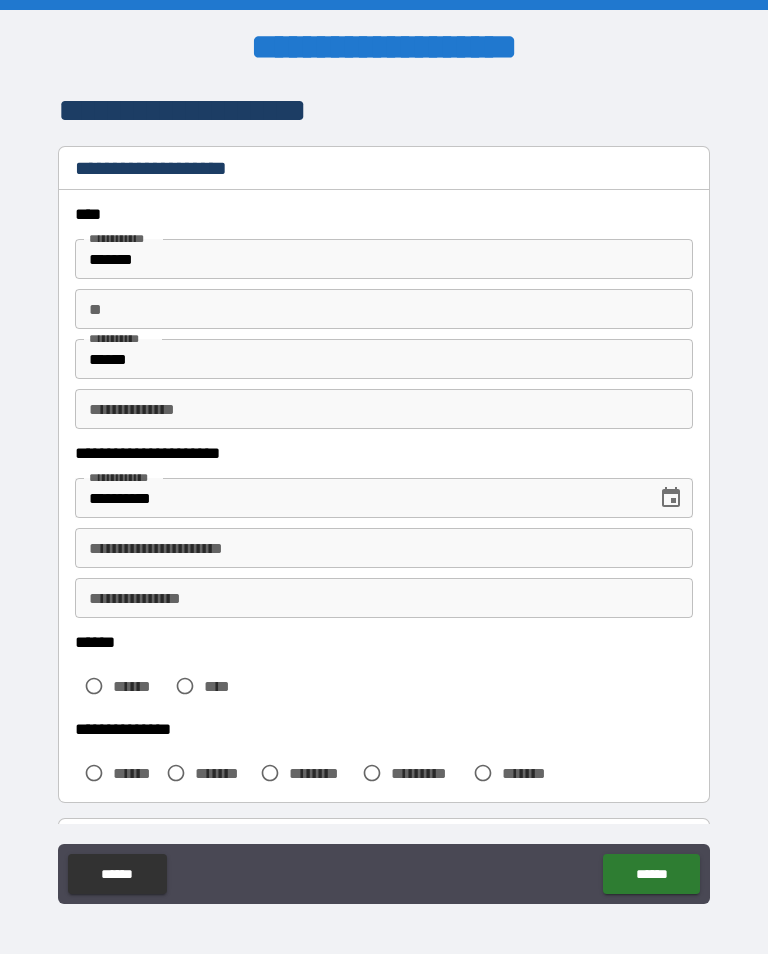 click on "**********" at bounding box center [384, 548] 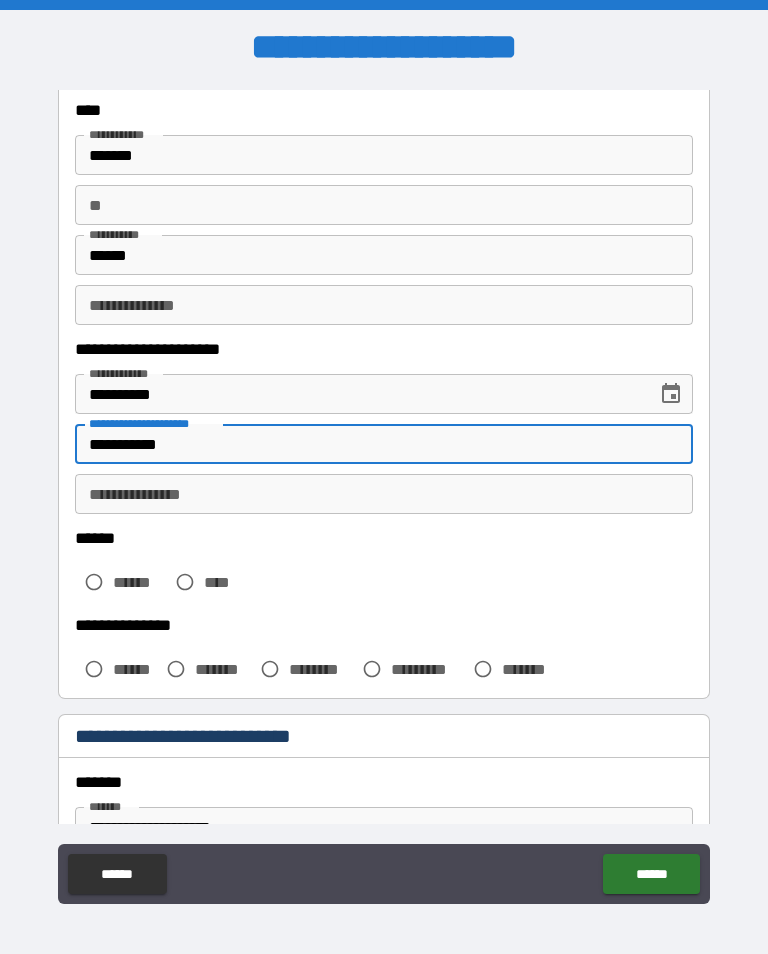 scroll, scrollTop: 105, scrollLeft: 0, axis: vertical 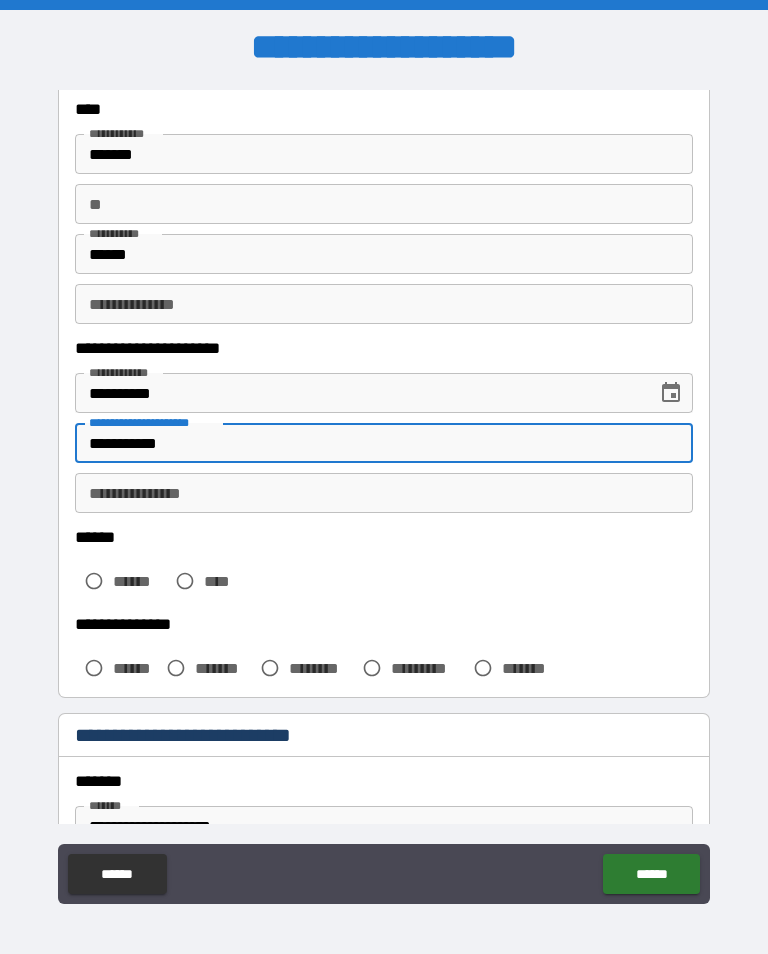 type on "**********" 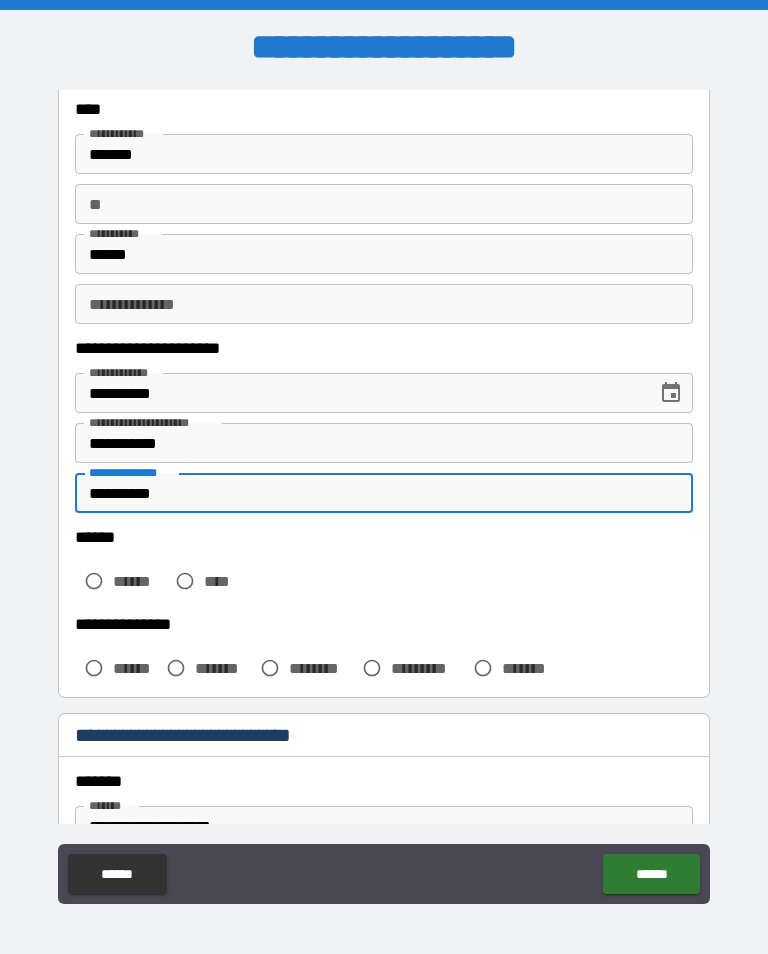 type on "**********" 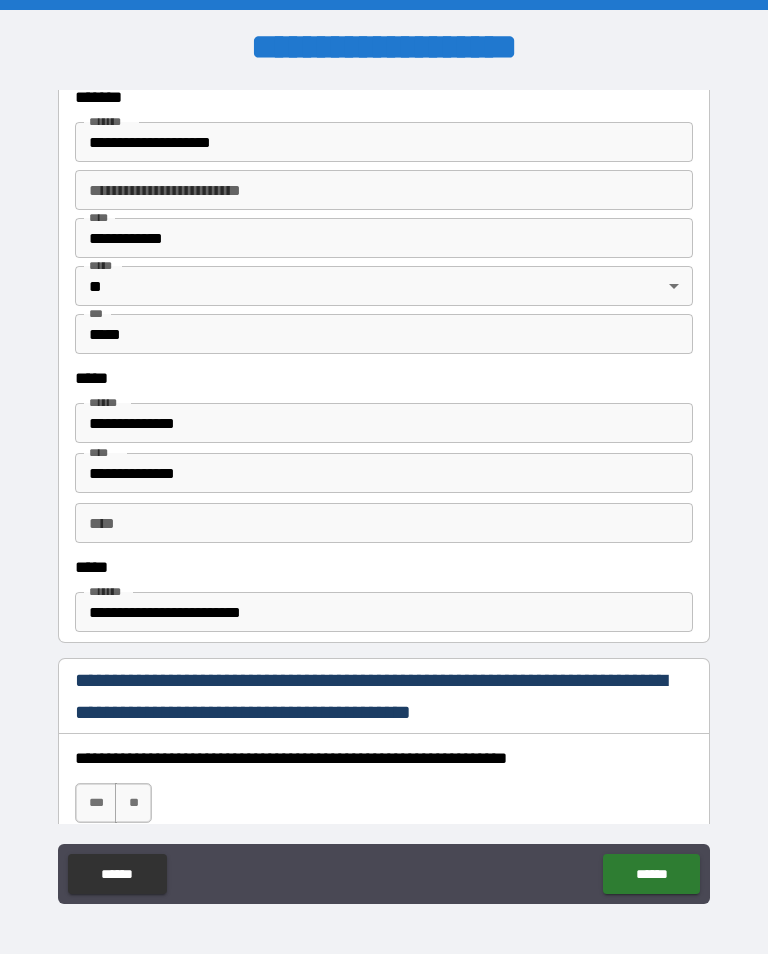 scroll, scrollTop: 791, scrollLeft: 0, axis: vertical 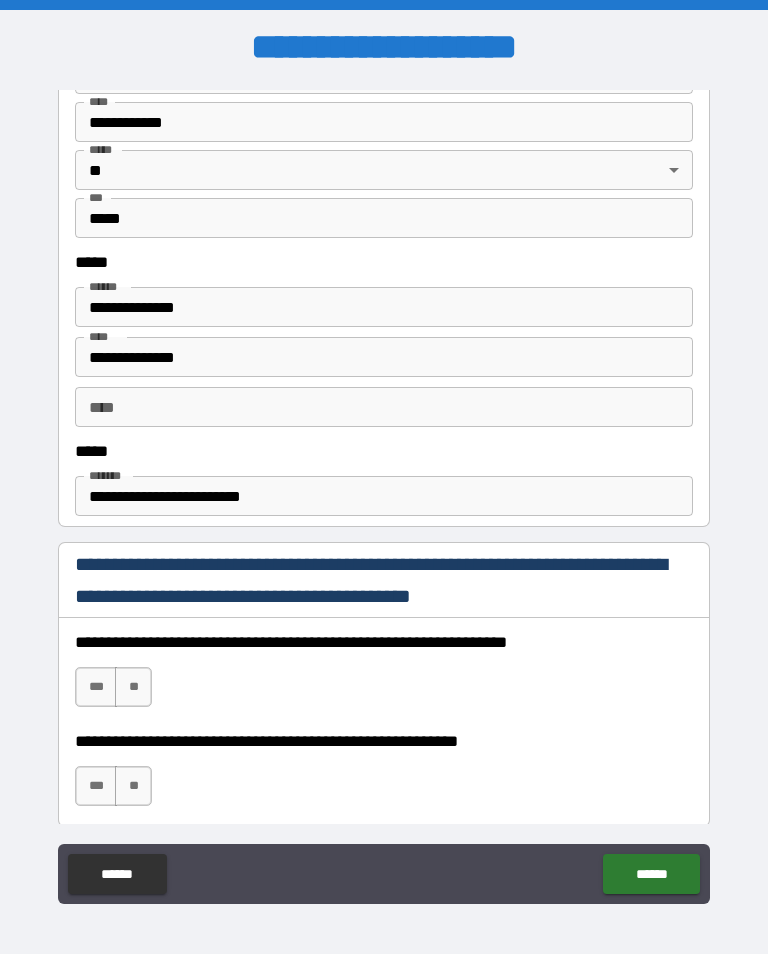 click on "***" at bounding box center (96, 687) 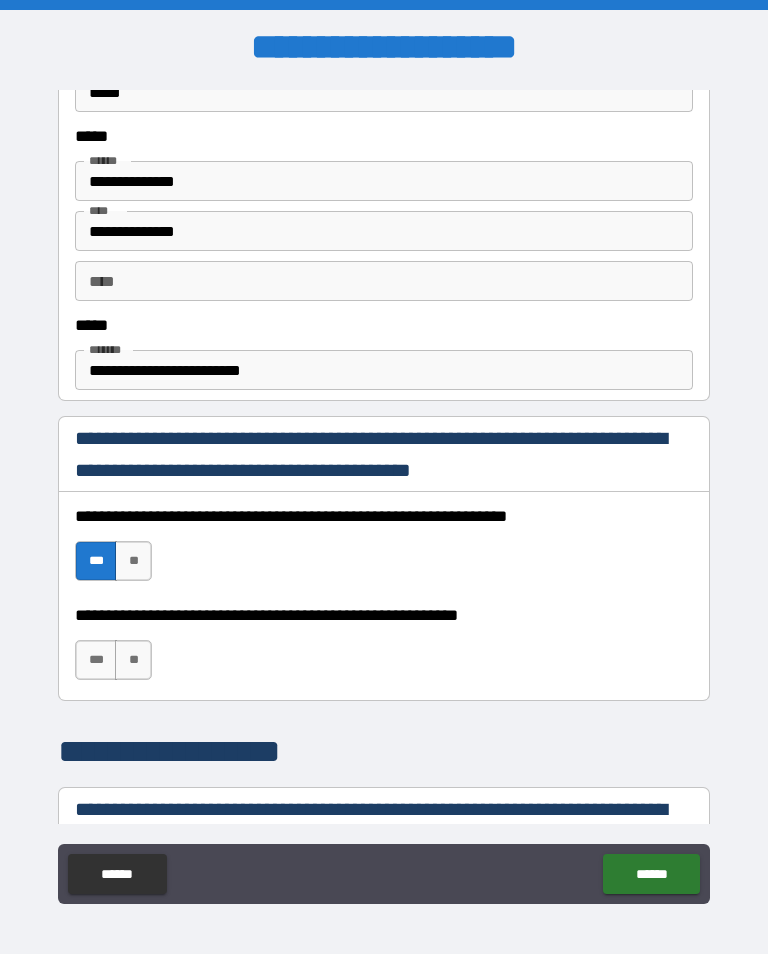 click on "***" at bounding box center (96, 660) 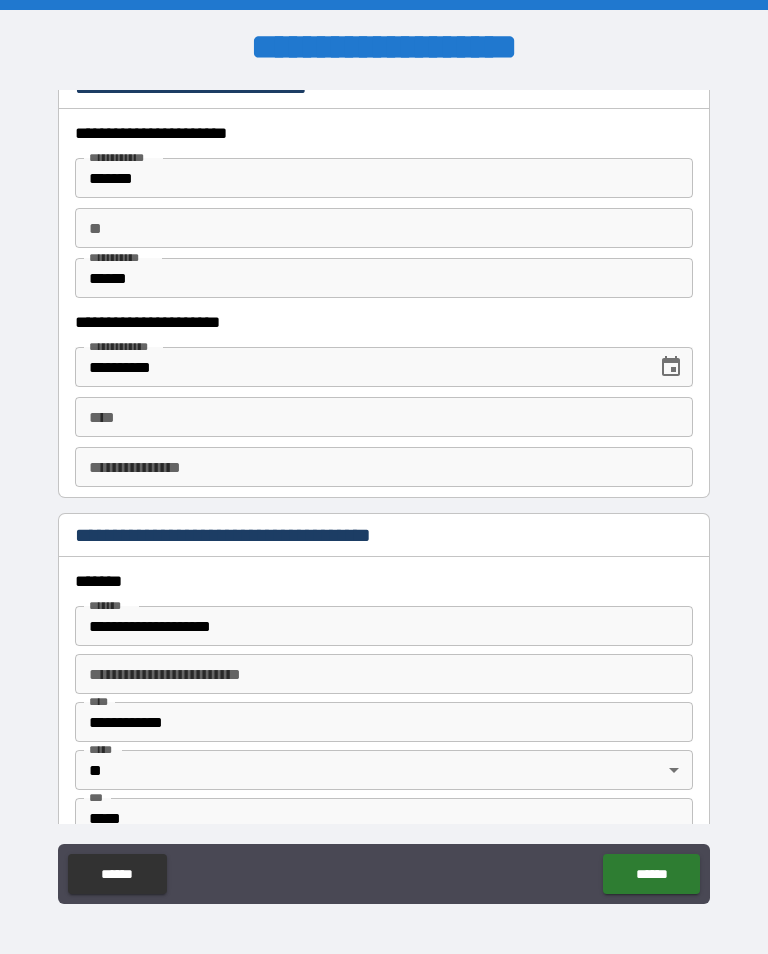 scroll, scrollTop: 1957, scrollLeft: 0, axis: vertical 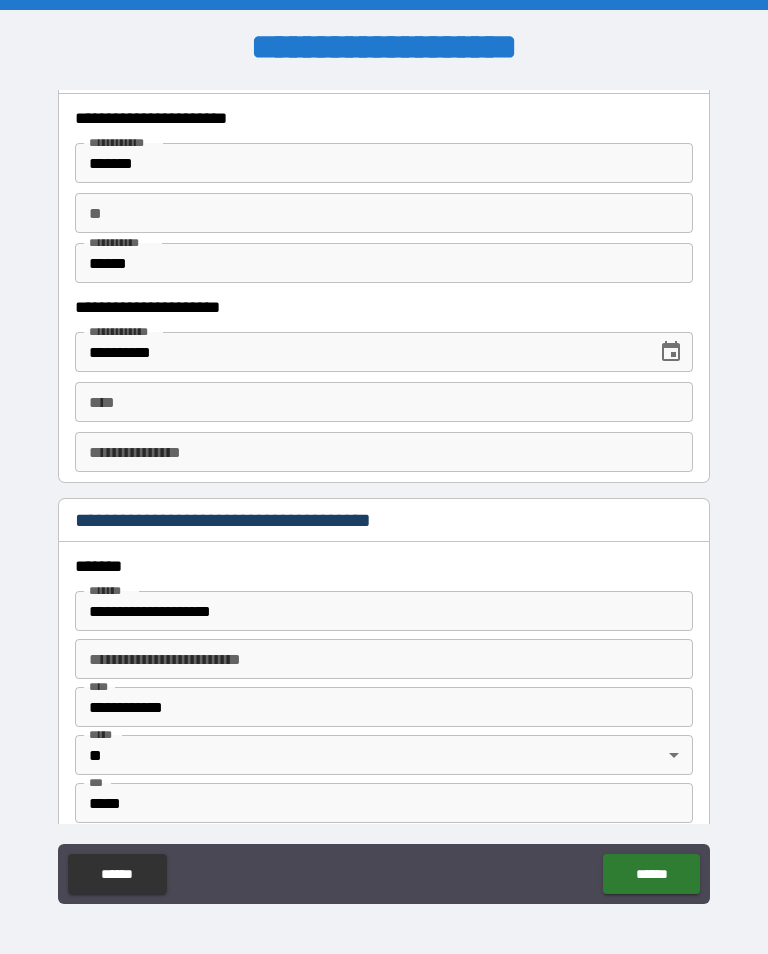 click on "**** ****" at bounding box center [384, 402] 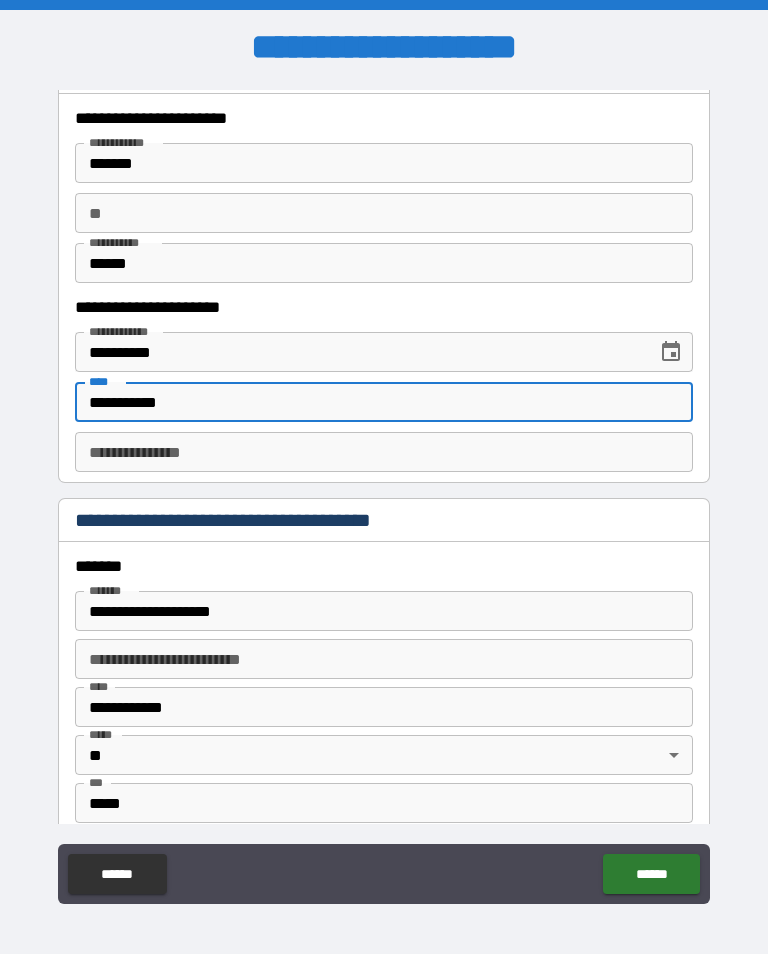 type on "**********" 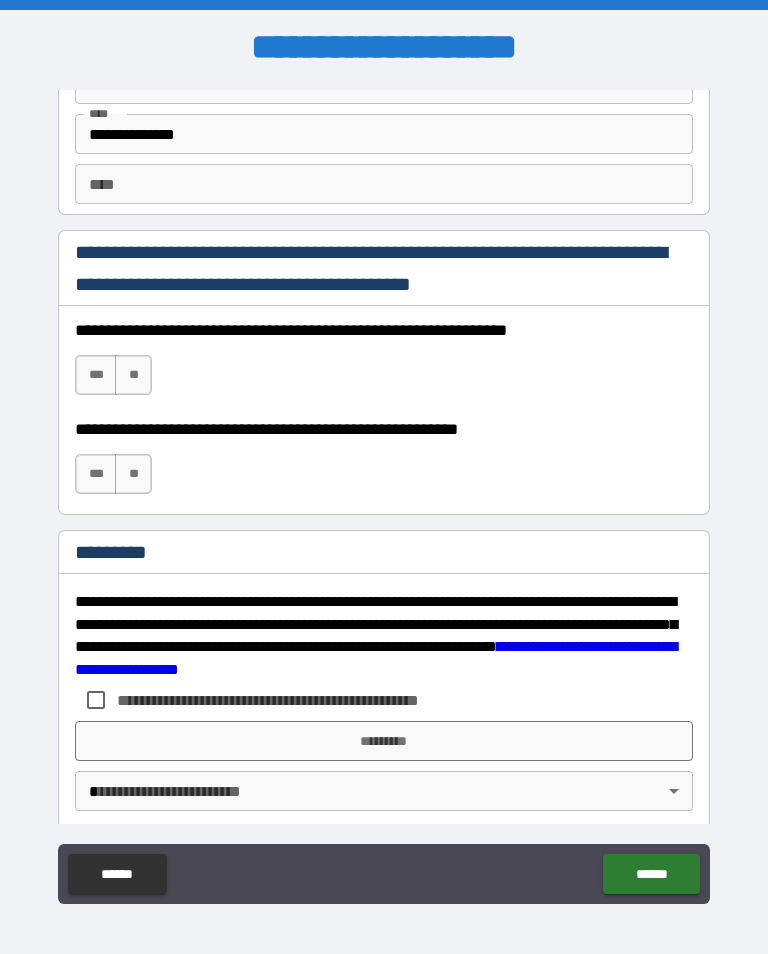 scroll, scrollTop: 2855, scrollLeft: 0, axis: vertical 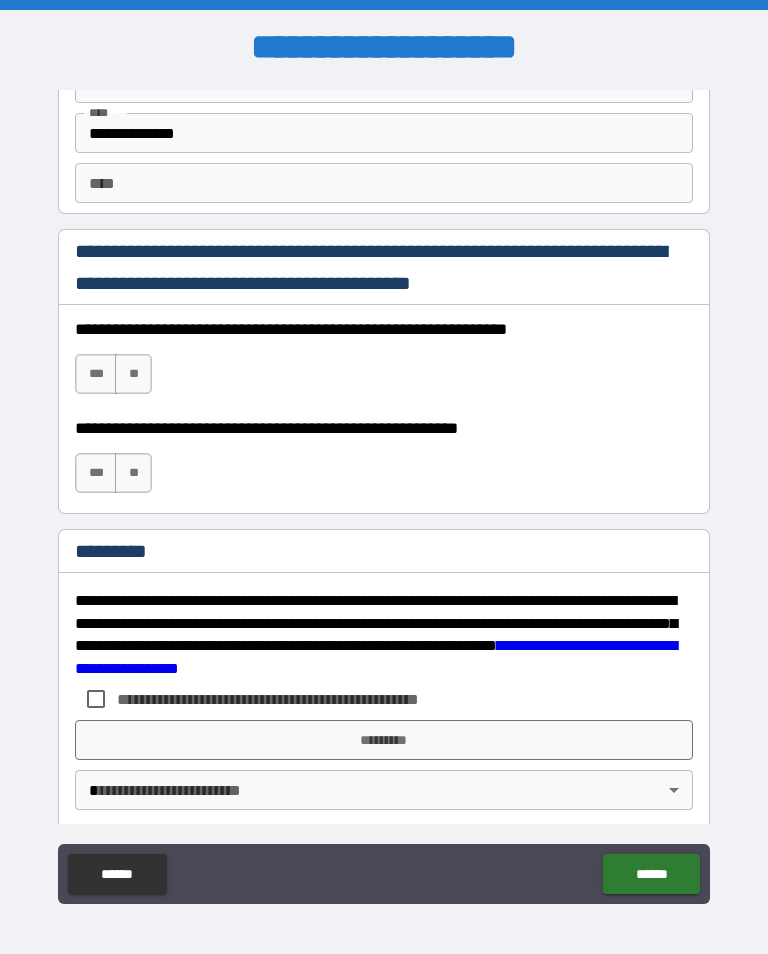 type on "**********" 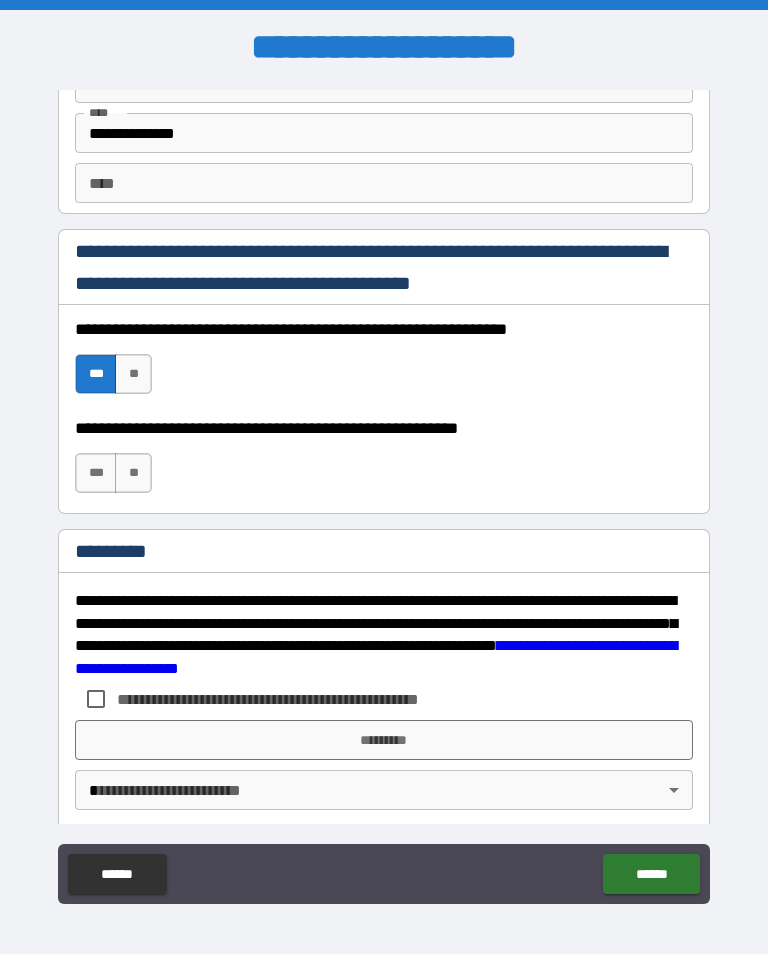 click on "***" at bounding box center (96, 473) 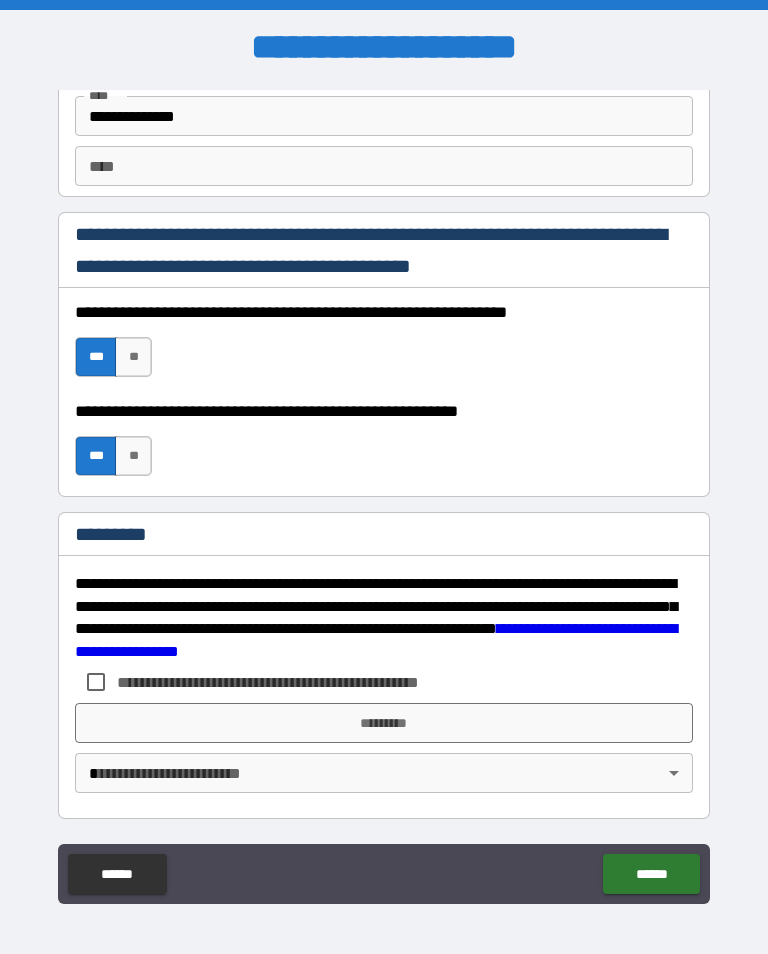 scroll, scrollTop: 2872, scrollLeft: 0, axis: vertical 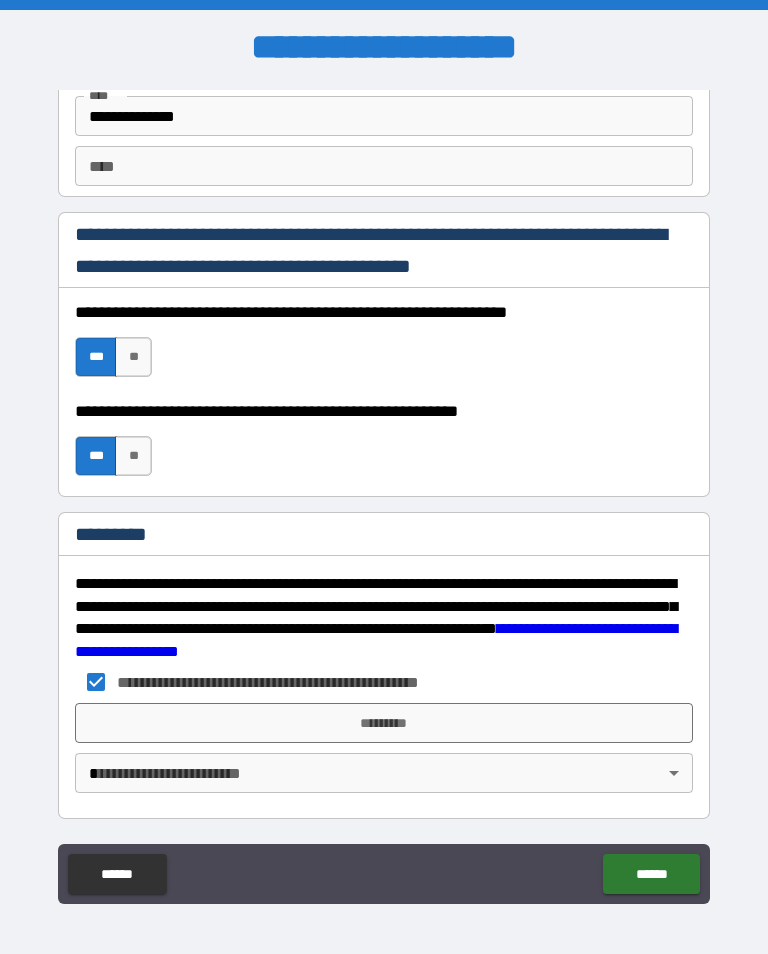 click on "*********" at bounding box center [384, 723] 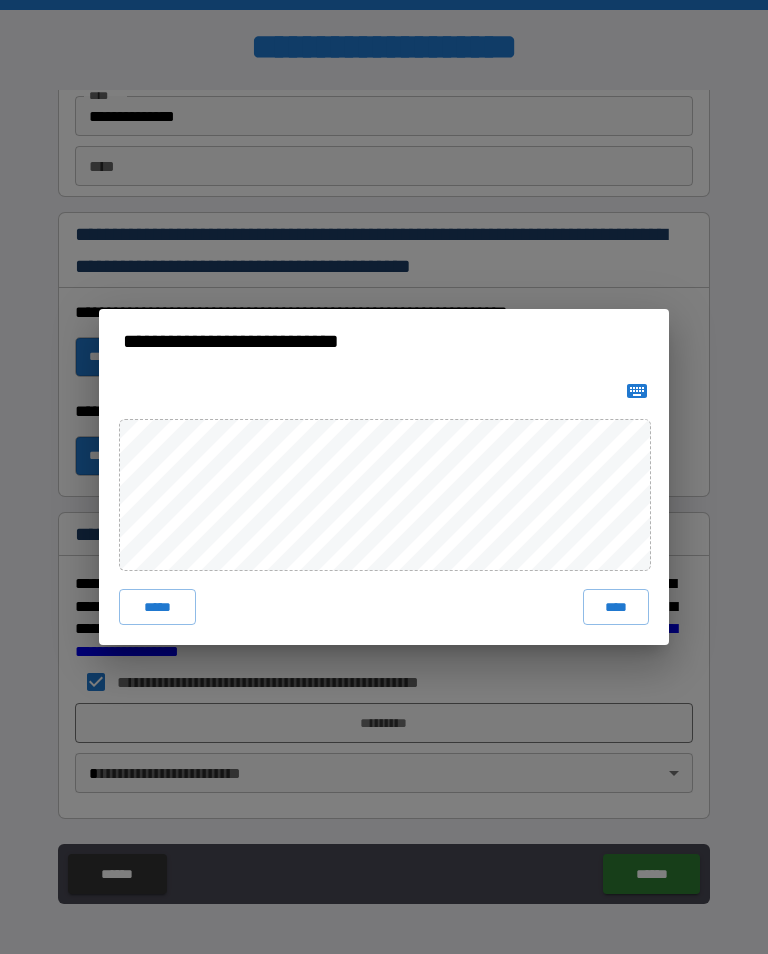 click on "****" at bounding box center (616, 607) 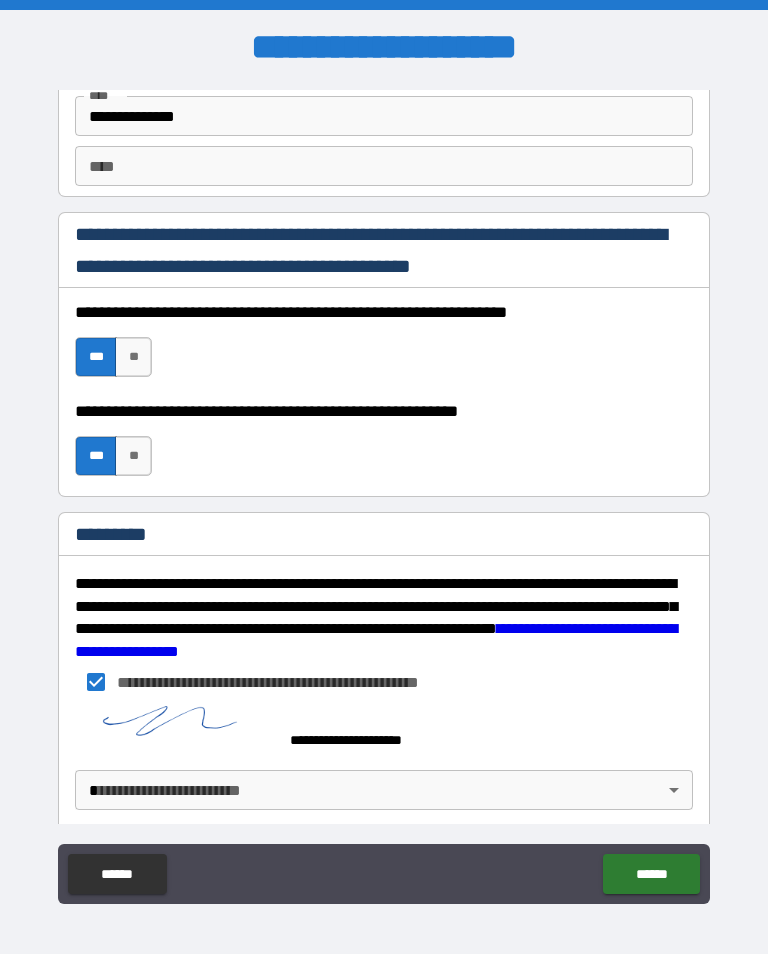 click on "**********" at bounding box center [384, 492] 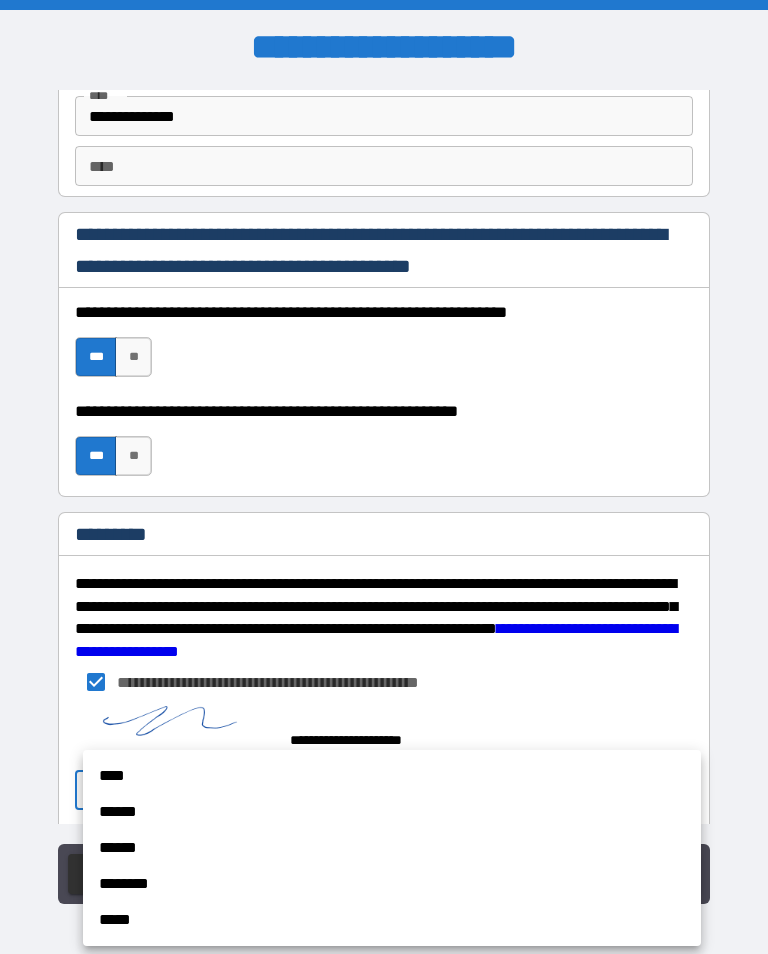 click on "****" at bounding box center [392, 776] 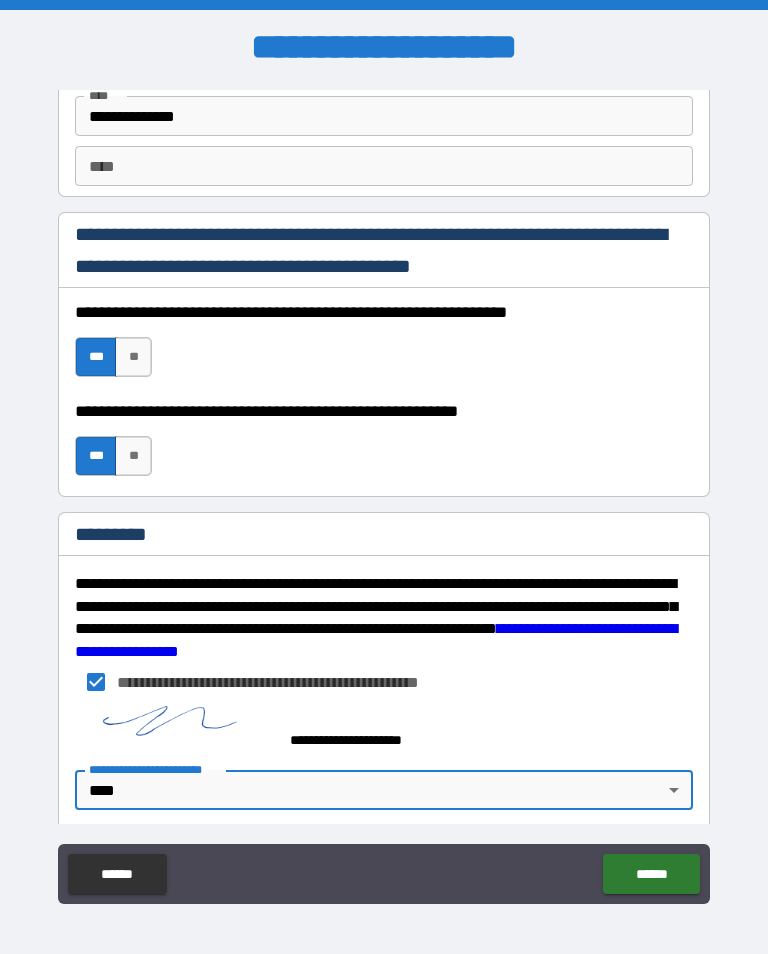 type on "*" 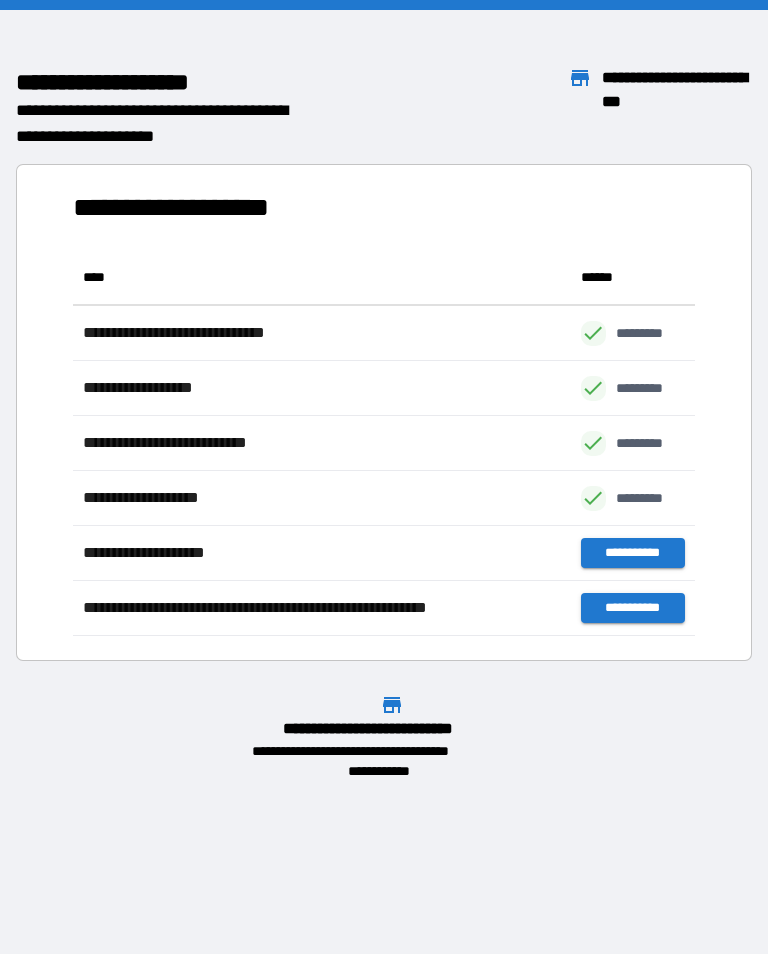 scroll, scrollTop: 1, scrollLeft: 1, axis: both 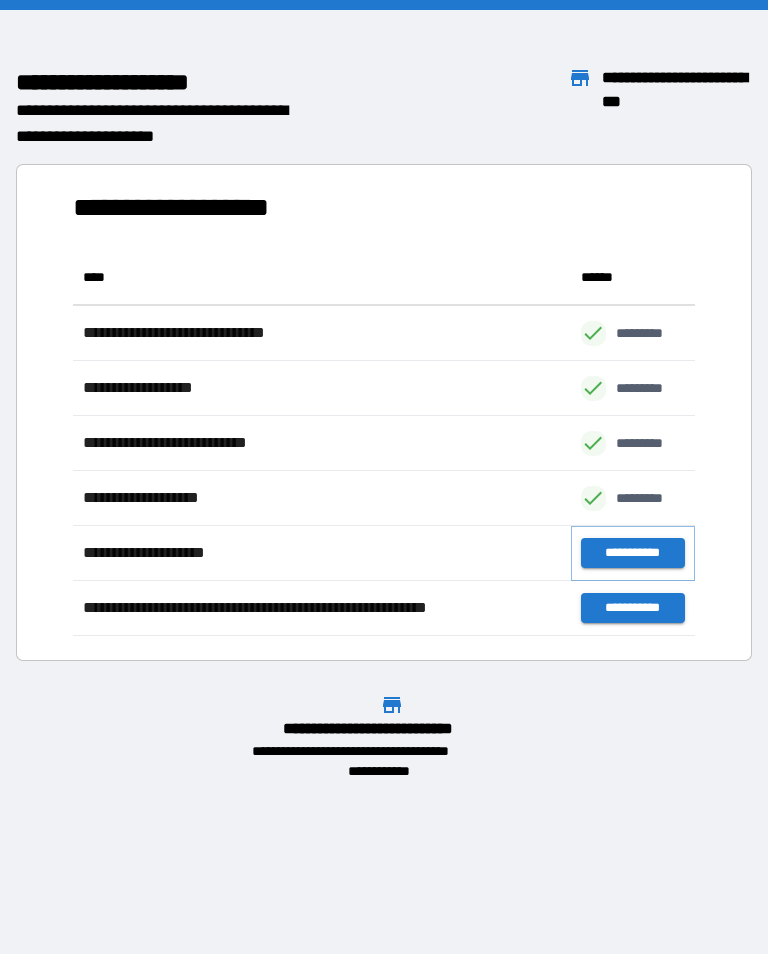 click on "**********" at bounding box center (633, 553) 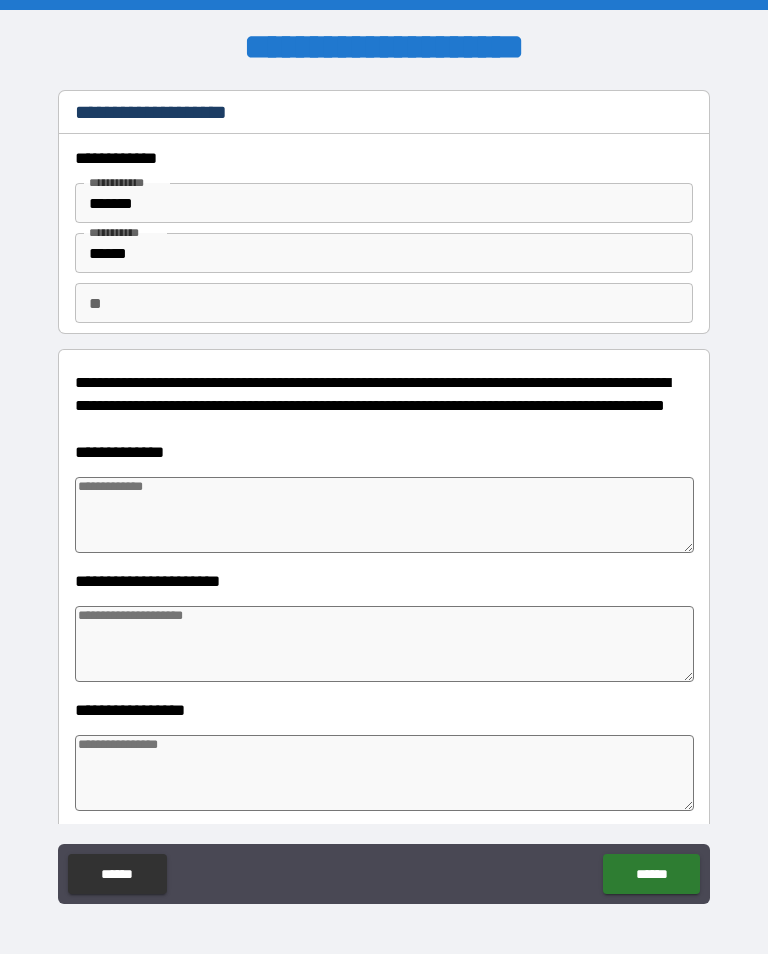 type on "*" 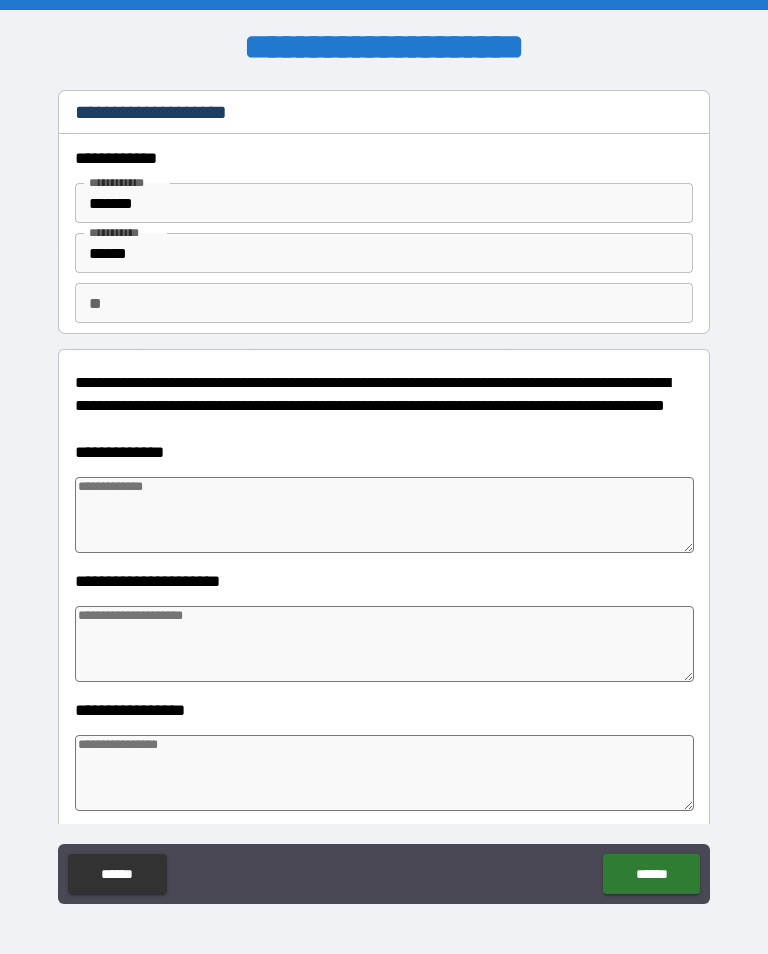 type on "*" 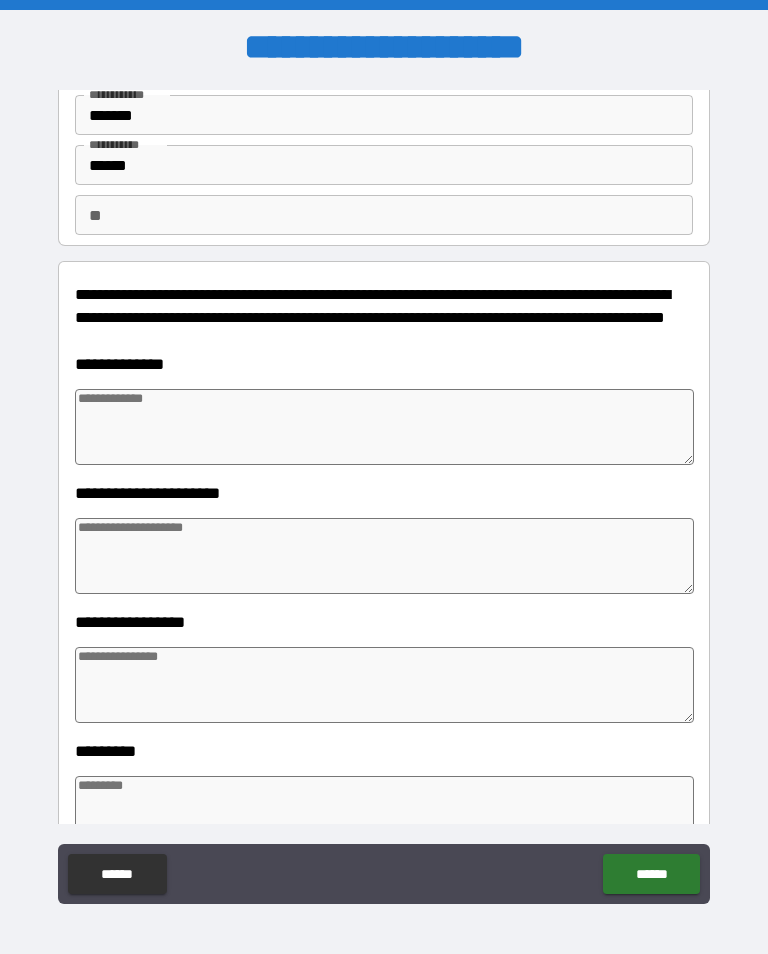 scroll, scrollTop: 91, scrollLeft: 0, axis: vertical 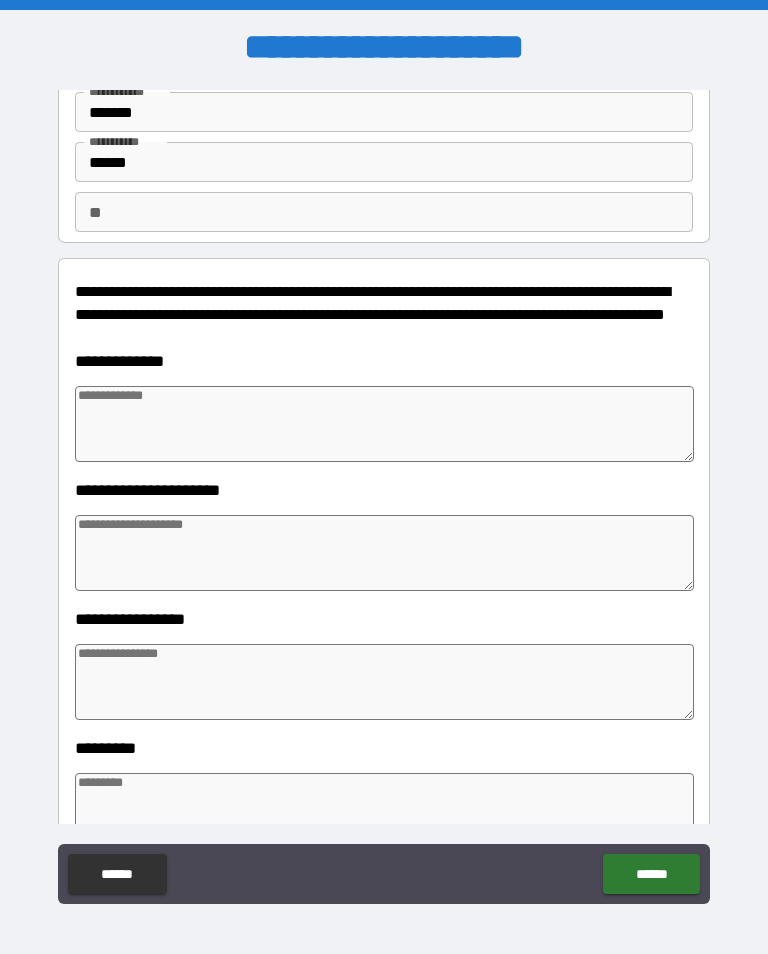 click at bounding box center (384, 424) 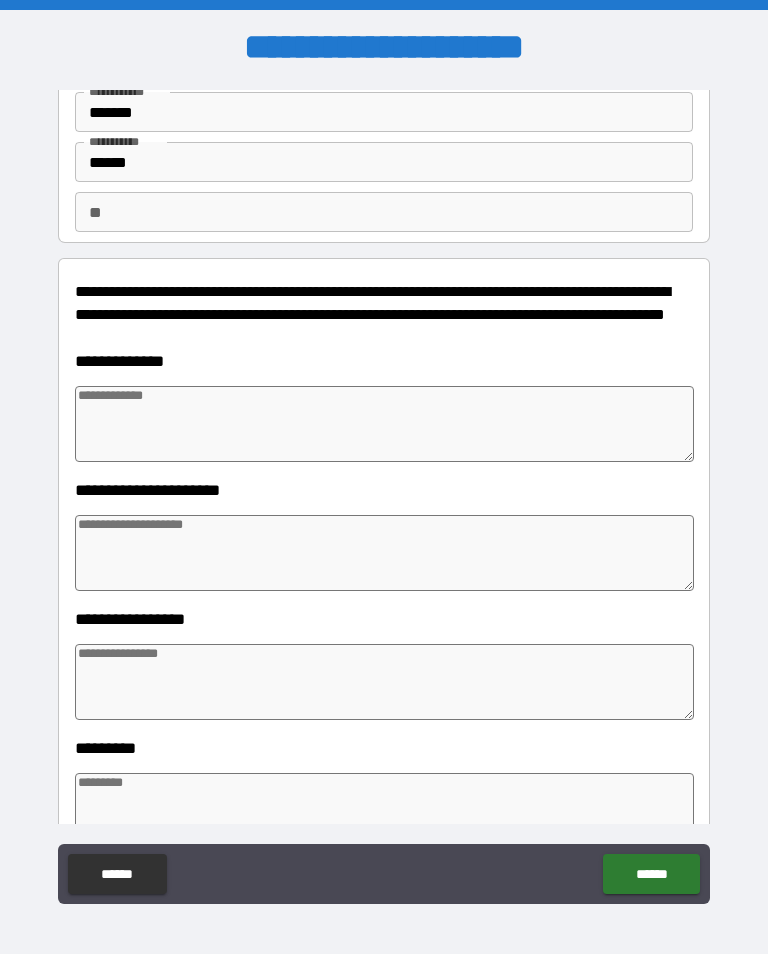 type on "*" 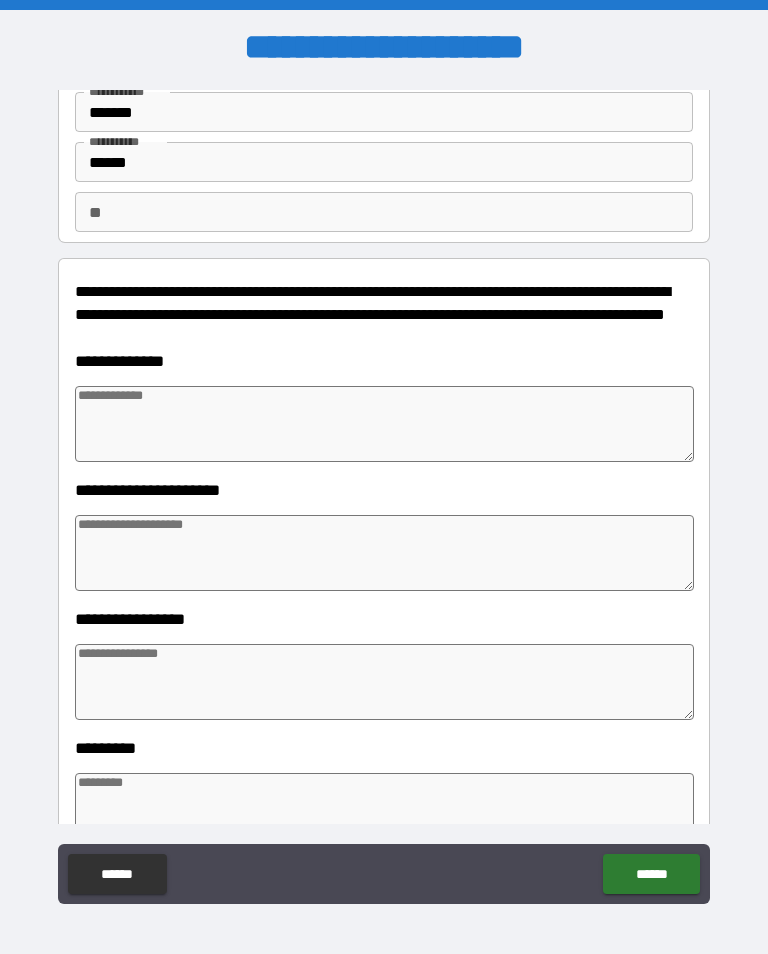 type on "*" 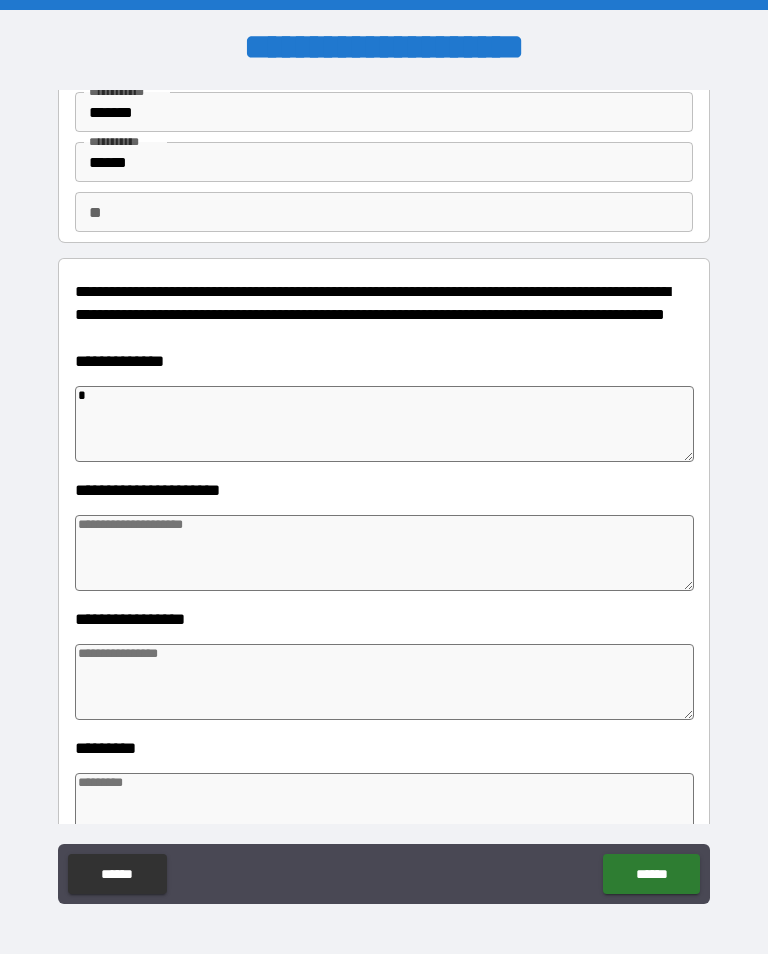 type on "*" 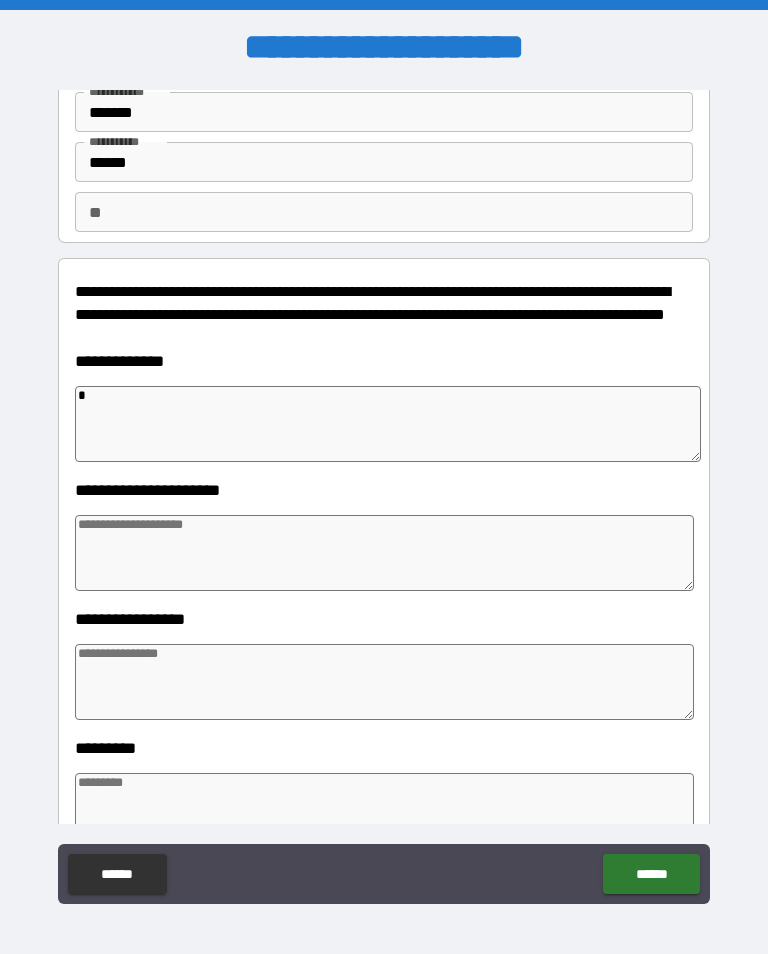 type on "**" 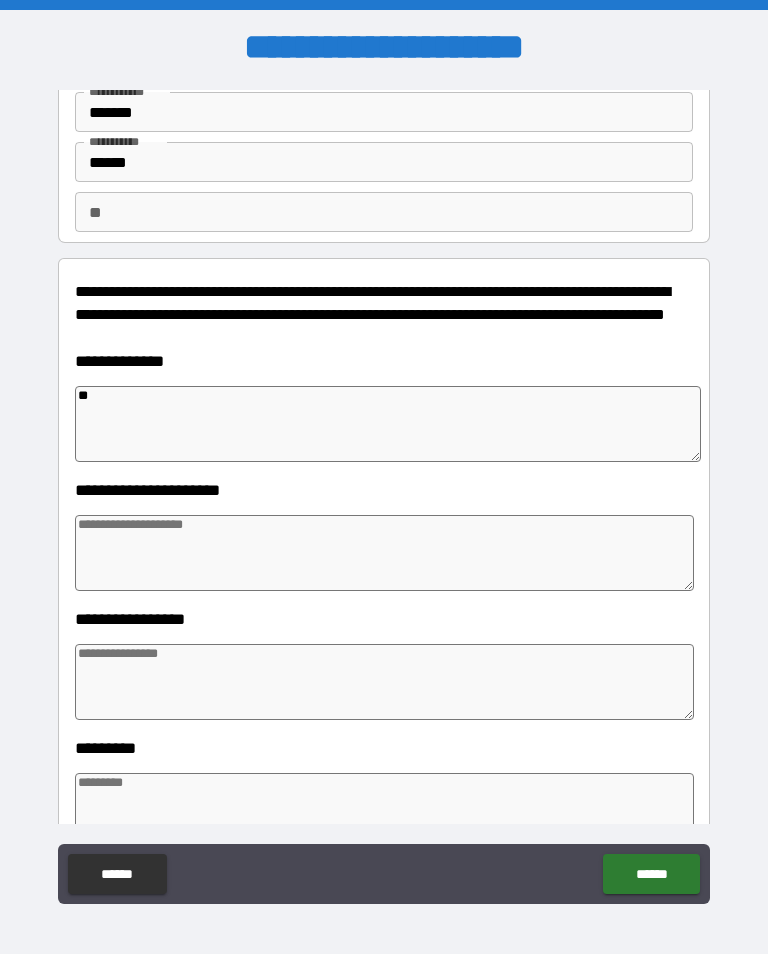 type on "*" 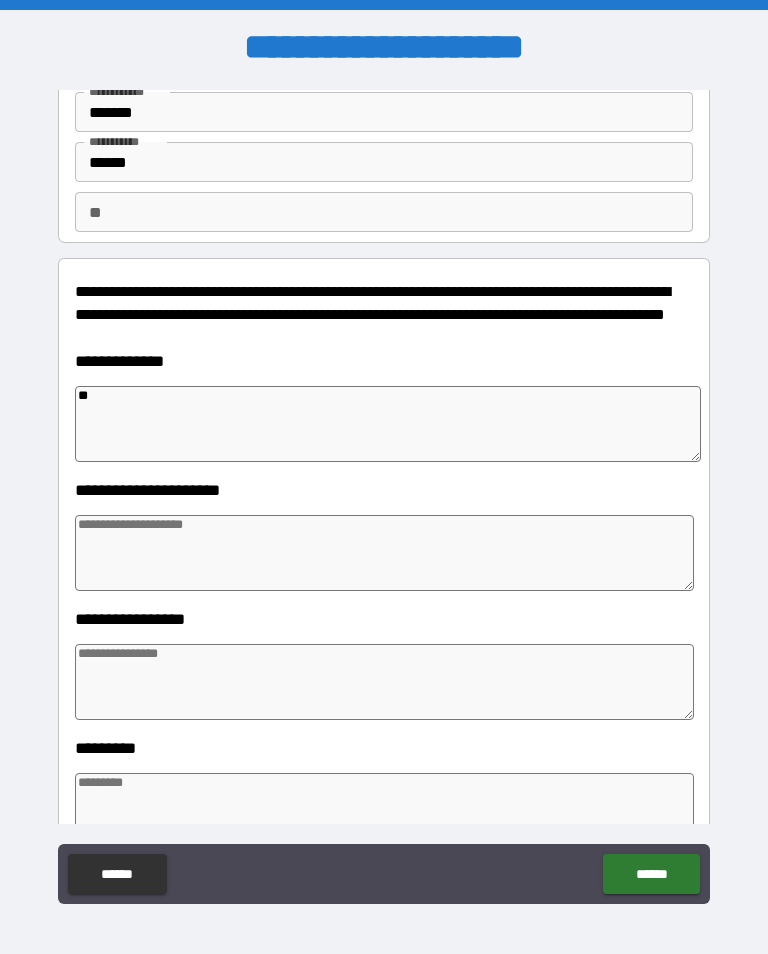type on "*" 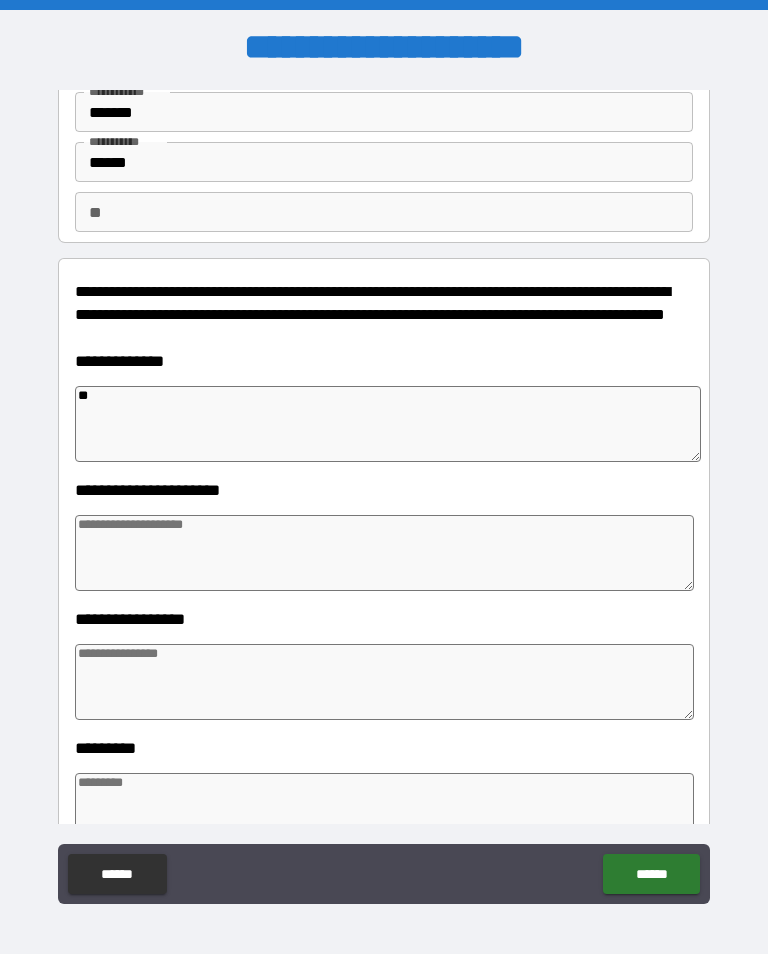 type on "*" 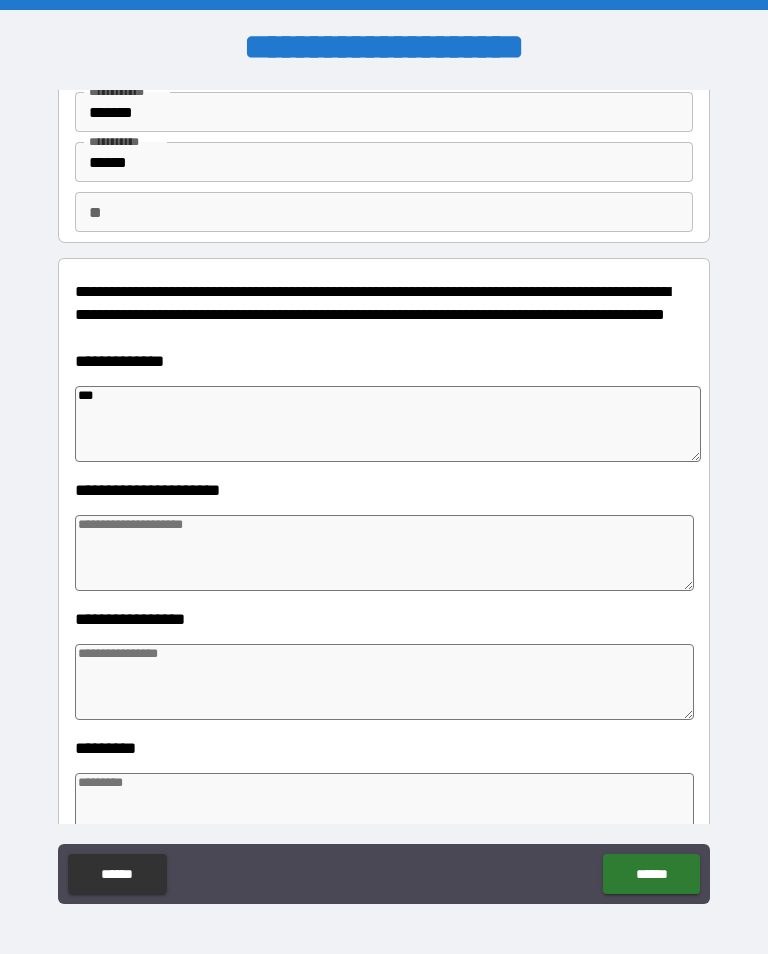 type on "*" 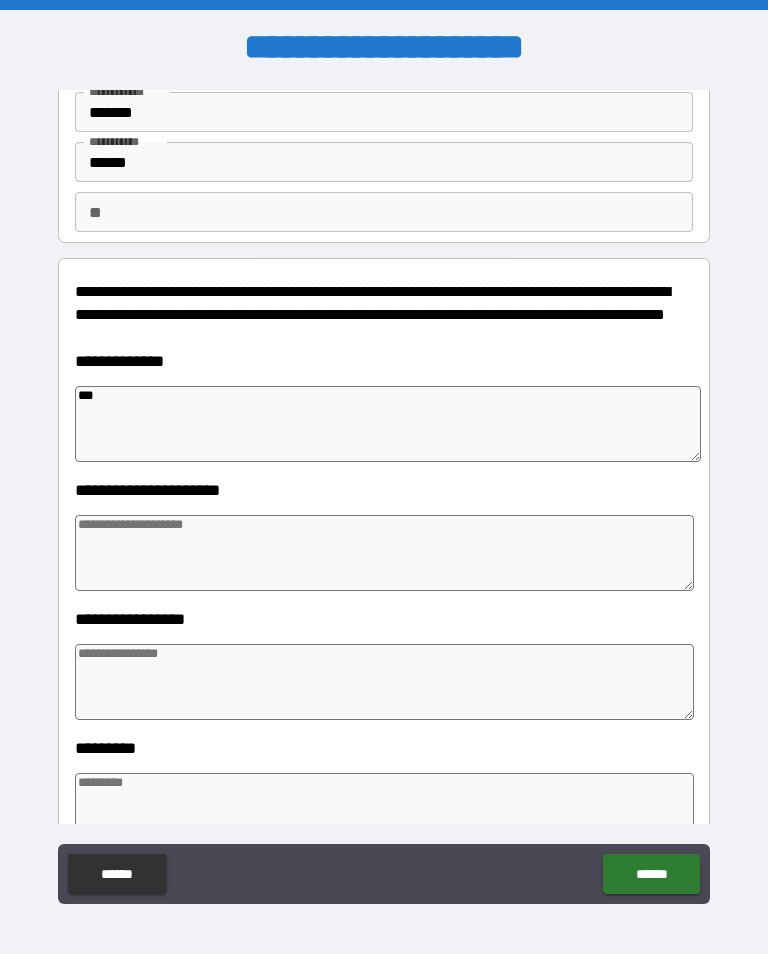 type on "*" 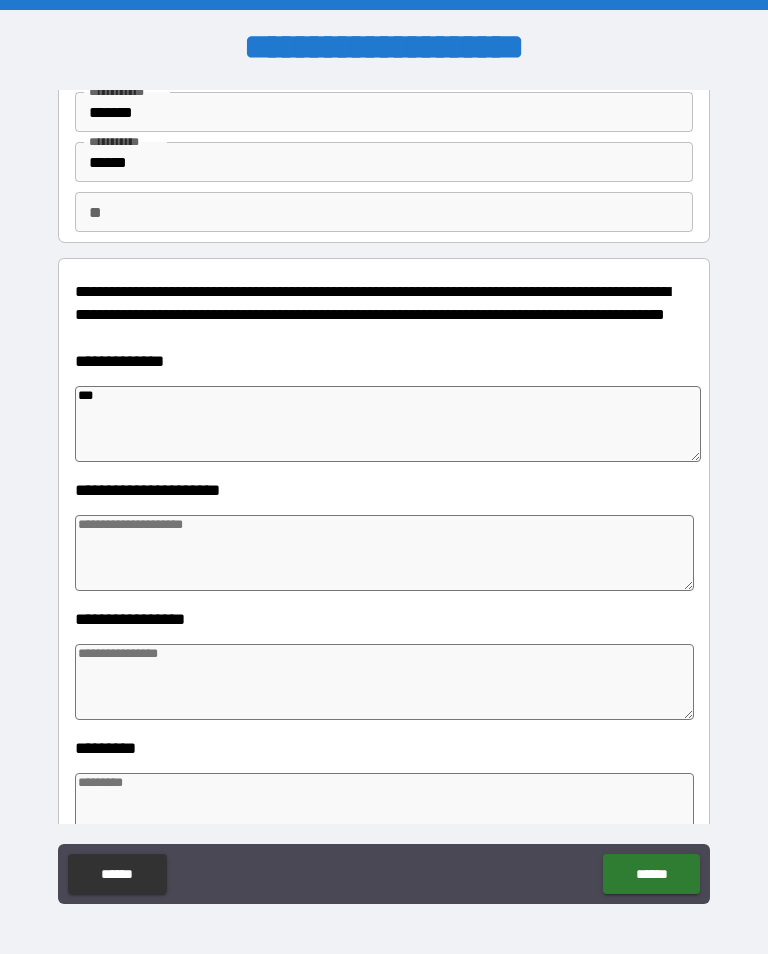 type on "*" 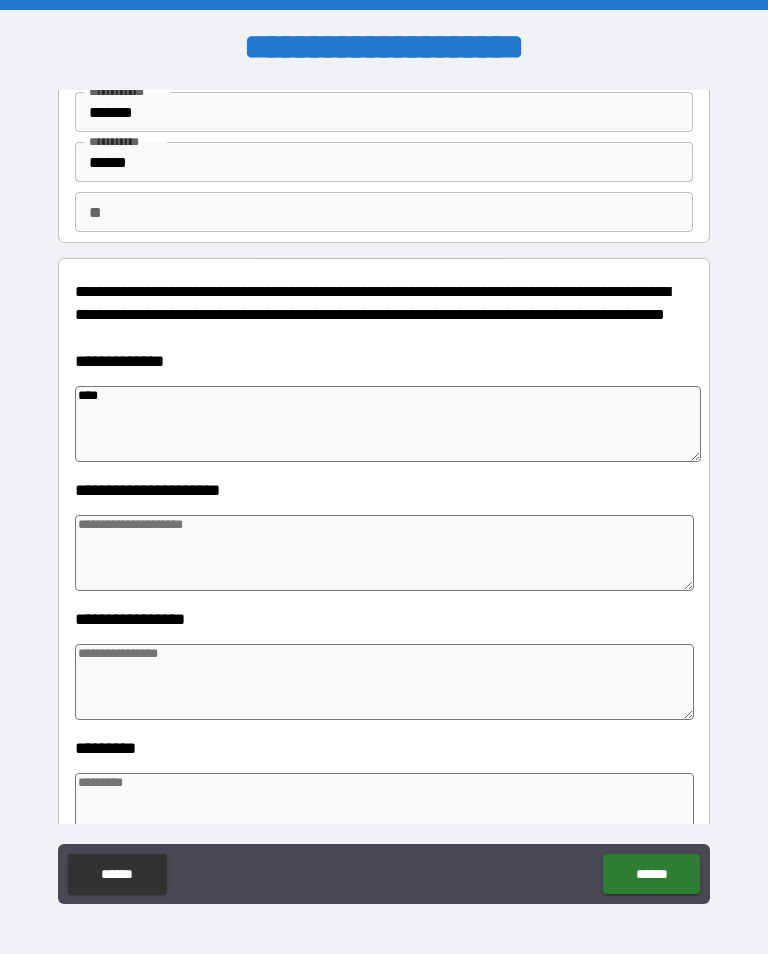 type on "*" 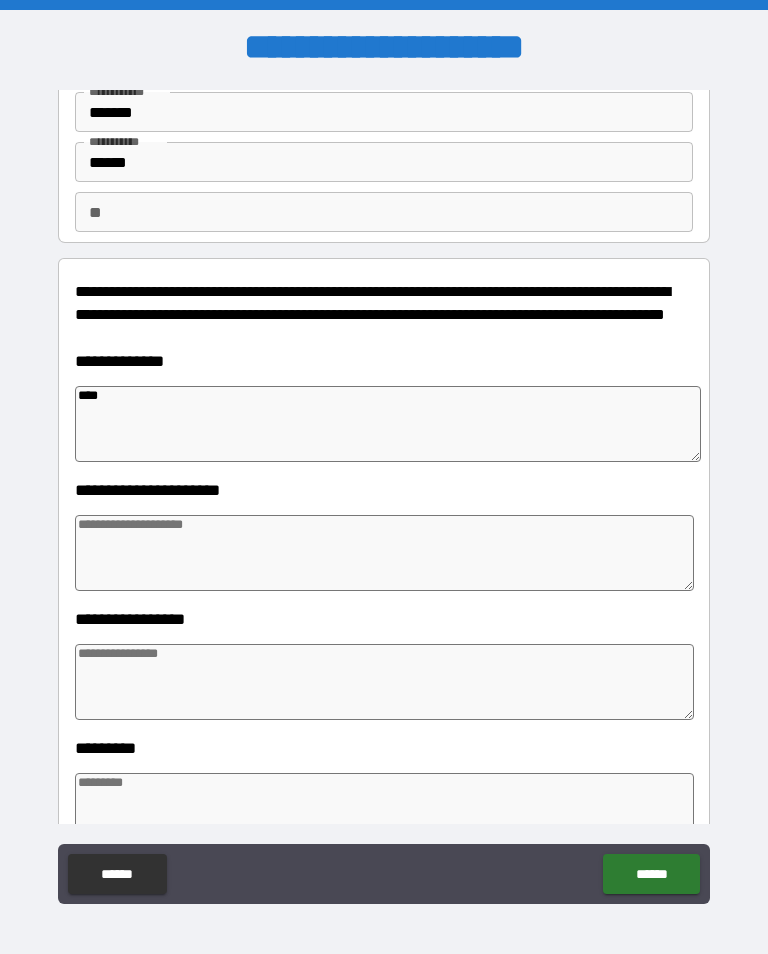 type on "*" 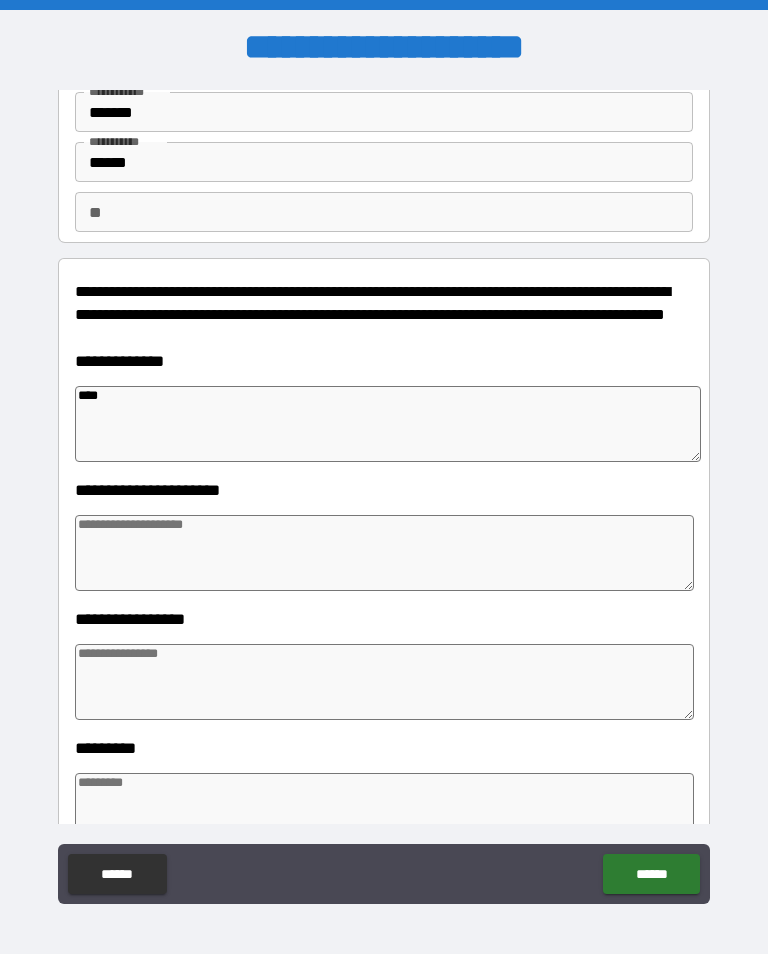 type on "*" 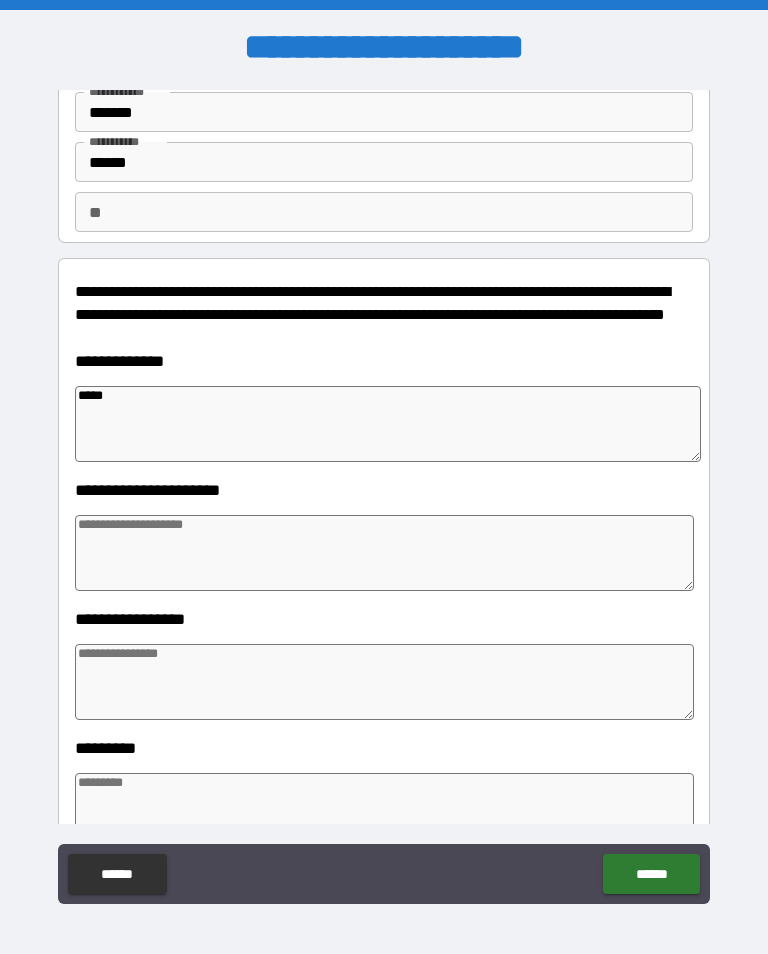 type on "*" 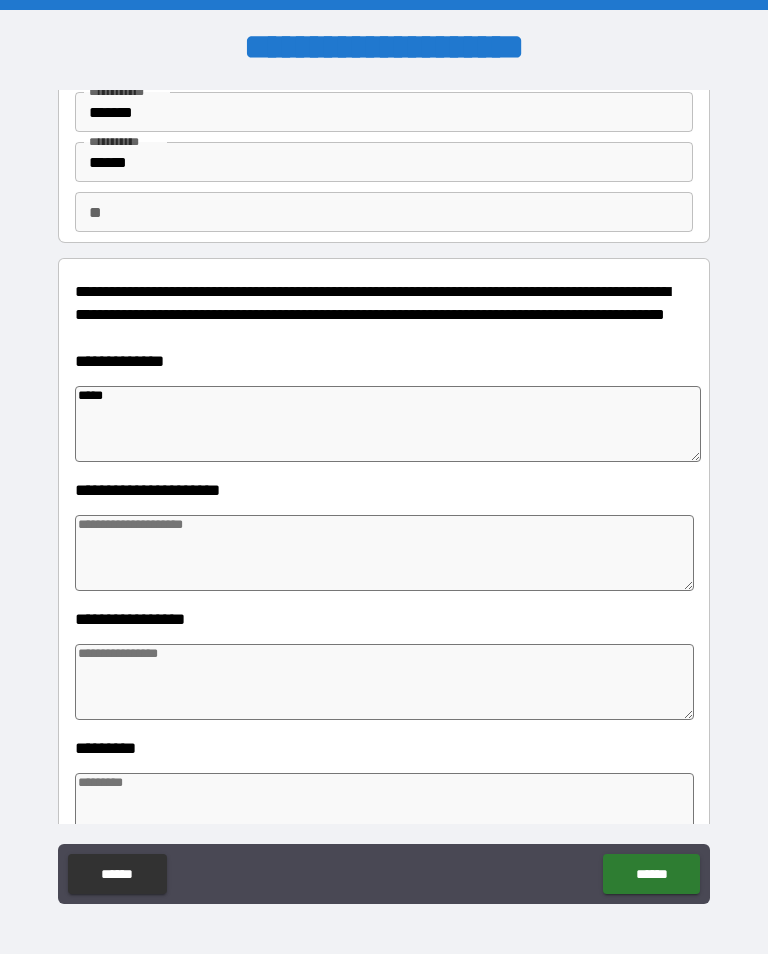 type on "*" 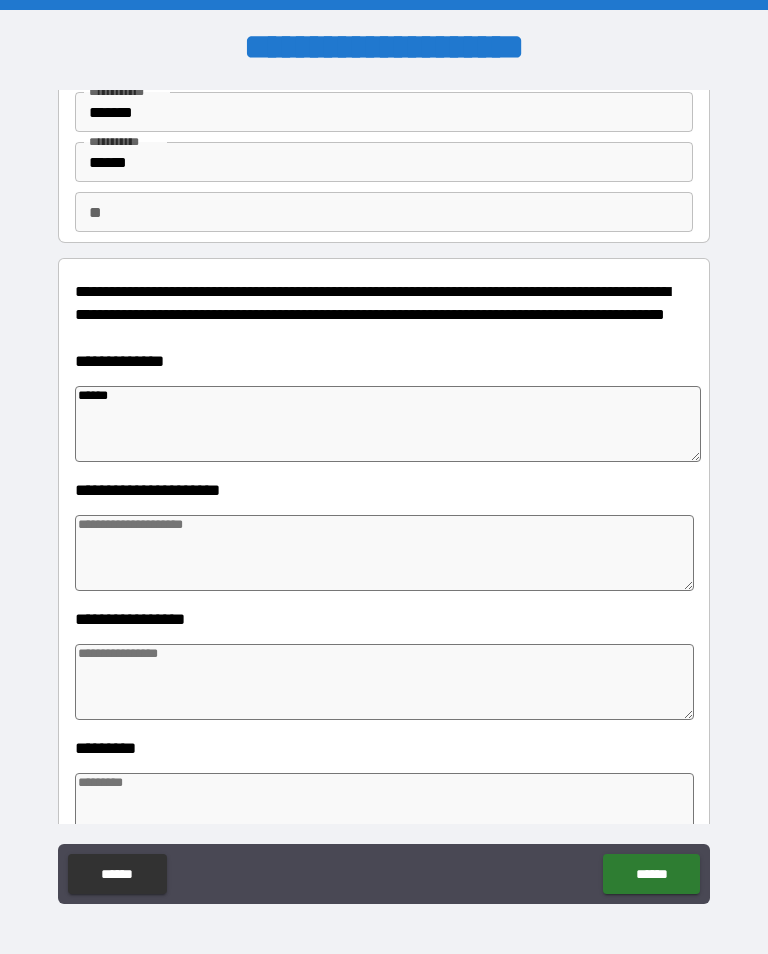 type on "*" 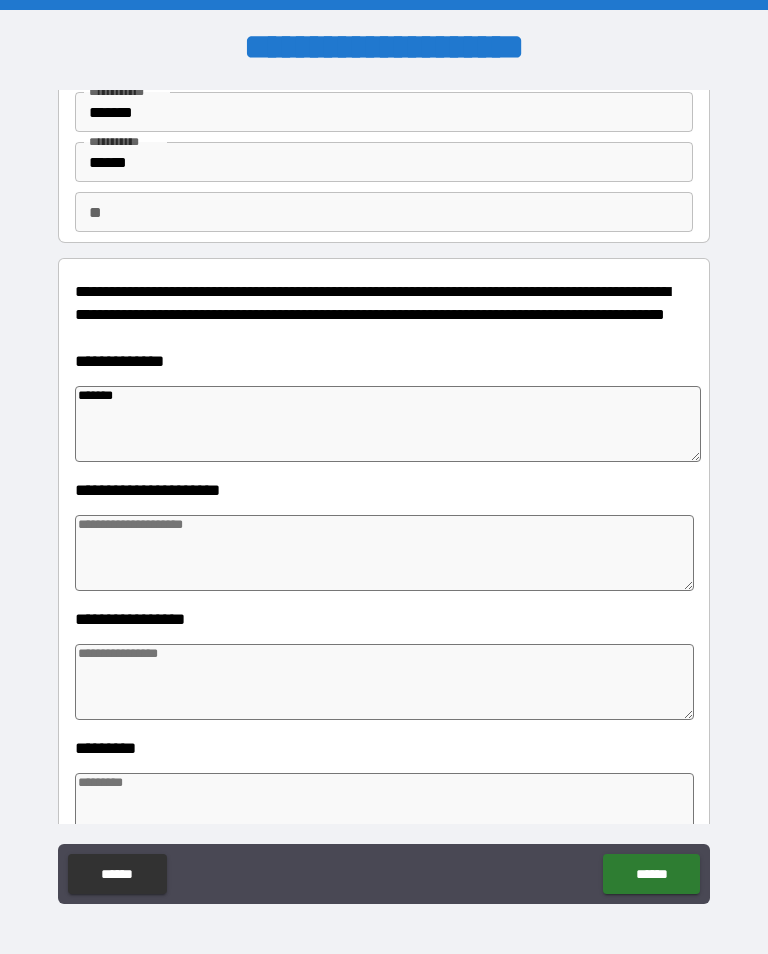 type on "*" 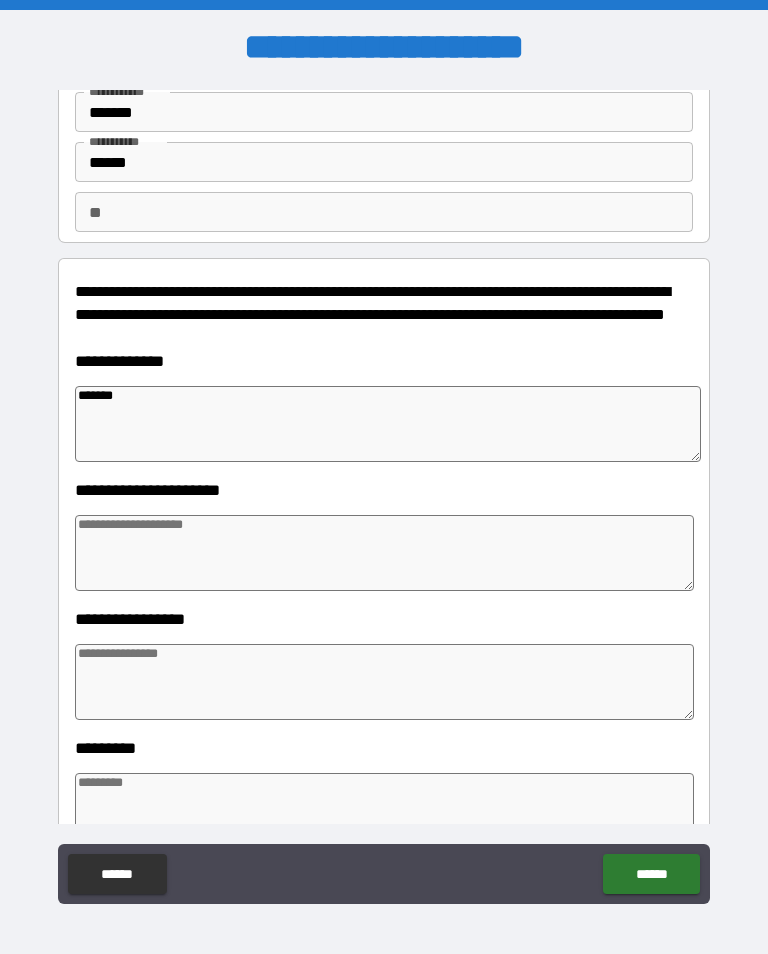 type on "*" 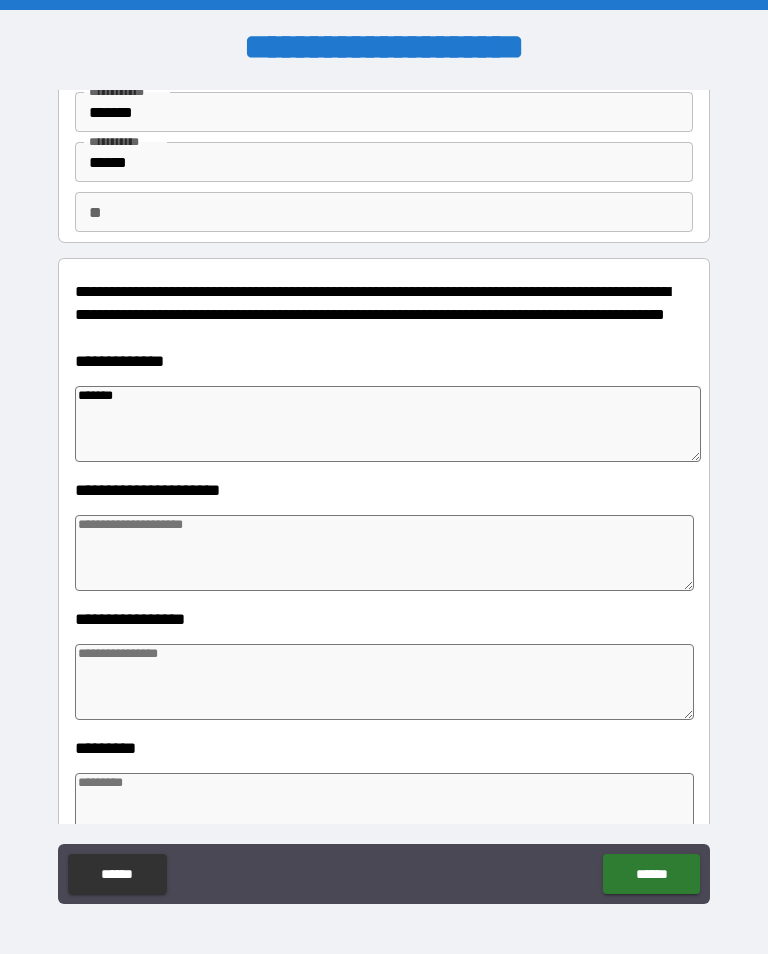 type on "*" 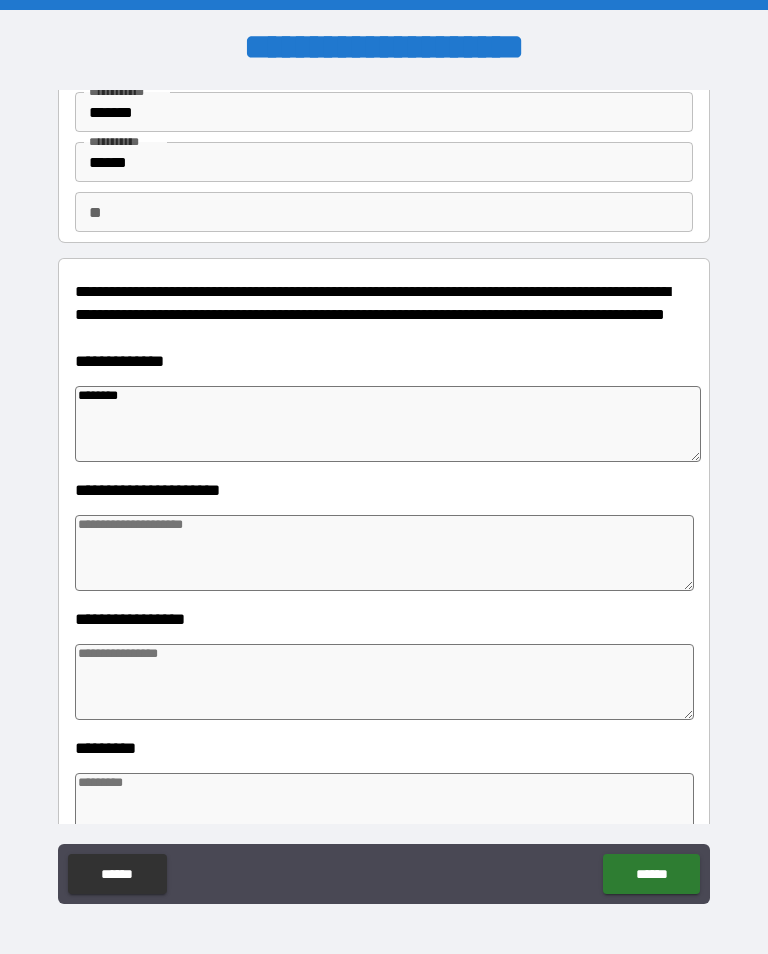 type on "*" 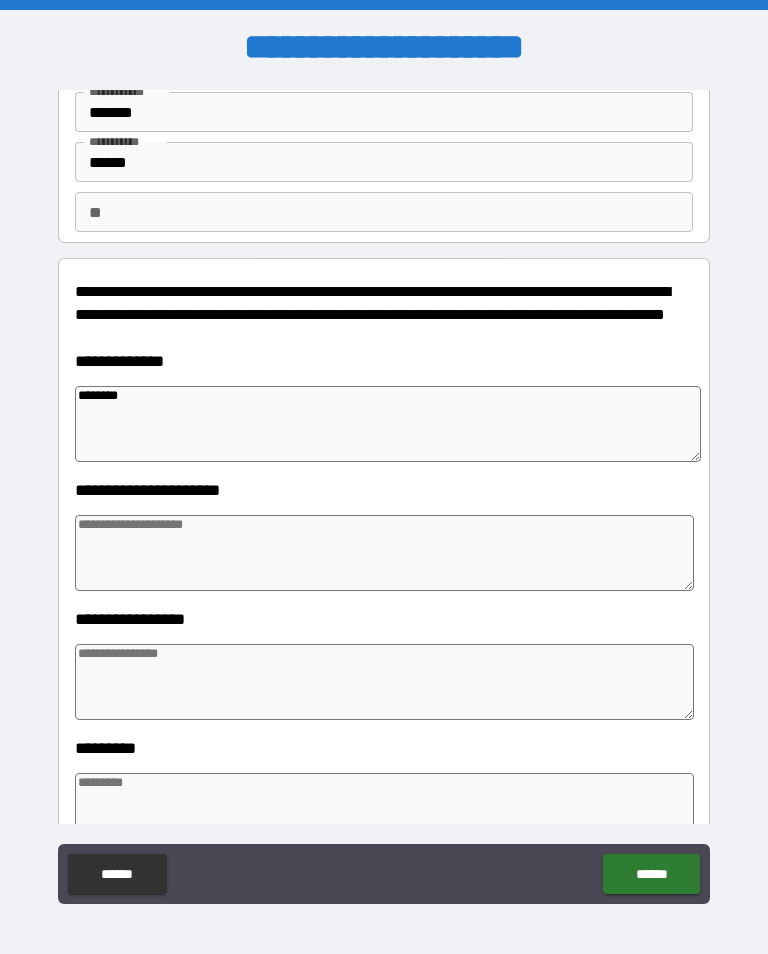 type on "*" 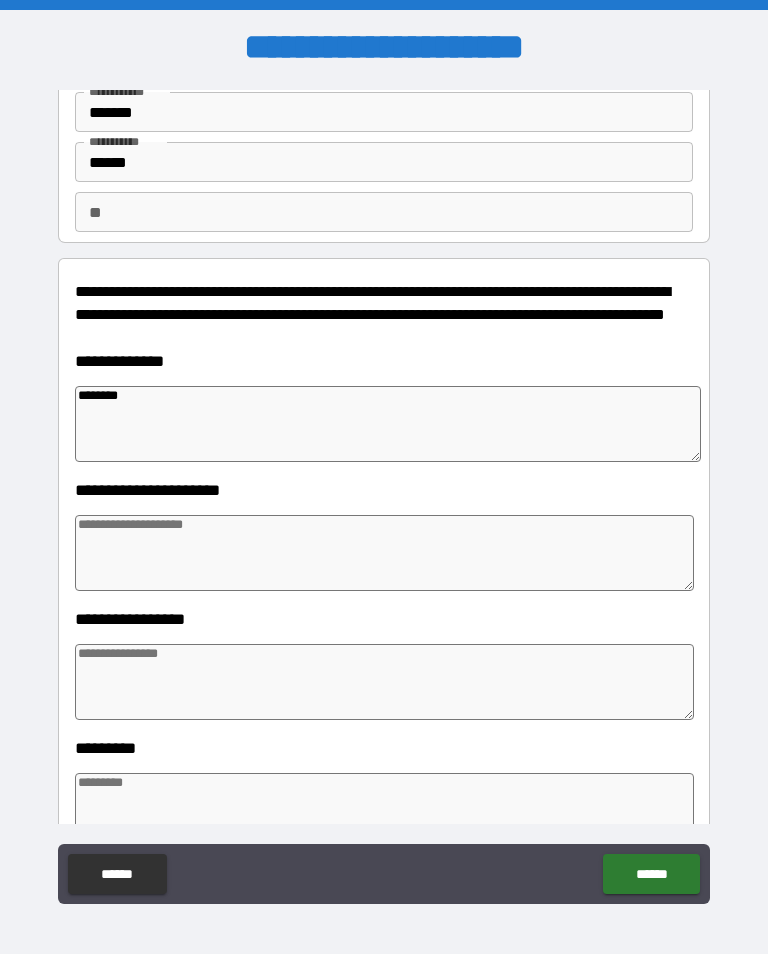 type on "*" 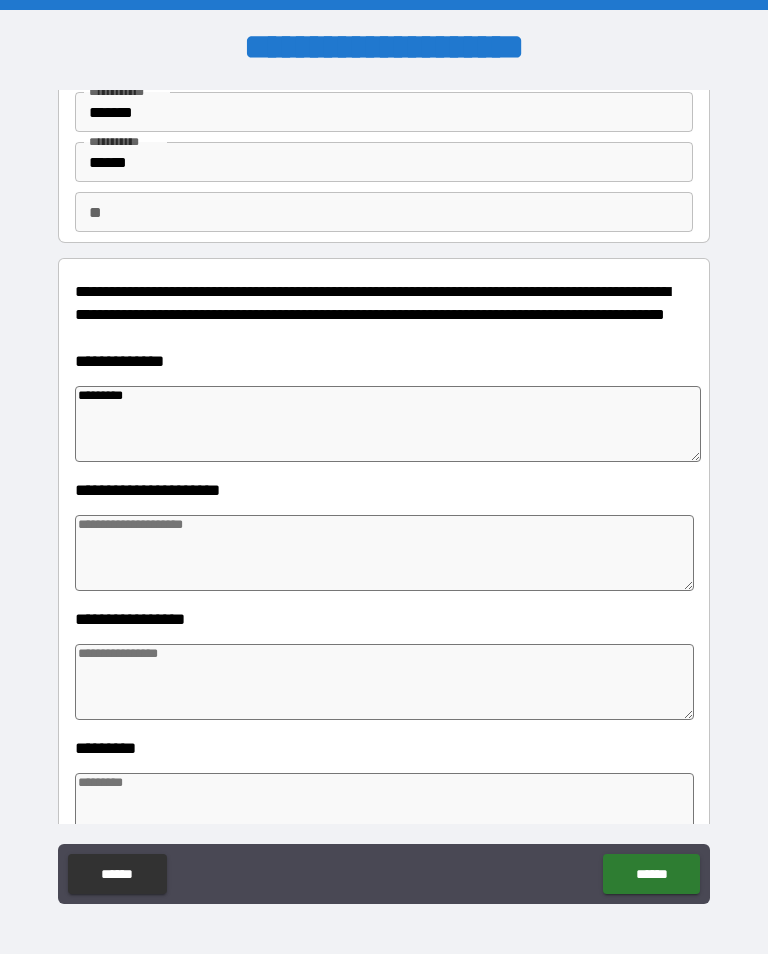 type on "*" 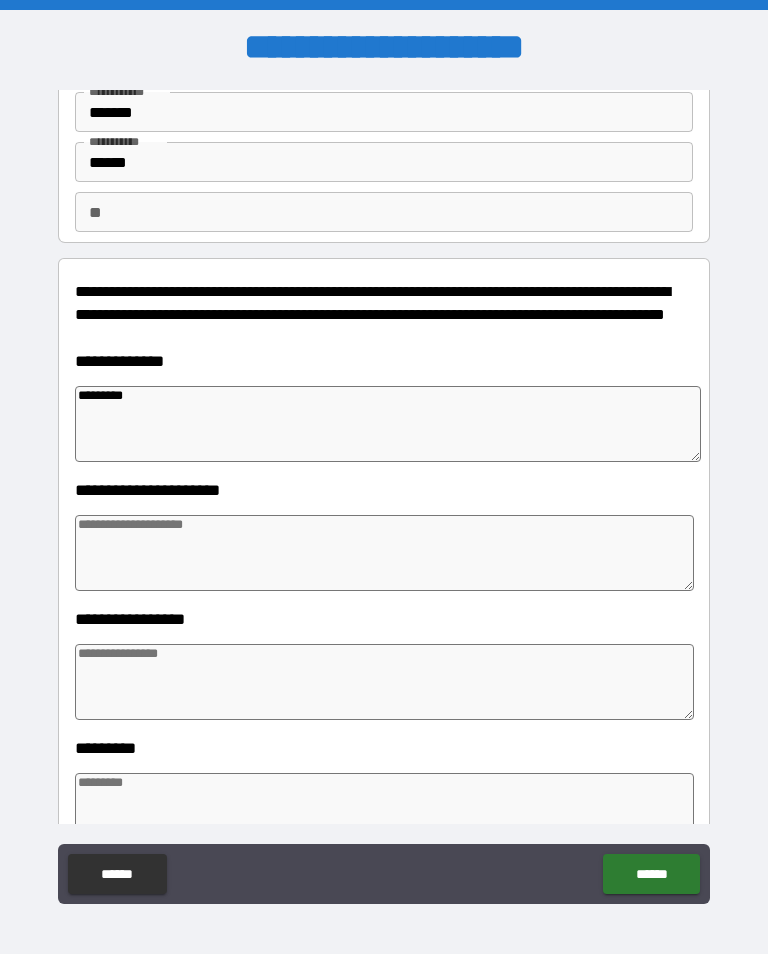 type on "*" 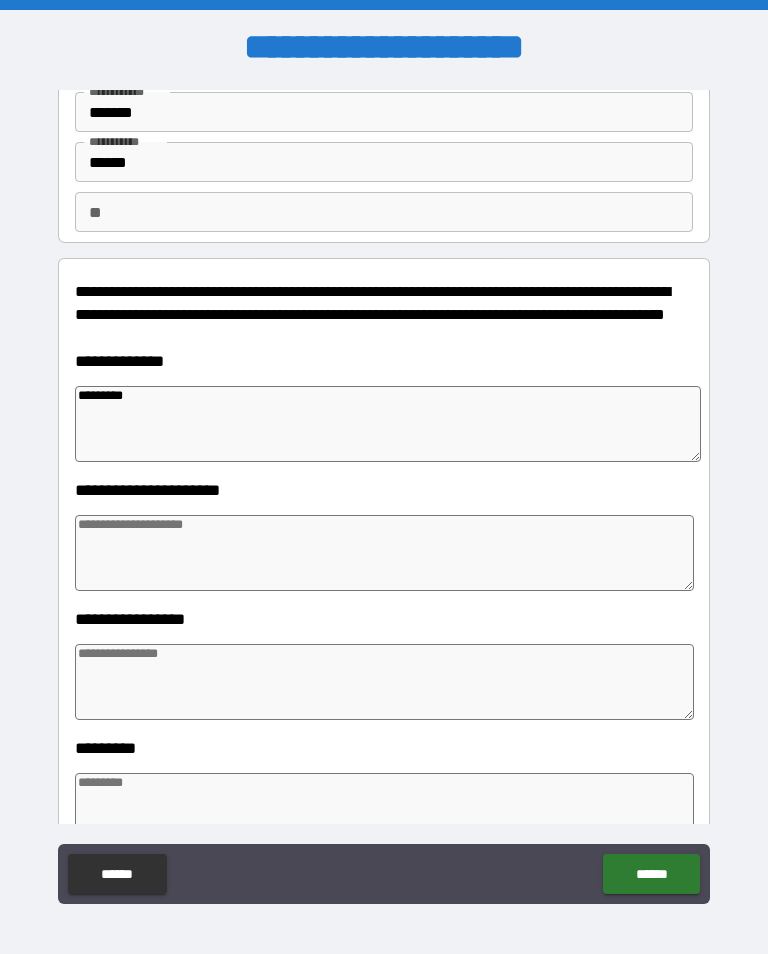 type on "*" 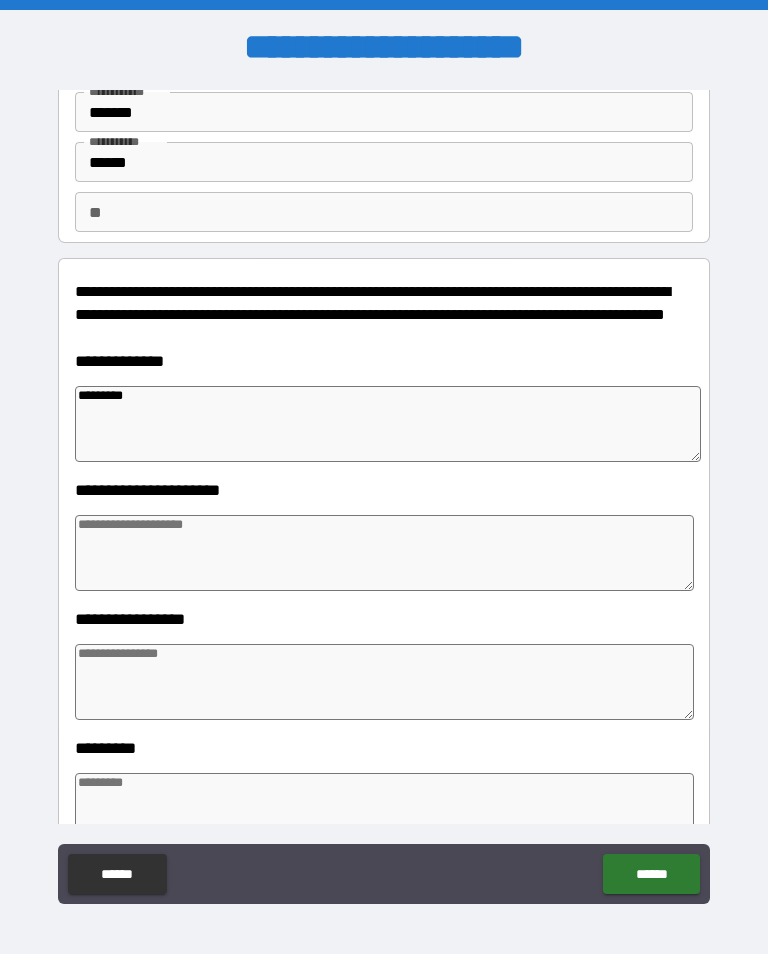type on "********" 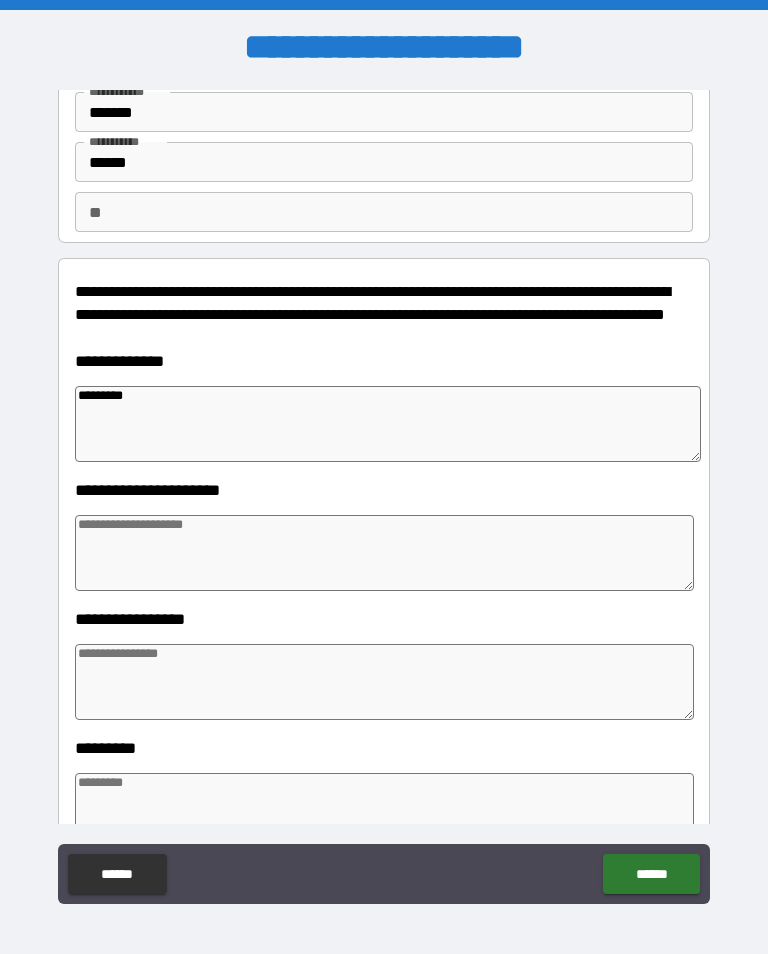 type on "*" 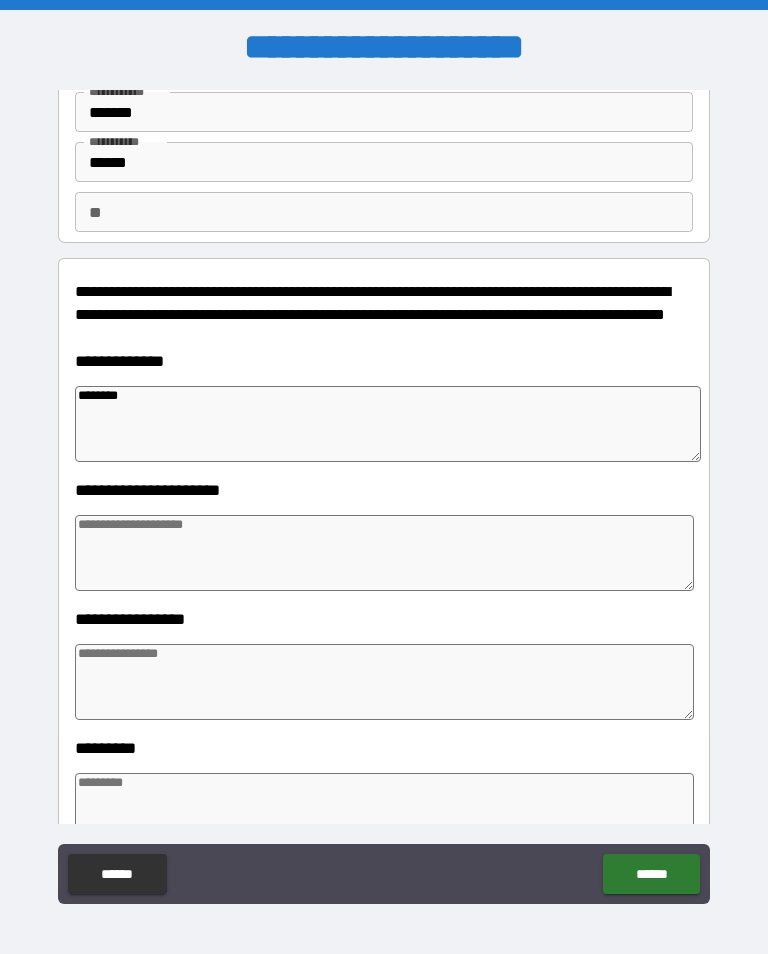 type on "*******" 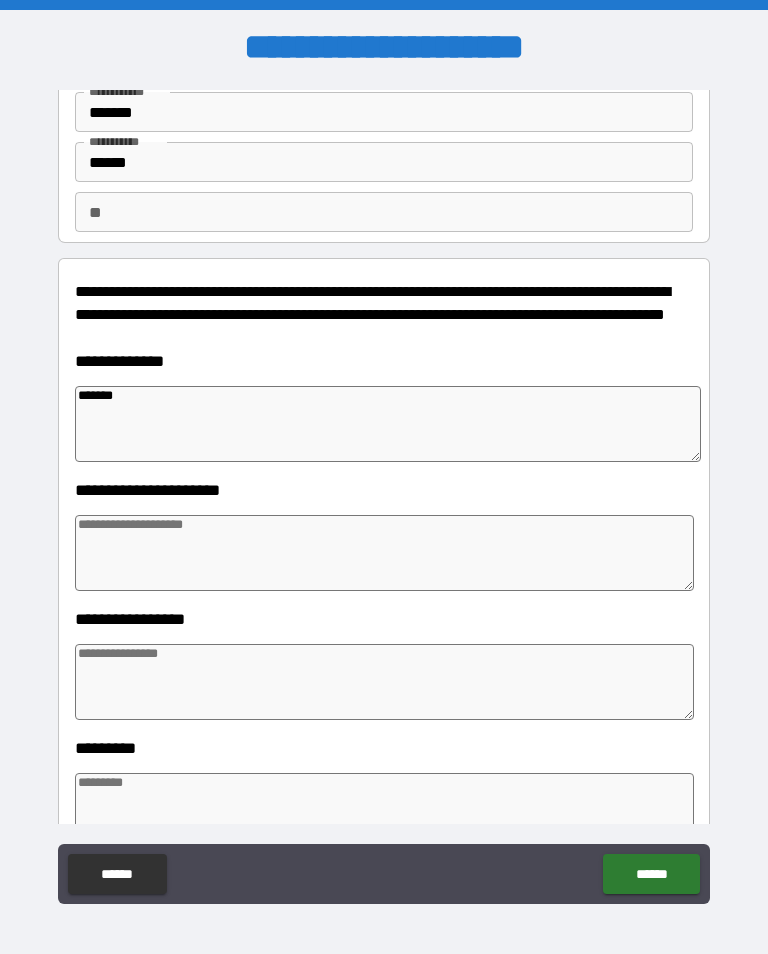 type on "*" 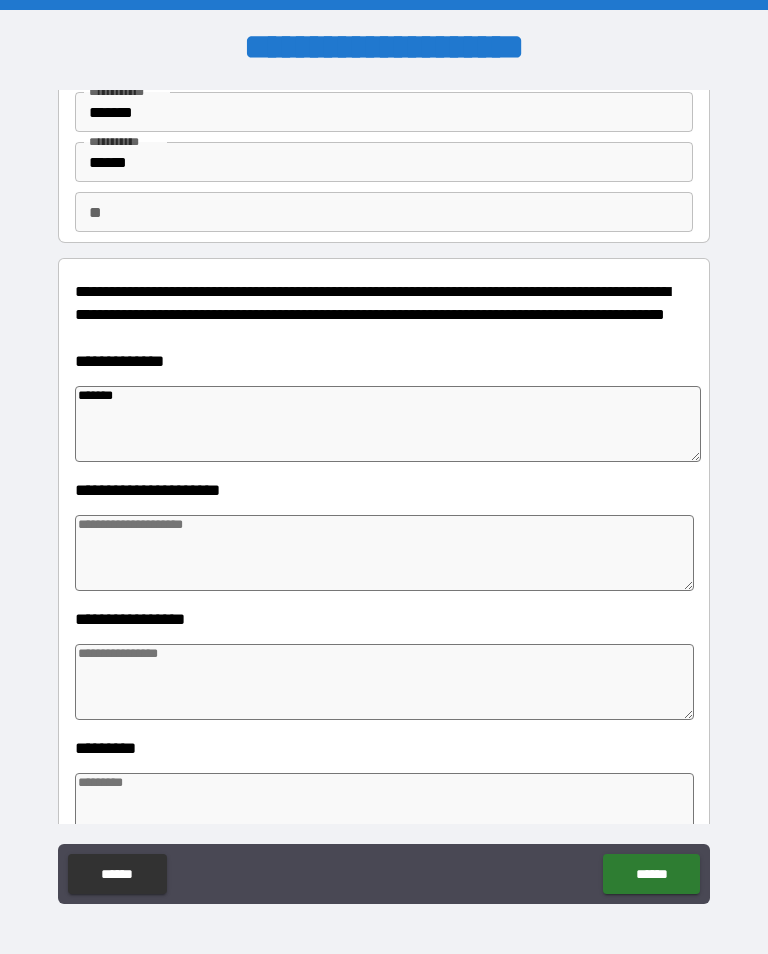 type on "*" 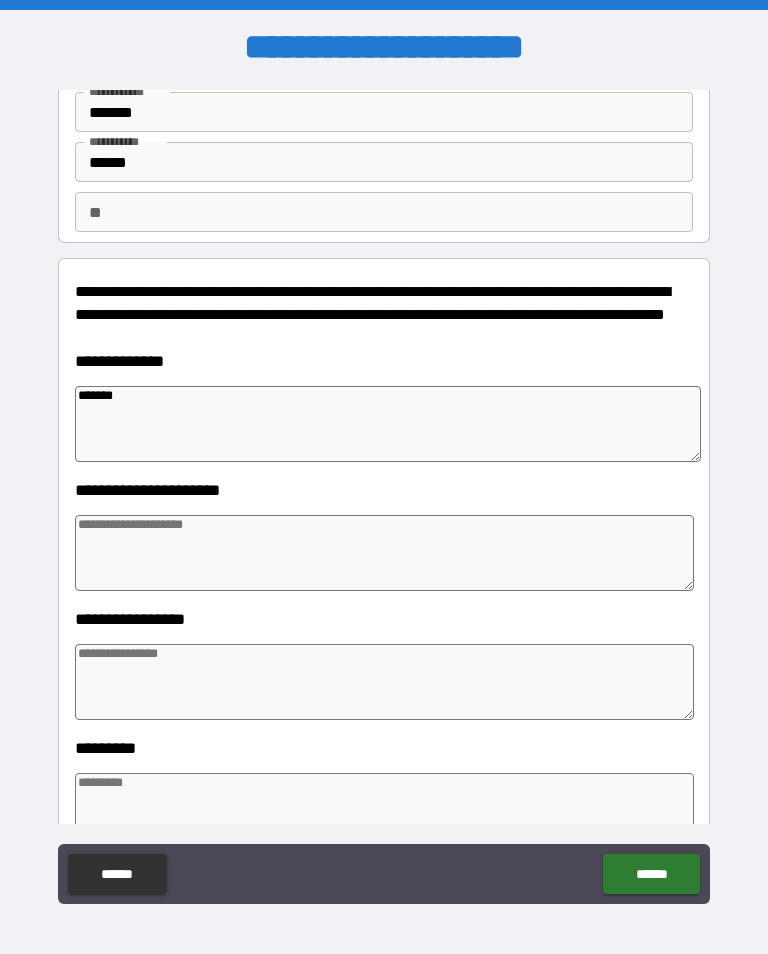 type on "*" 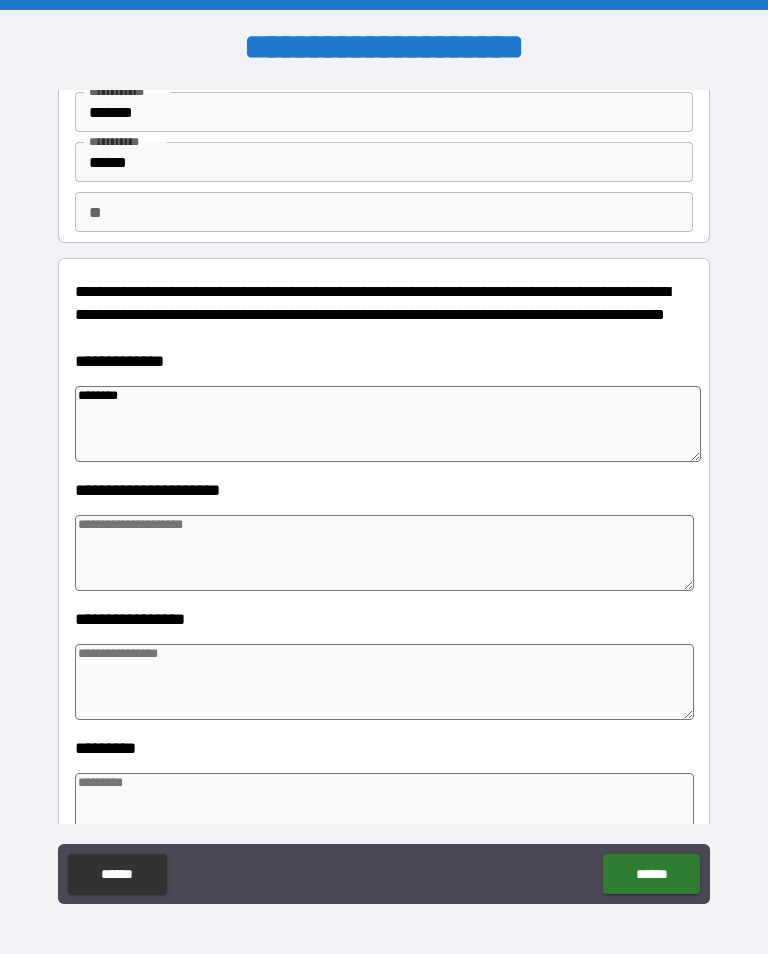 type on "*" 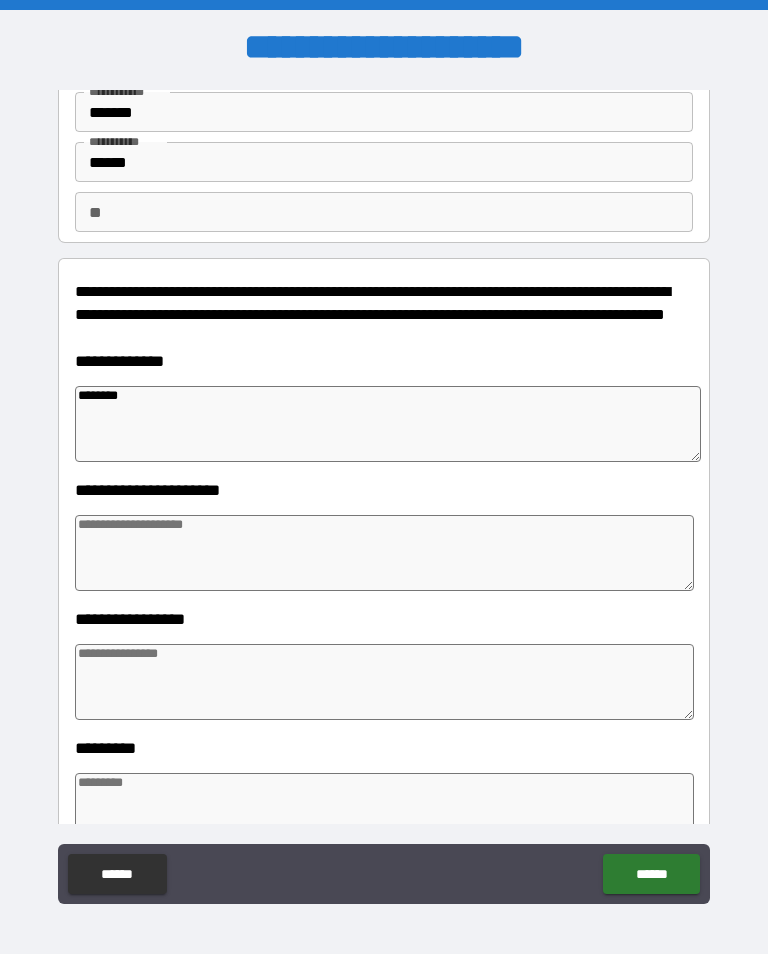 type on "*" 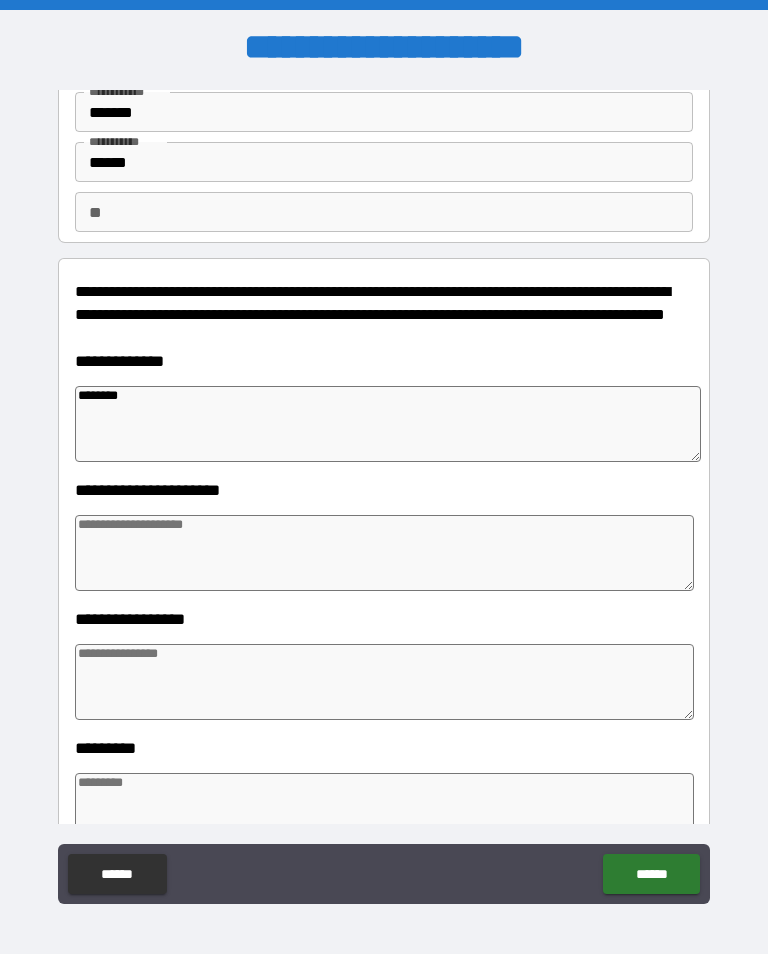 type on "*" 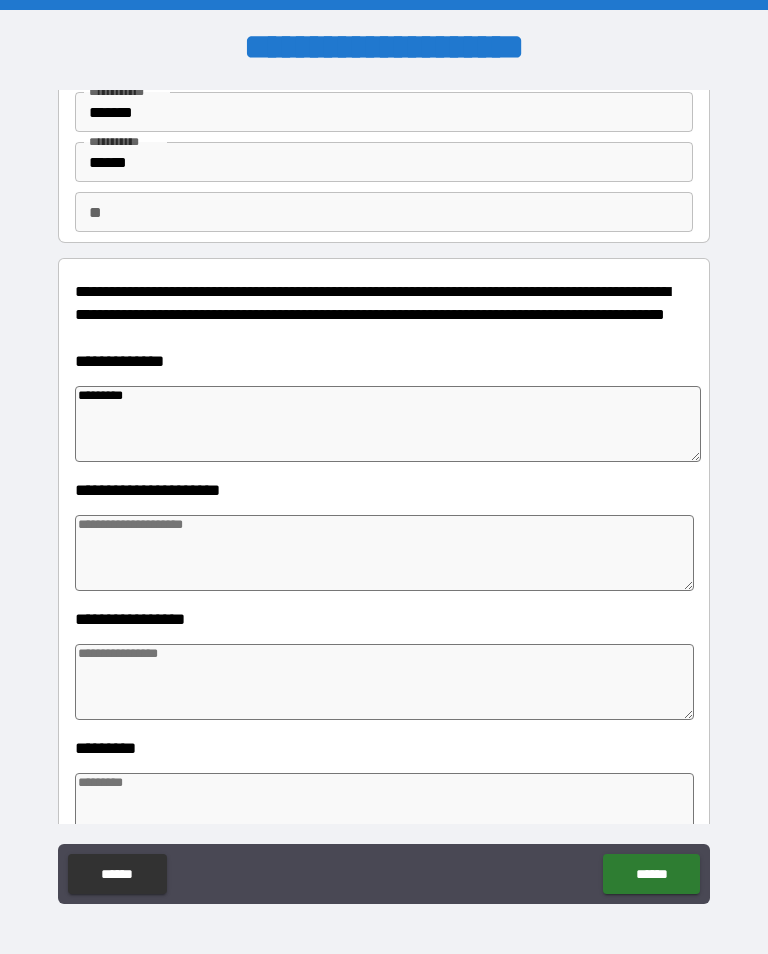 type on "*" 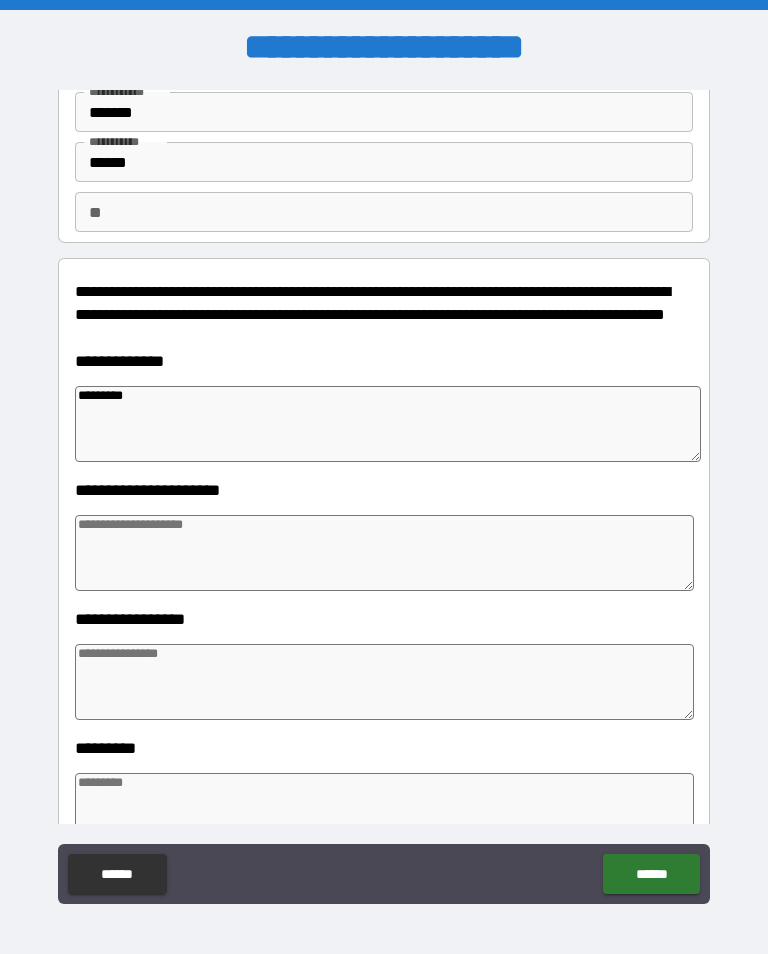 type on "*" 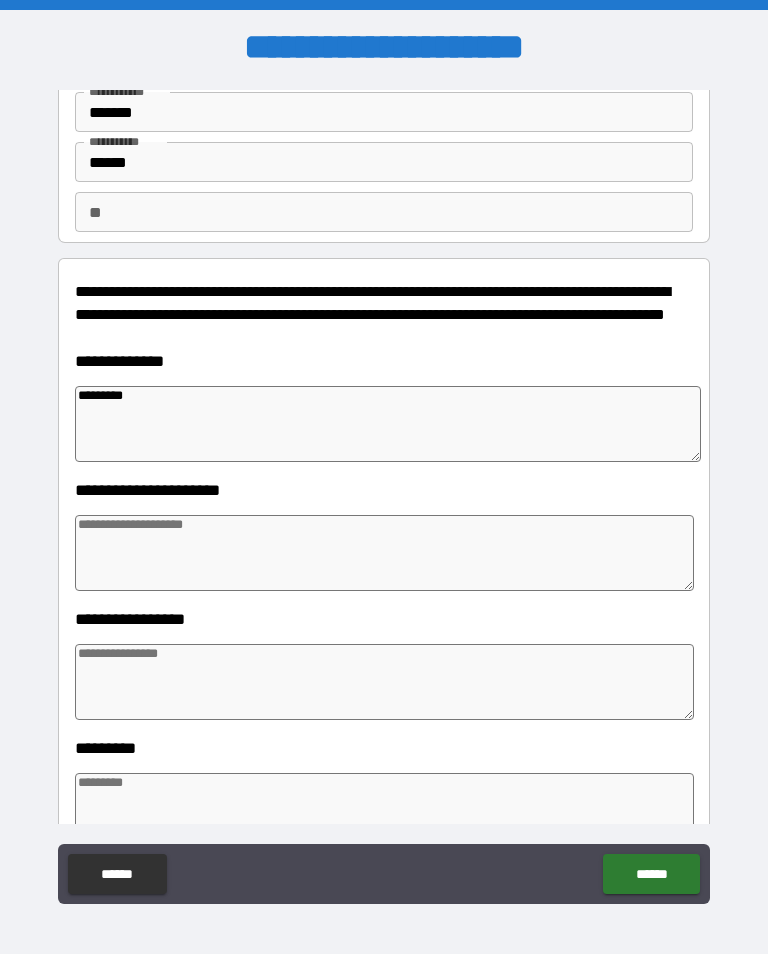 type on "*" 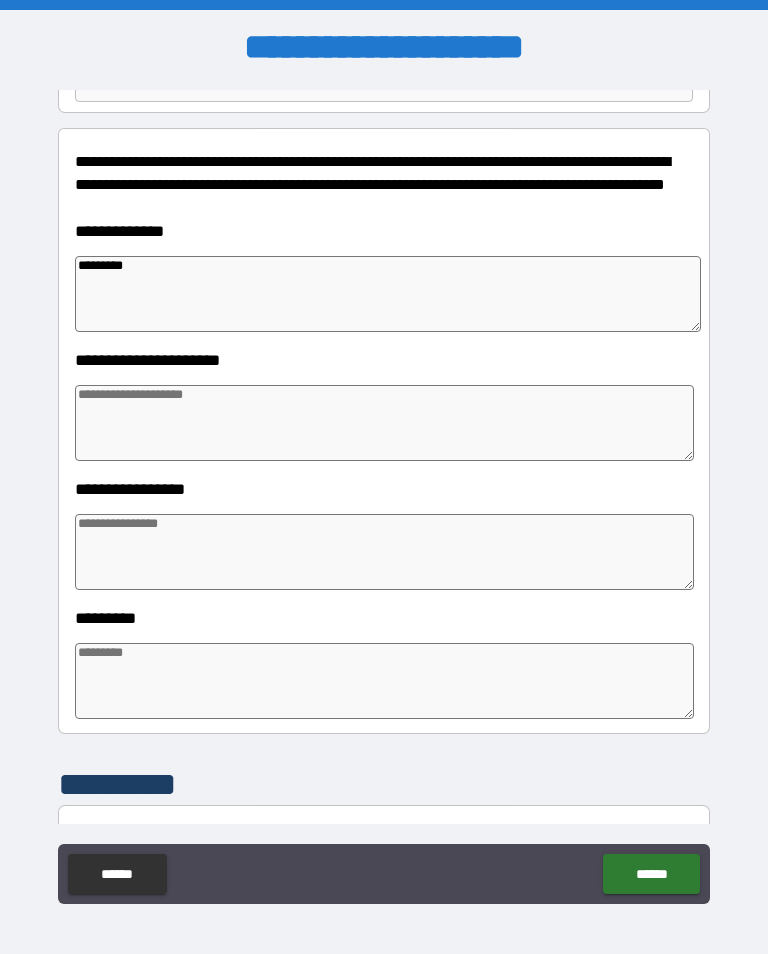 scroll, scrollTop: 236, scrollLeft: 0, axis: vertical 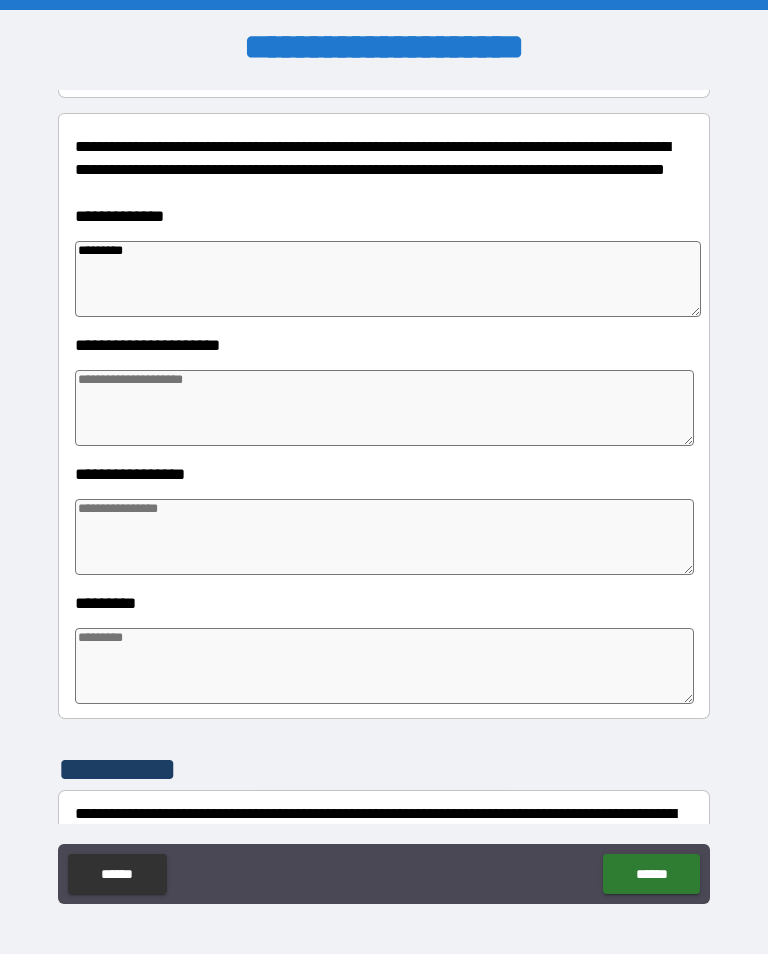 click at bounding box center [384, 537] 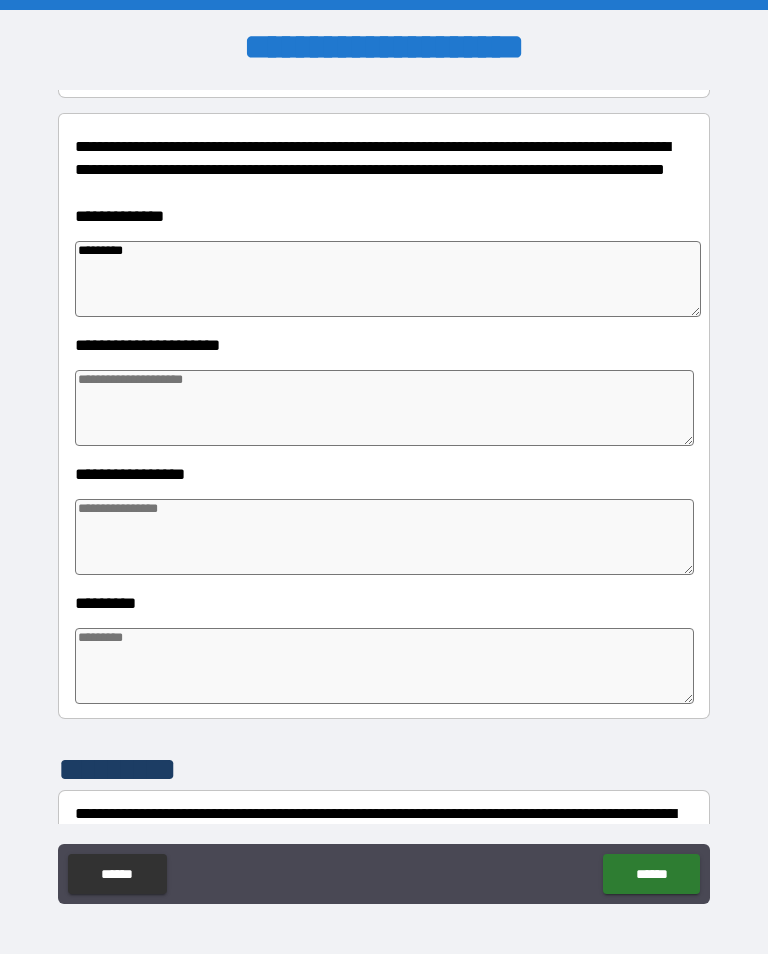 type on "*" 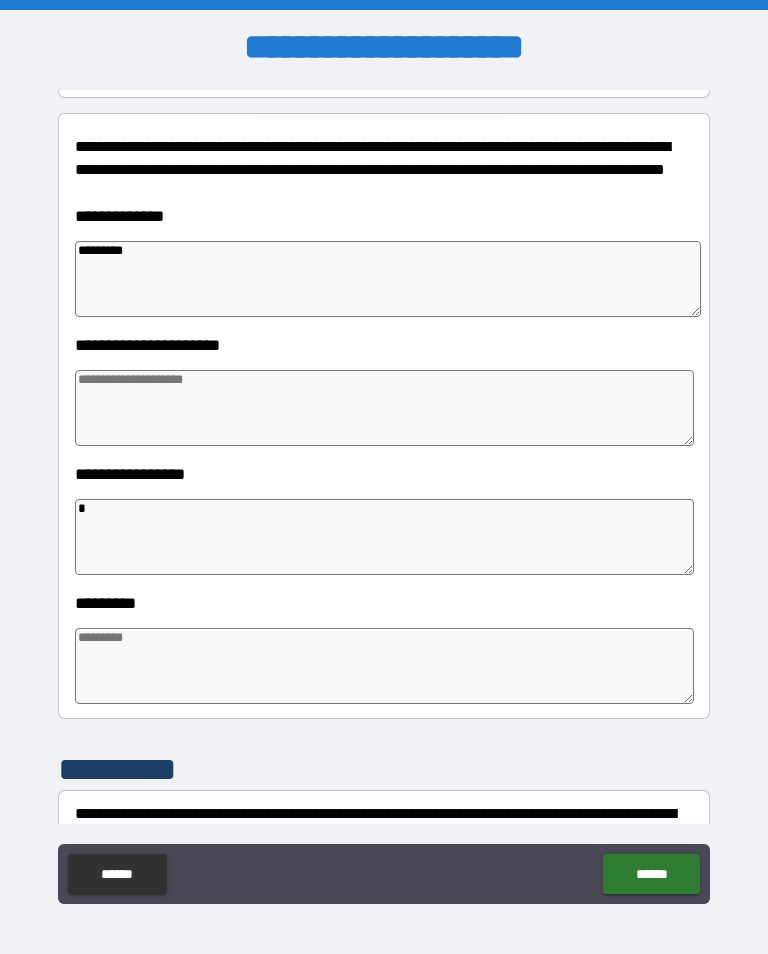 type on "*" 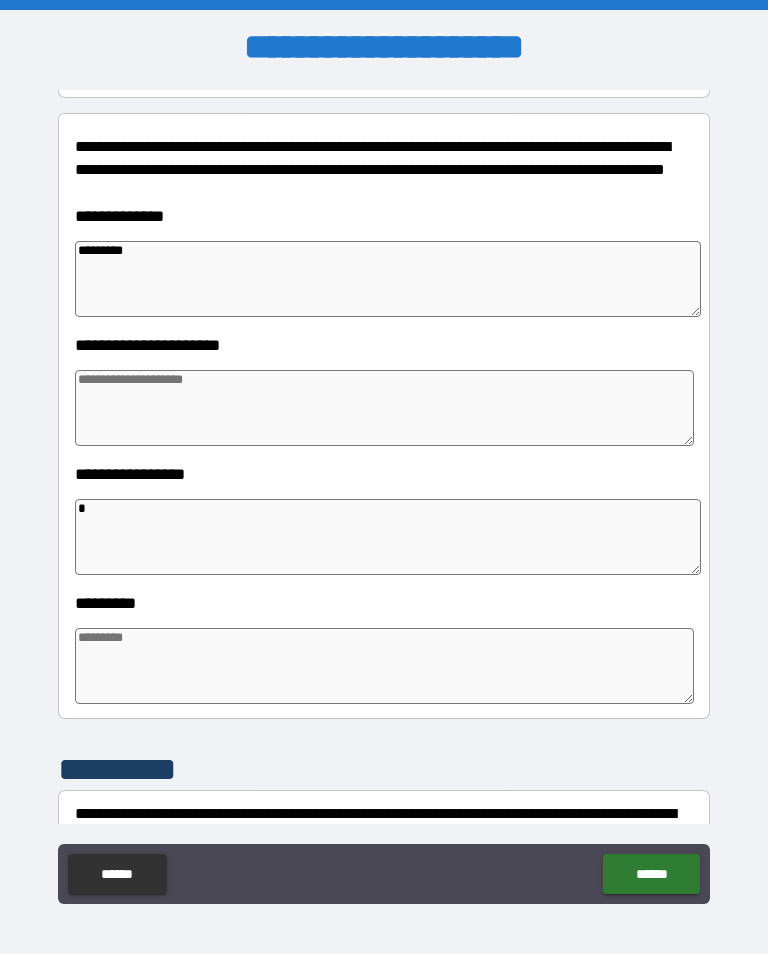 type on "*" 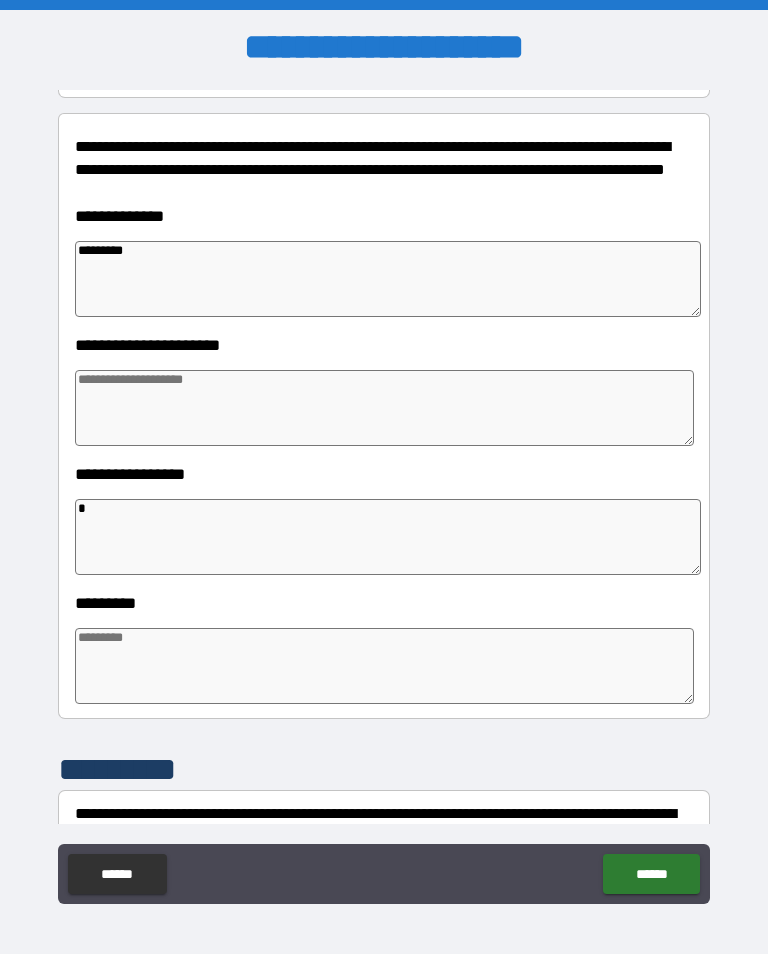 type on "*" 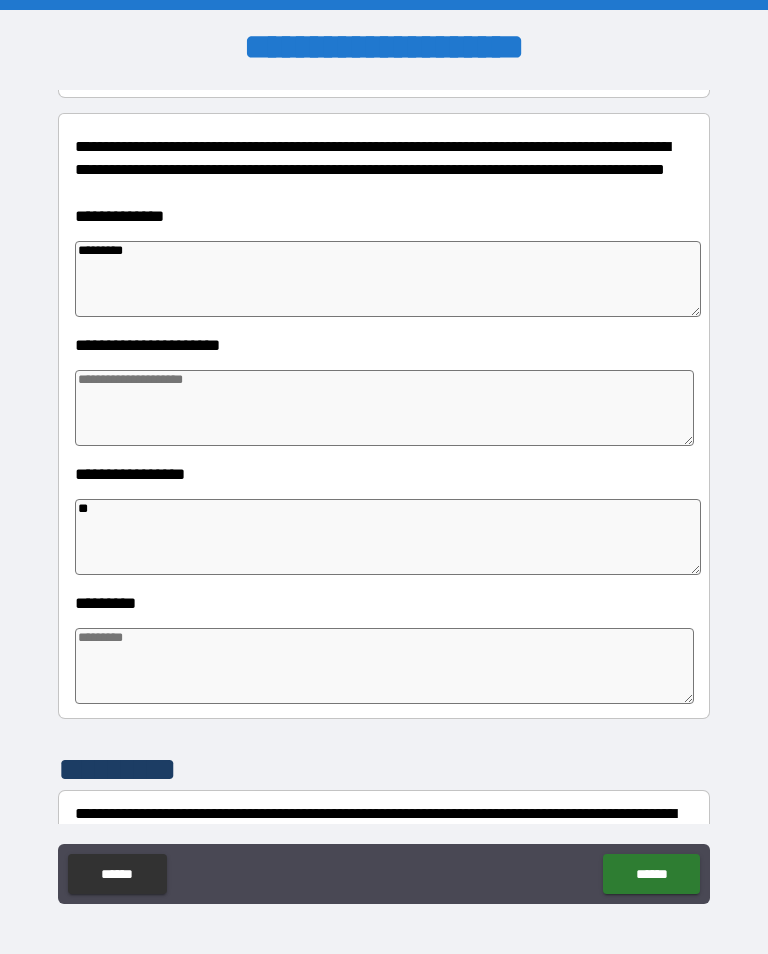 type on "*" 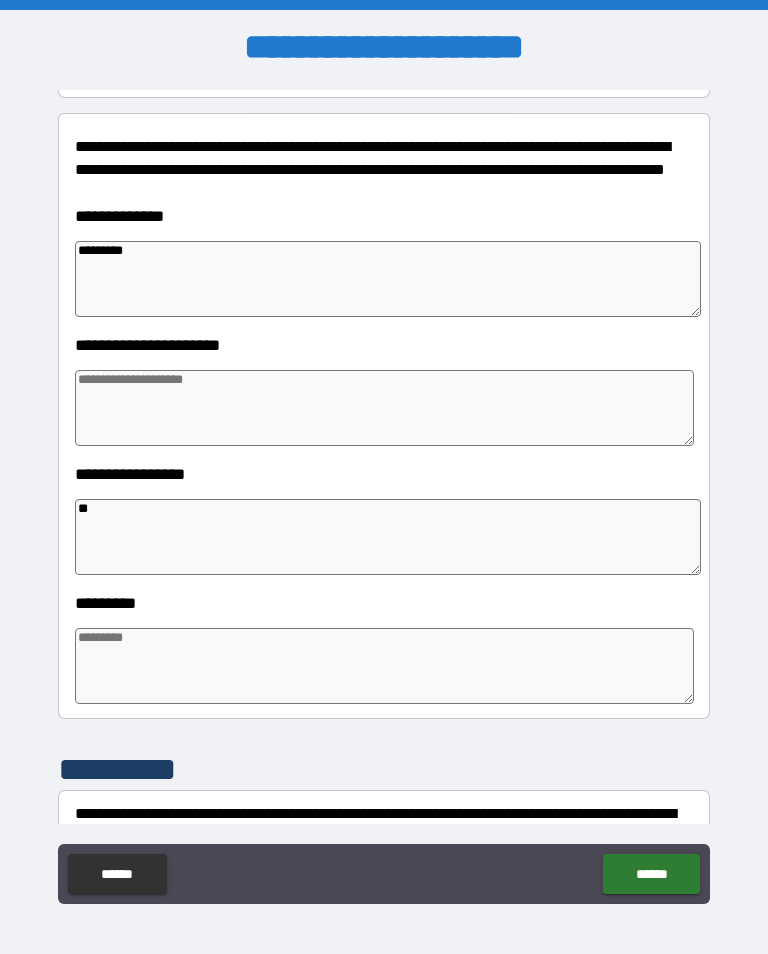 type on "***" 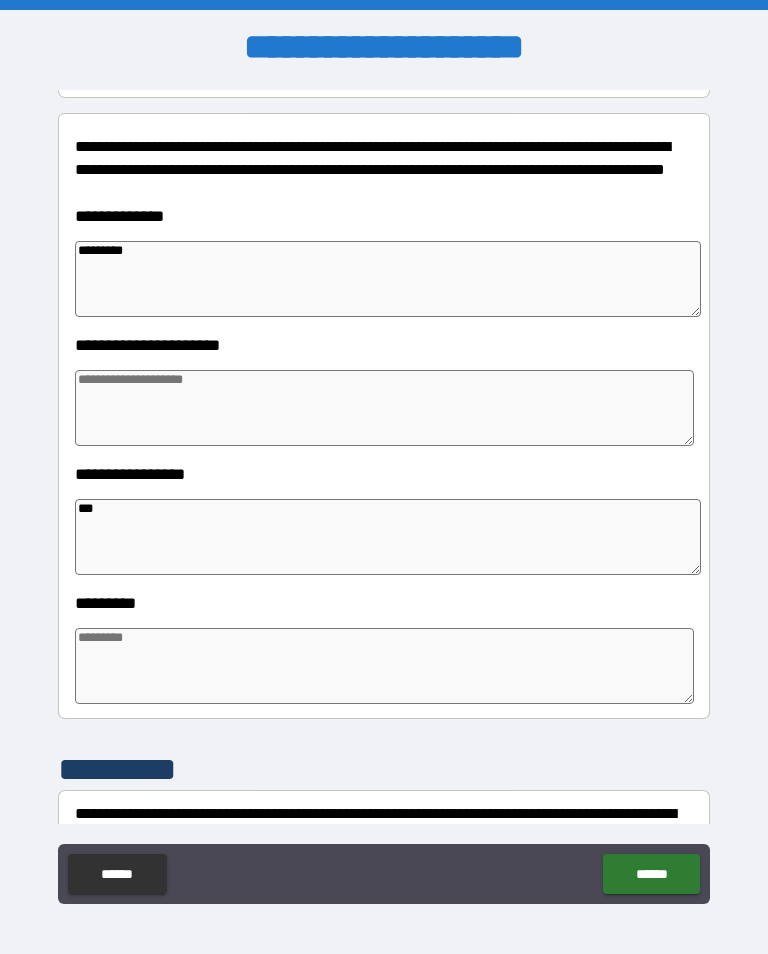 type on "*" 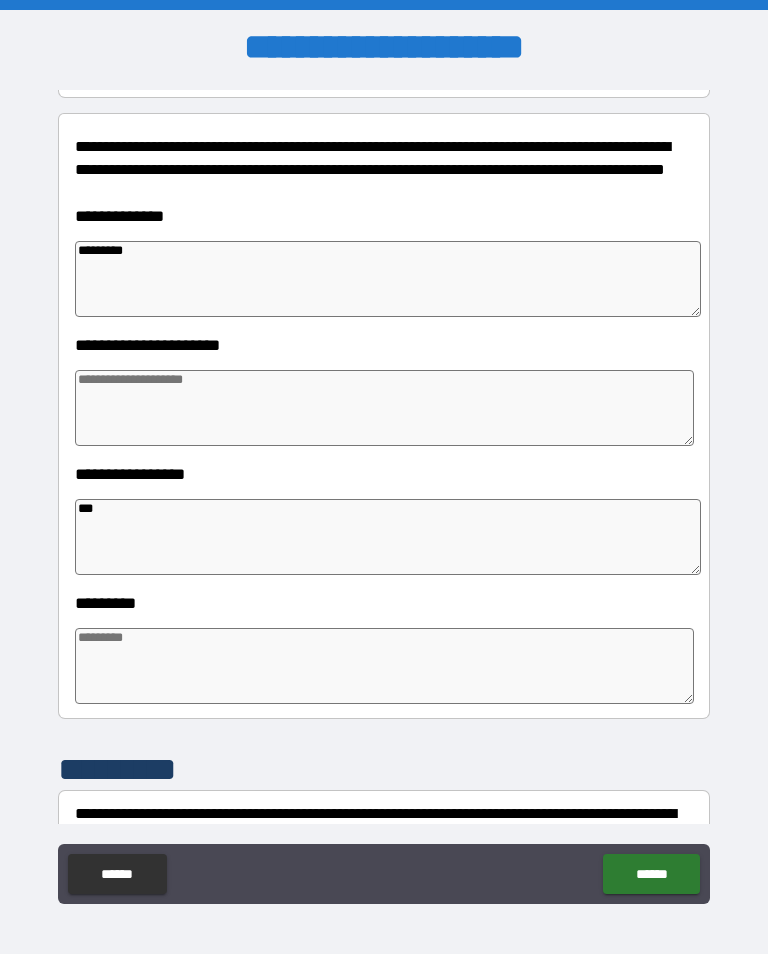 type on "*" 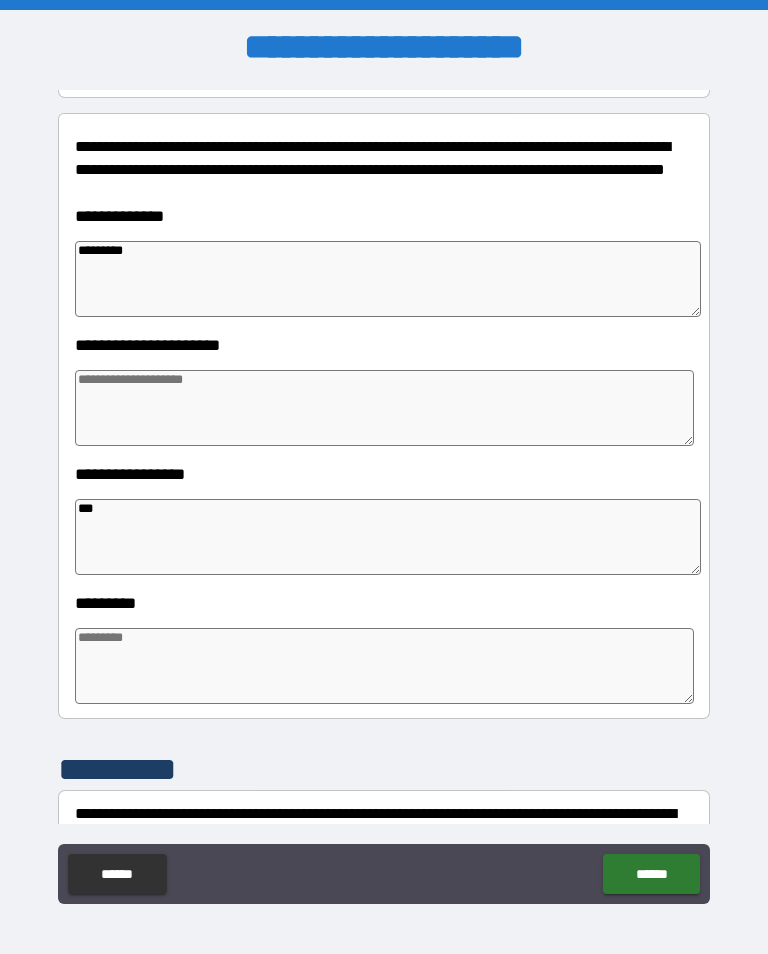 type on "*" 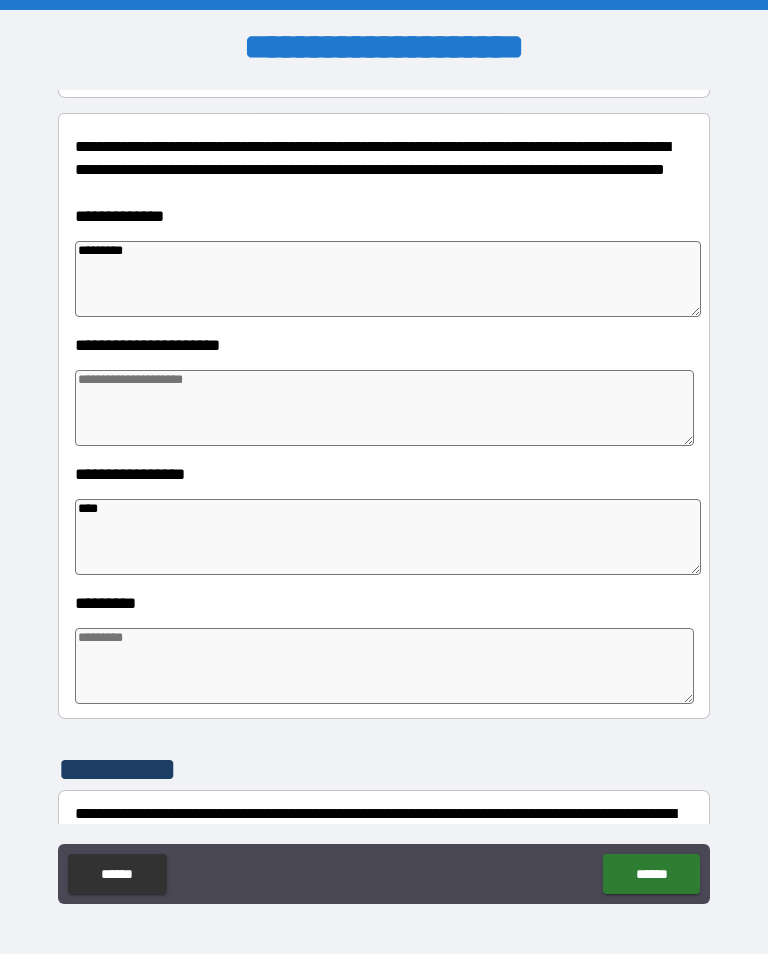 type on "*" 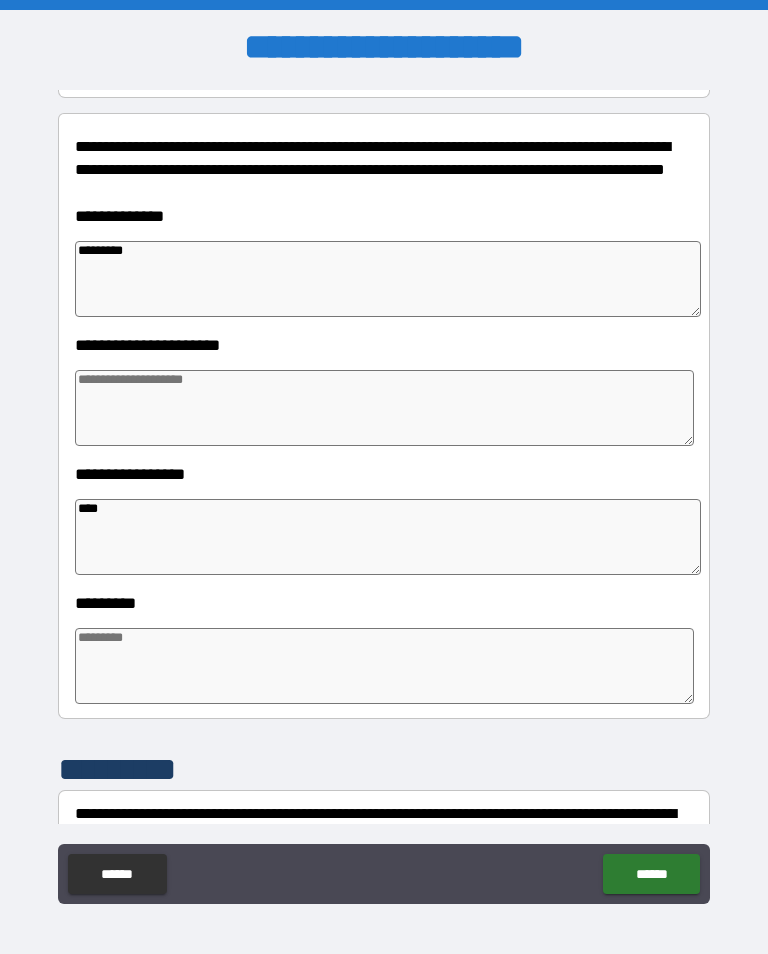 type on "*" 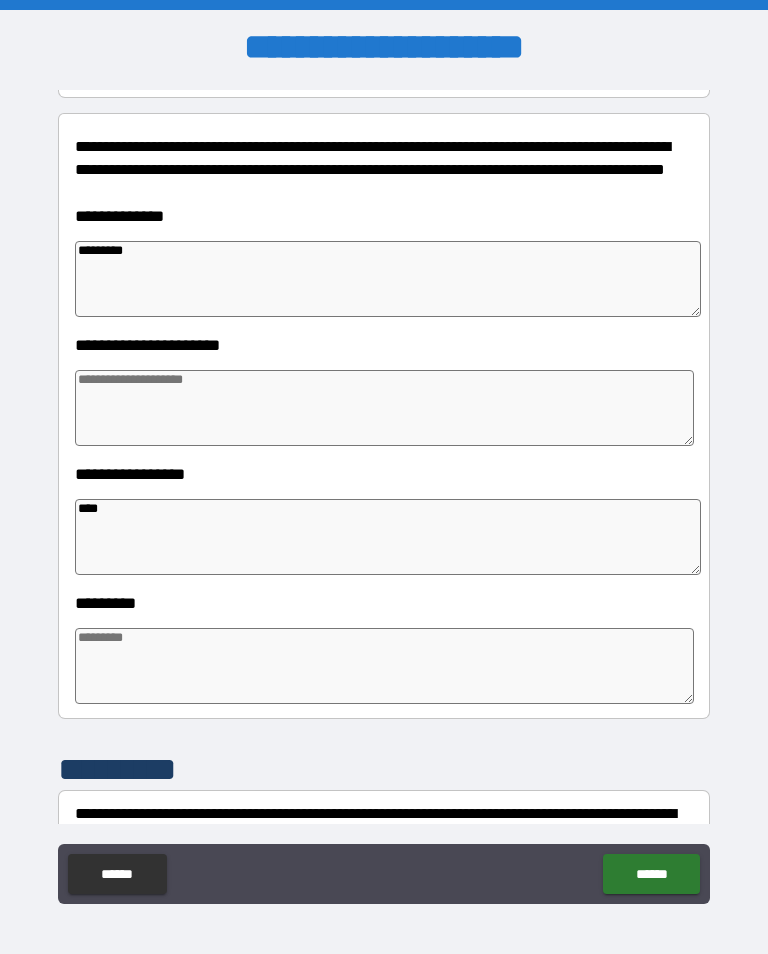 type on "*" 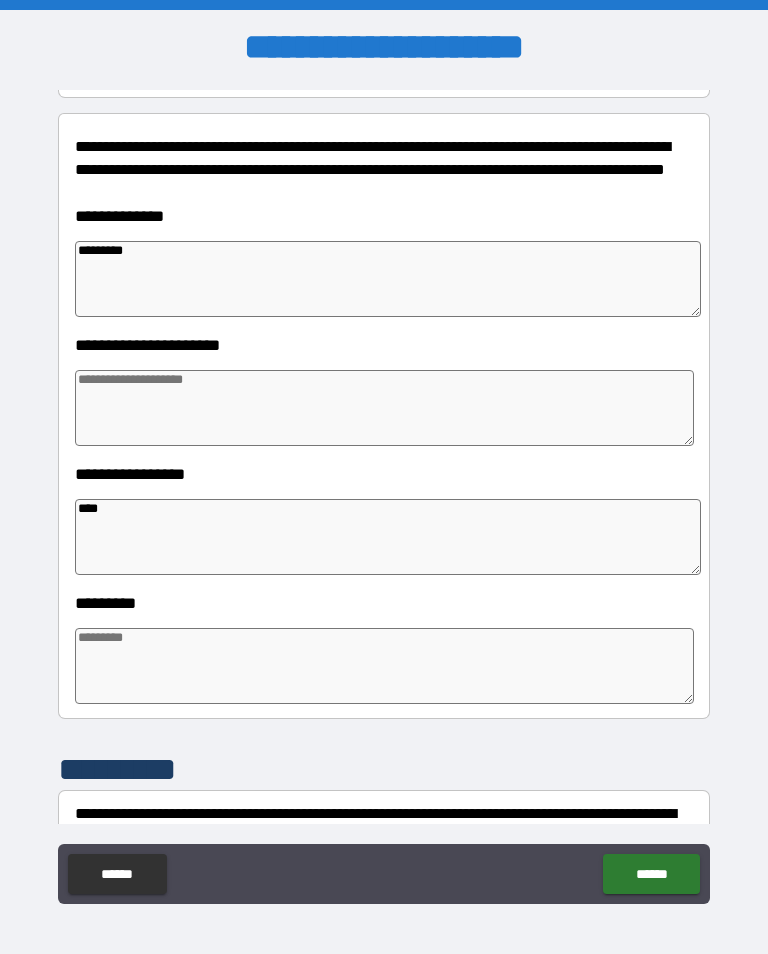 type on "*****" 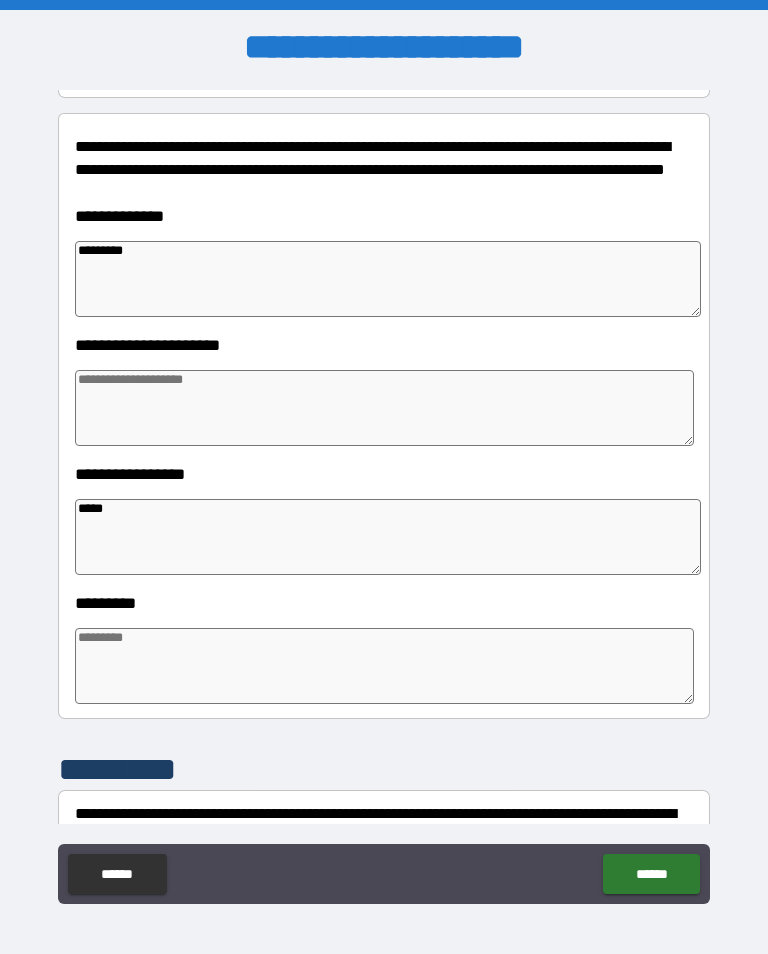 type on "*" 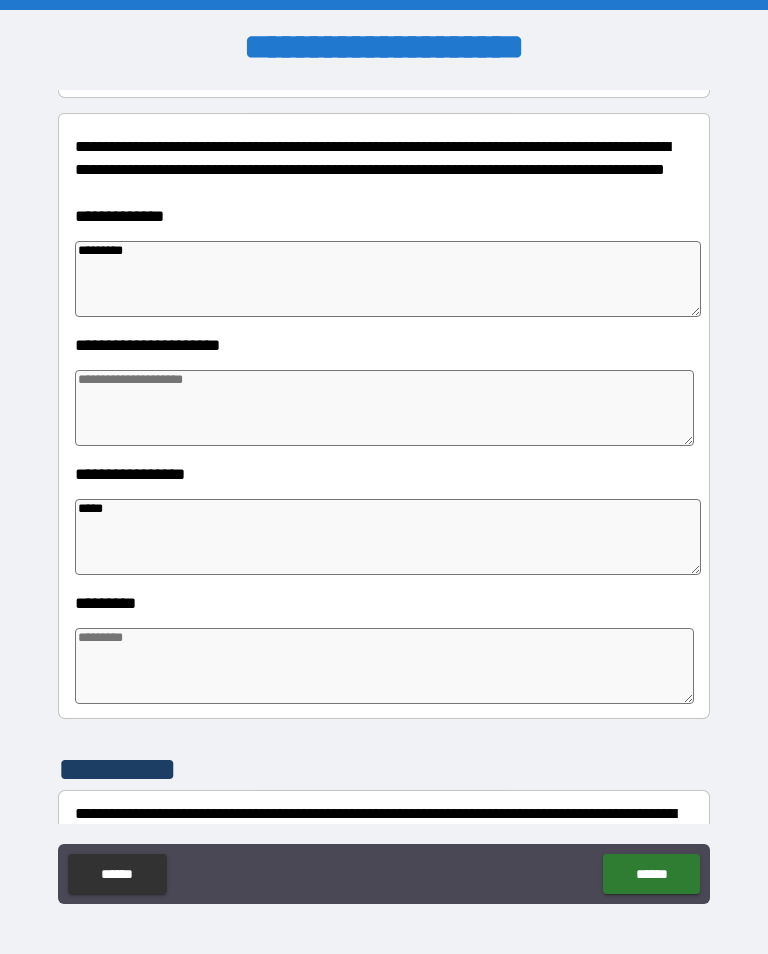 type on "*" 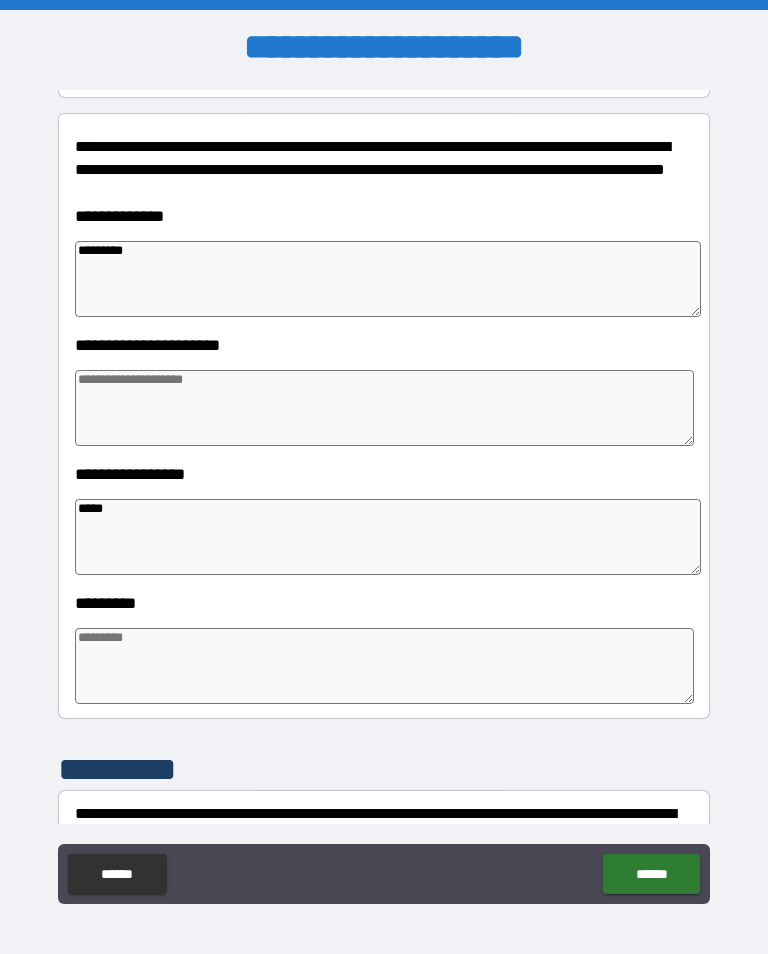 type on "*" 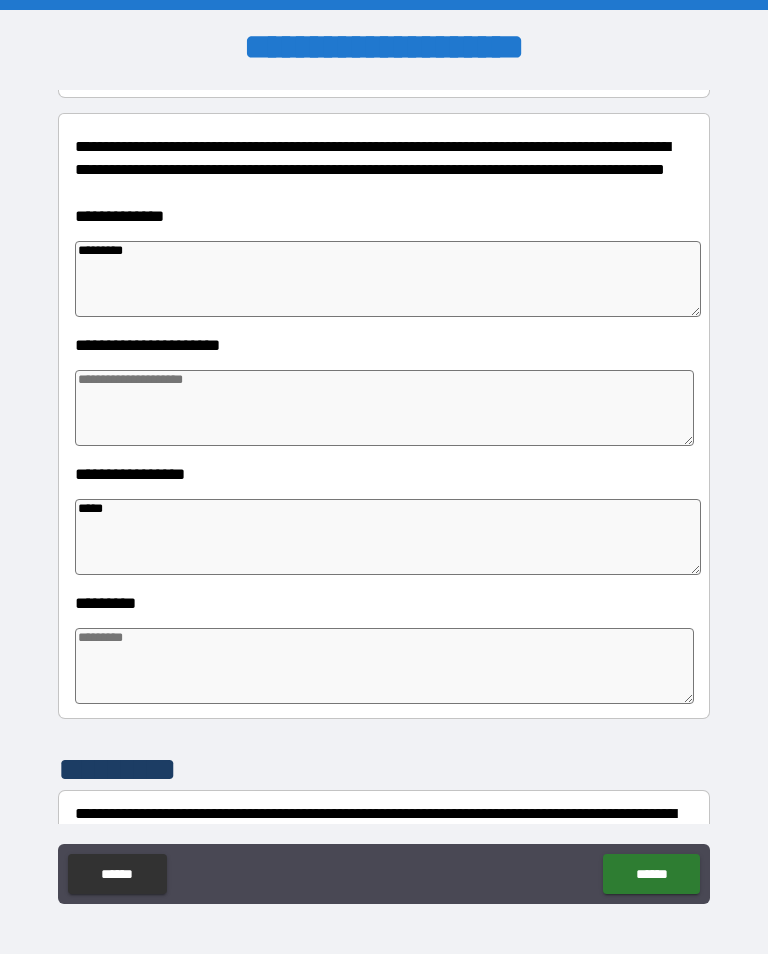 type on "****" 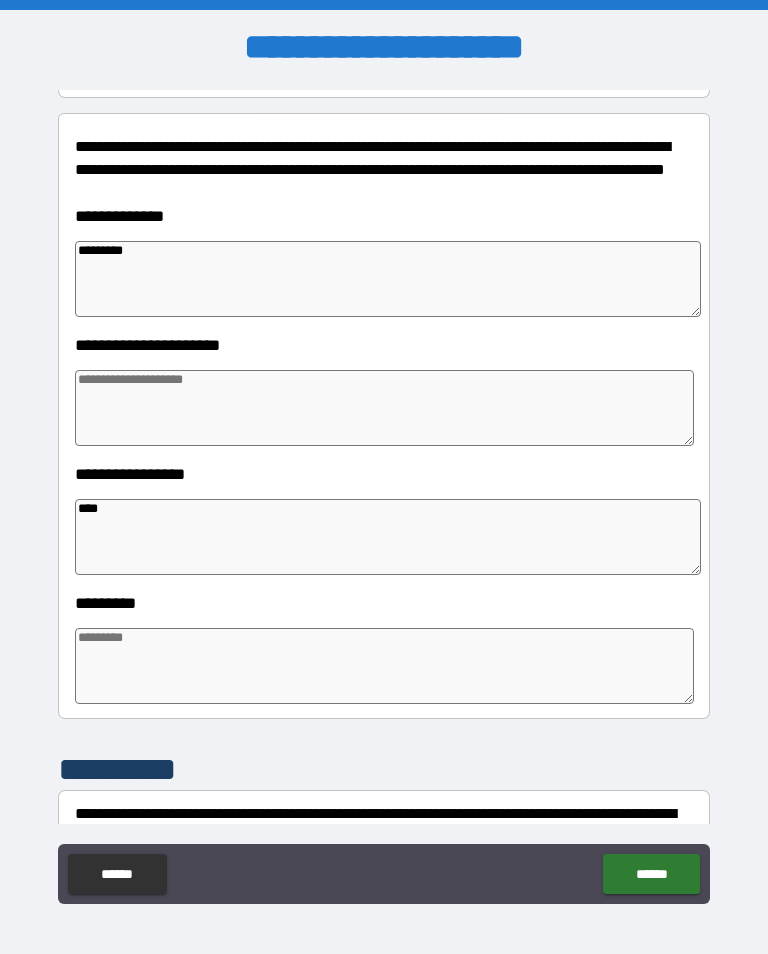 type on "*" 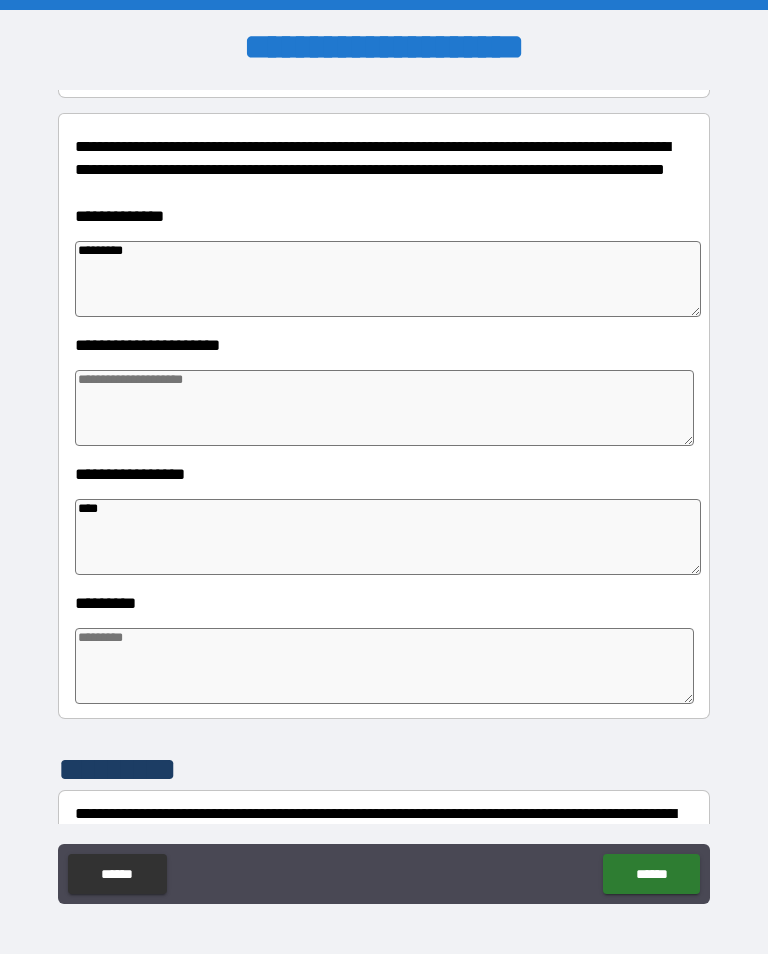 type on "*" 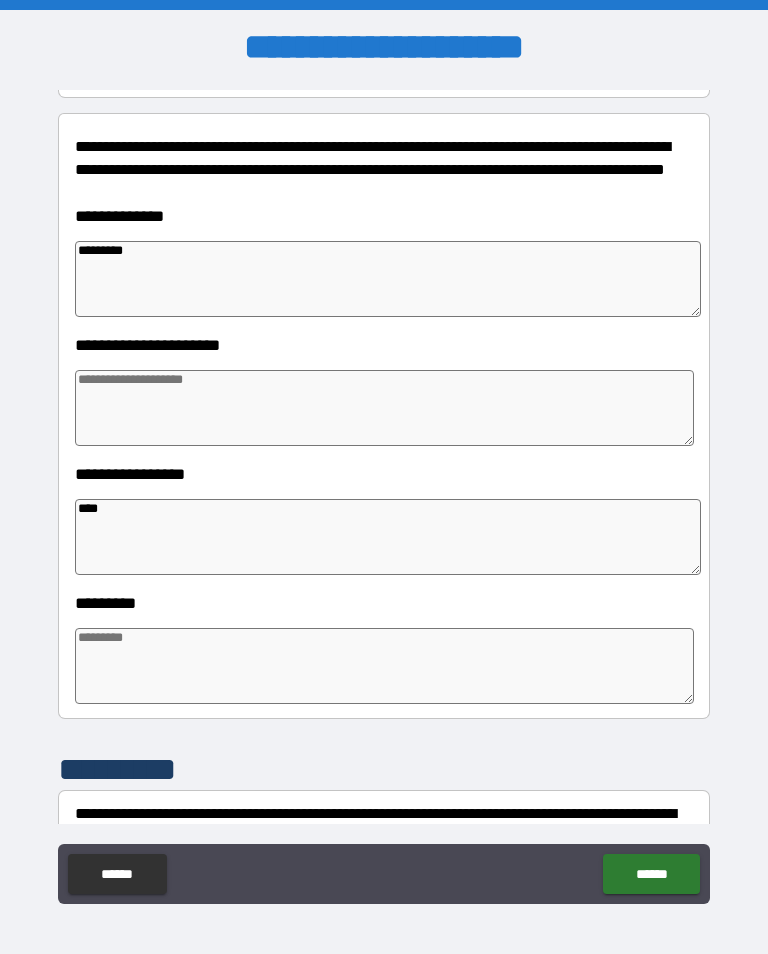 type on "*" 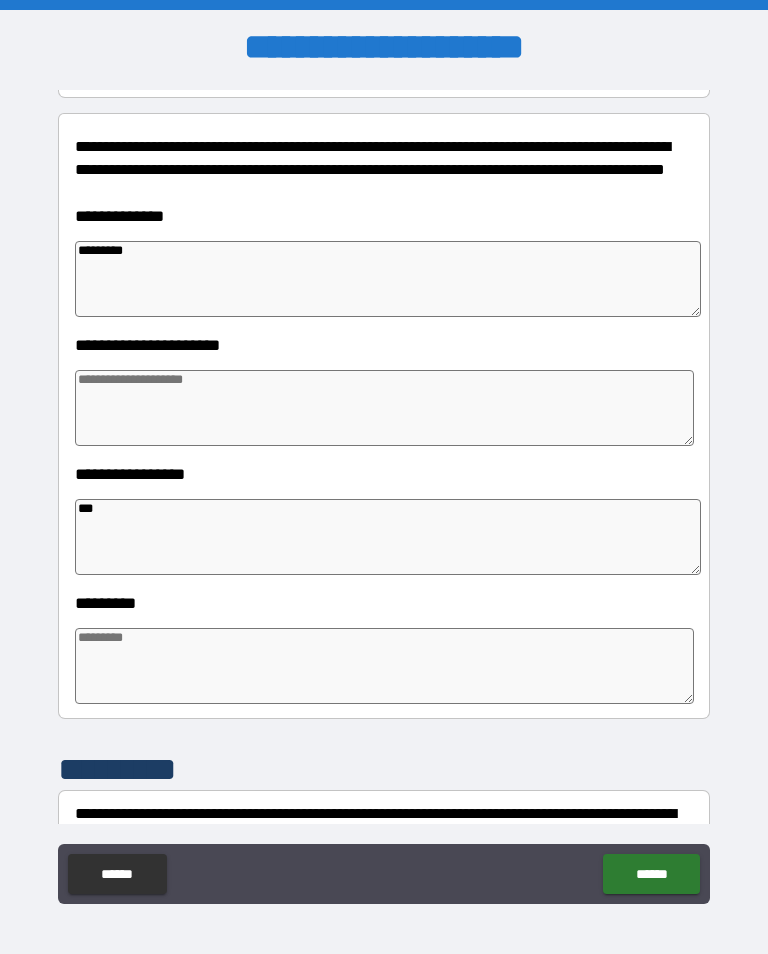 type on "*" 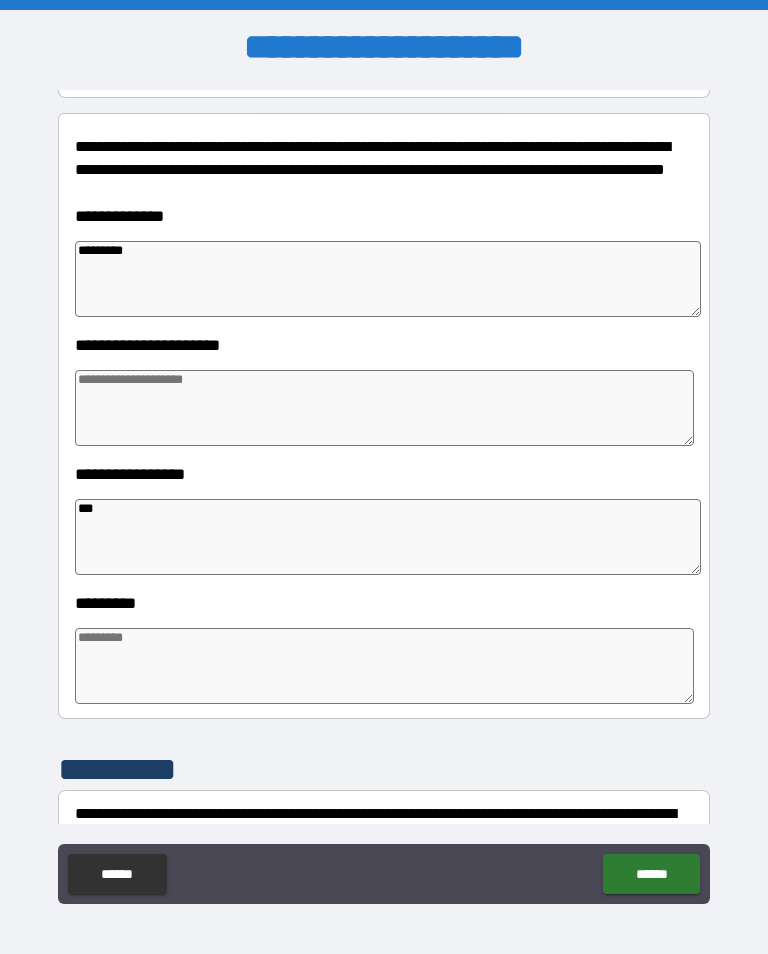 type on "***" 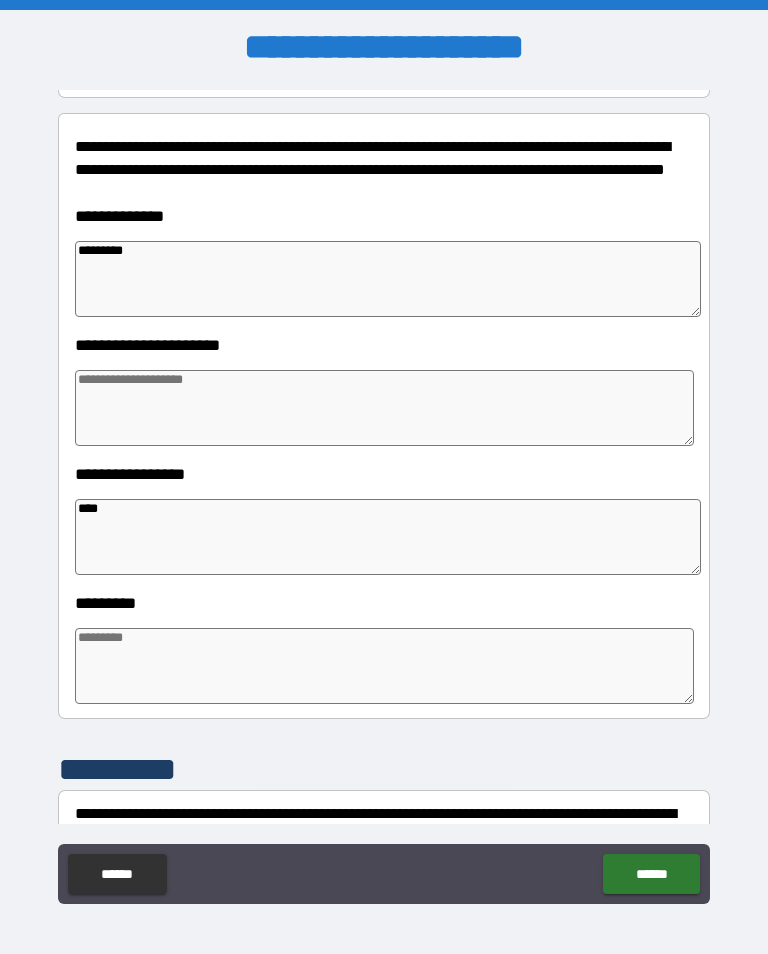 type on "*" 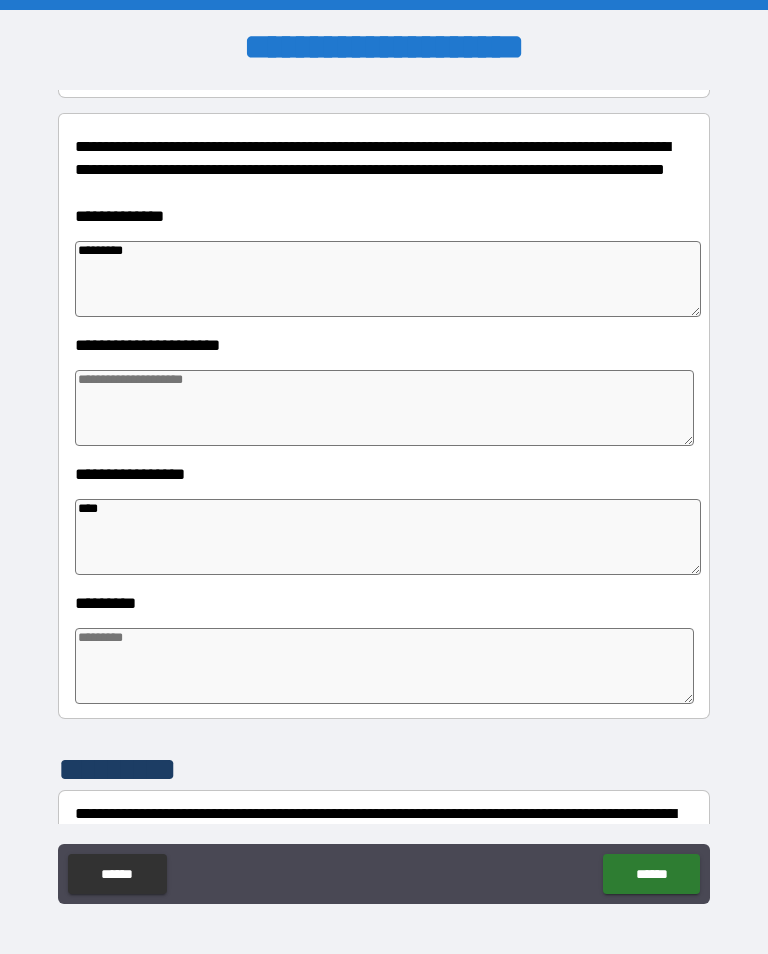 type on "*" 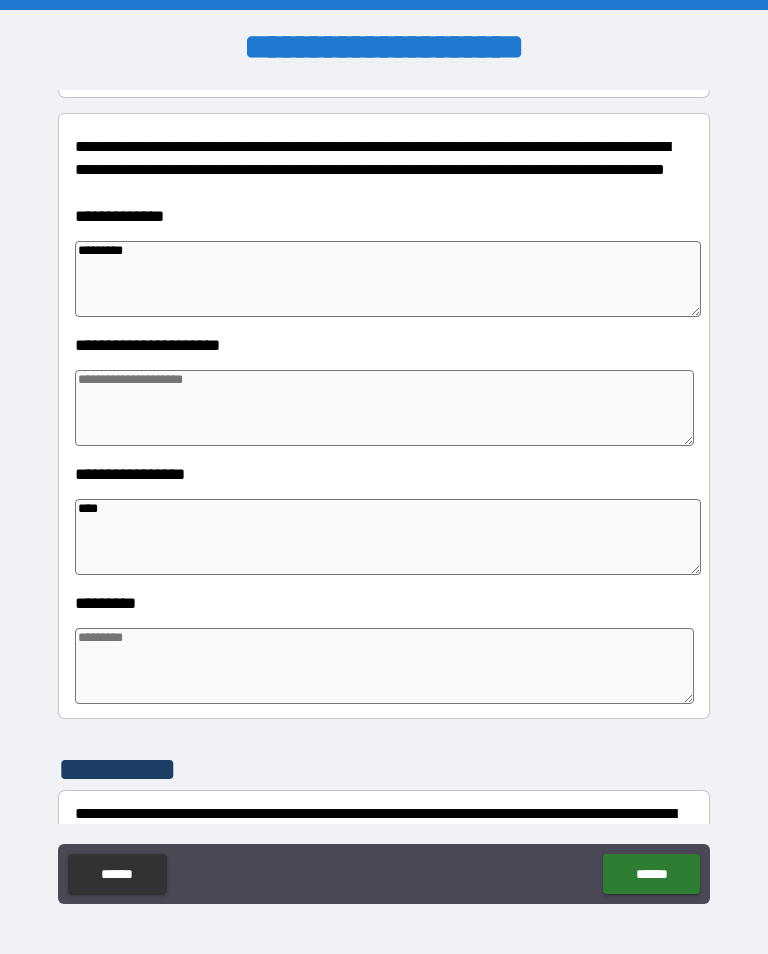 type on "*" 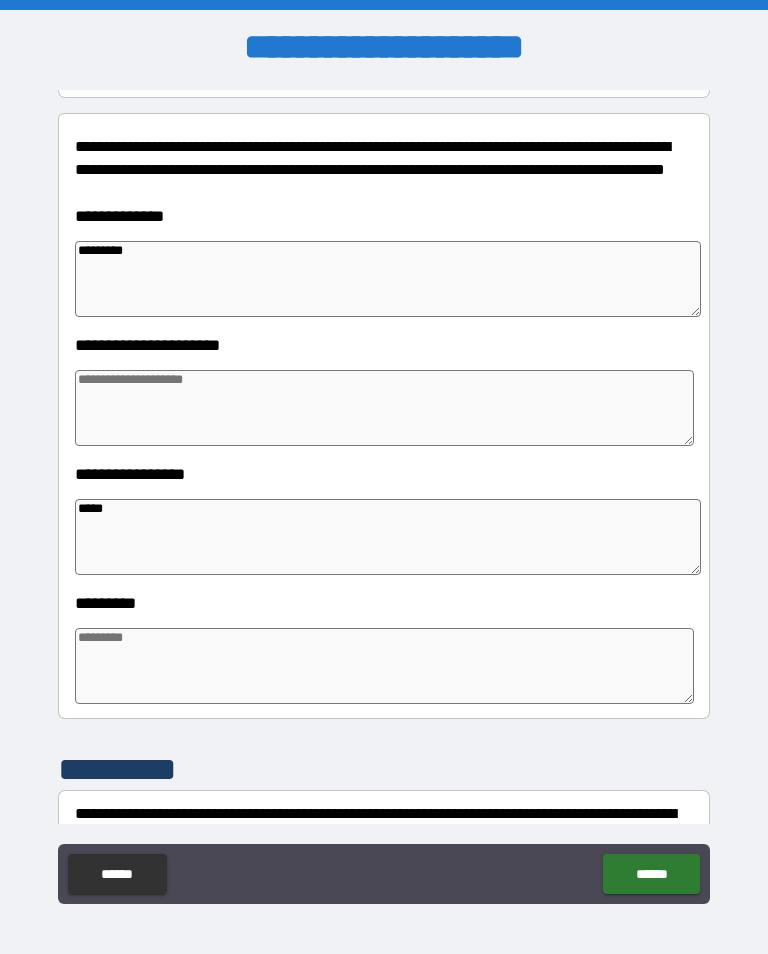 type on "*" 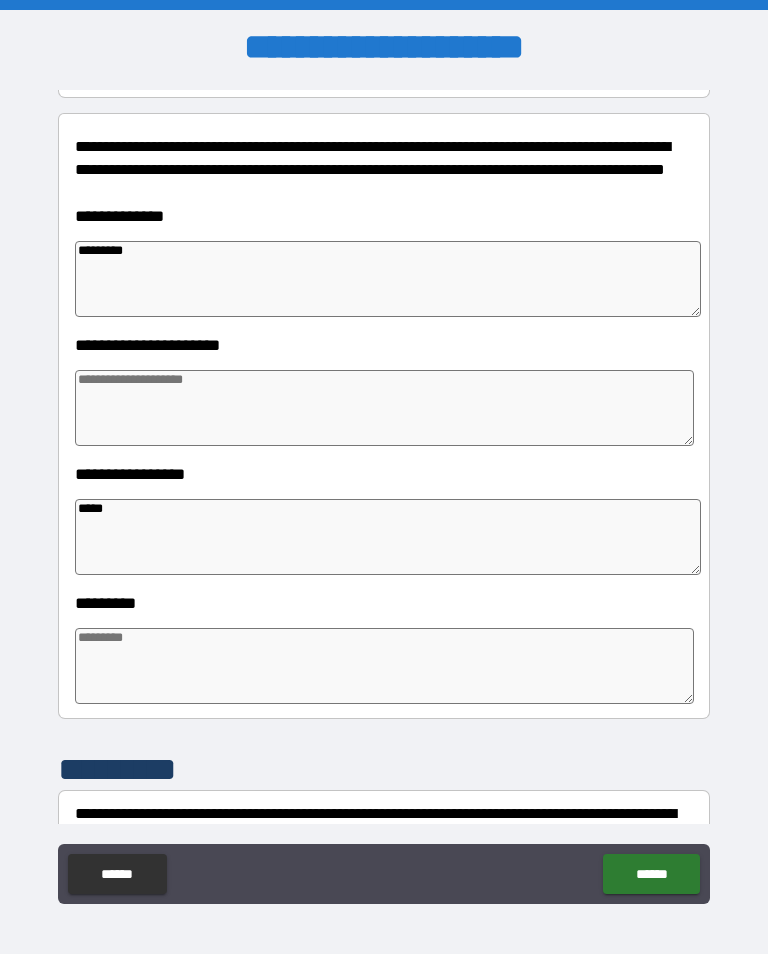 type on "*" 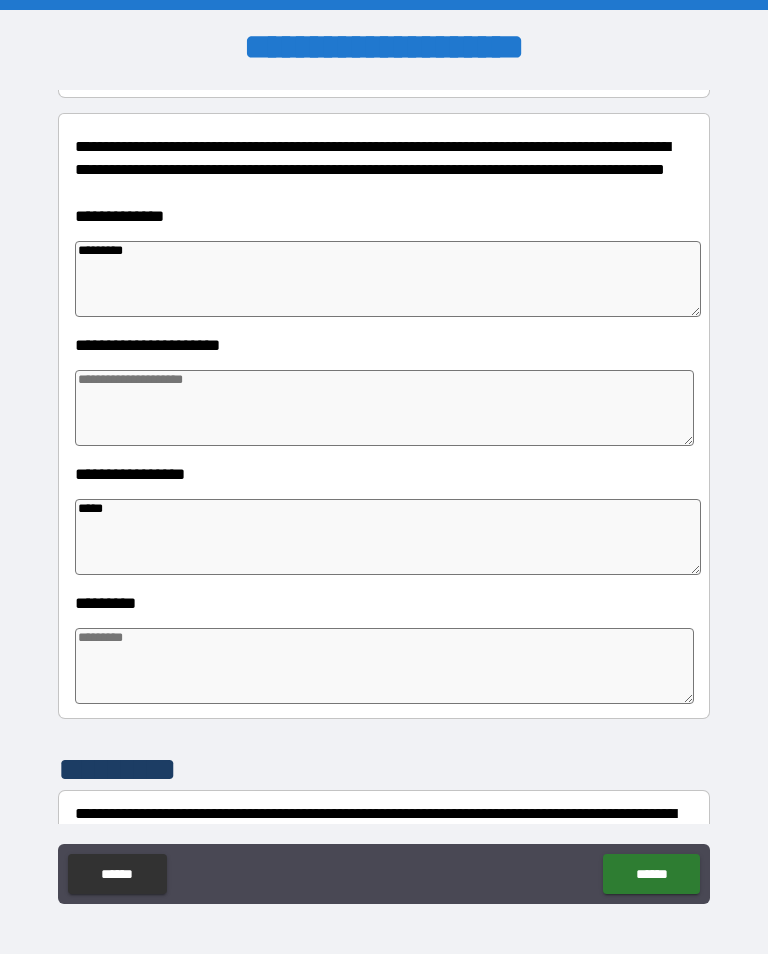 type on "*" 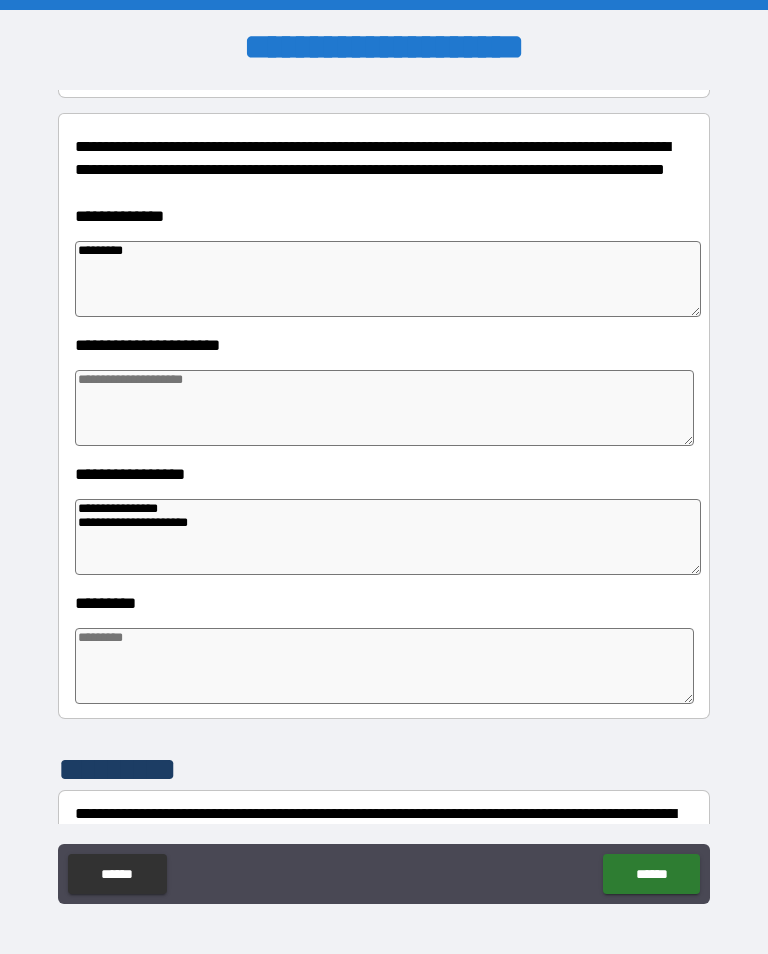 click on "**********" at bounding box center [384, 495] 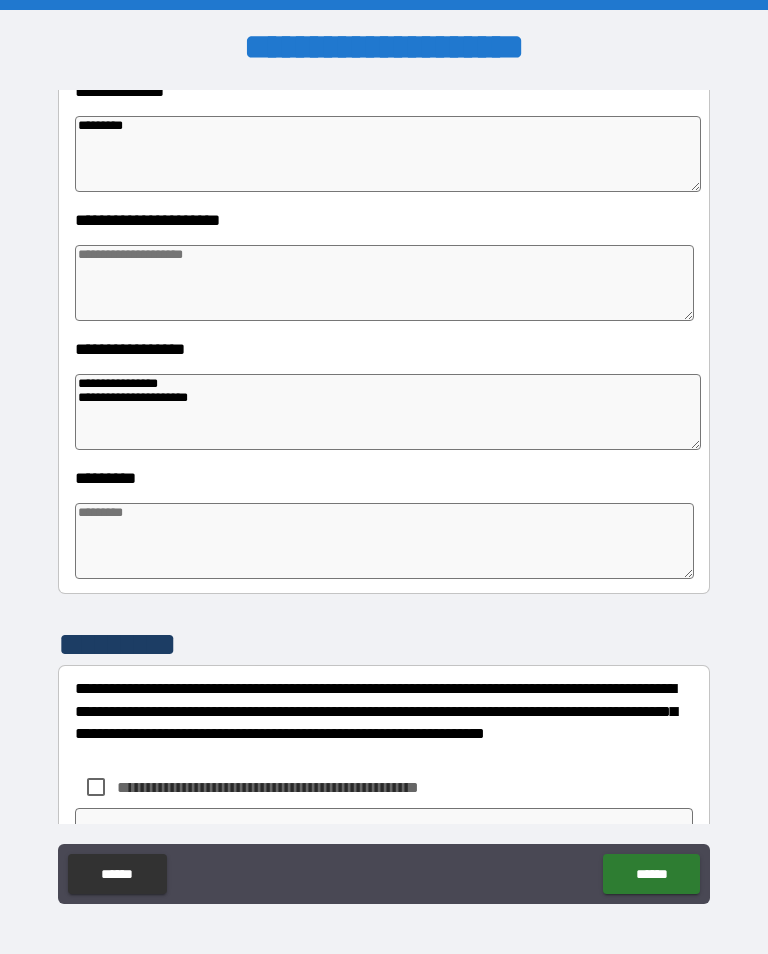 scroll, scrollTop: 351, scrollLeft: 0, axis: vertical 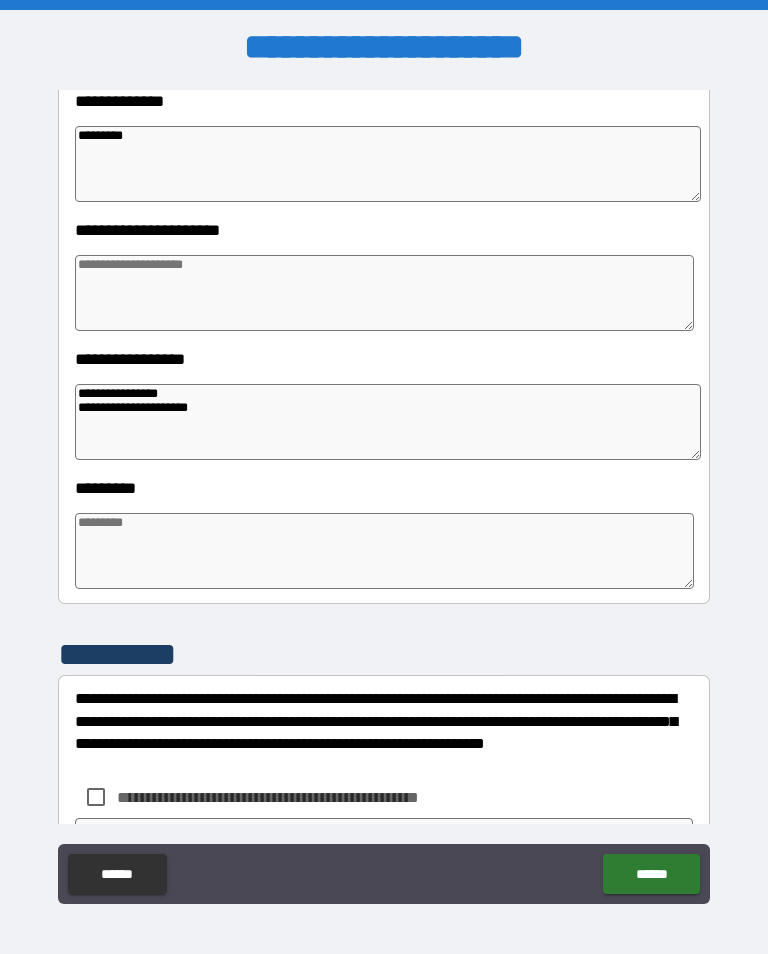 click at bounding box center (384, 551) 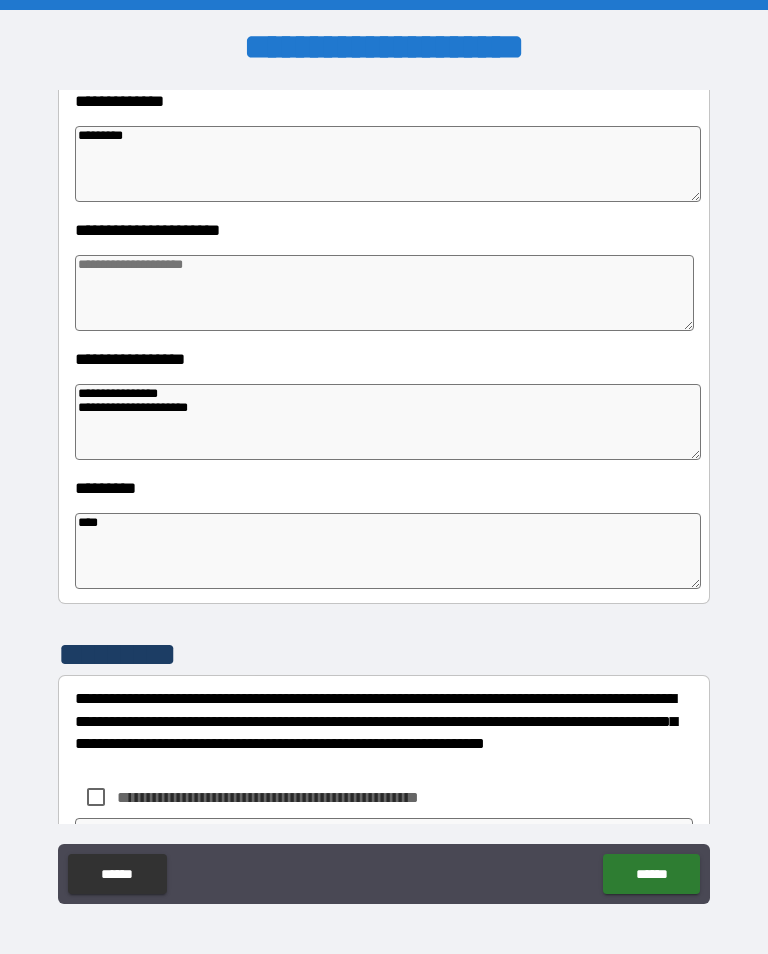 click on "**********" at bounding box center [384, 495] 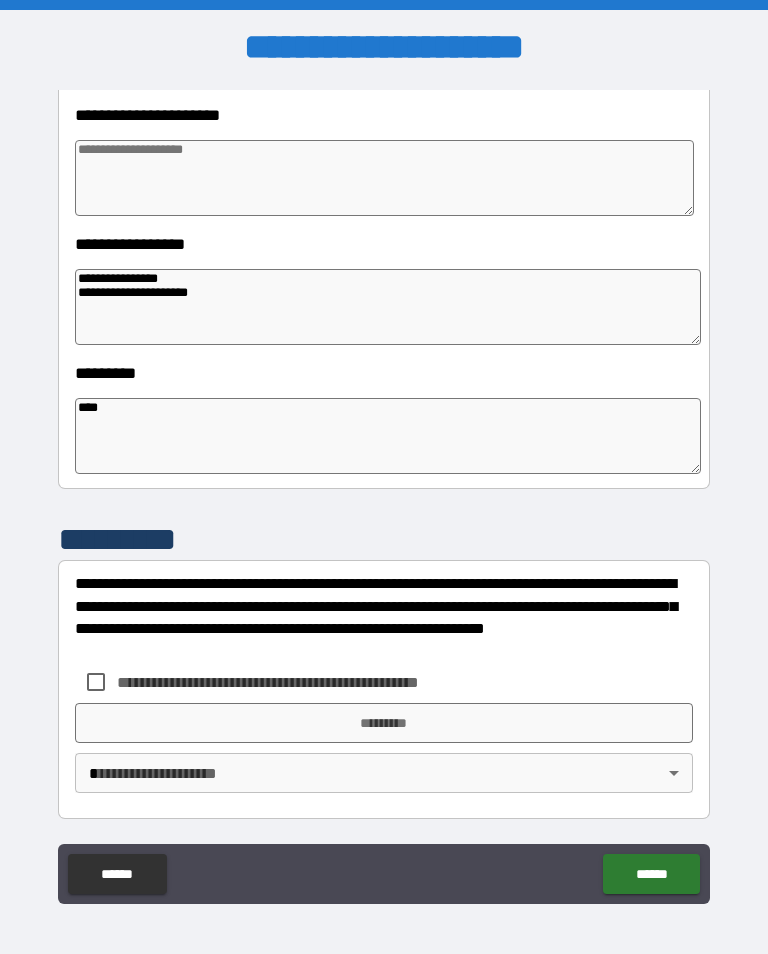scroll, scrollTop: 466, scrollLeft: 0, axis: vertical 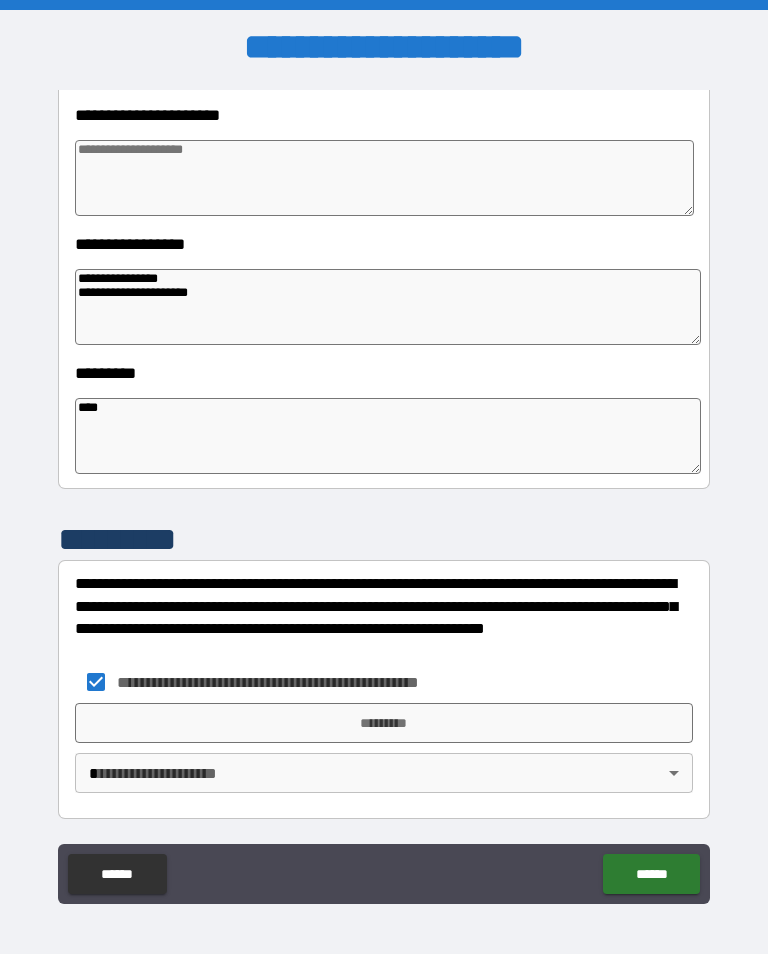 click on "**********" at bounding box center [384, 492] 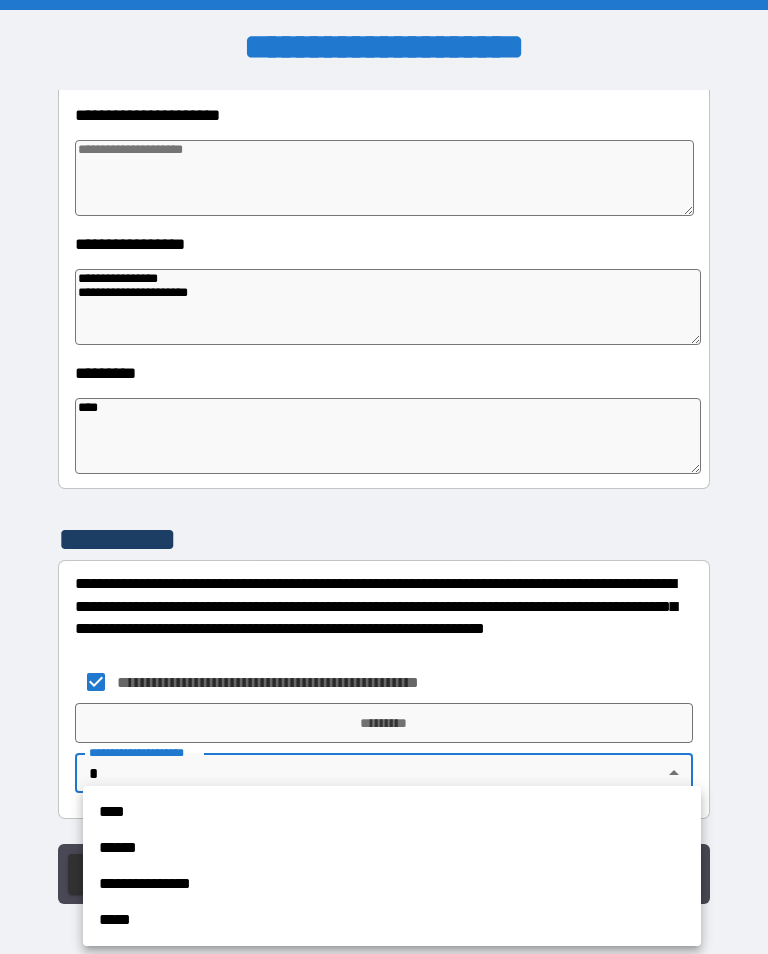 click on "****" at bounding box center [392, 812] 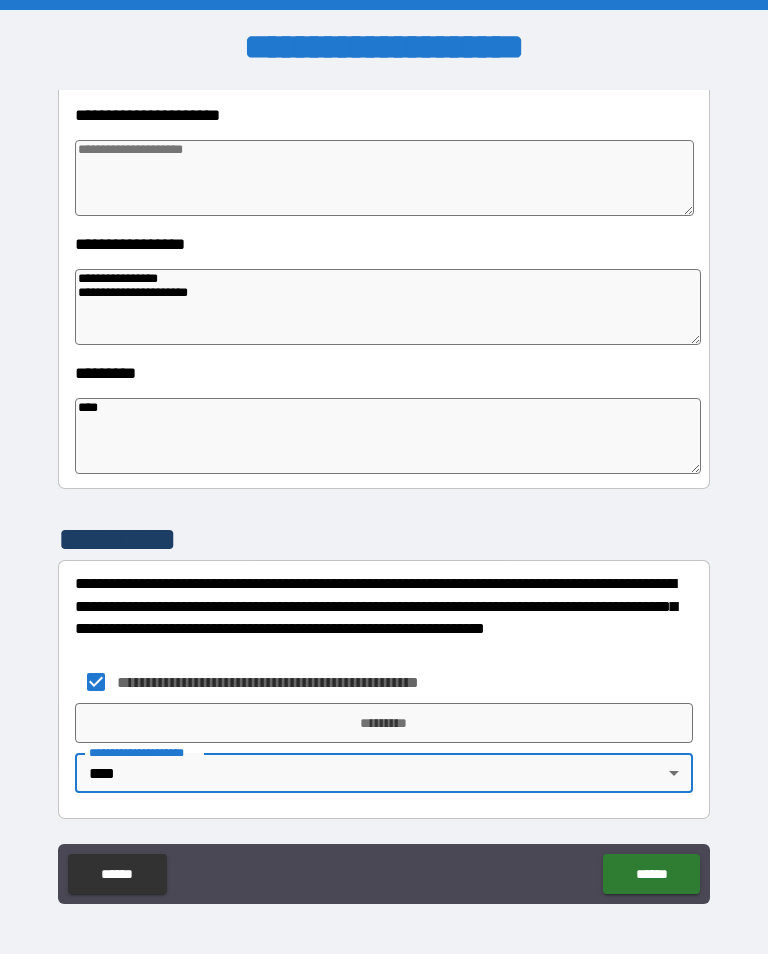 click on "*********" at bounding box center [384, 723] 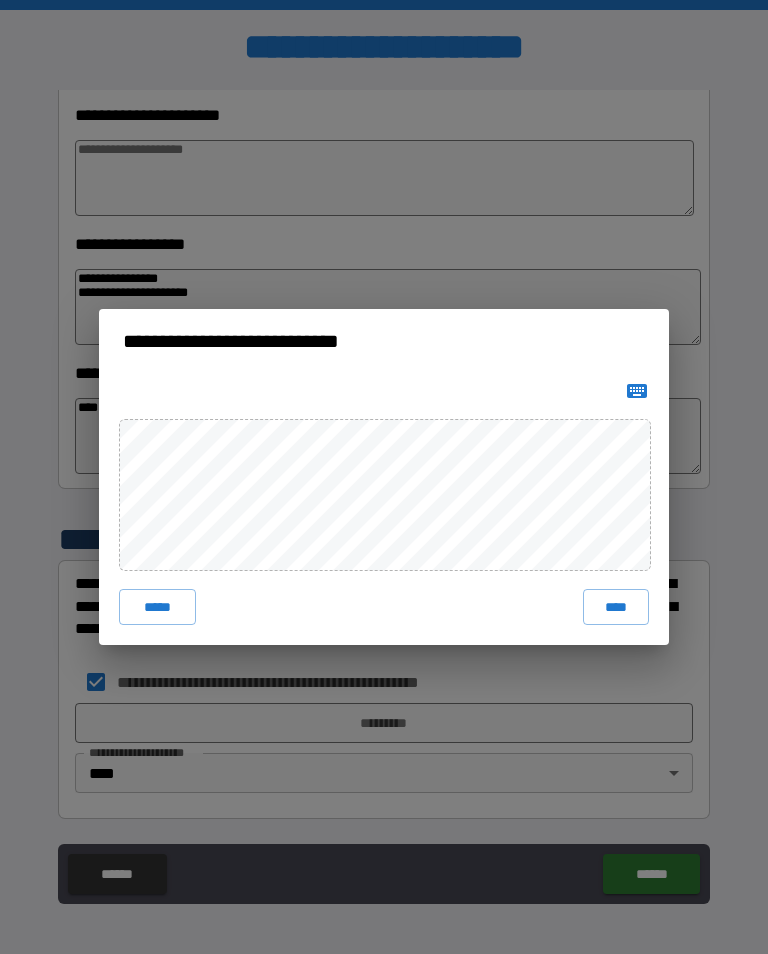 click on "****" at bounding box center [616, 607] 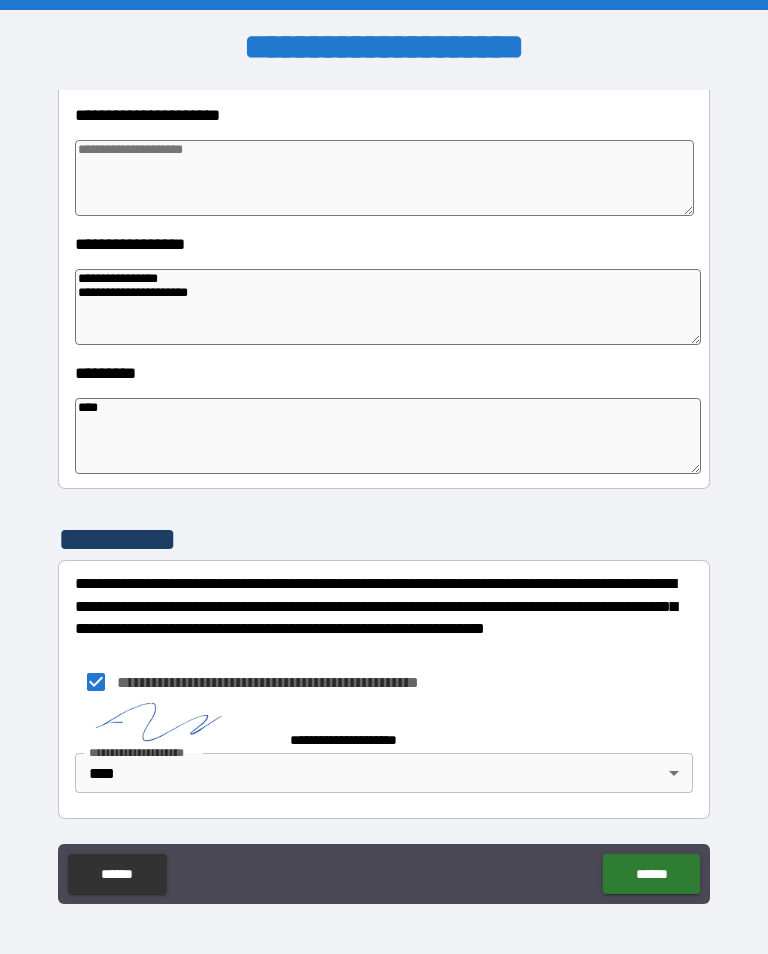 scroll, scrollTop: 456, scrollLeft: 0, axis: vertical 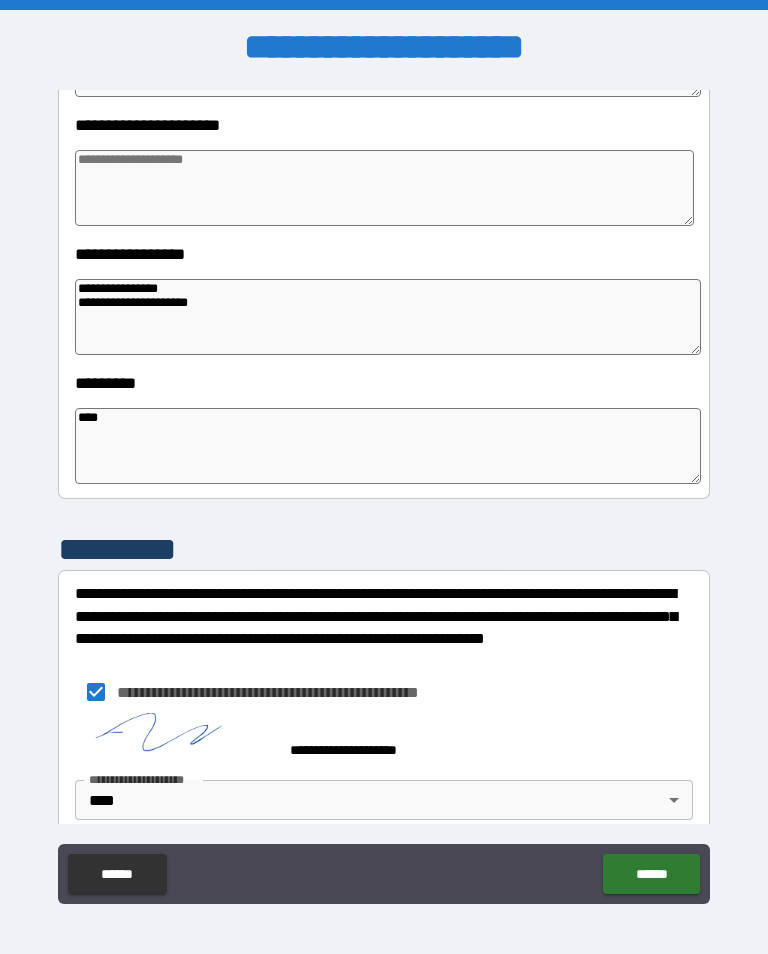 click on "******" at bounding box center [651, 874] 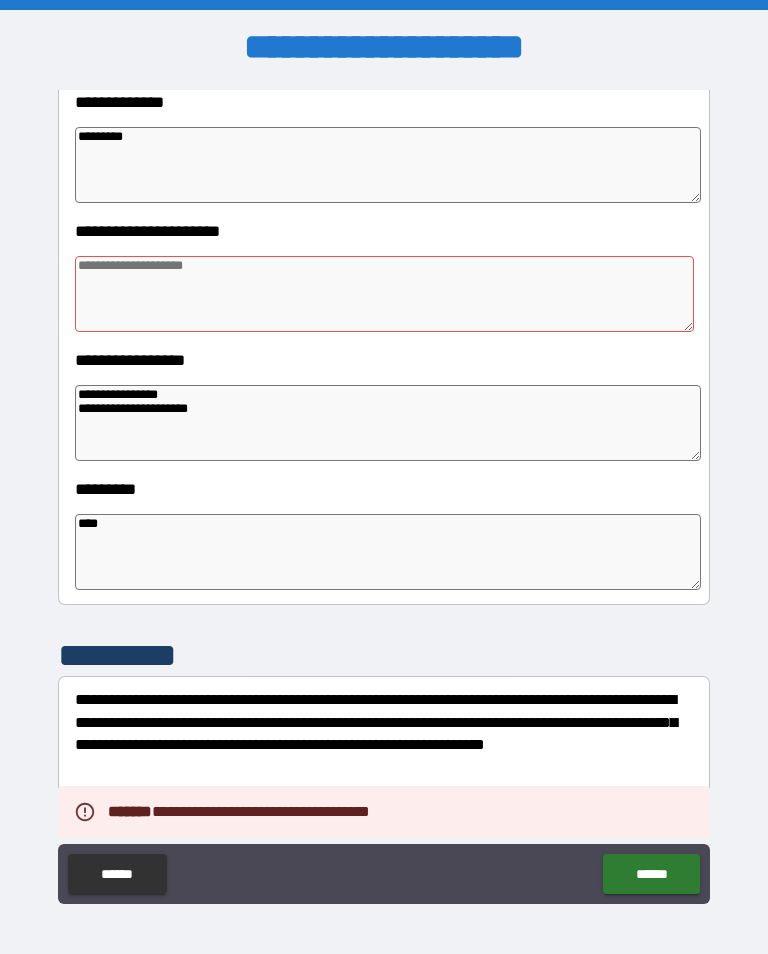 scroll, scrollTop: 346, scrollLeft: 0, axis: vertical 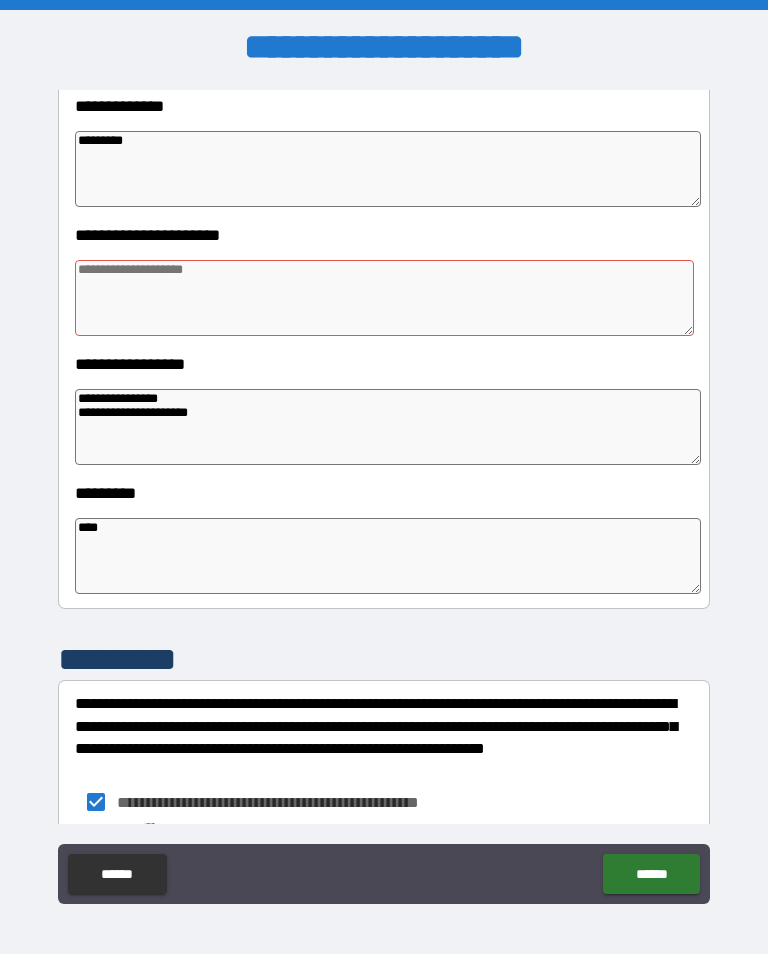click at bounding box center [384, 298] 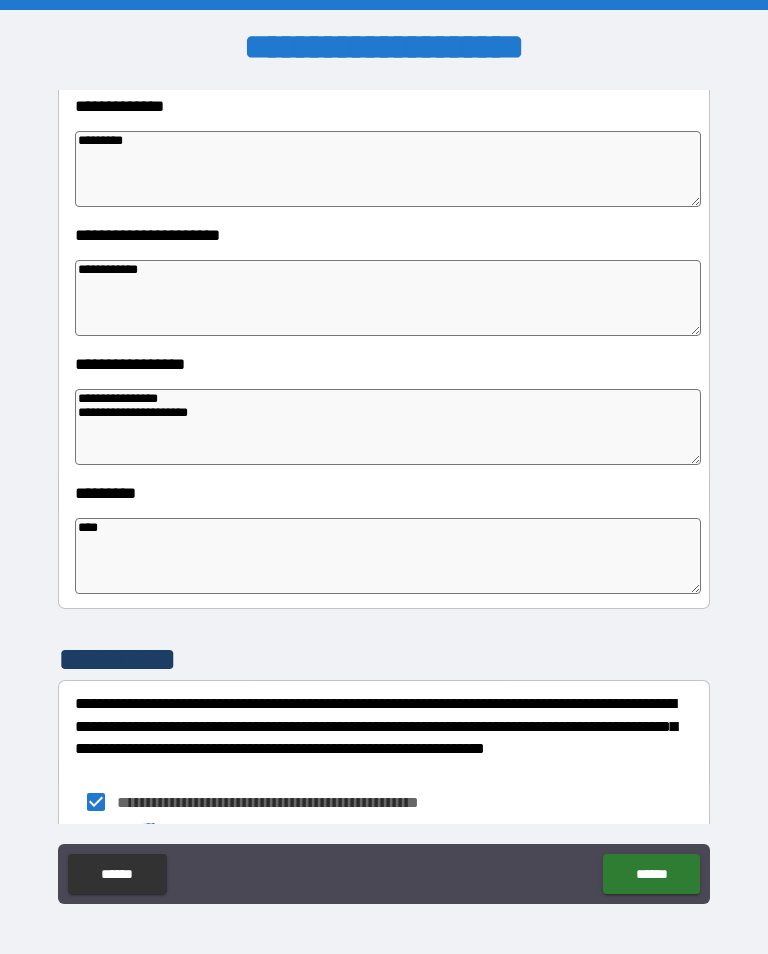 scroll, scrollTop: 31, scrollLeft: 0, axis: vertical 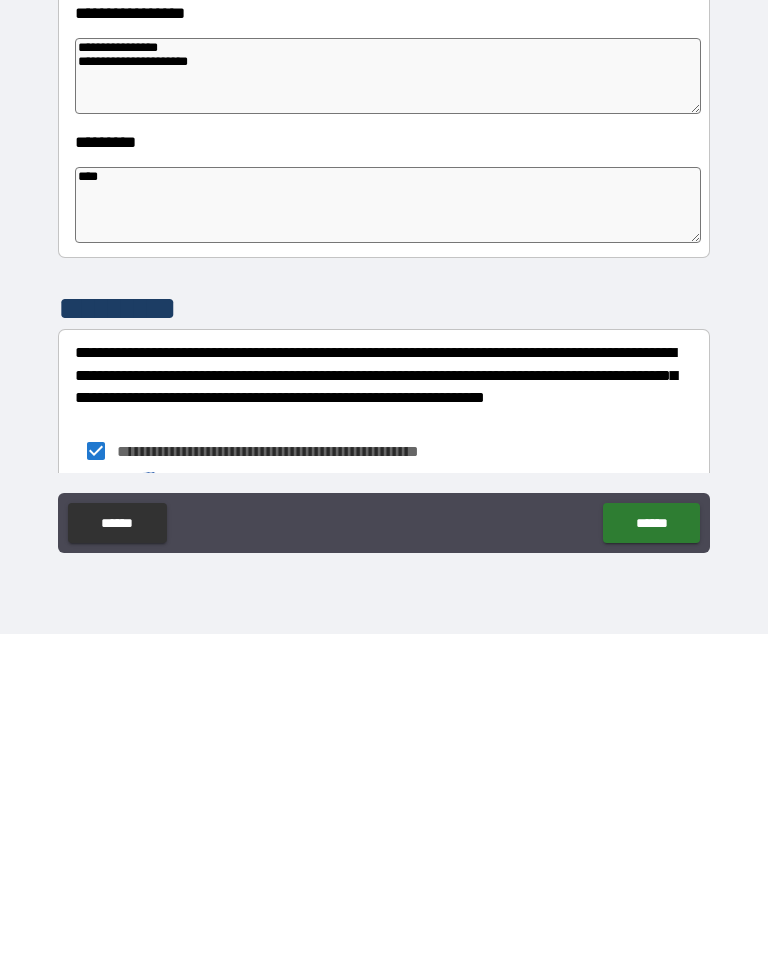 click on "**********" at bounding box center (384, 464) 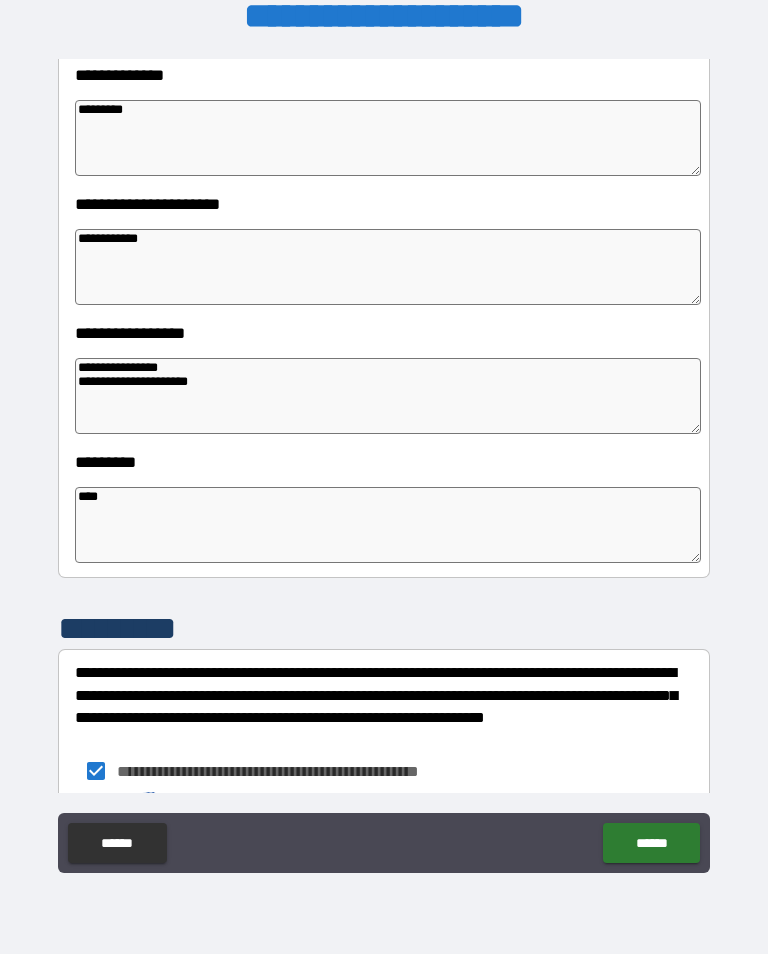 click on "******" at bounding box center (651, 843) 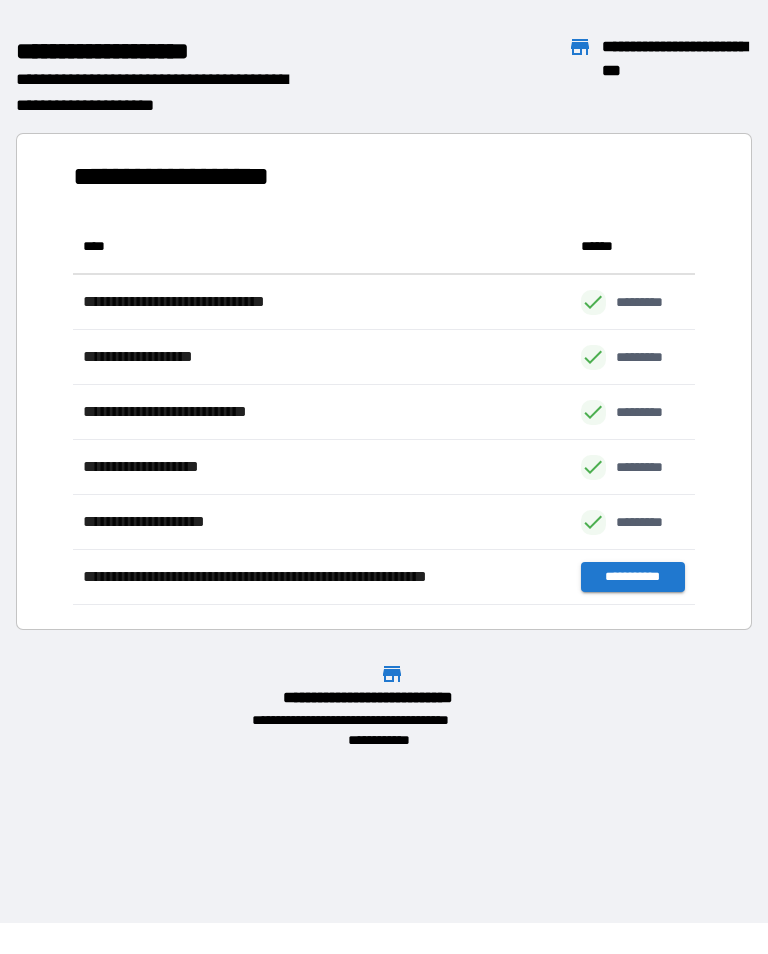 scroll, scrollTop: 1, scrollLeft: 1, axis: both 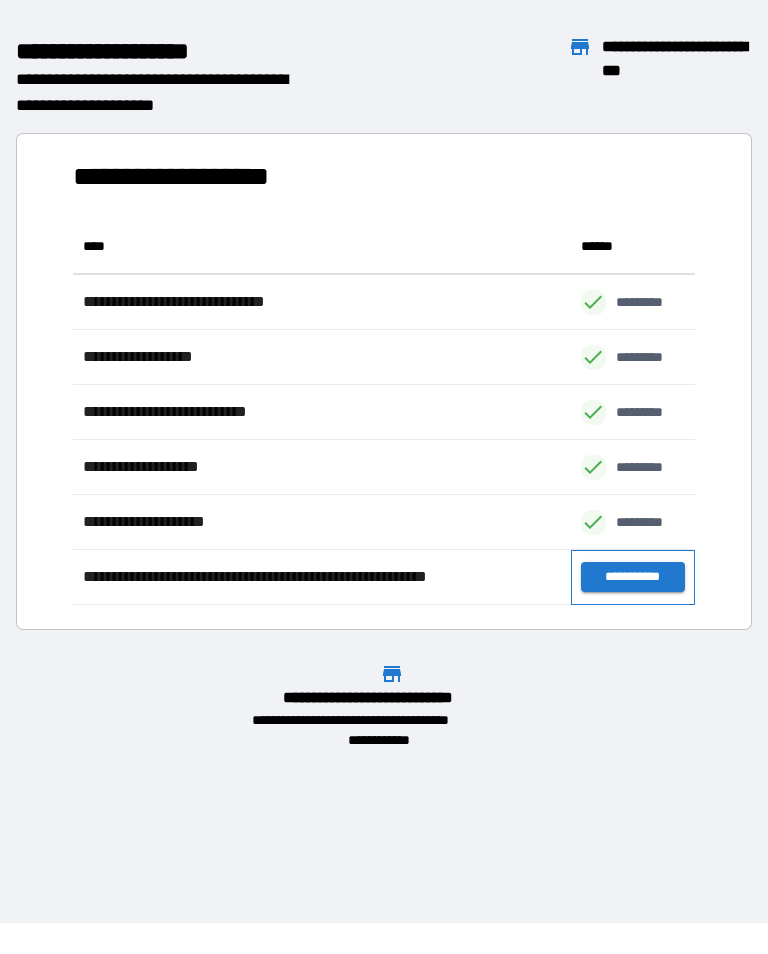 click on "**********" at bounding box center (633, 577) 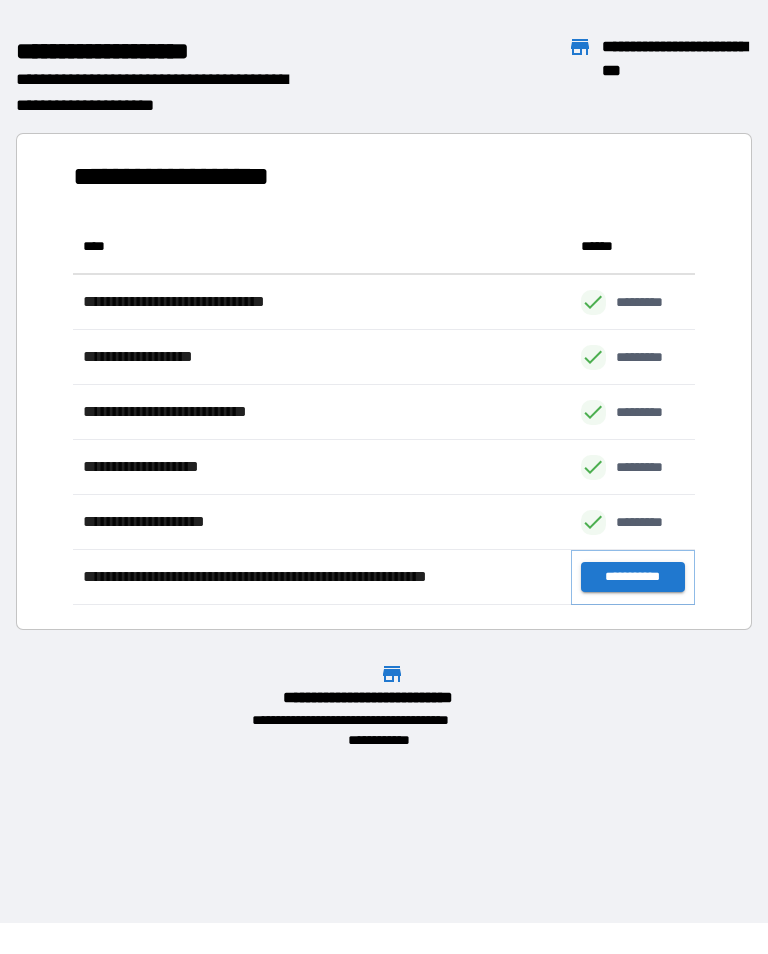 click on "**********" at bounding box center (633, 577) 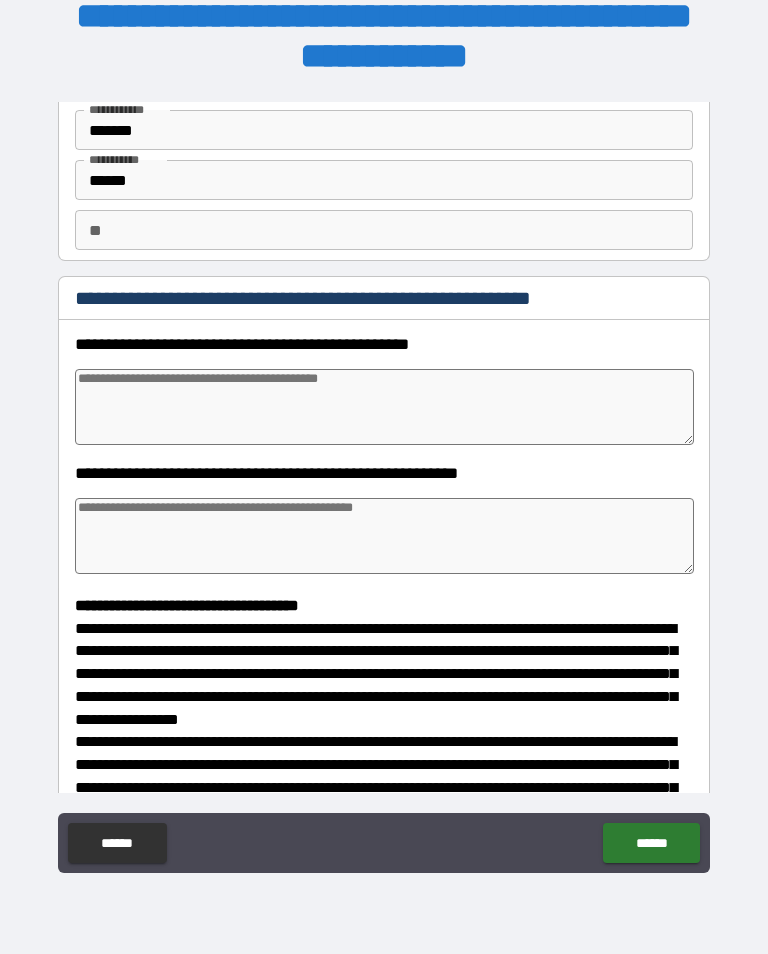 scroll, scrollTop: 88, scrollLeft: 0, axis: vertical 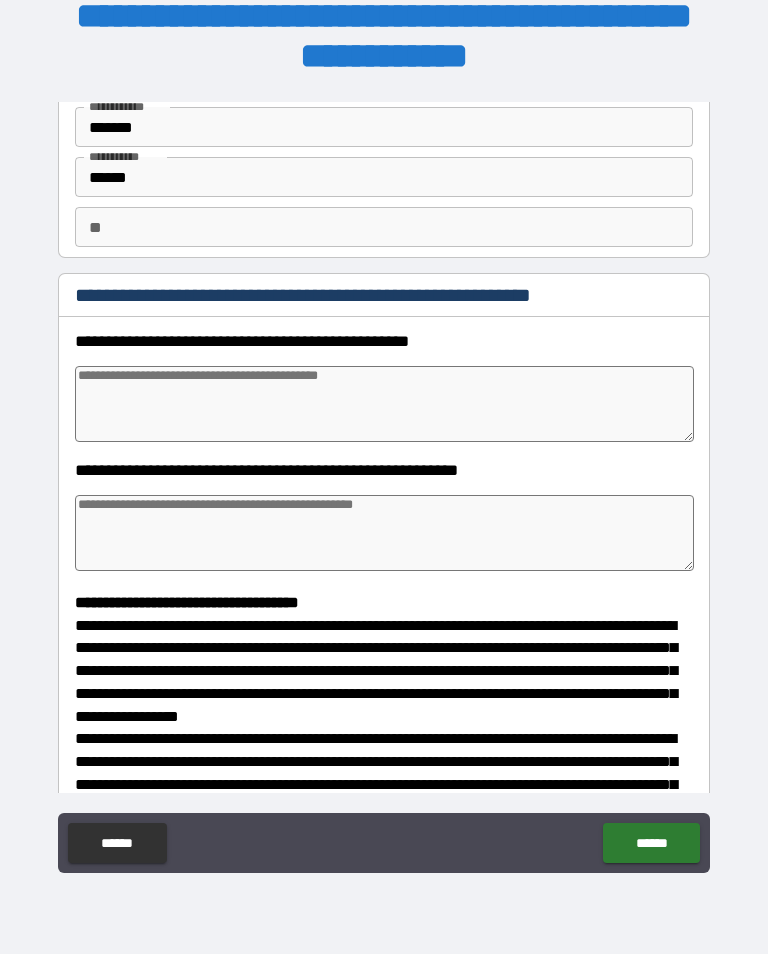 click at bounding box center [384, 404] 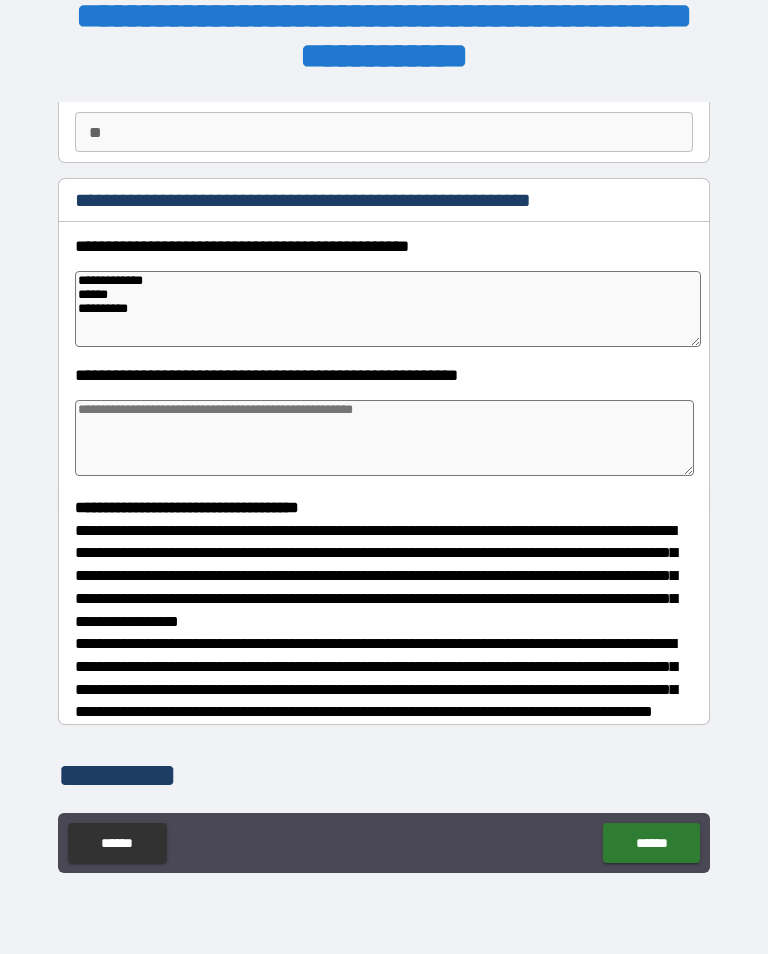 scroll, scrollTop: 184, scrollLeft: 0, axis: vertical 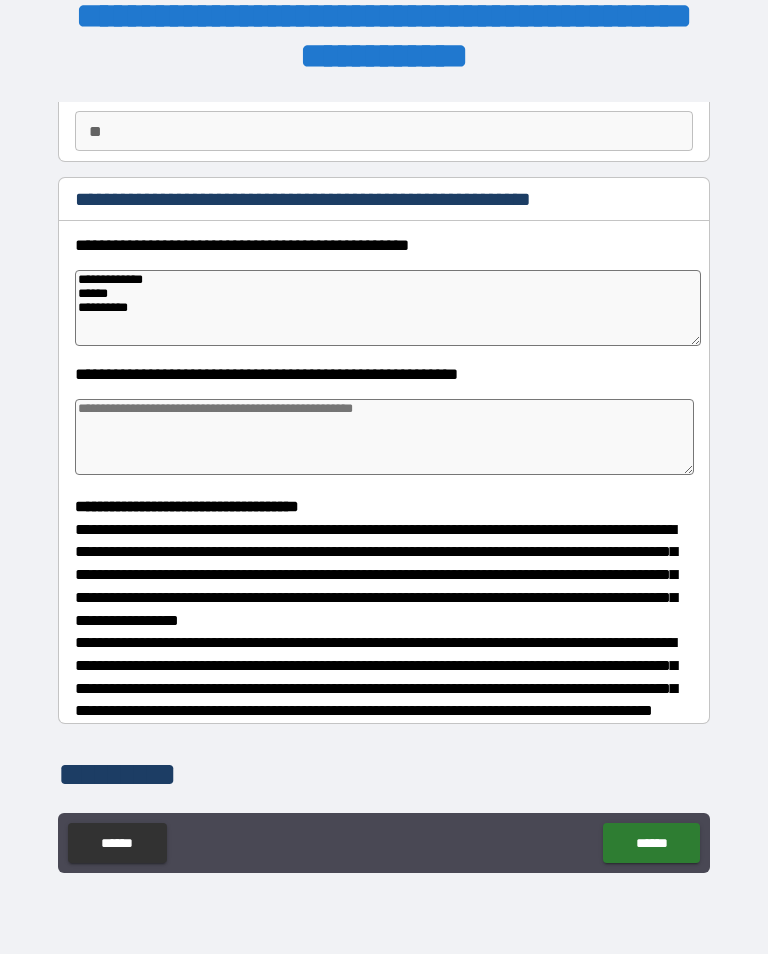 click at bounding box center (384, 437) 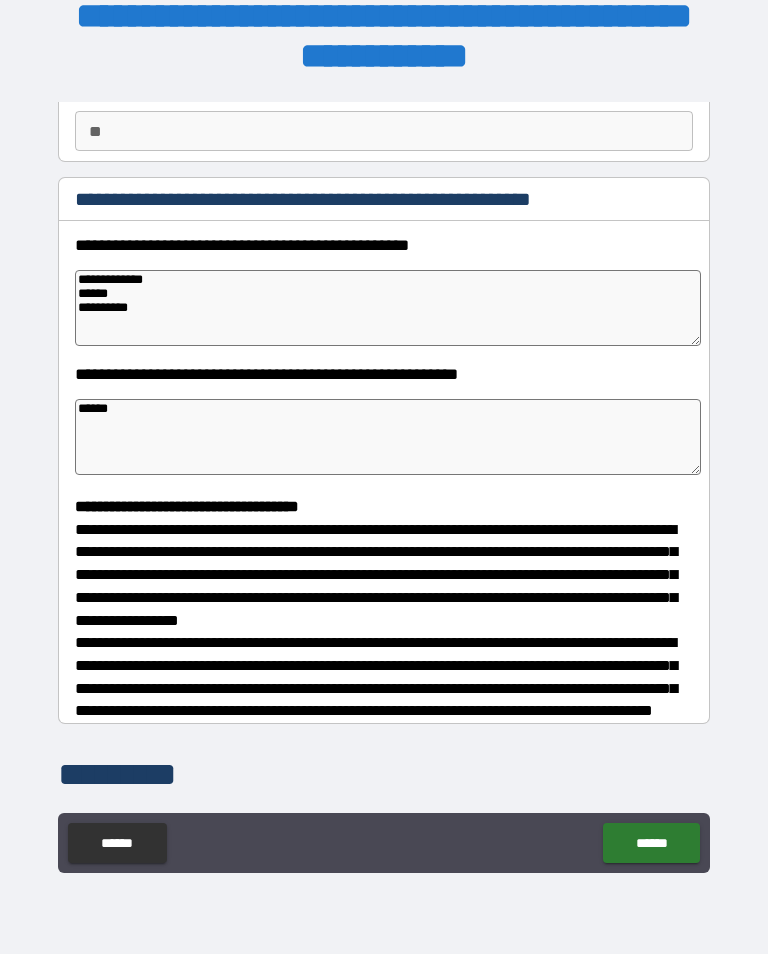 click on "**********" at bounding box center [384, 464] 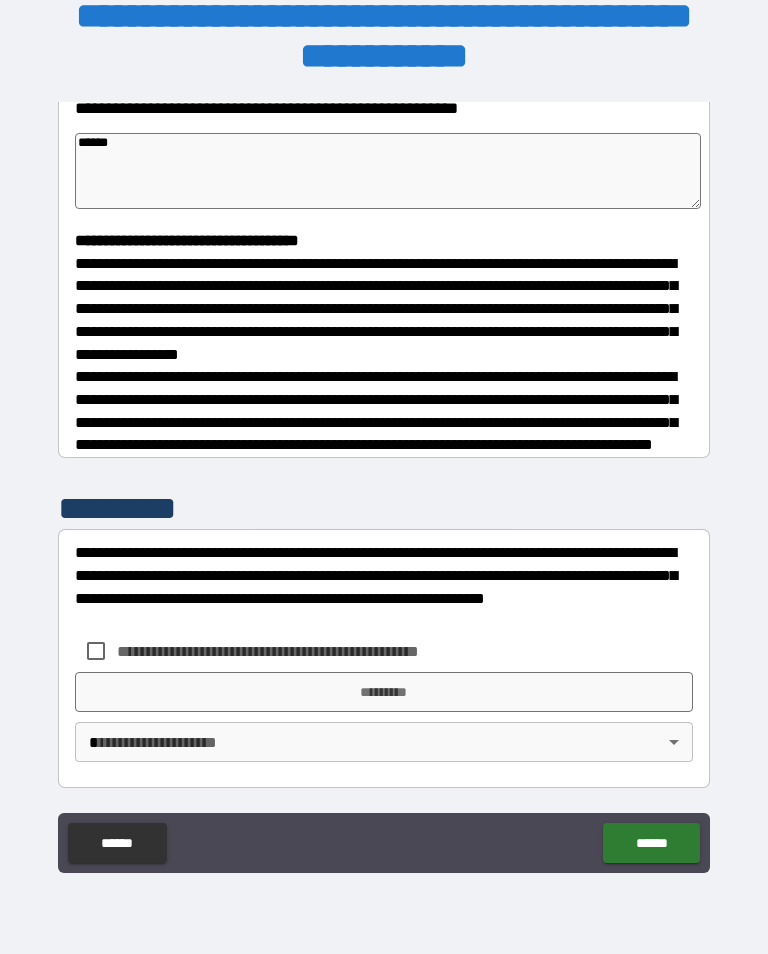 scroll, scrollTop: 465, scrollLeft: 0, axis: vertical 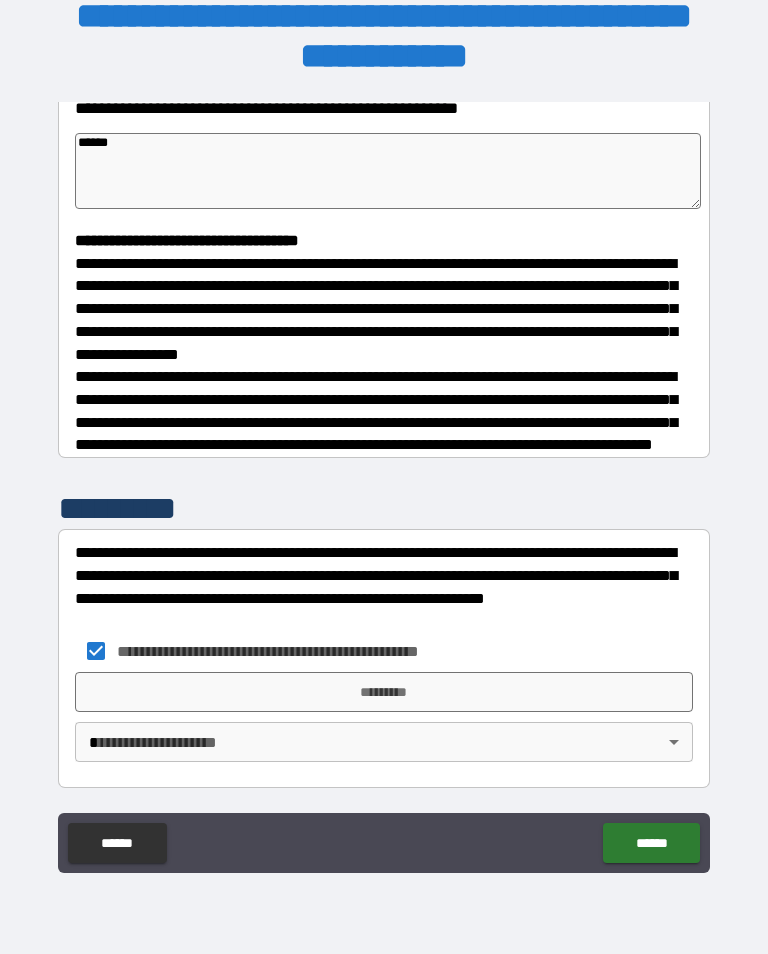 click on "**********" at bounding box center [384, 461] 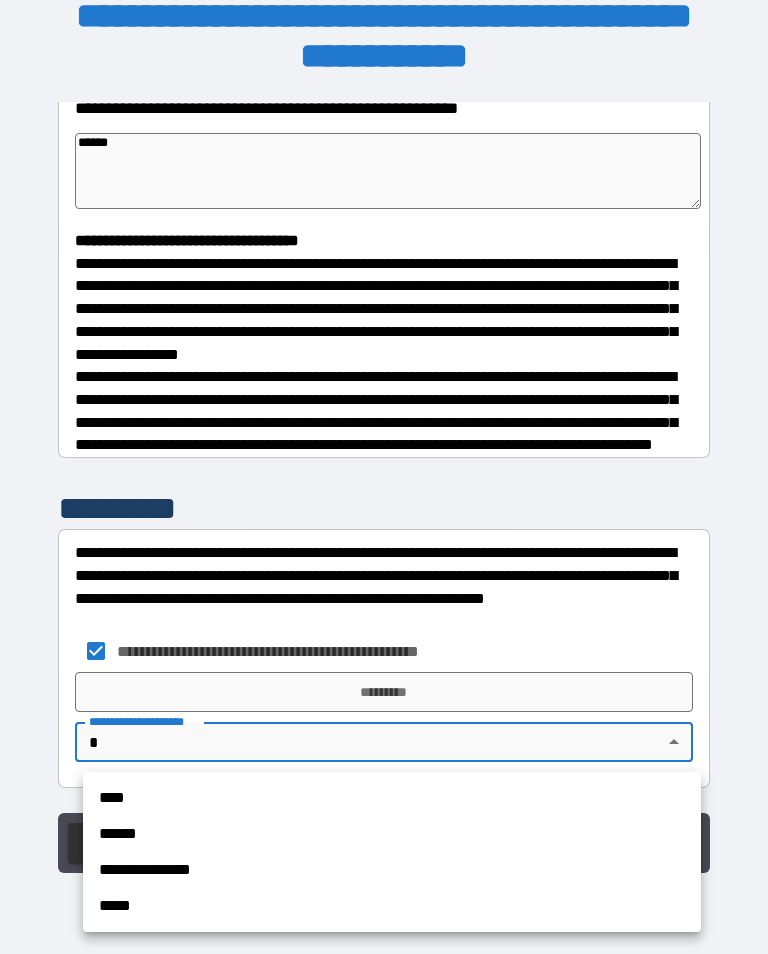 click on "****" at bounding box center (392, 798) 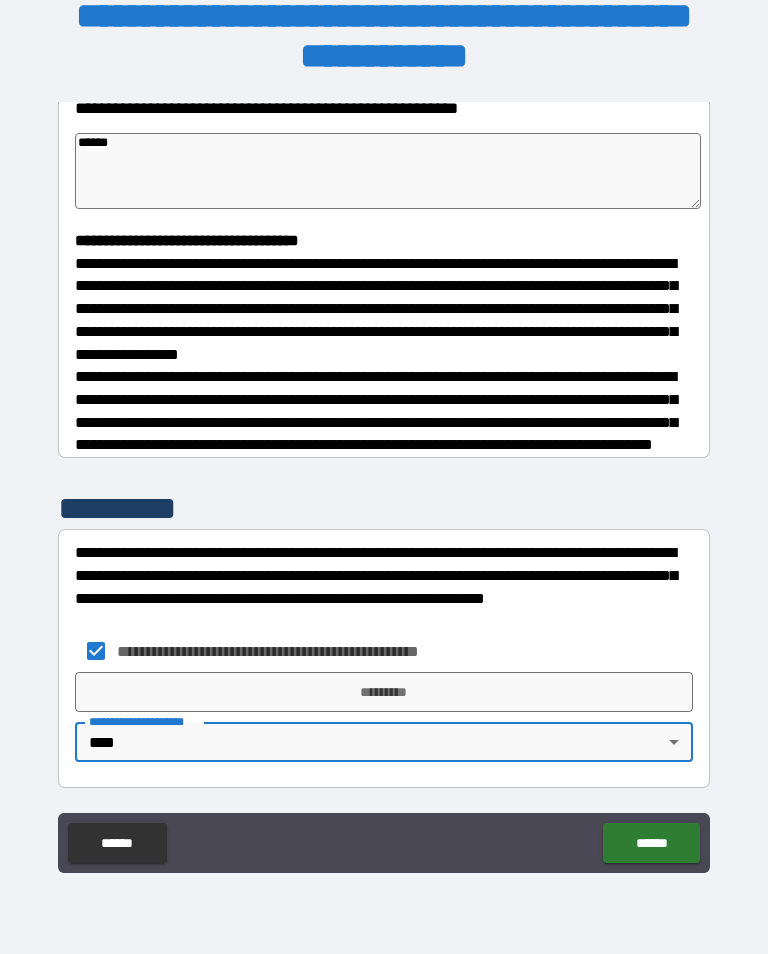 click on "*********" at bounding box center (384, 692) 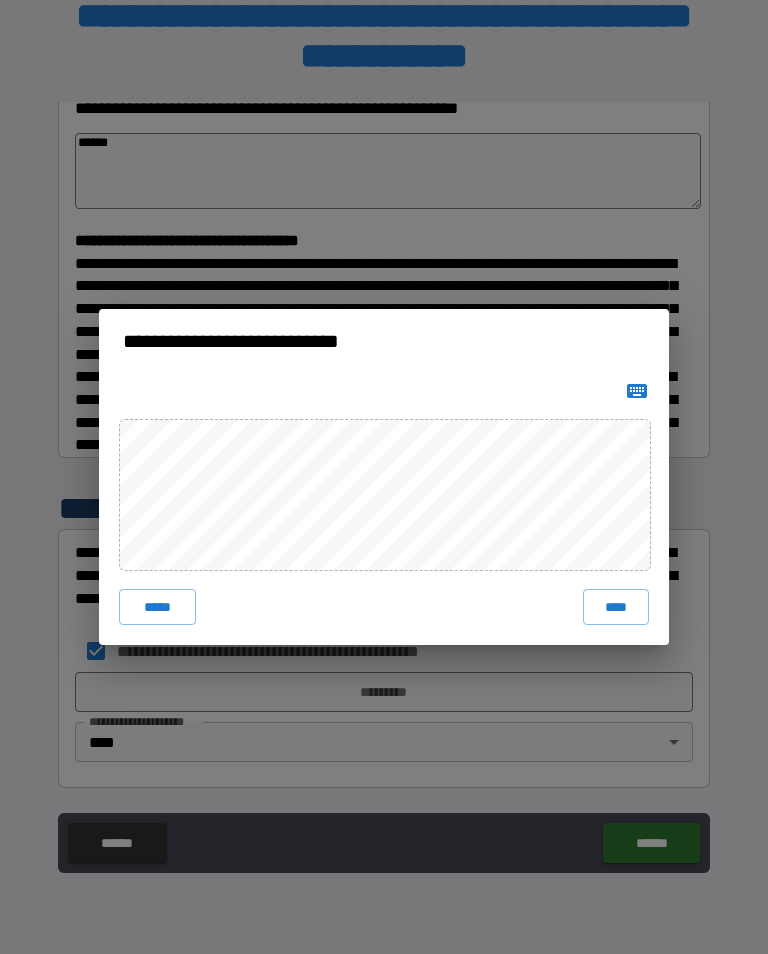click on "****" at bounding box center [616, 607] 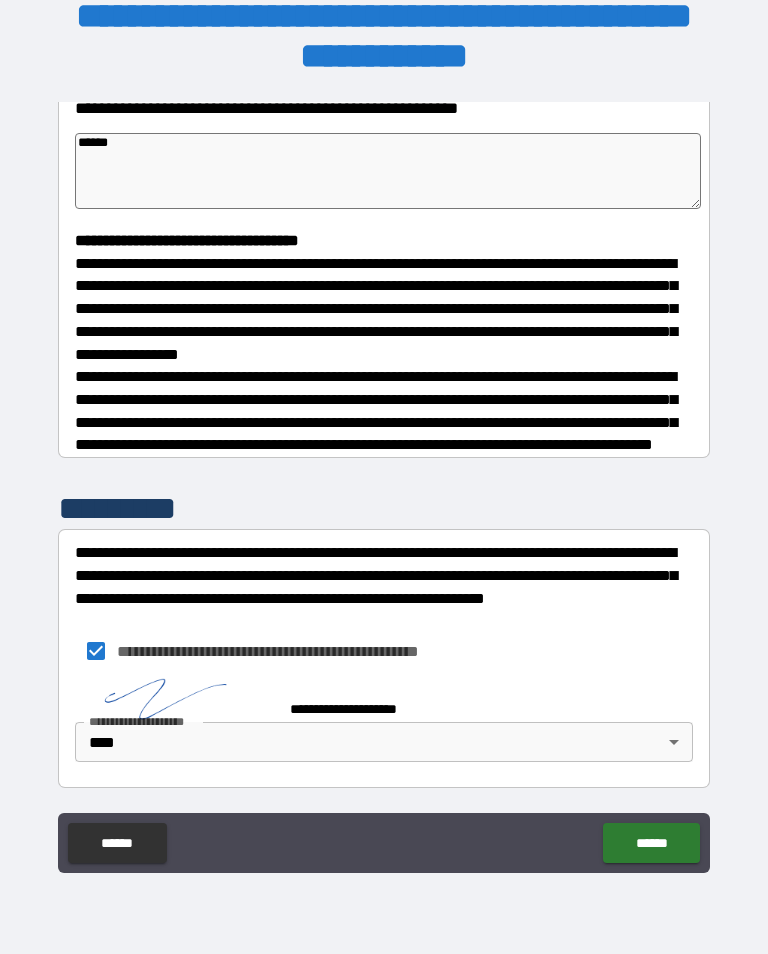 scroll, scrollTop: 455, scrollLeft: 0, axis: vertical 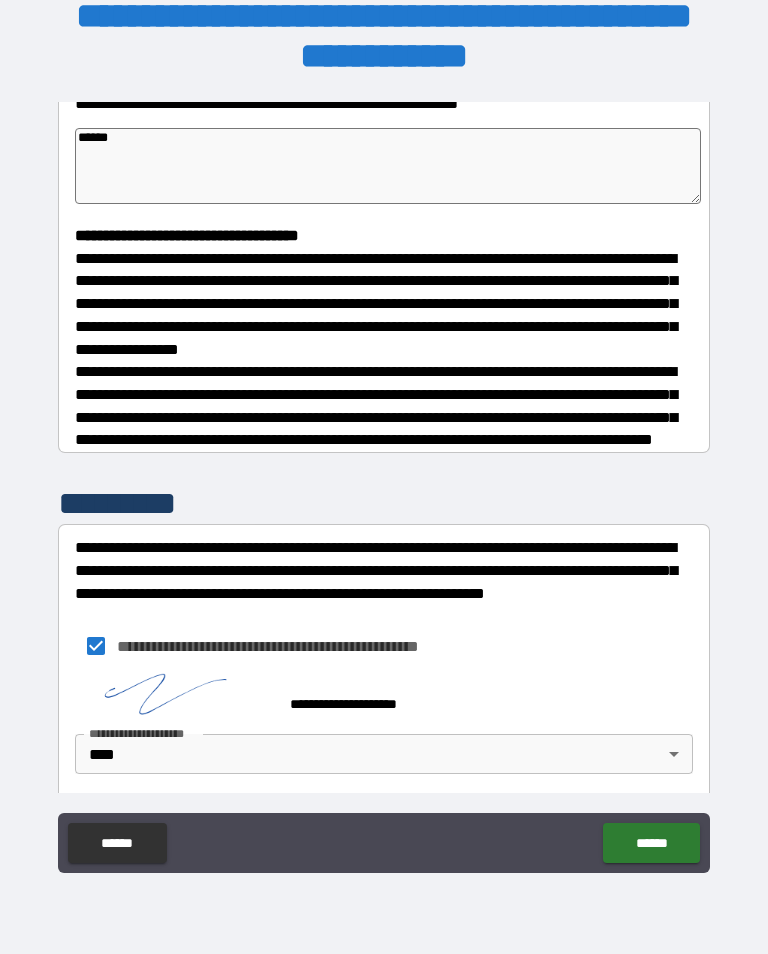 click on "******" at bounding box center [651, 843] 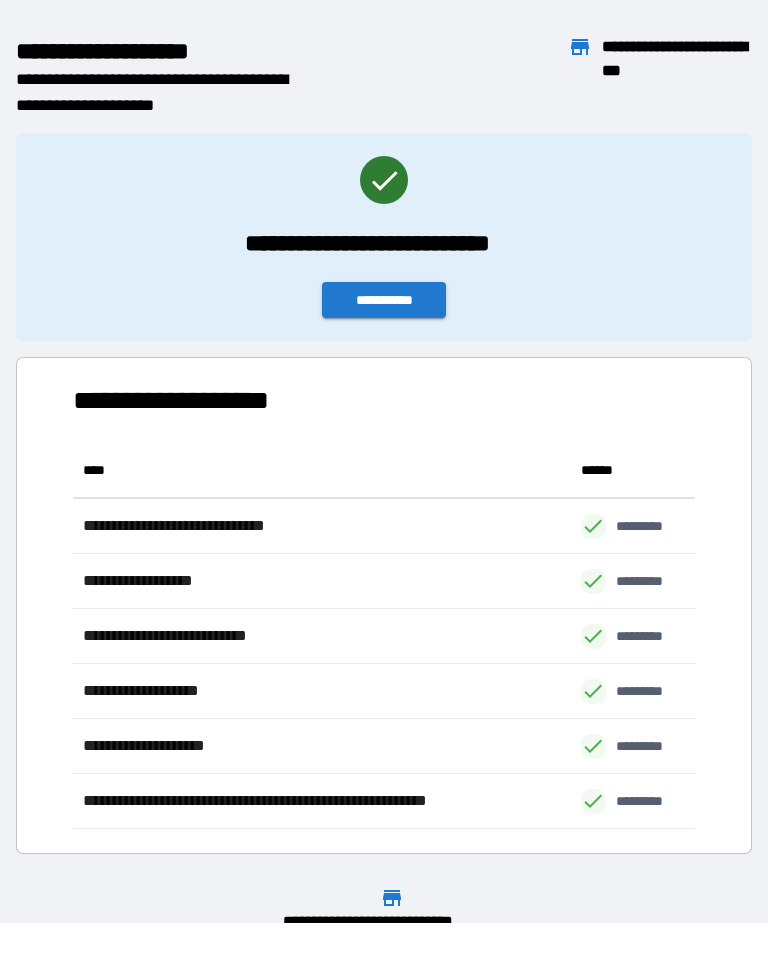 scroll, scrollTop: 1, scrollLeft: 1, axis: both 